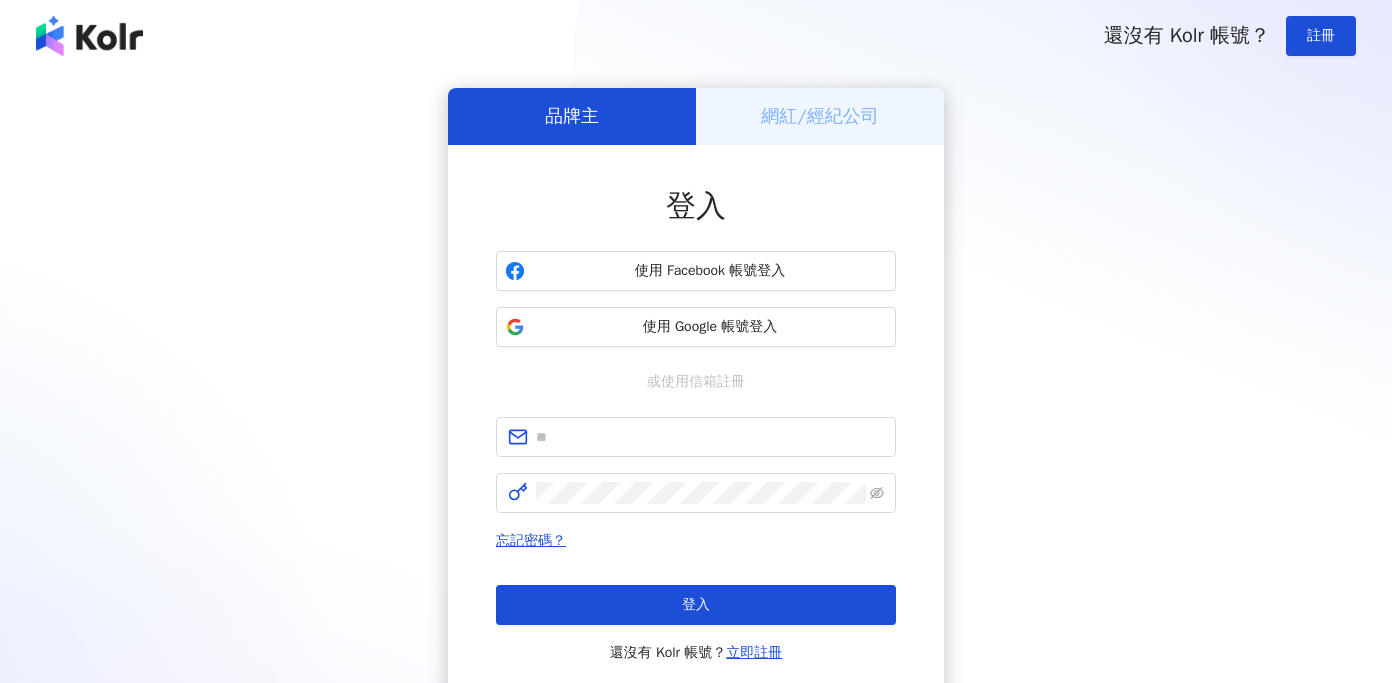 scroll, scrollTop: 0, scrollLeft: 0, axis: both 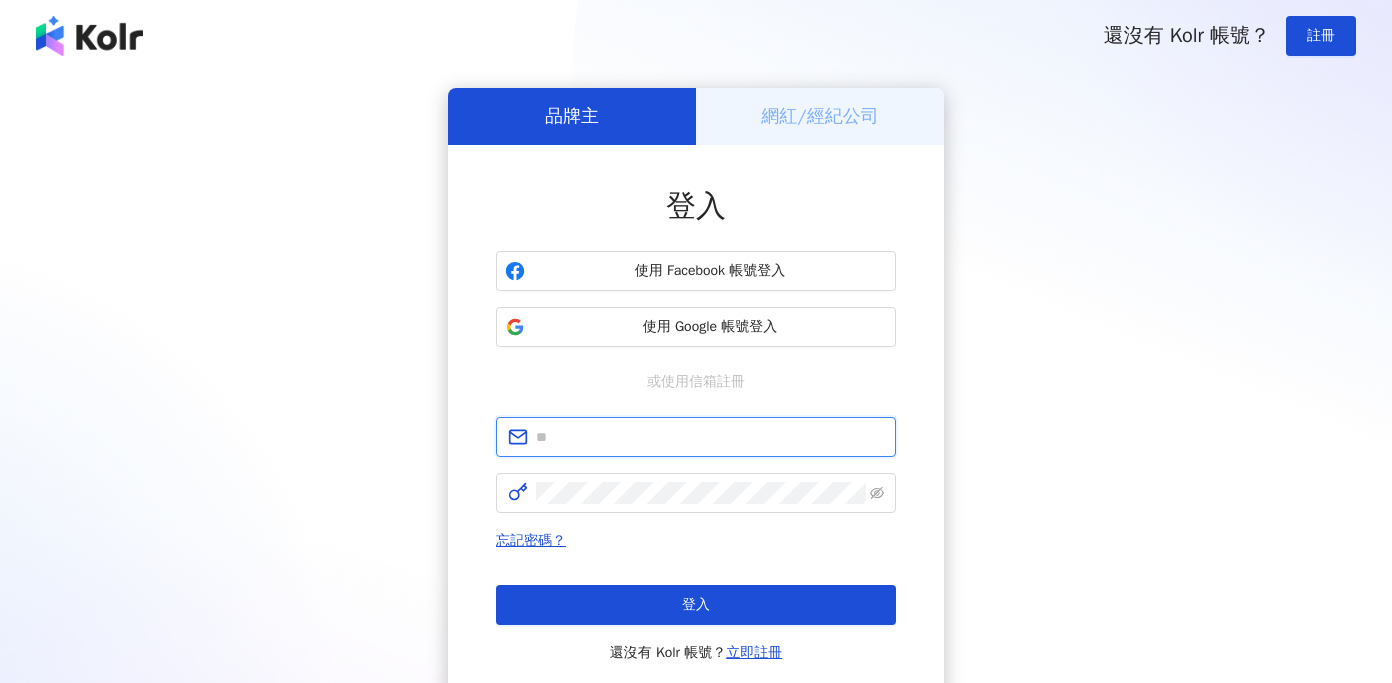 click at bounding box center (710, 437) 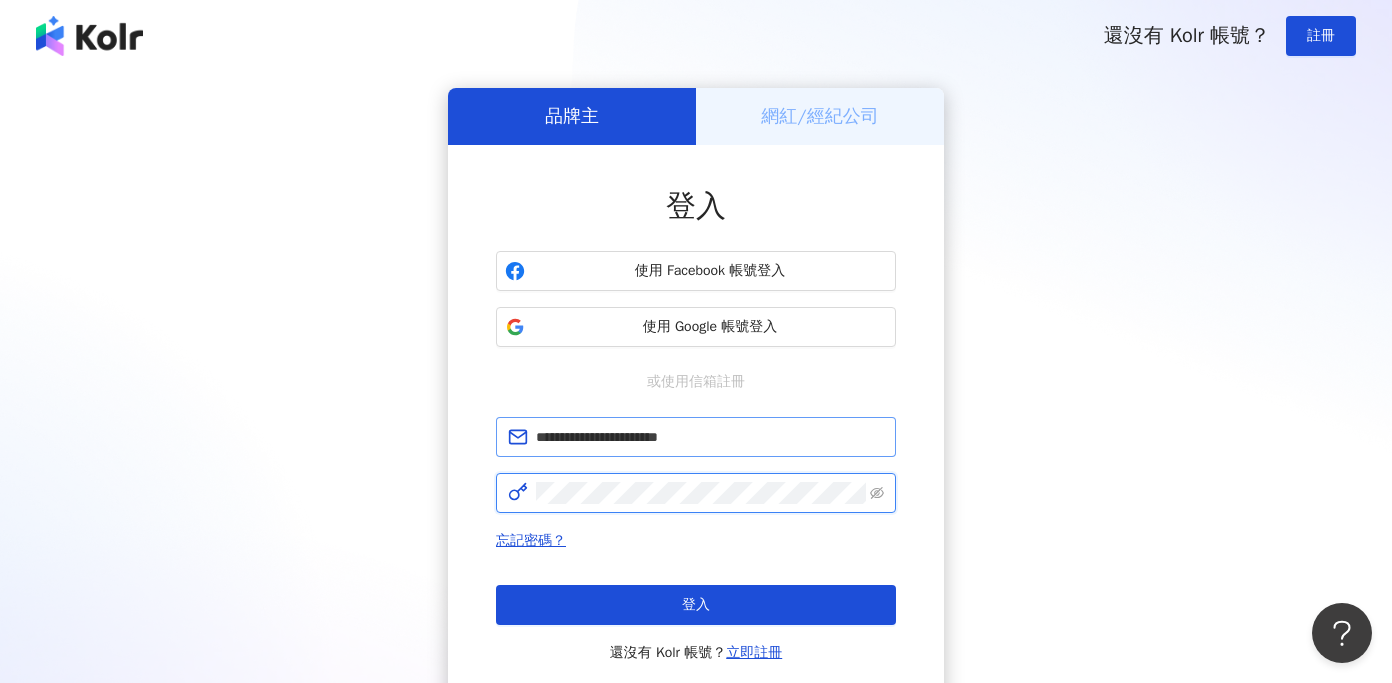 scroll, scrollTop: 0, scrollLeft: 0, axis: both 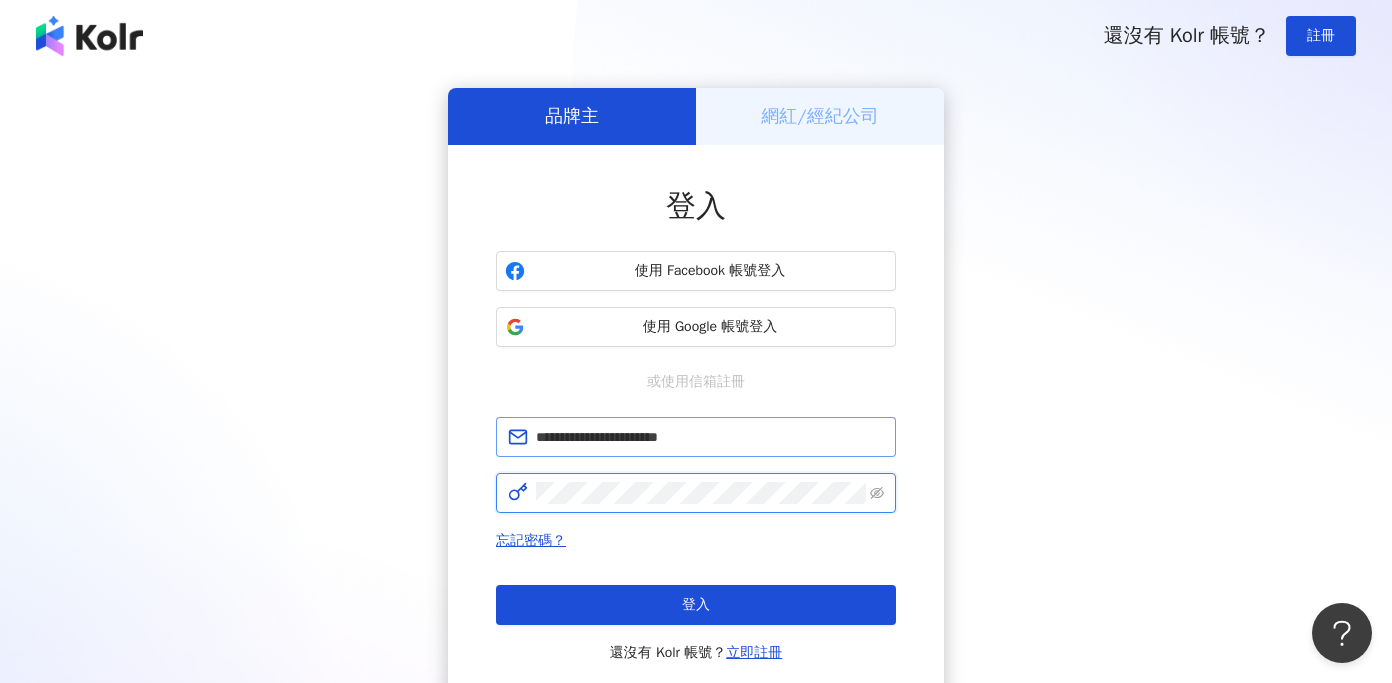 click on "登入" at bounding box center [696, 605] 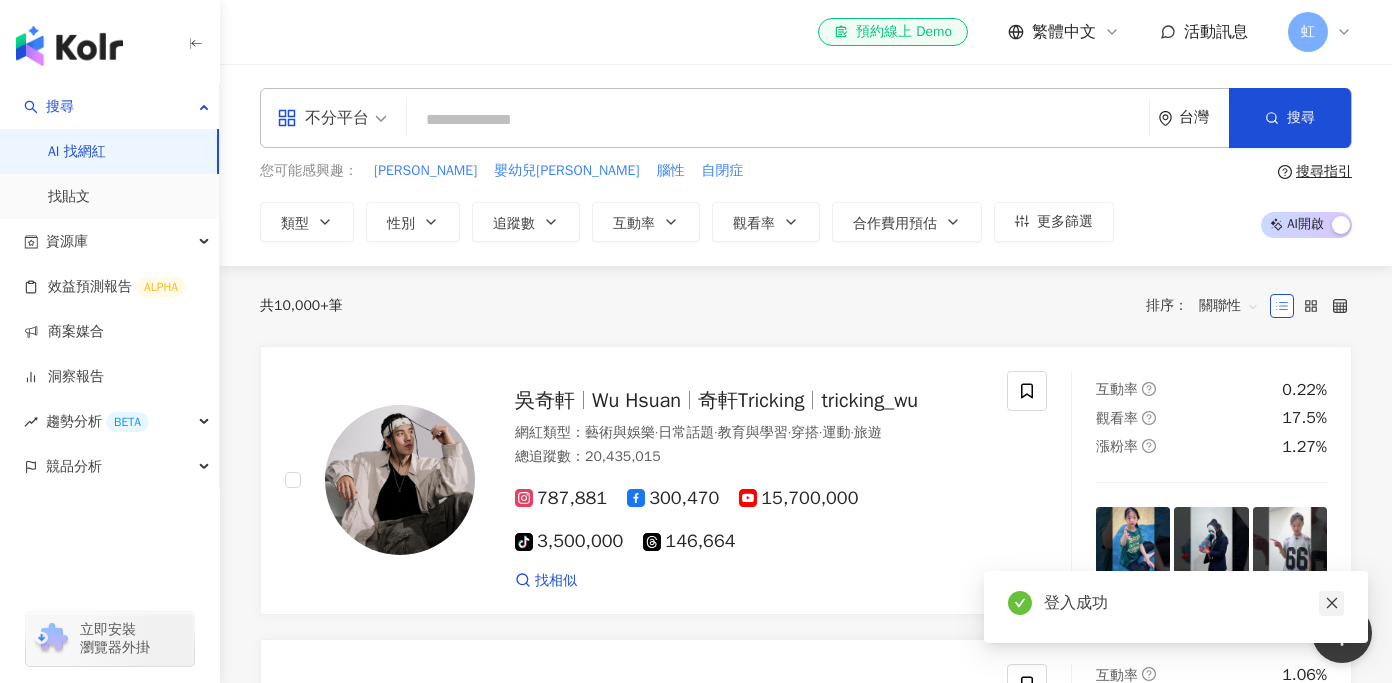 click 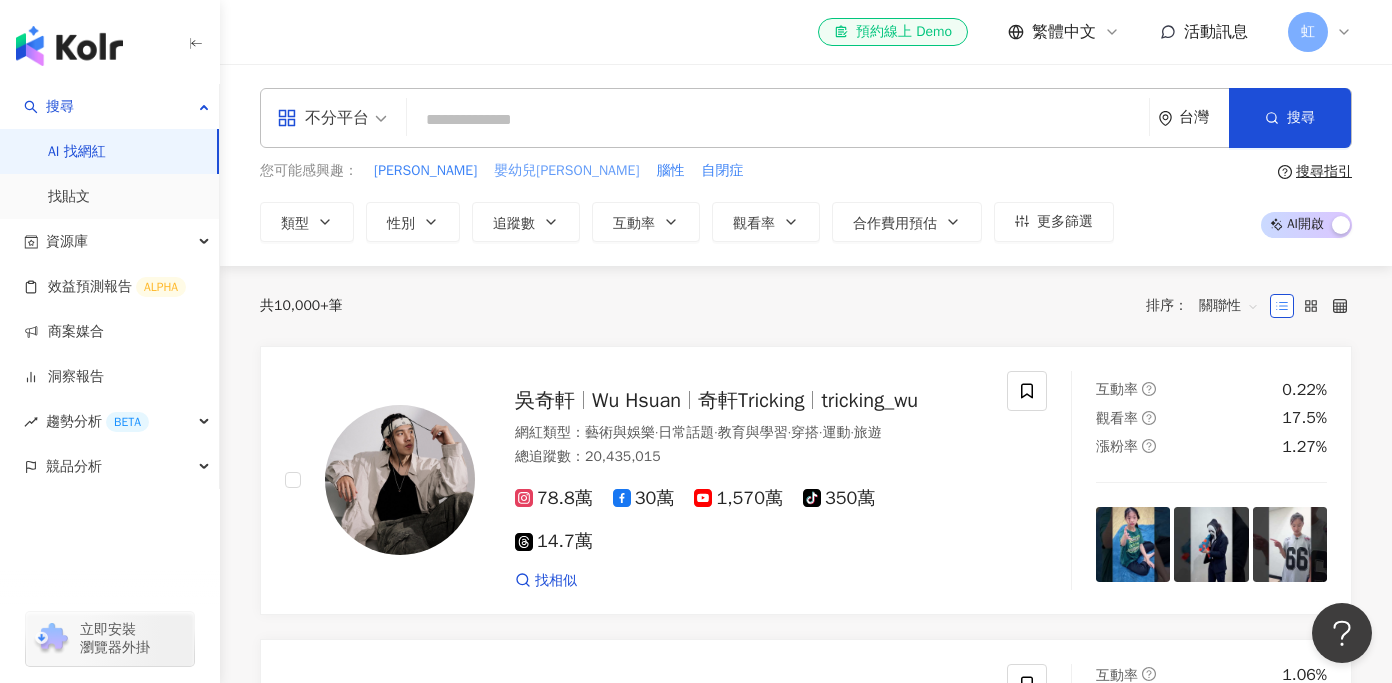 click on "嬰幼兒藍芽助聽器" at bounding box center (566, 171) 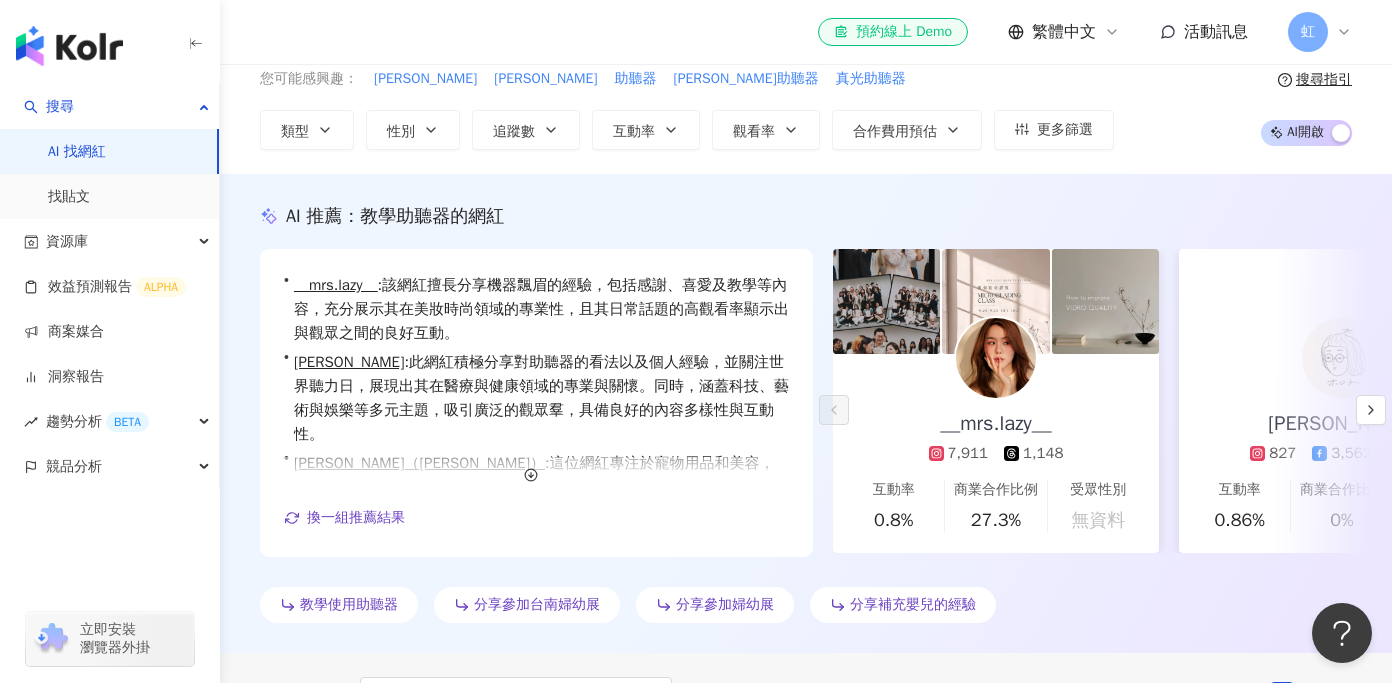 scroll, scrollTop: 96, scrollLeft: 0, axis: vertical 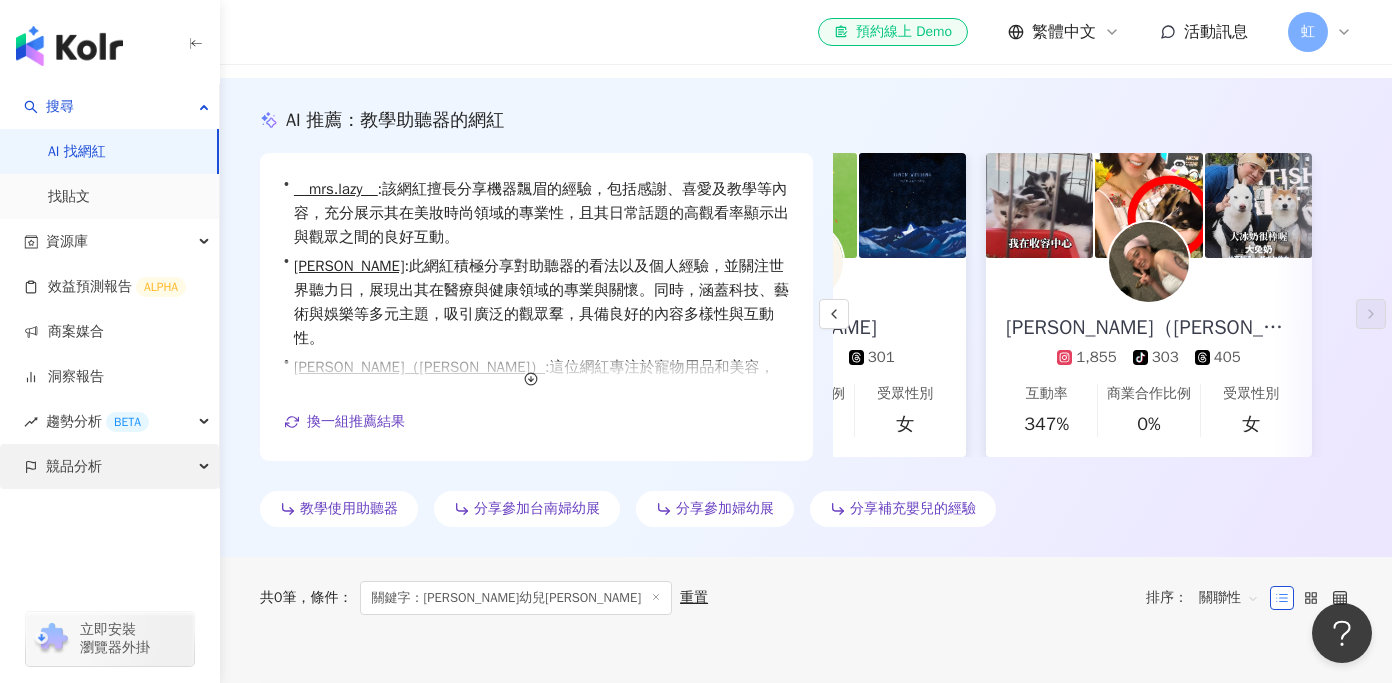 click on "競品分析" at bounding box center (109, 466) 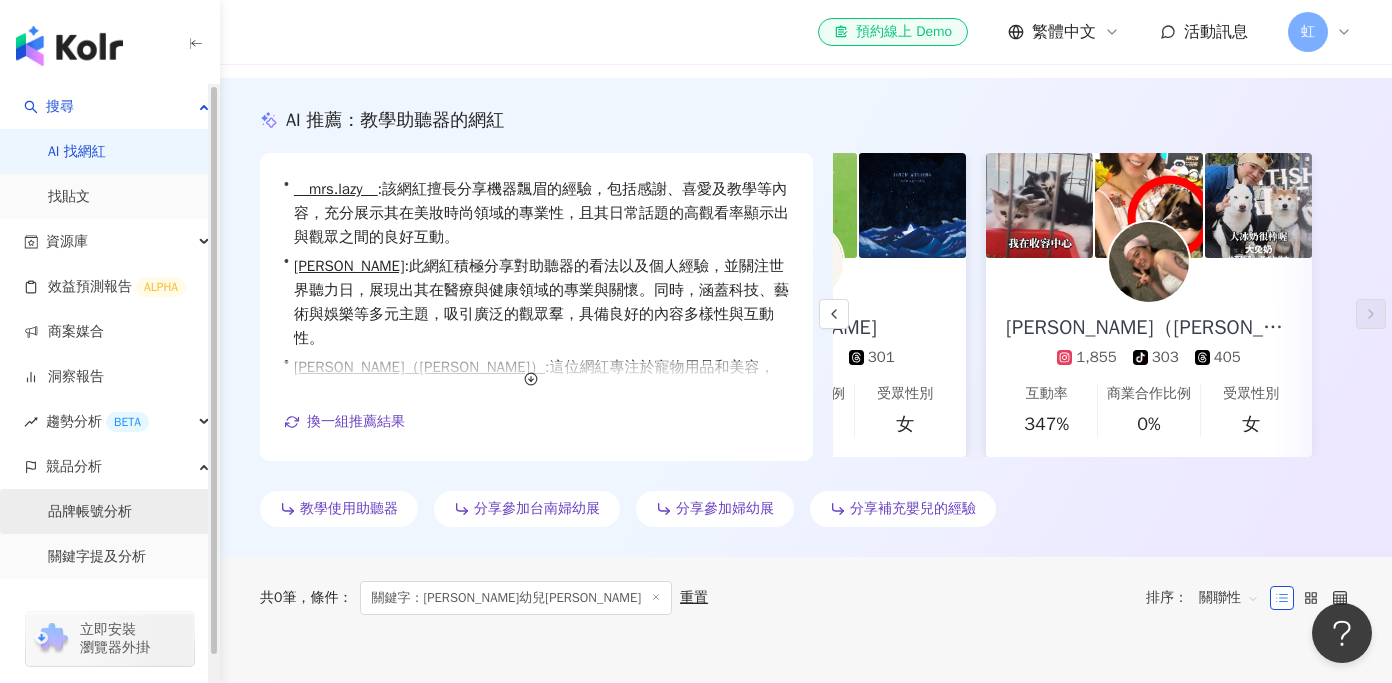 click on "品牌帳號分析" at bounding box center (90, 512) 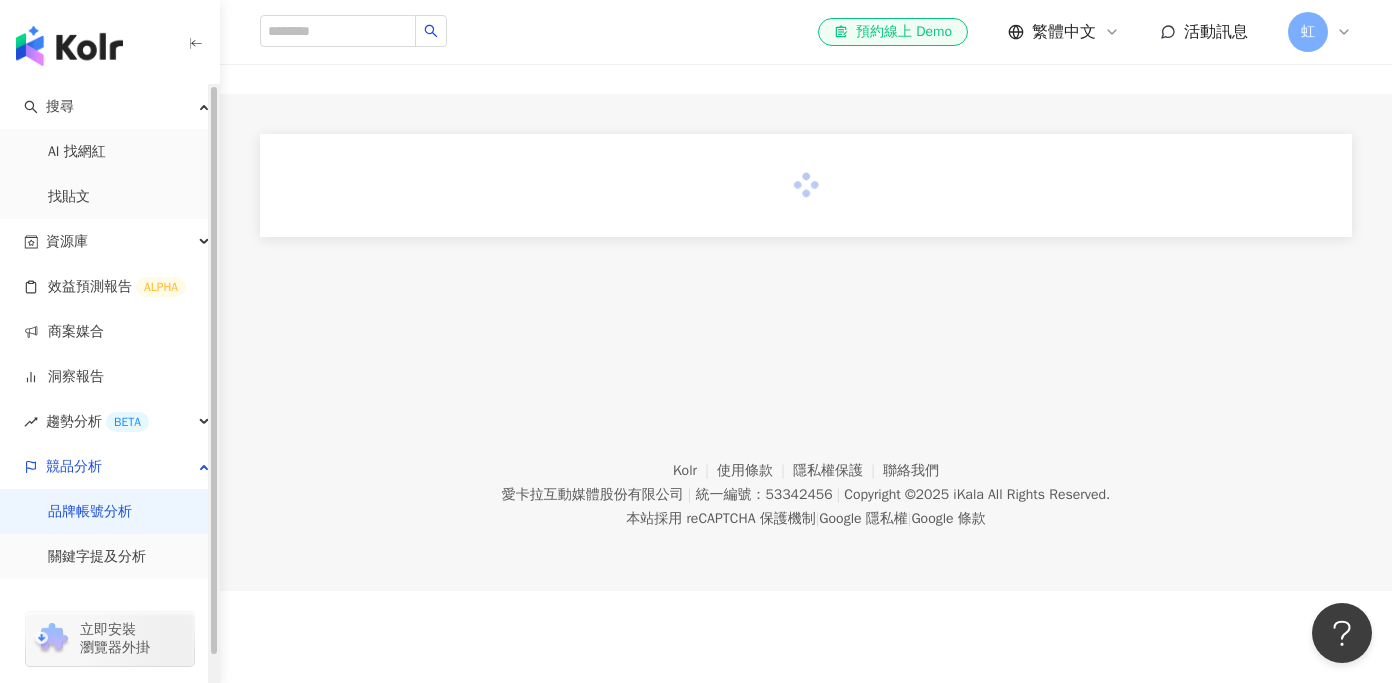 scroll, scrollTop: 0, scrollLeft: 0, axis: both 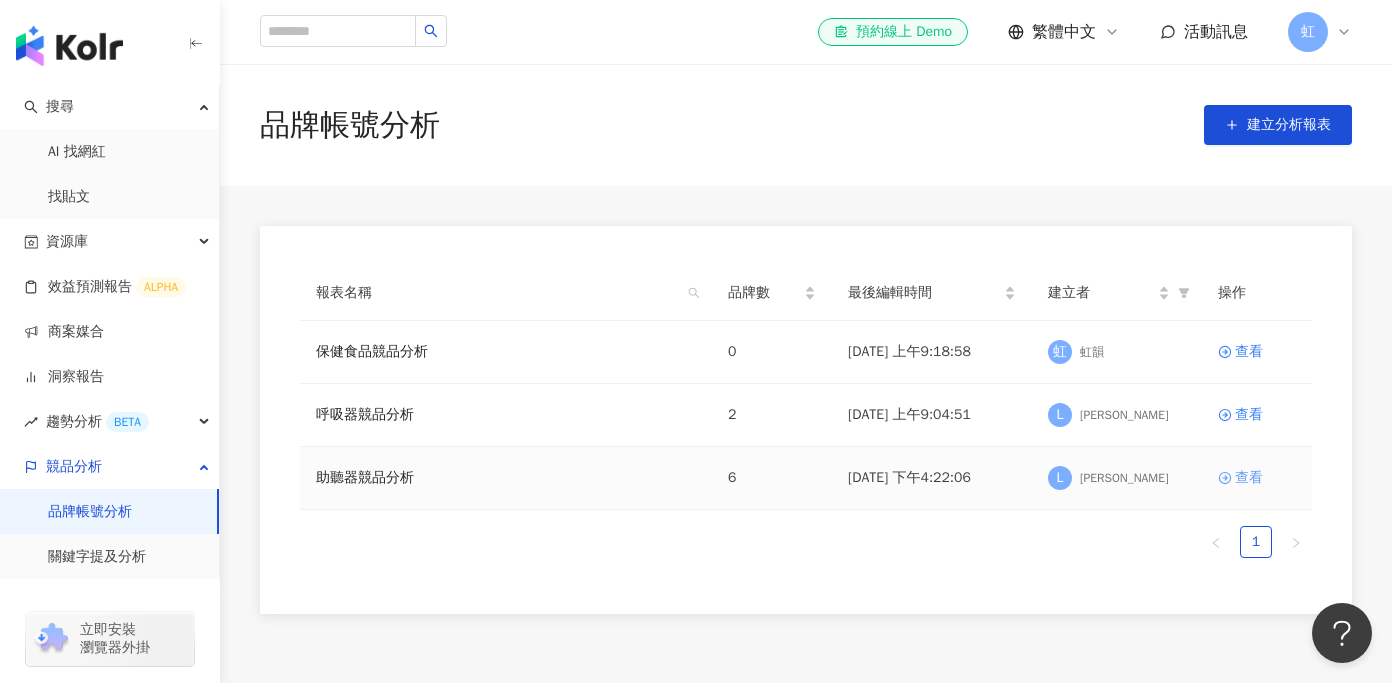 click on "查看" at bounding box center [1249, 478] 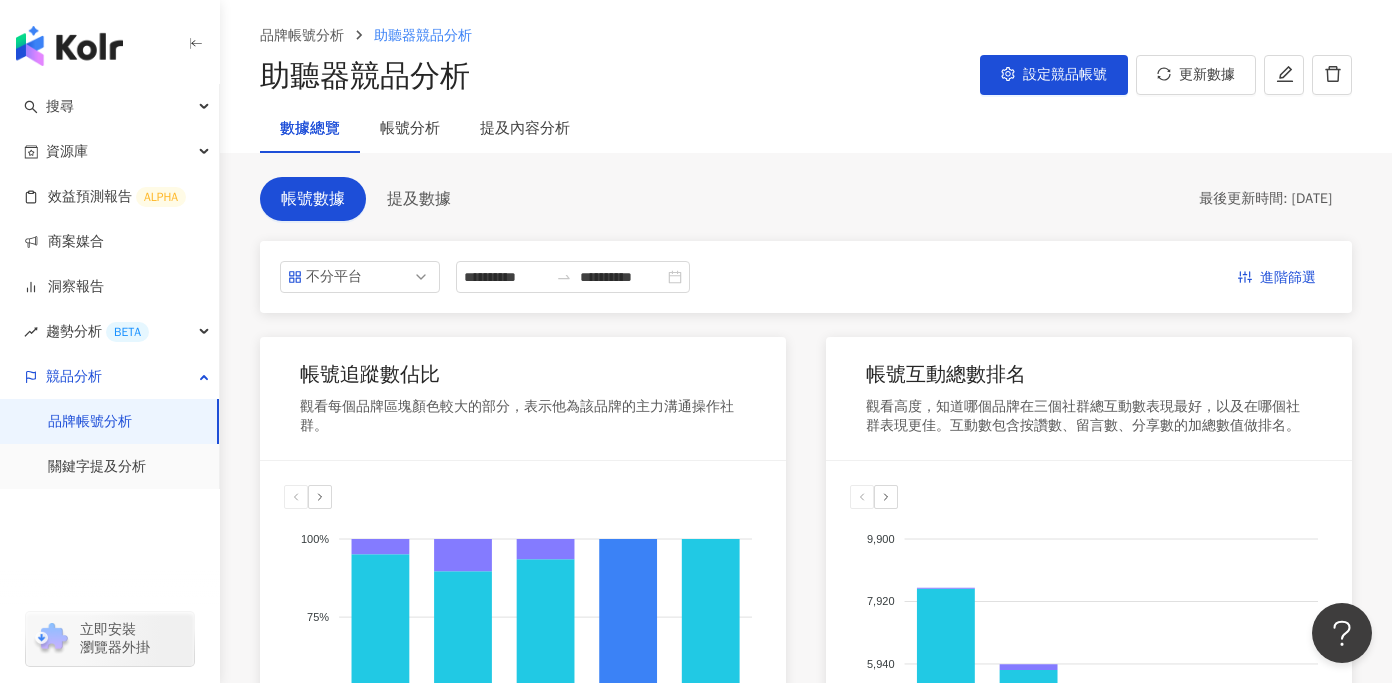 scroll, scrollTop: 57, scrollLeft: 0, axis: vertical 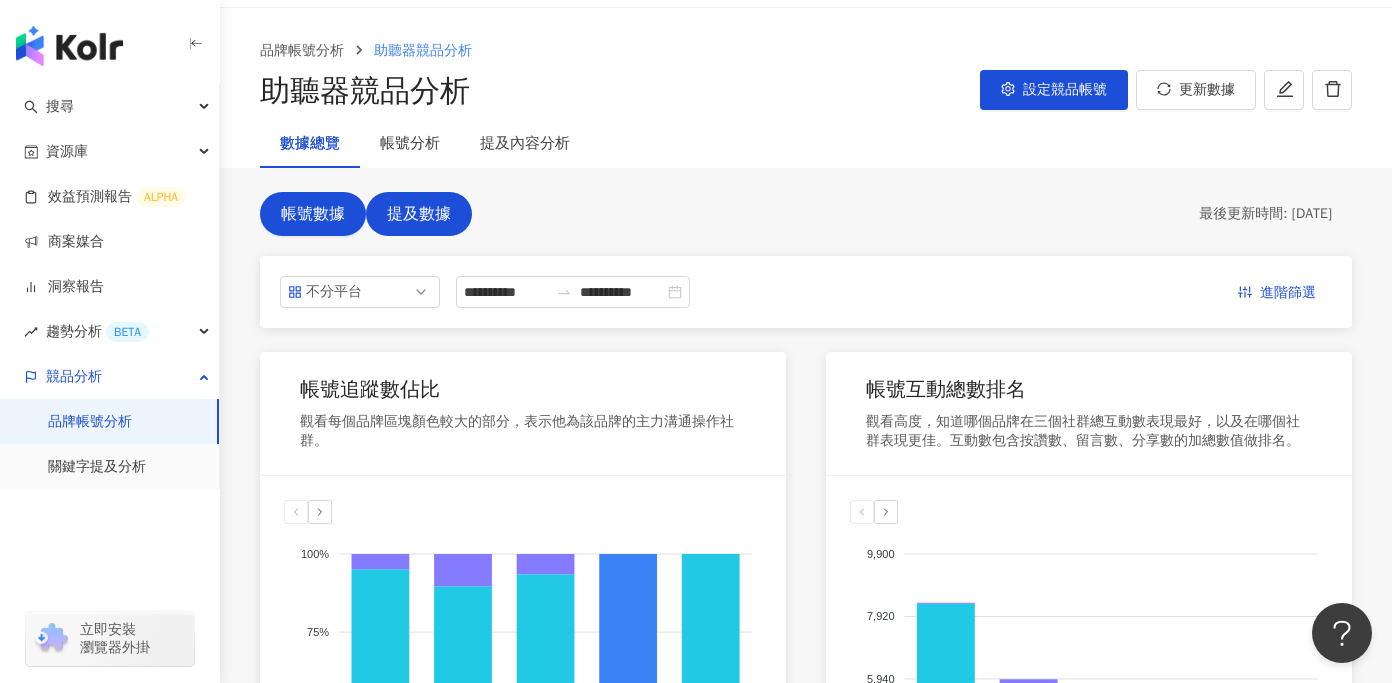 click on "提及數據" at bounding box center (419, 214) 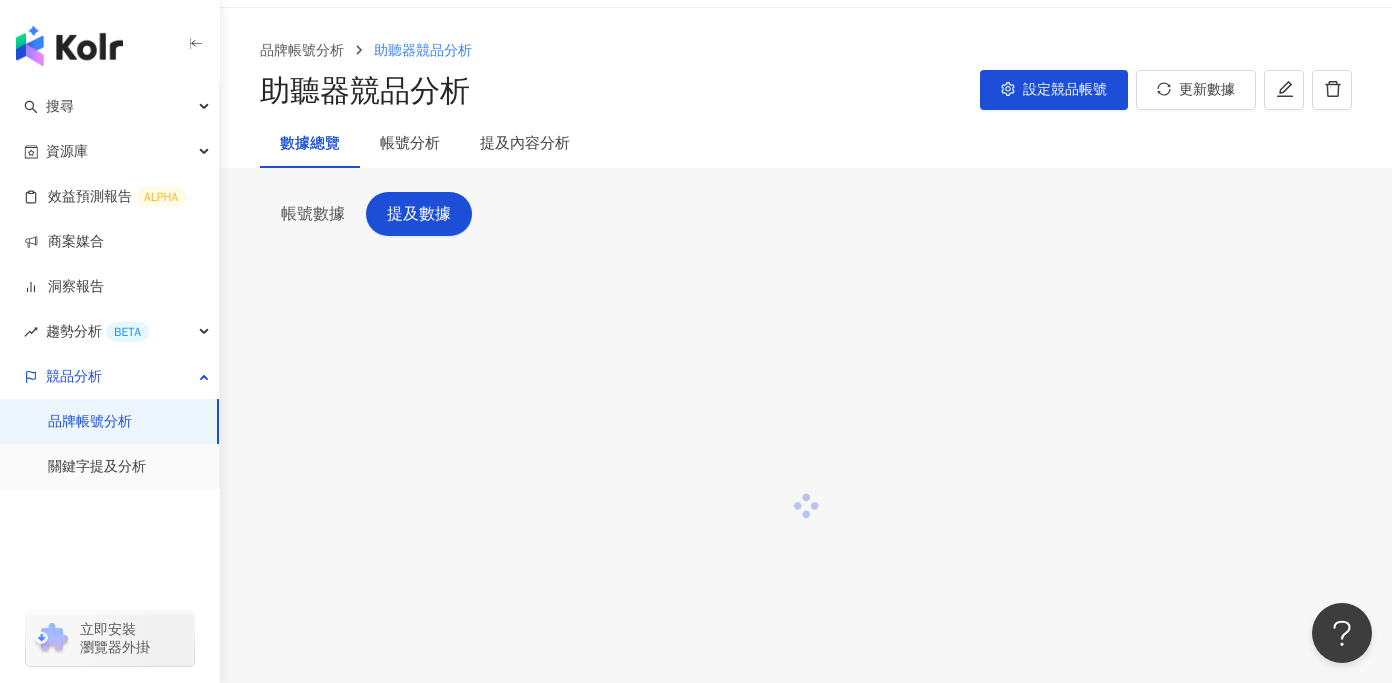 scroll, scrollTop: 0, scrollLeft: 0, axis: both 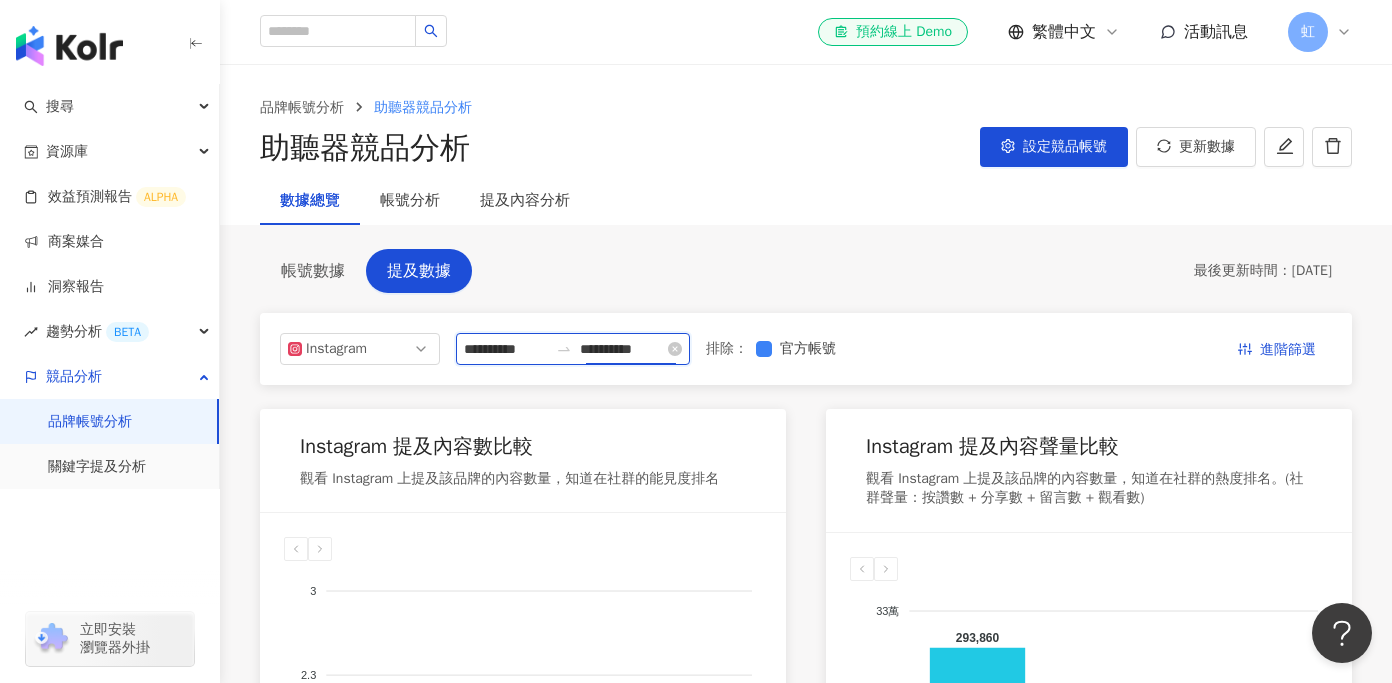 click on "**********" at bounding box center (622, 349) 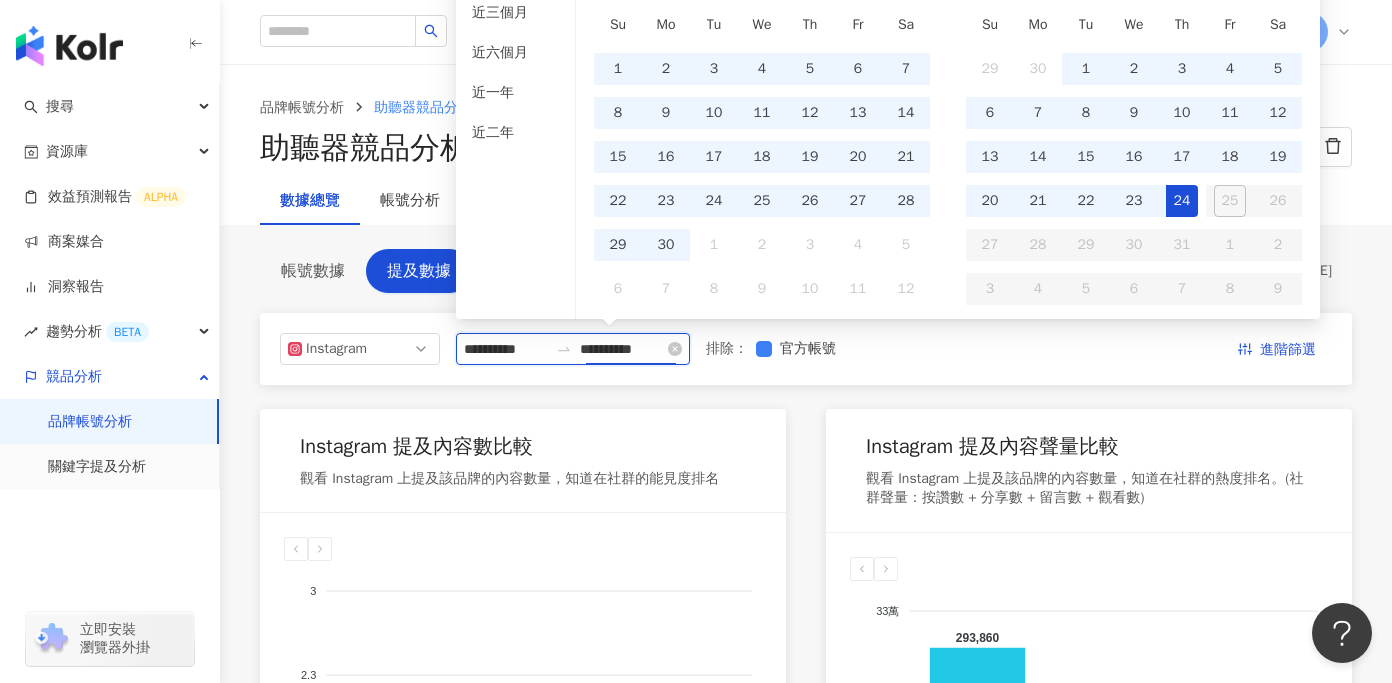 click on "**********" at bounding box center [506, 349] 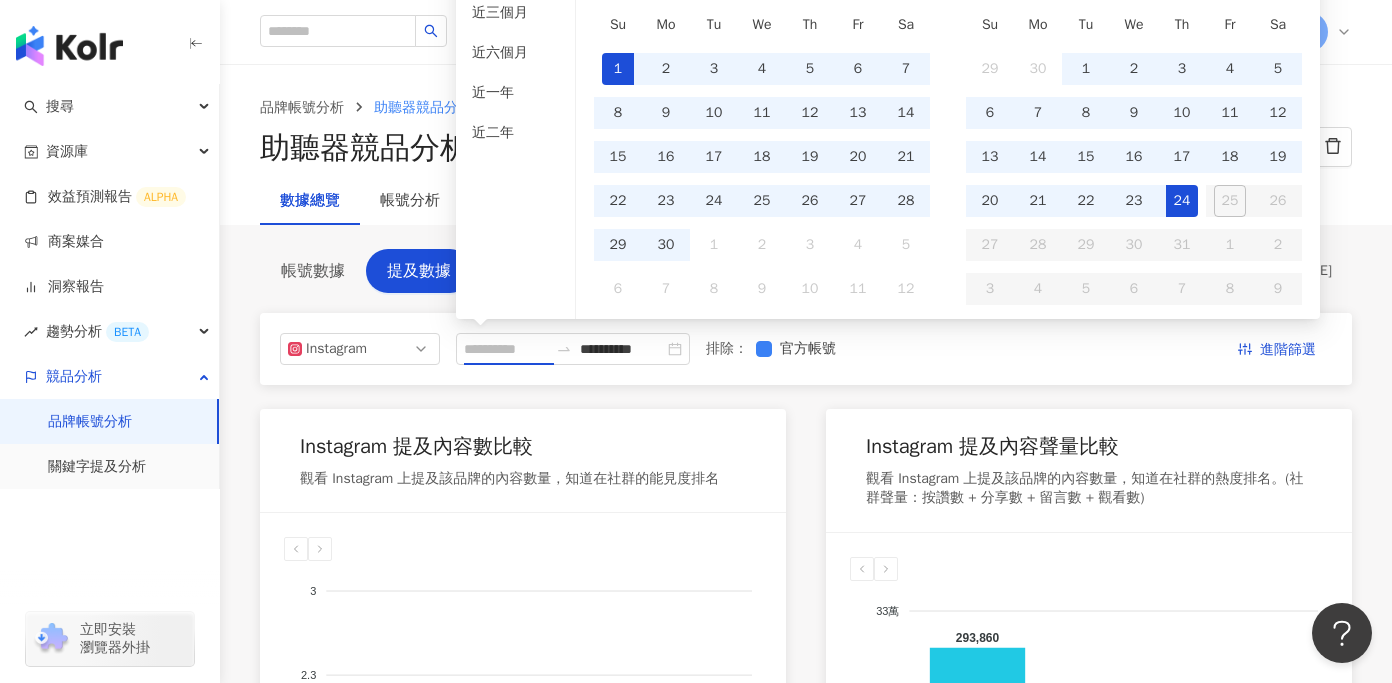 click on "1" at bounding box center [618, 69] 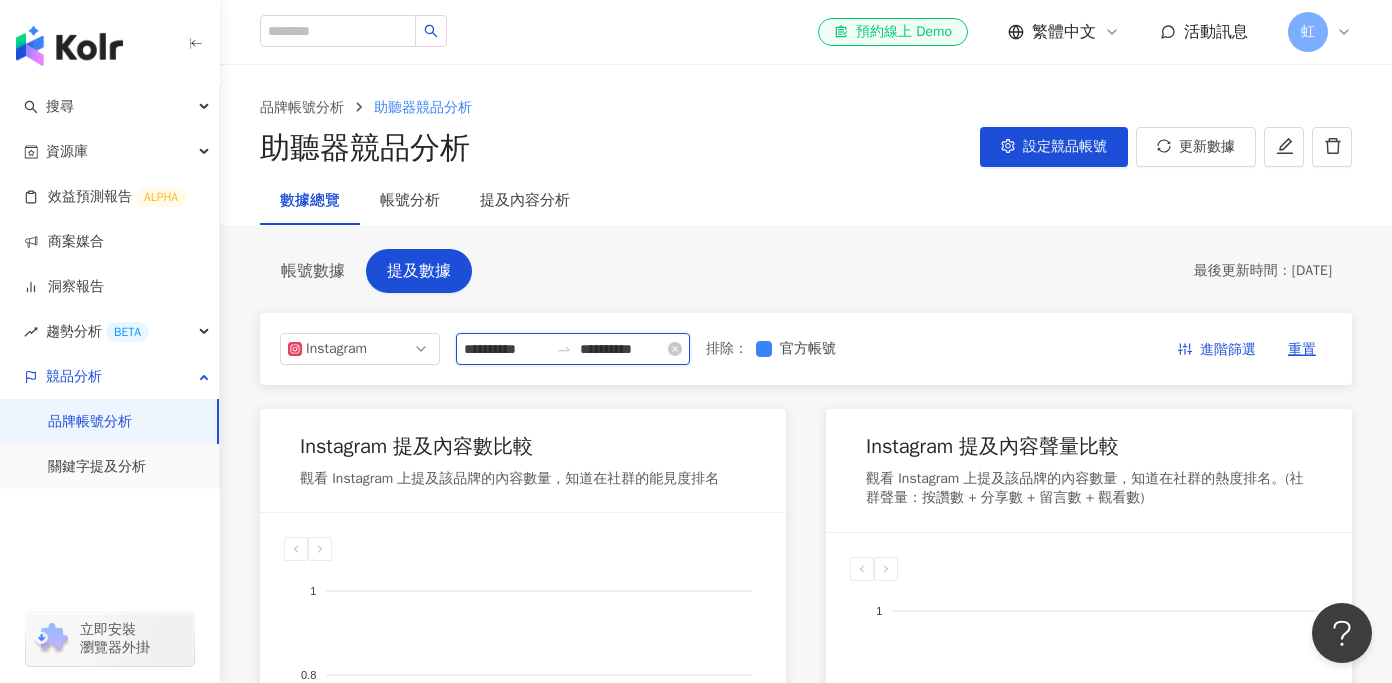 click on "**********" at bounding box center [506, 349] 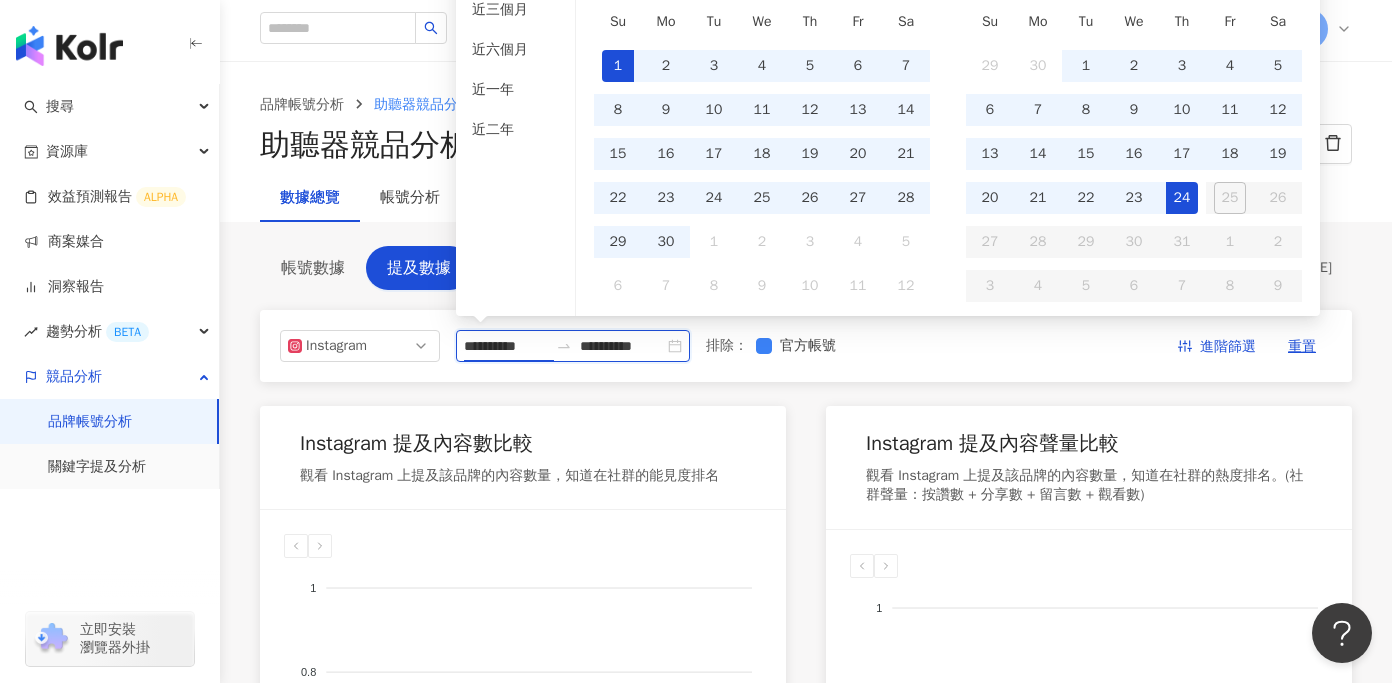 scroll, scrollTop: 4, scrollLeft: 0, axis: vertical 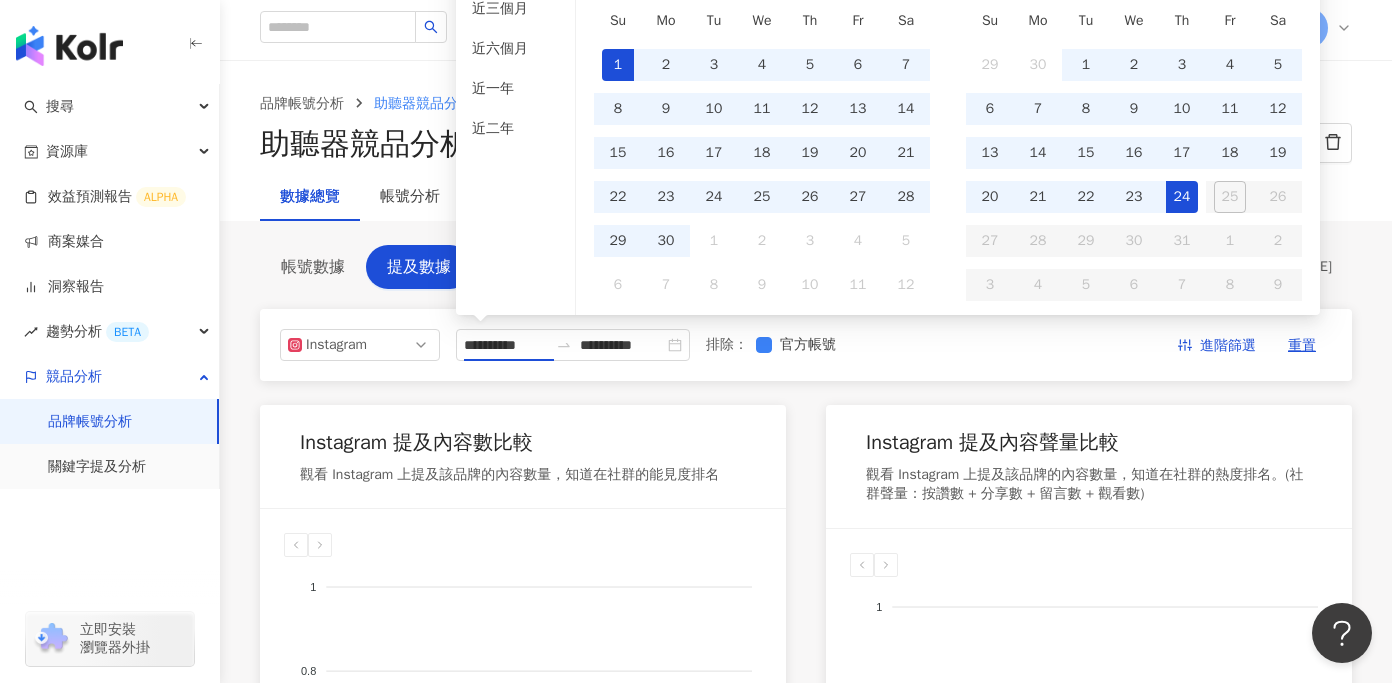 click on "**********" at bounding box center (806, 787) 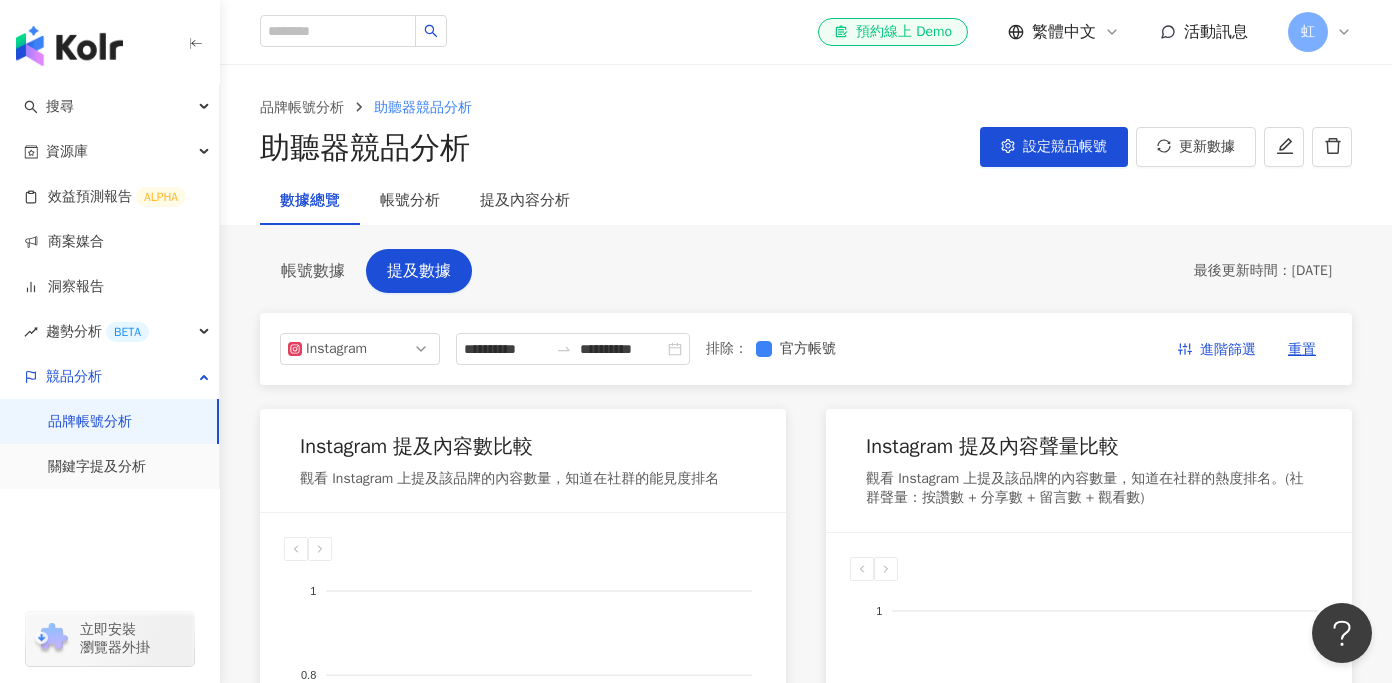 scroll, scrollTop: 0, scrollLeft: 0, axis: both 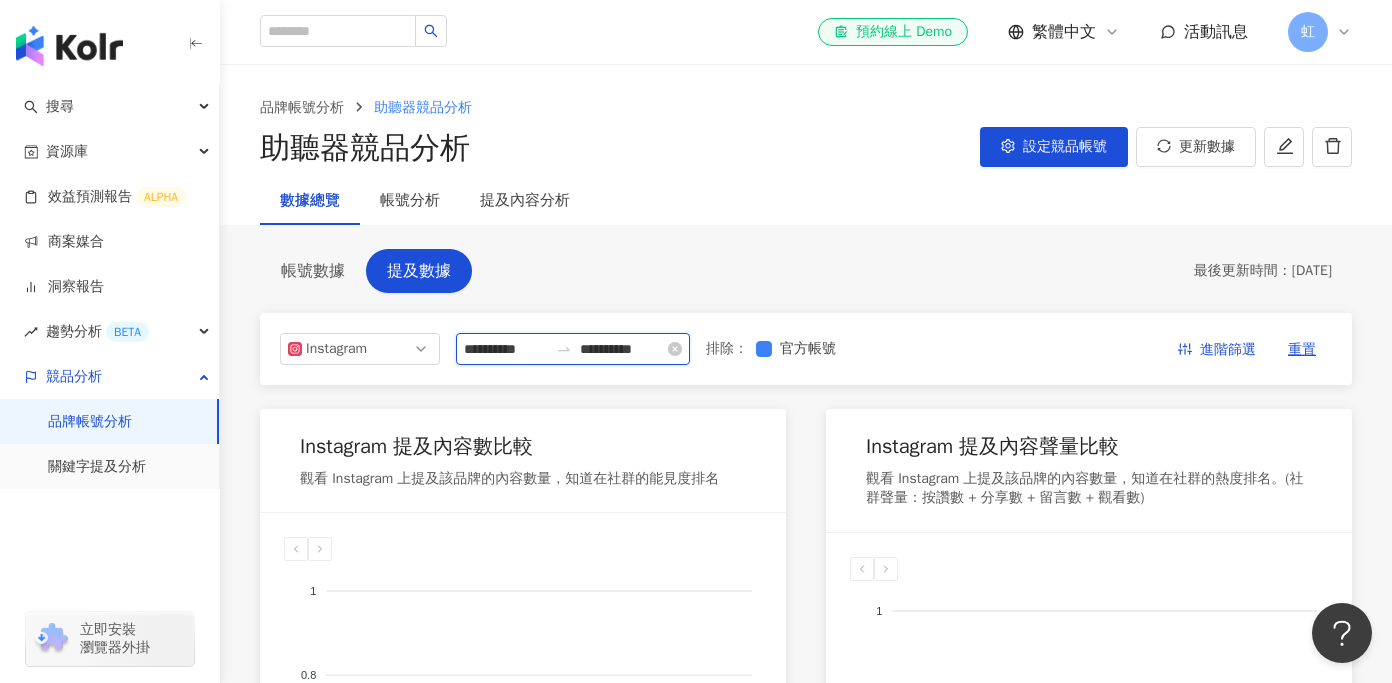 click on "**********" at bounding box center [506, 349] 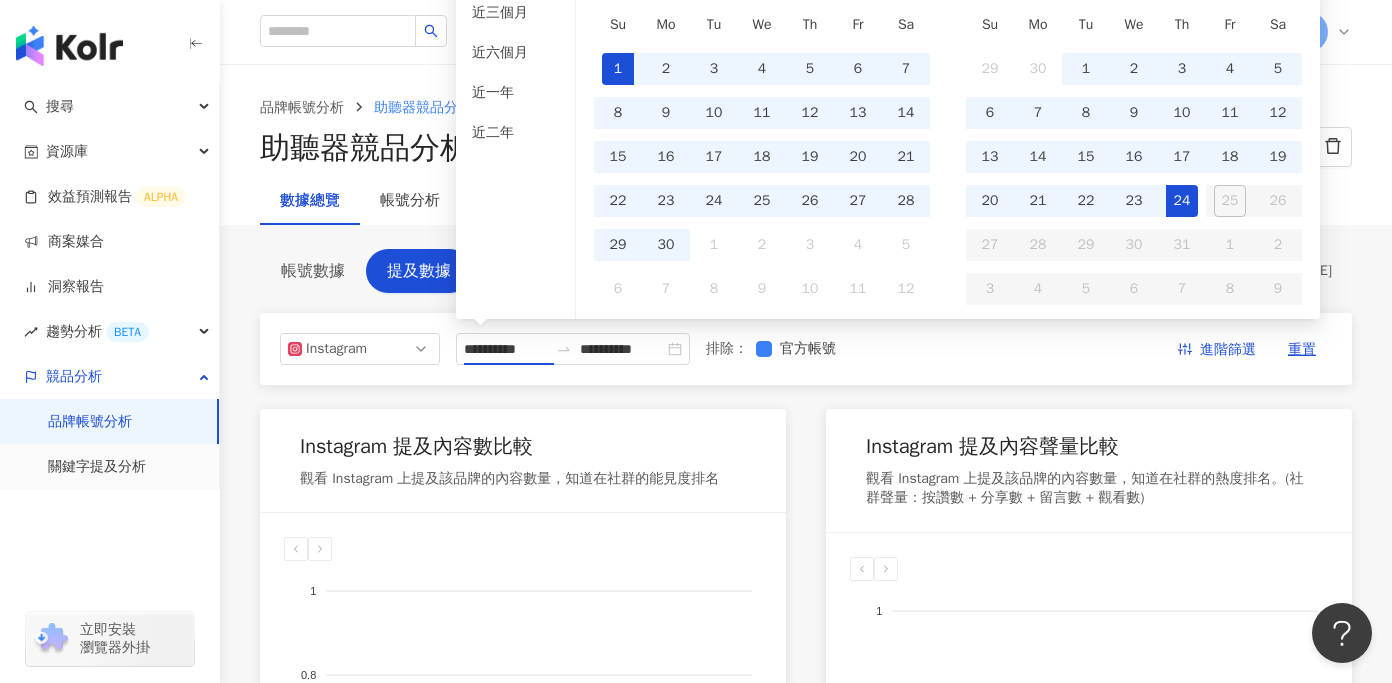 click on "Instagram 提及內容數比較 觀看 Instagram 上提及該品牌的內容數量，知道在社群的能見度排名 1 1 0.8 0.8 0.5 0.5 0.3 0.3 0 0 0 0 0 虹韻助聽器 虹韻助聽器 科林助聽器 科林助聽器 頌恩助聽器 頌恩助聽器 Instagram 提及內容聲量比較 觀看 Instagram 上提及該品牌的內容數量，知道在社群的熱度排名。(社群聲量：按讚數 + 分享數 + 留言數 + 觀看數) 1 1 0.8 0.8 0.5 0.5 0.3 0.3 0 0 0 0 0 虹韻助聽器 虹韻助聽器 科林助聽器 科林助聽器 頌恩助聽器 頌恩助聽器" at bounding box center [806, 714] 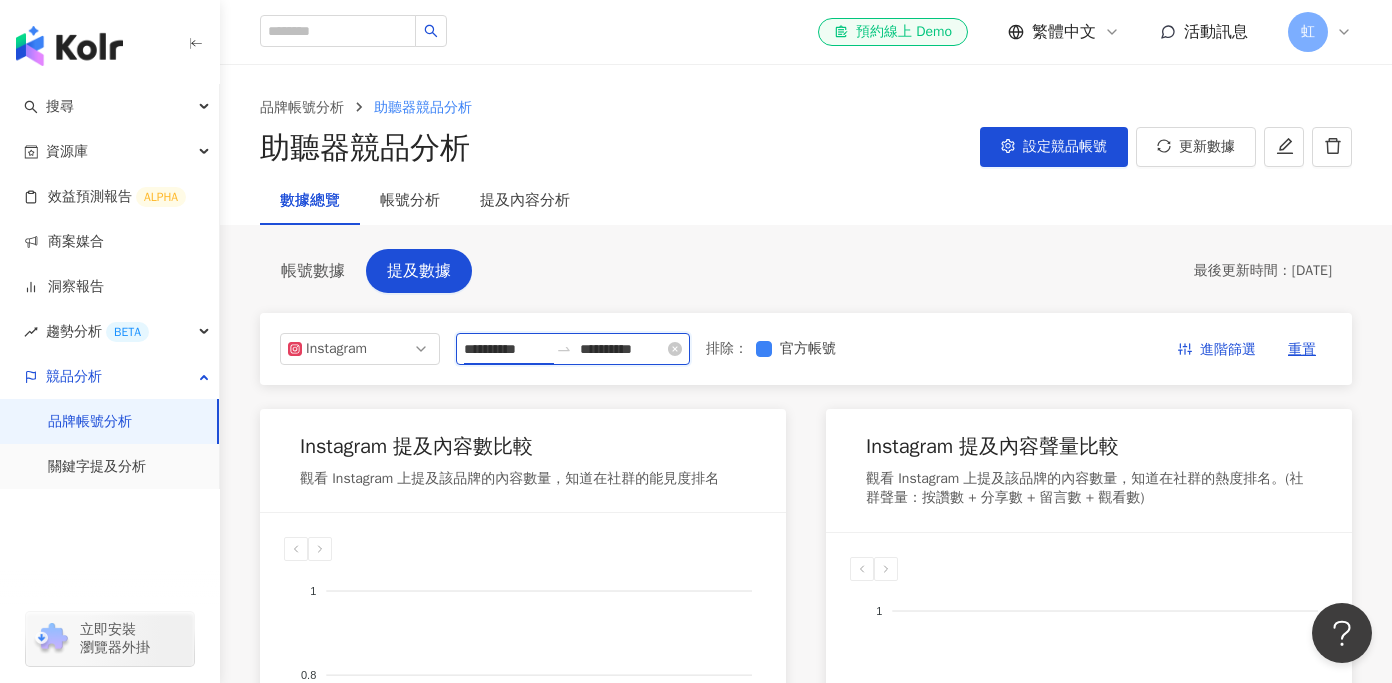 click on "**********" at bounding box center (506, 349) 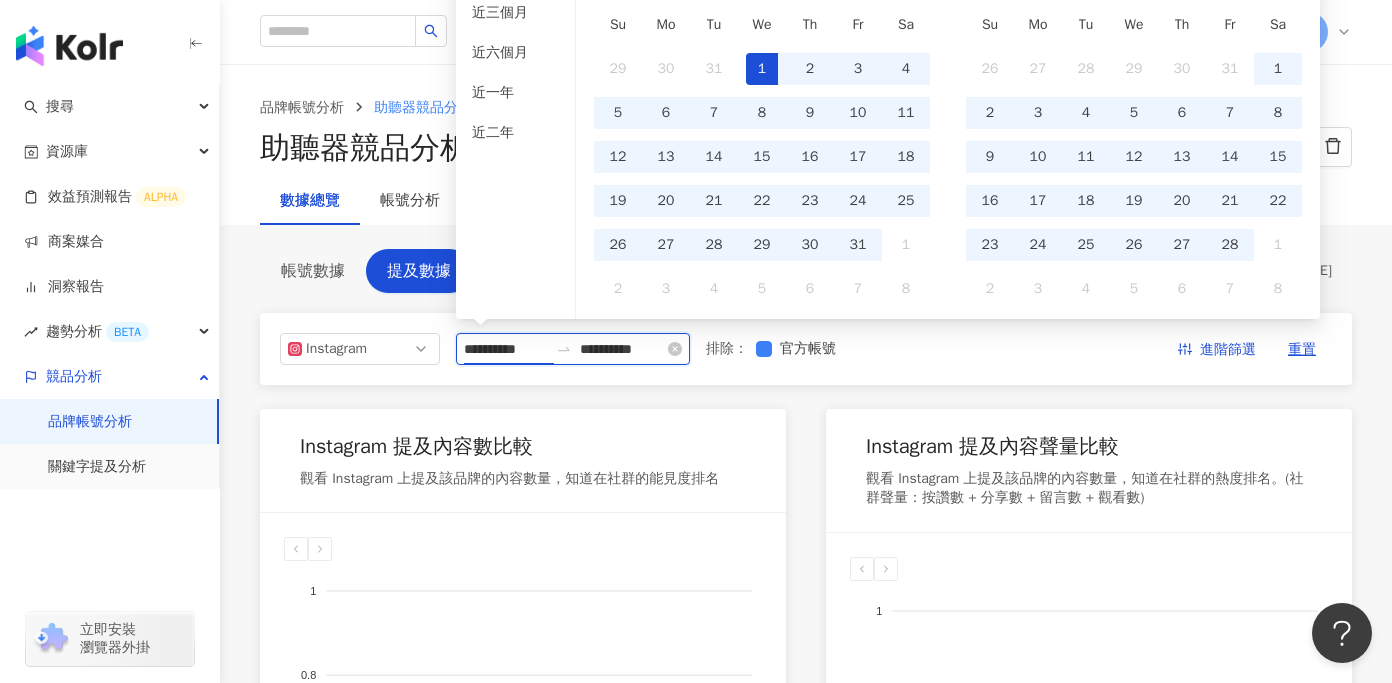 type on "**********" 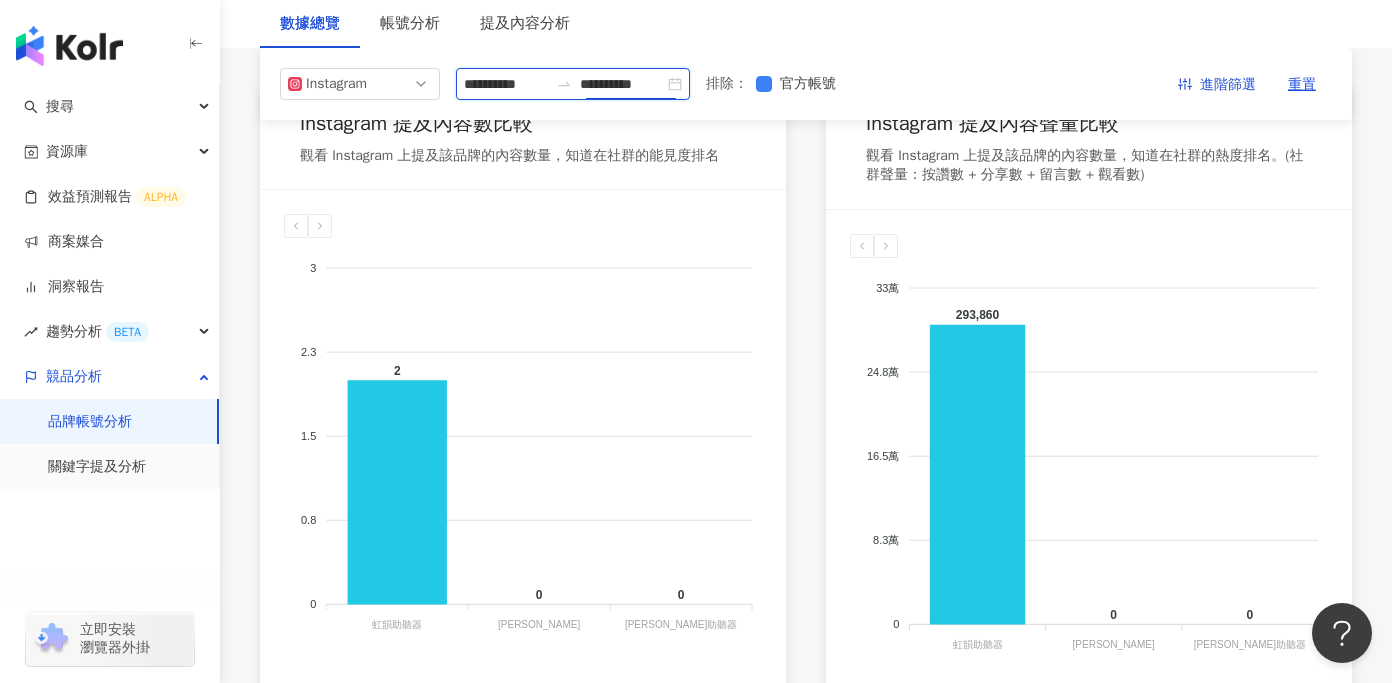 scroll, scrollTop: 0, scrollLeft: 0, axis: both 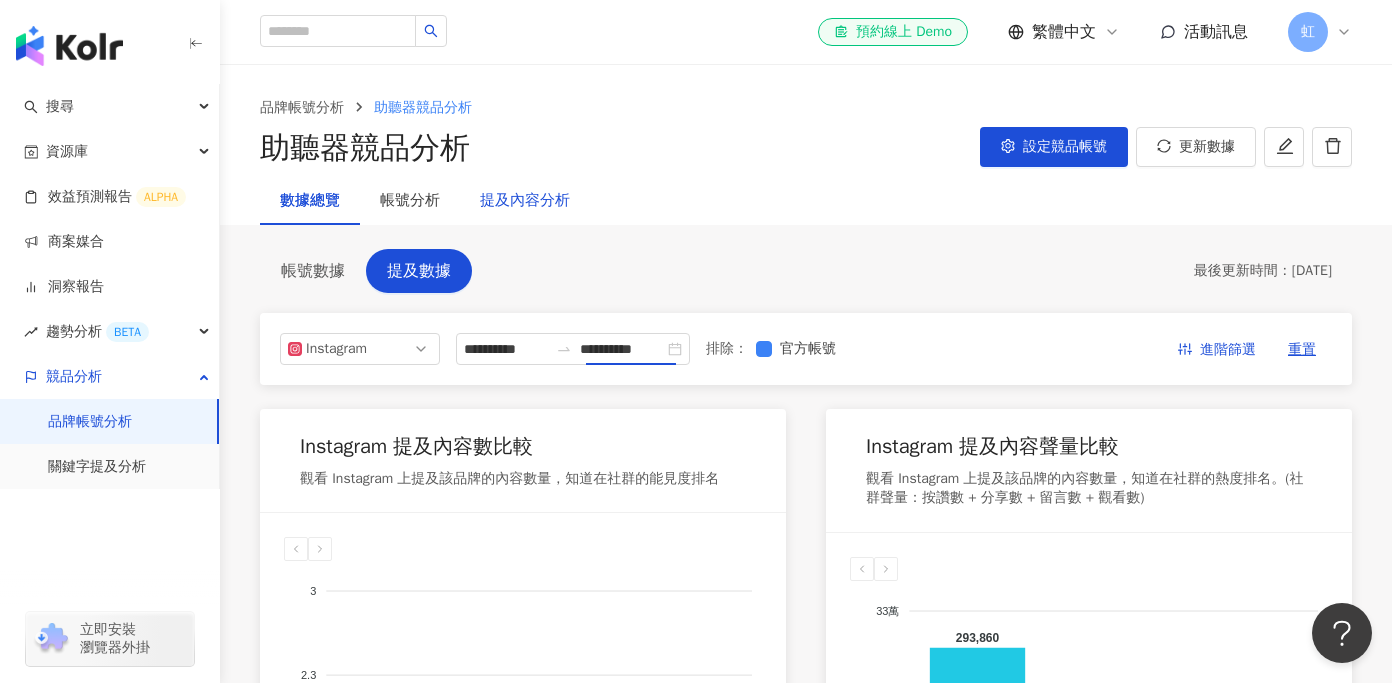 click on "提及內容分析" at bounding box center [525, 201] 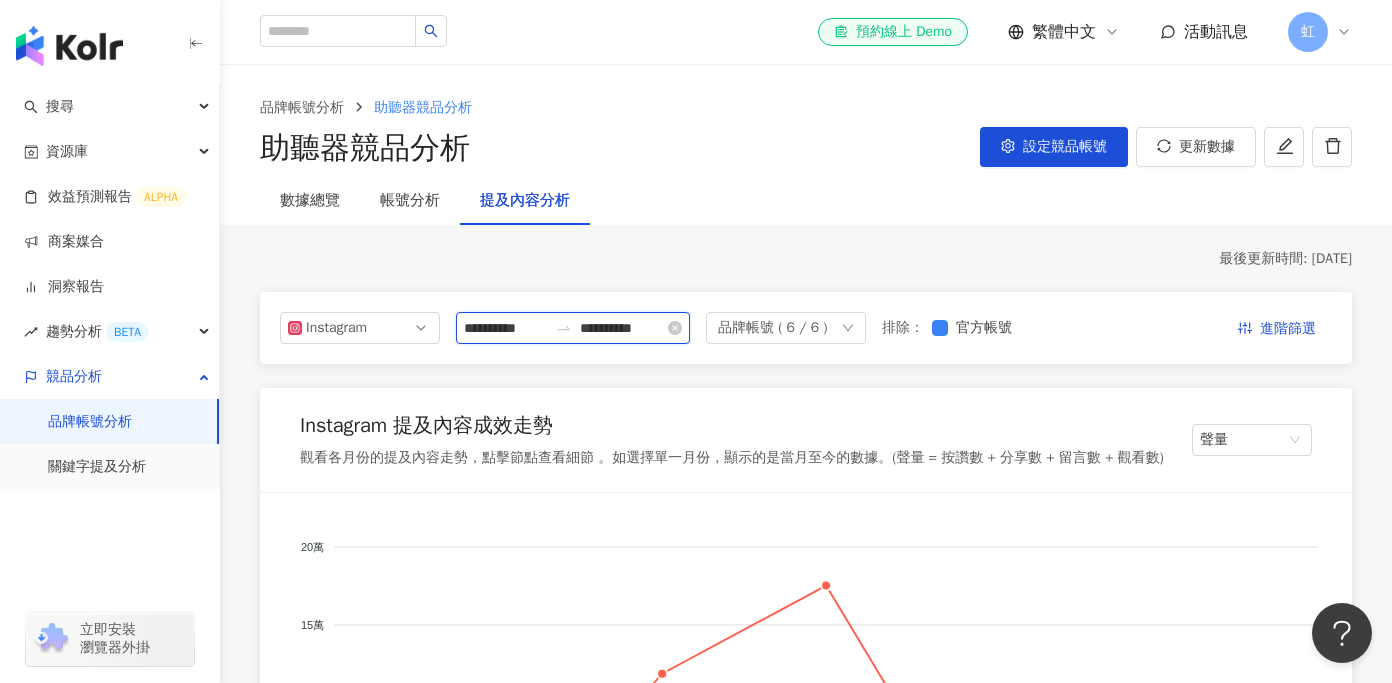 click on "**********" at bounding box center [506, 328] 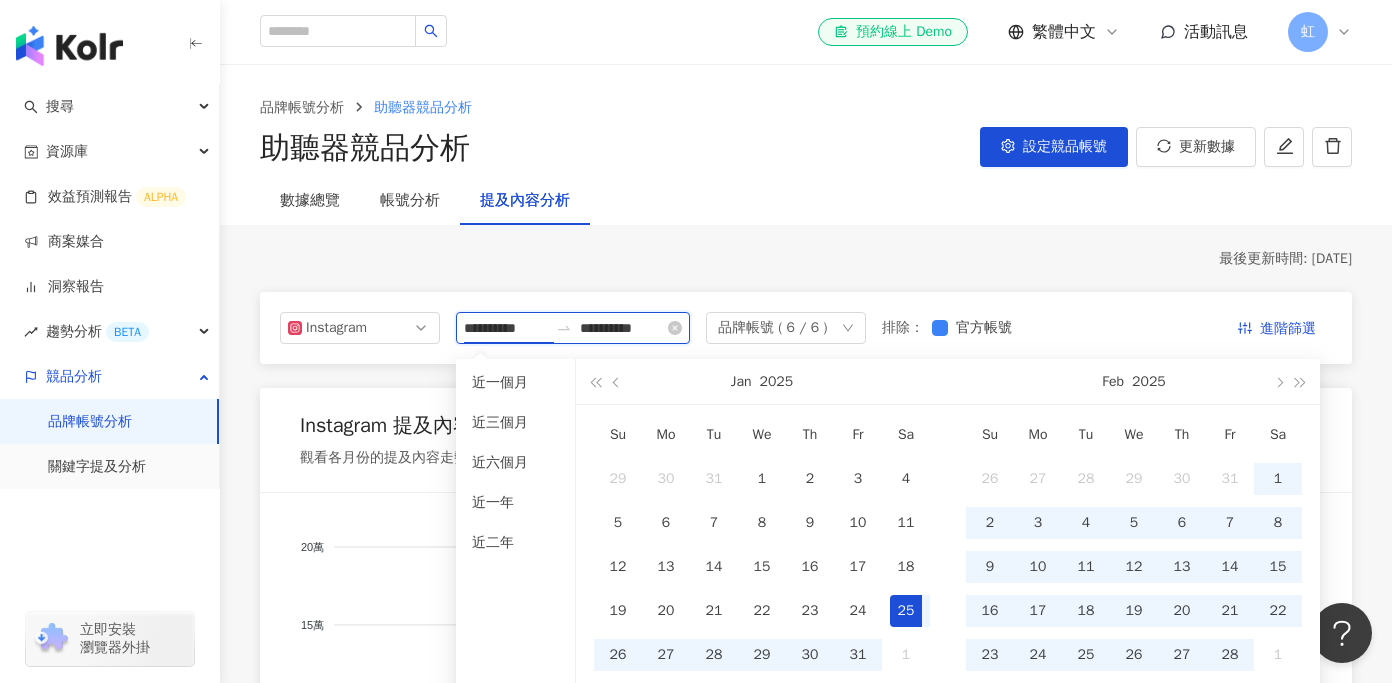 click on "**********" at bounding box center (506, 328) 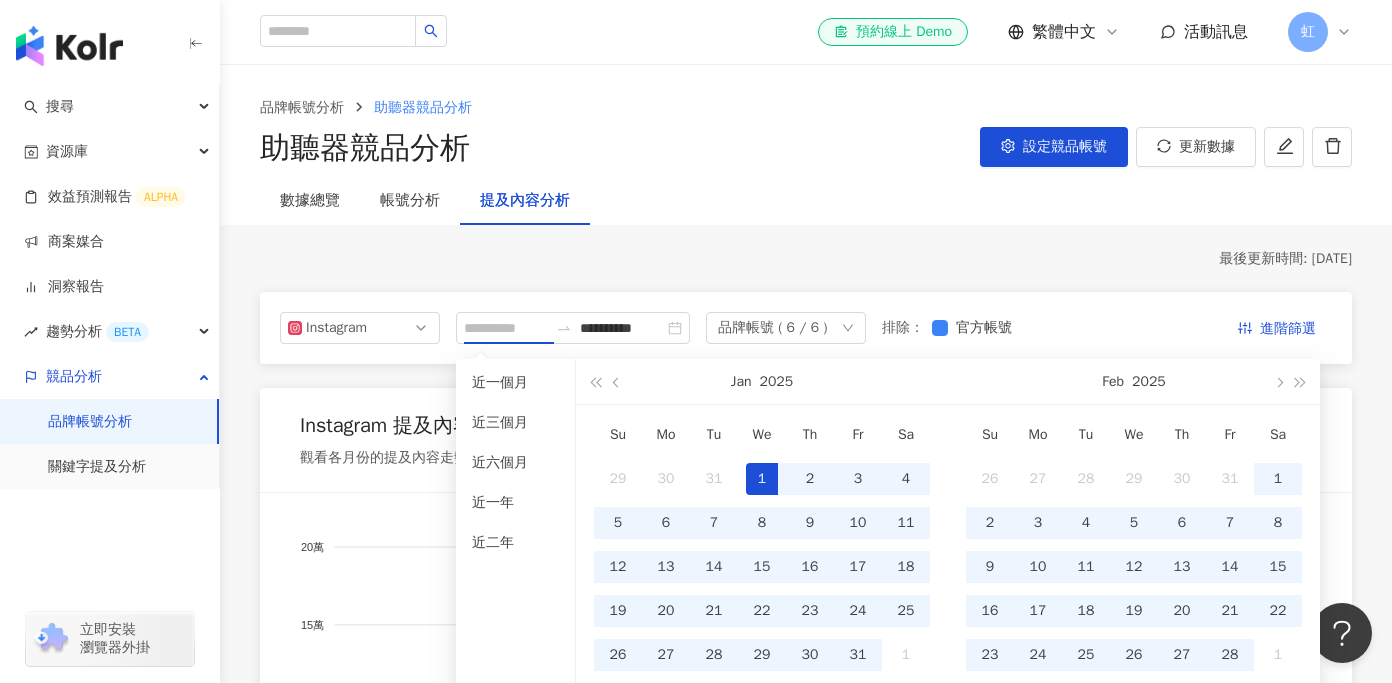 click on "1" at bounding box center [762, 479] 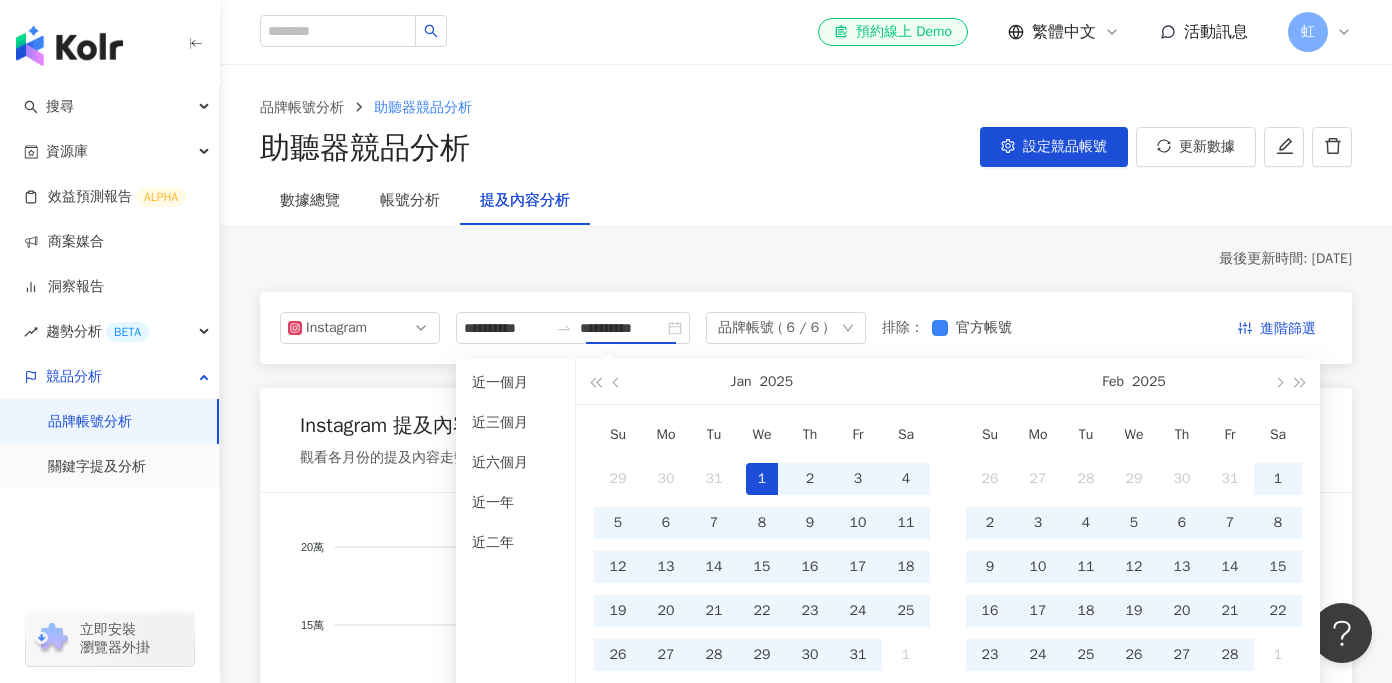 click on "**********" at bounding box center [806, 2322] 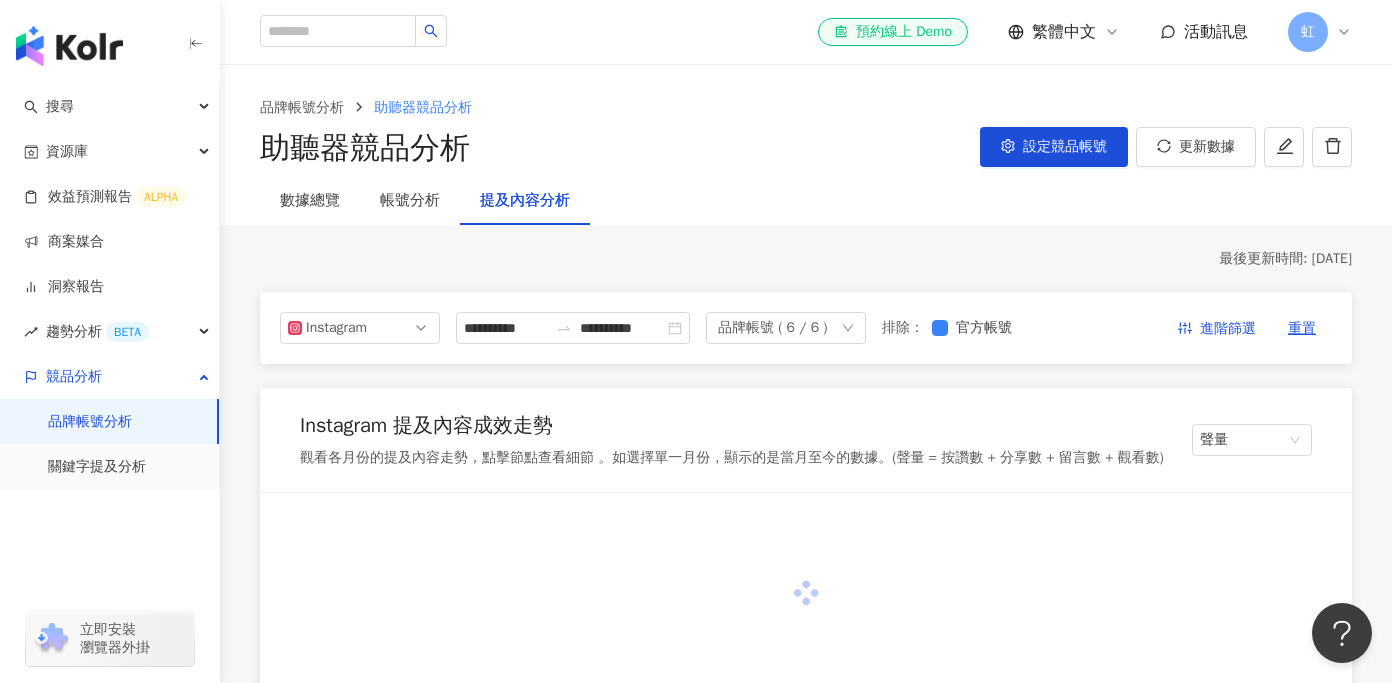 type on "**********" 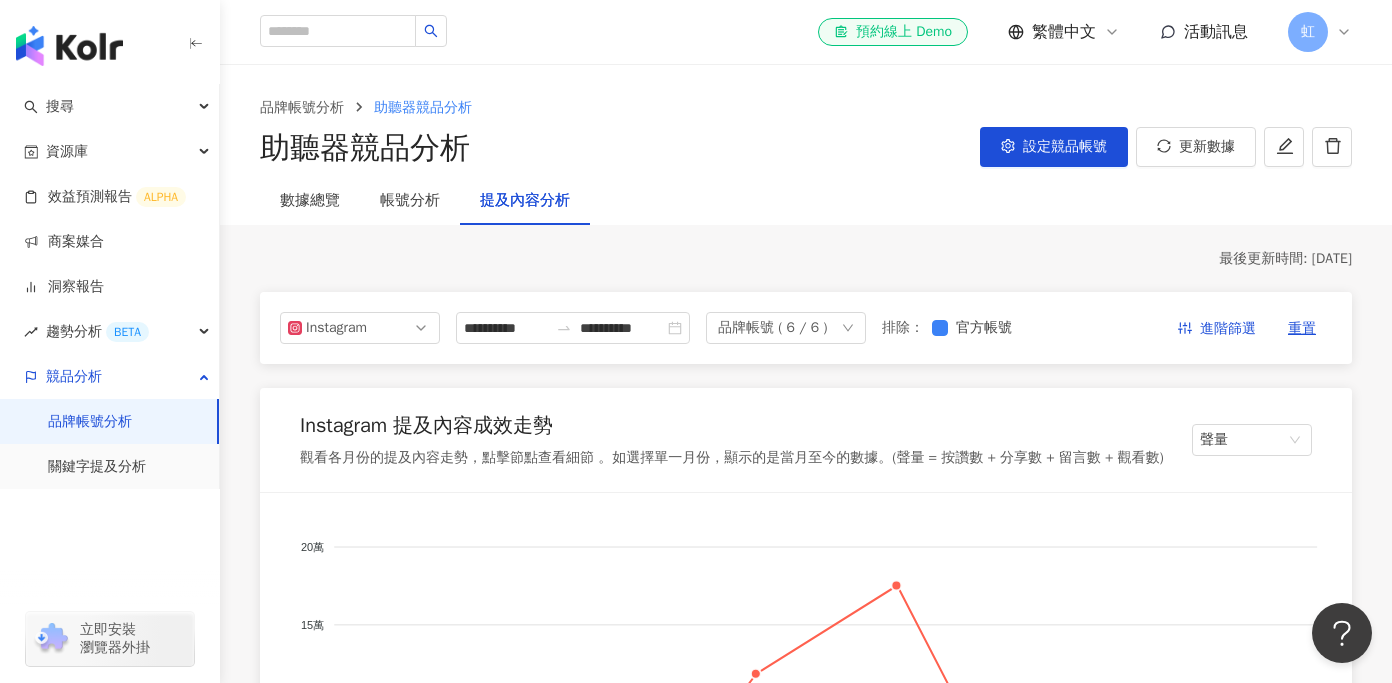 click 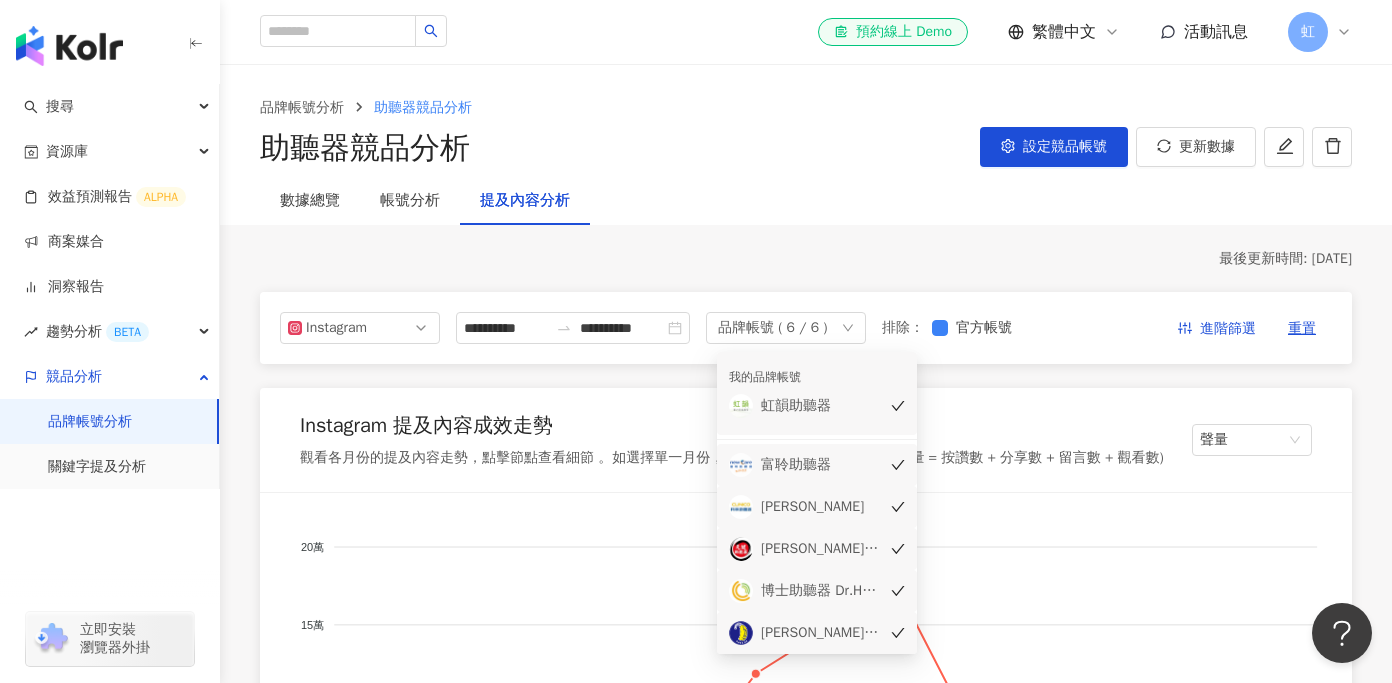 click on "**********" at bounding box center (806, 2322) 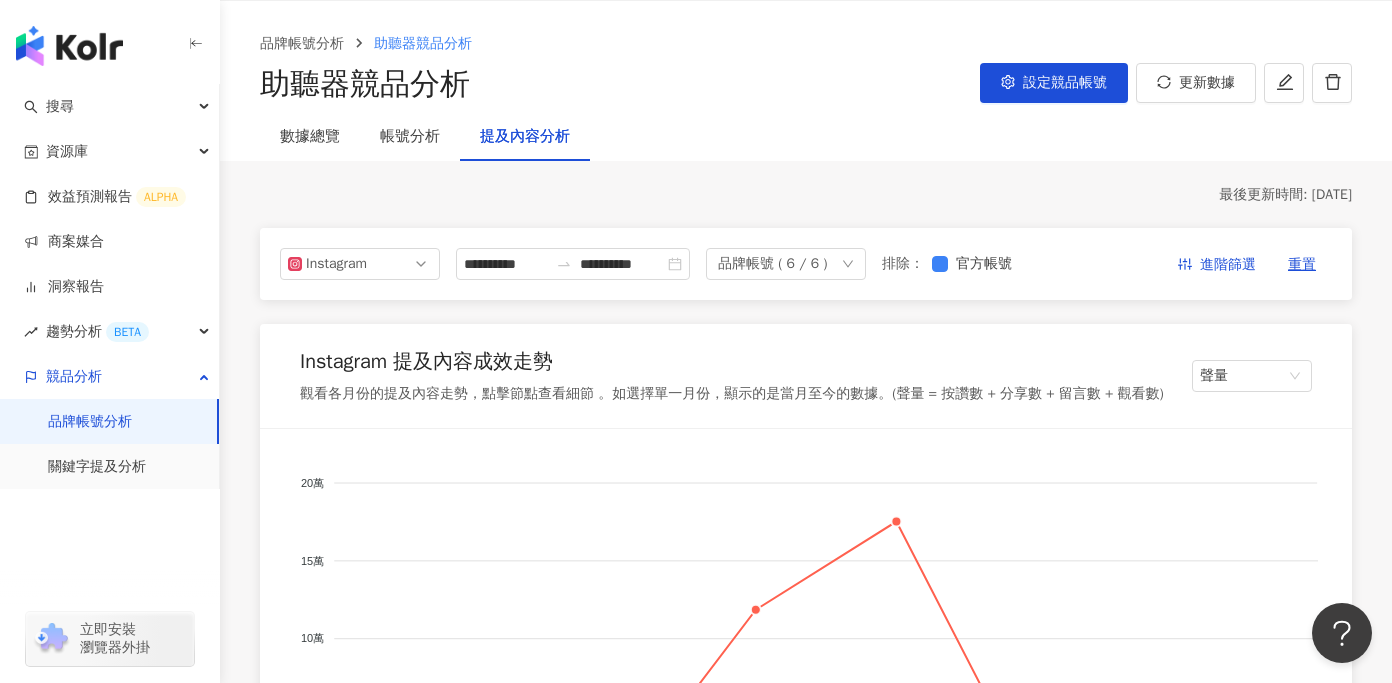 scroll, scrollTop: 0, scrollLeft: 0, axis: both 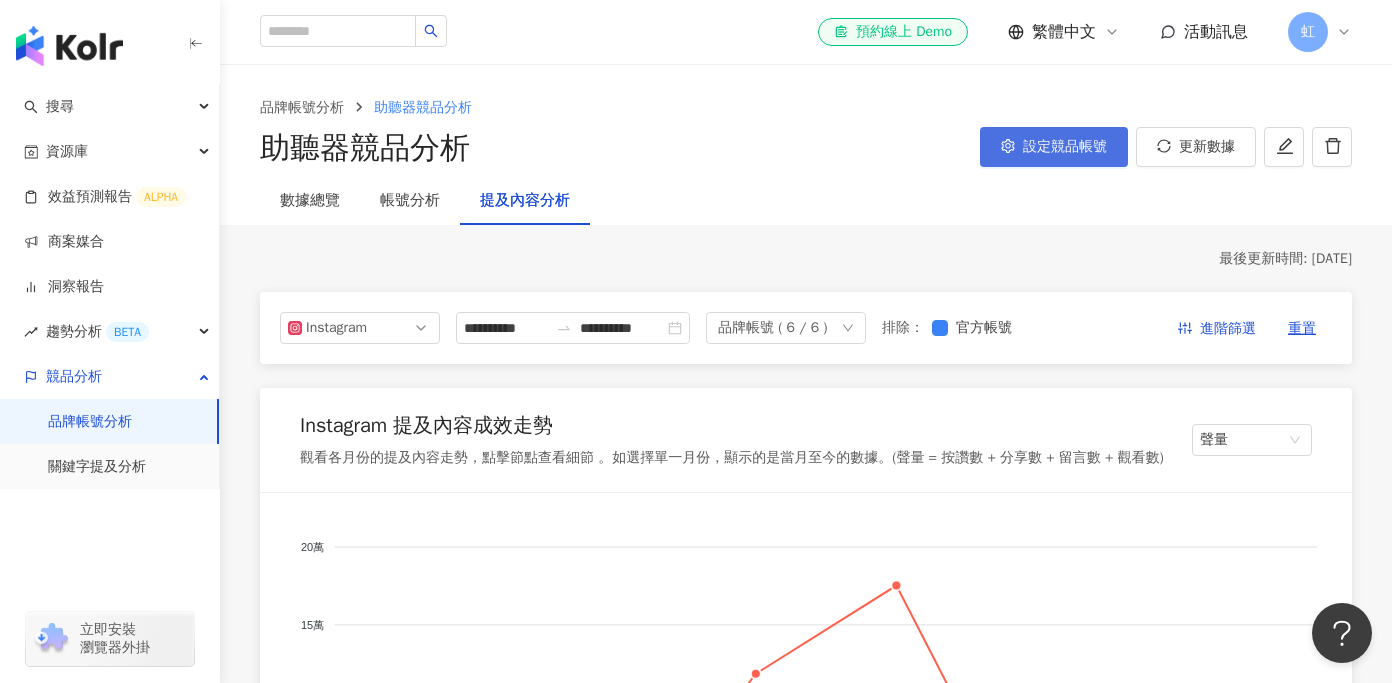 click on "設定競品帳號" at bounding box center [1054, 147] 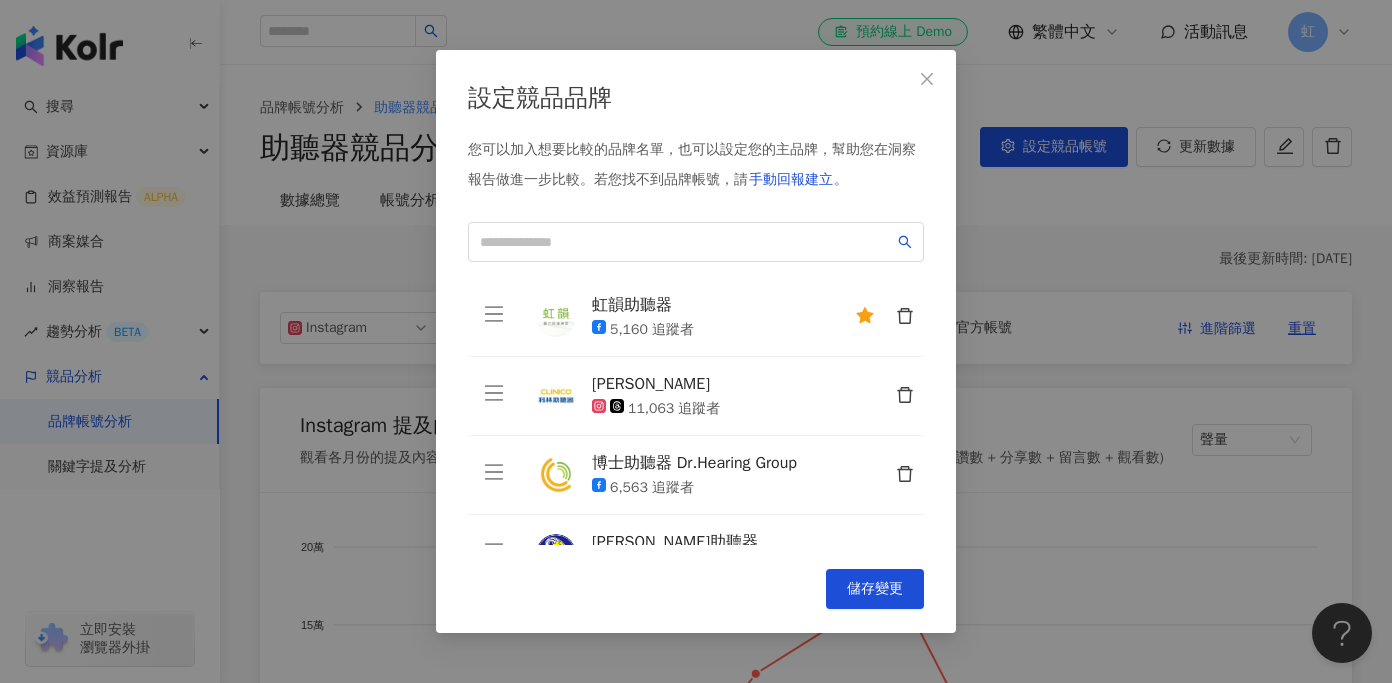 click on "科林助聽器 11,063 追蹤者" at bounding box center [758, 396] 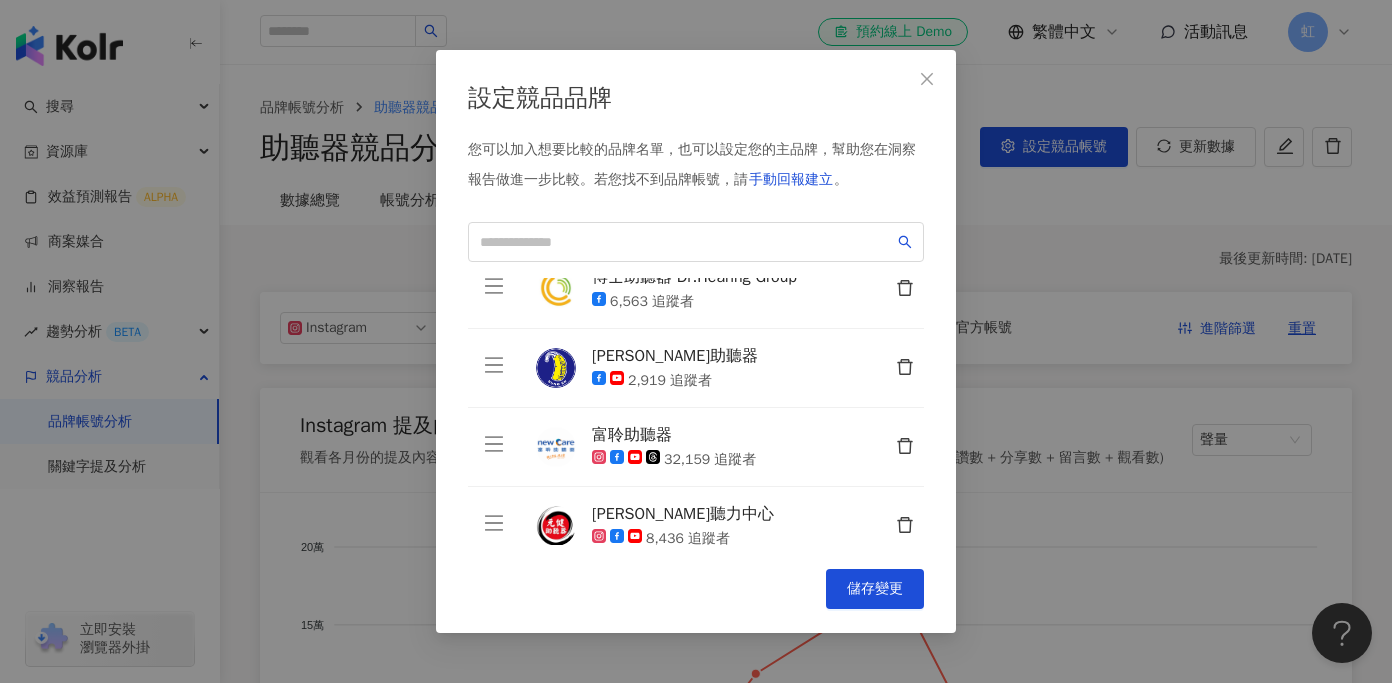 scroll, scrollTop: 207, scrollLeft: 0, axis: vertical 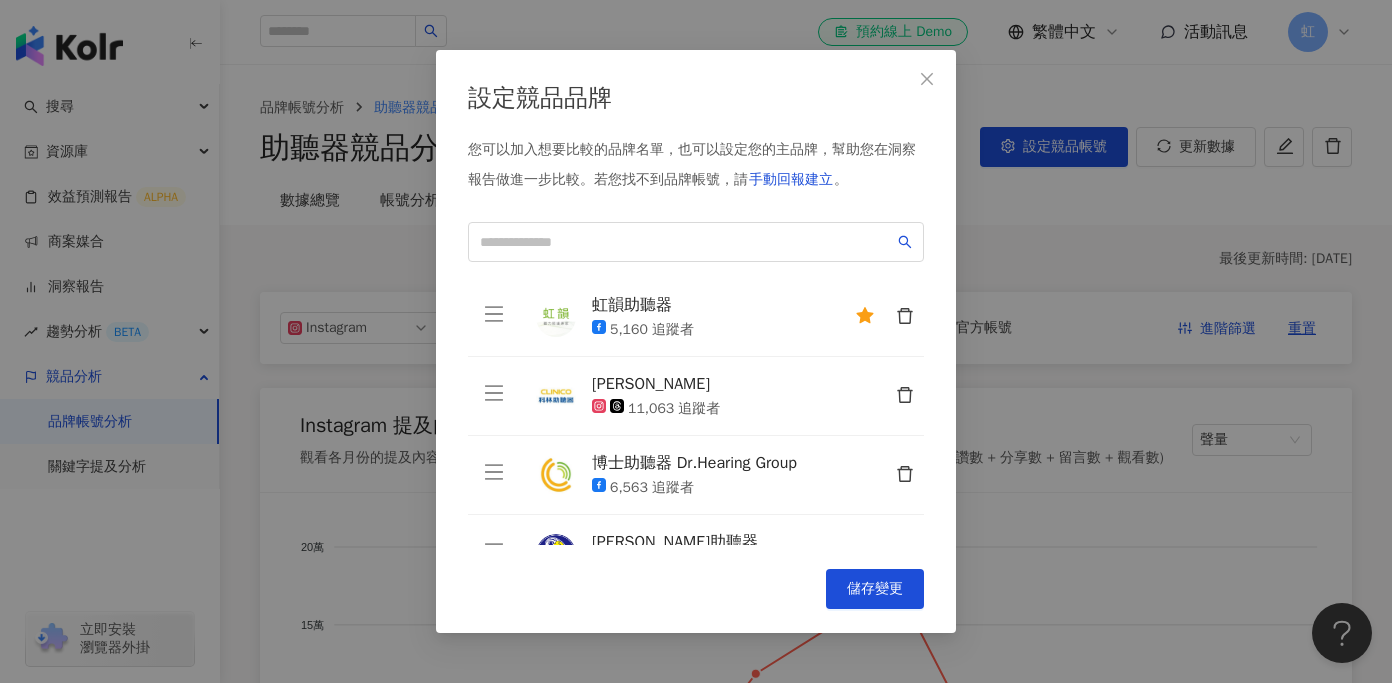 click on "5,160 追蹤者" at bounding box center [652, 330] 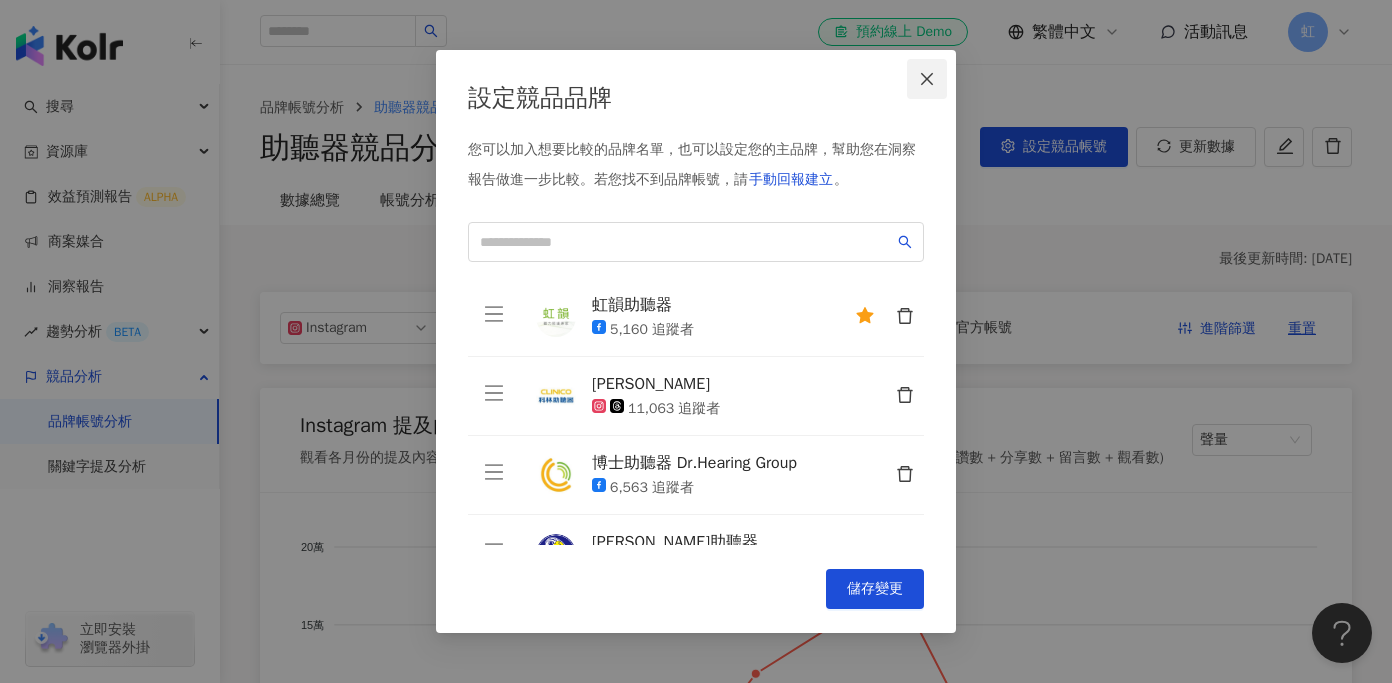 click 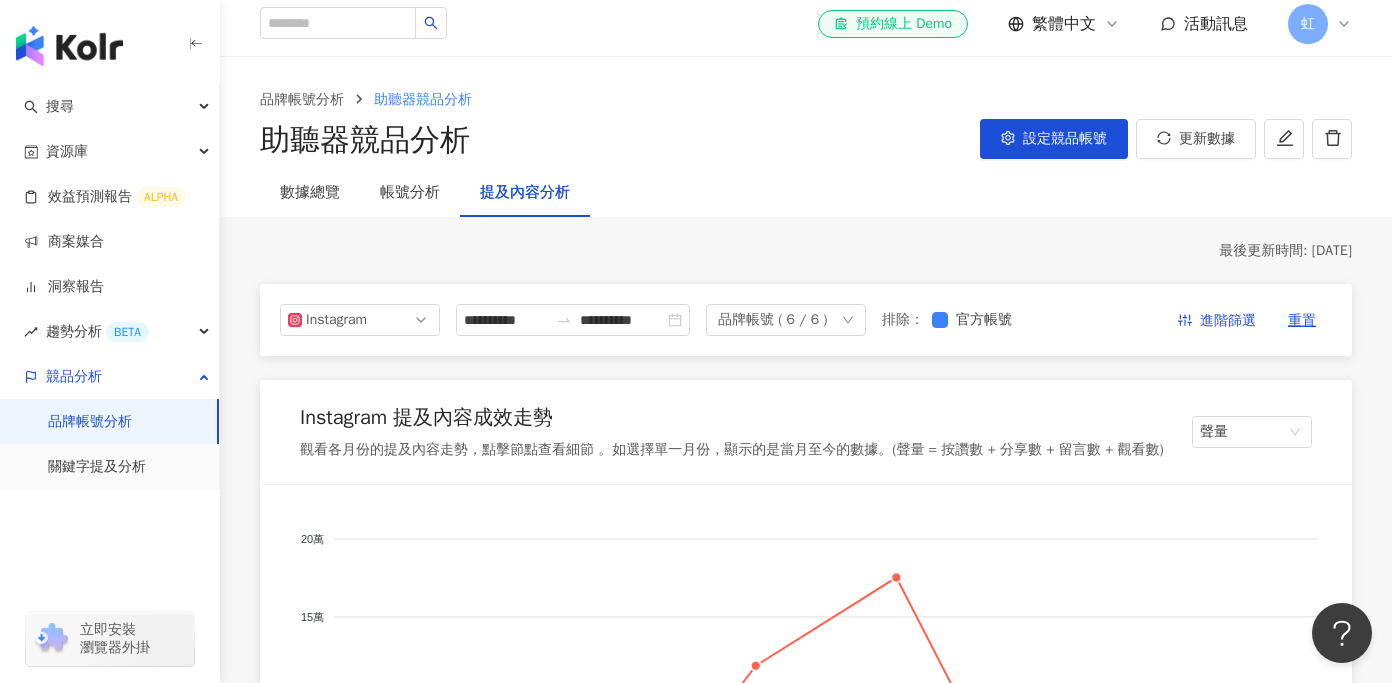 scroll, scrollTop: 0, scrollLeft: 0, axis: both 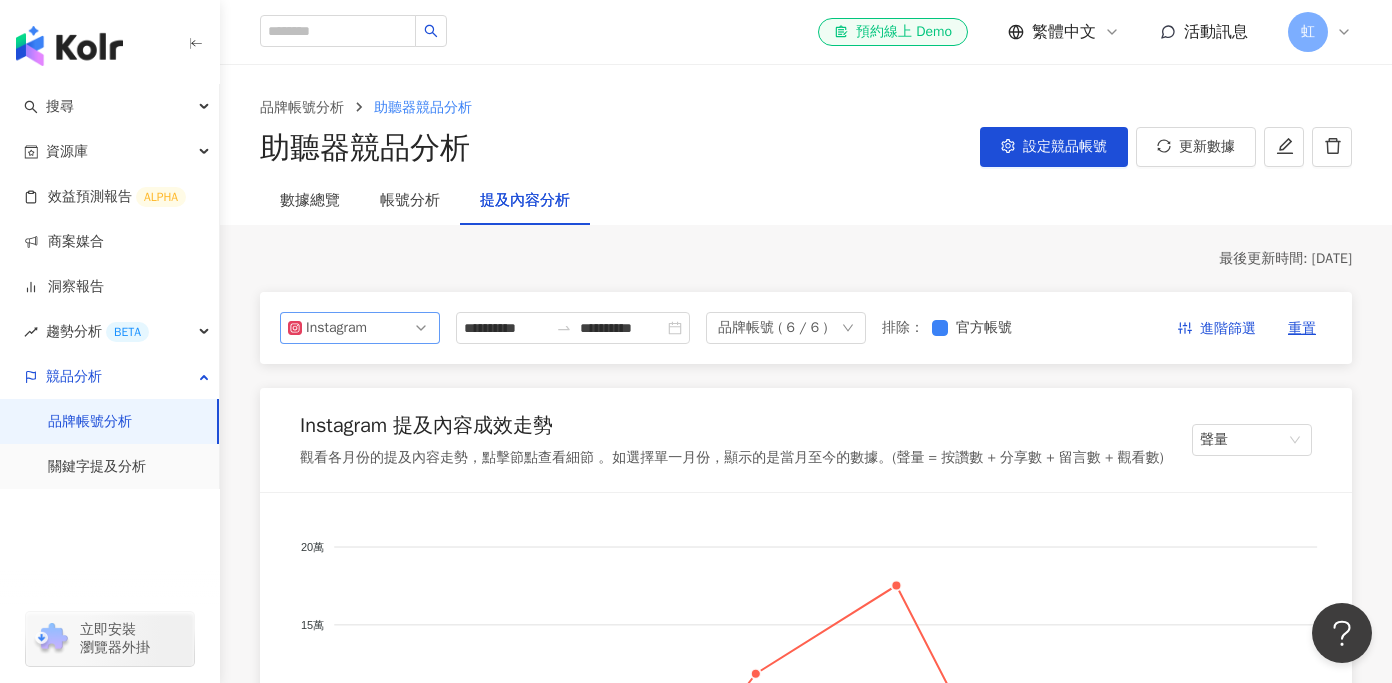 click on "Instagram" at bounding box center [338, 328] 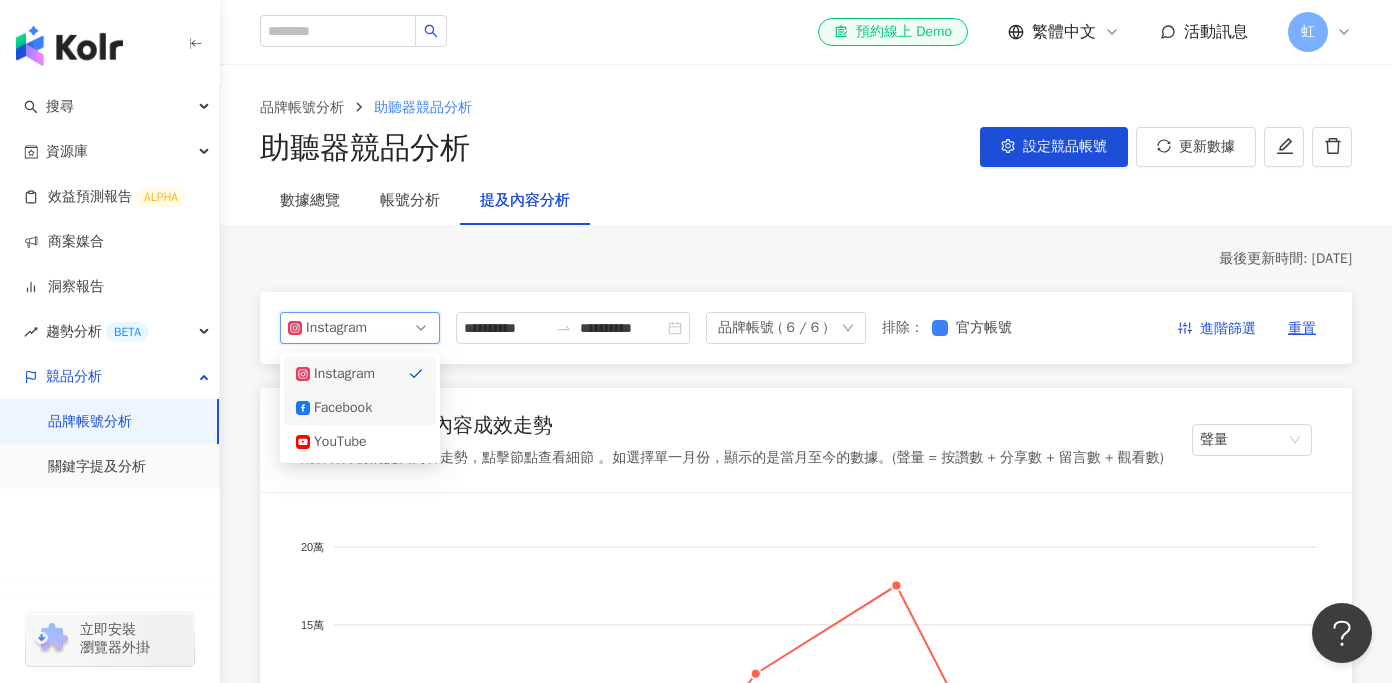 click on "Facebook" at bounding box center [346, 408] 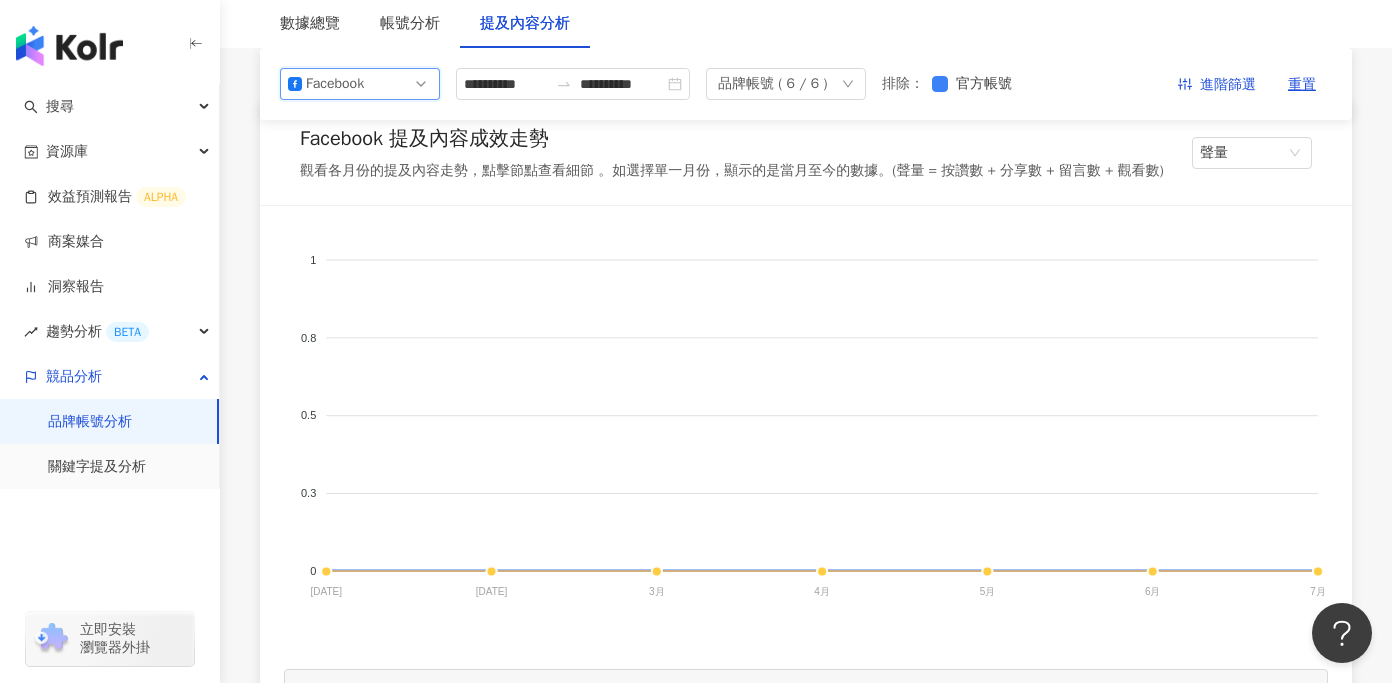 scroll, scrollTop: 0, scrollLeft: 0, axis: both 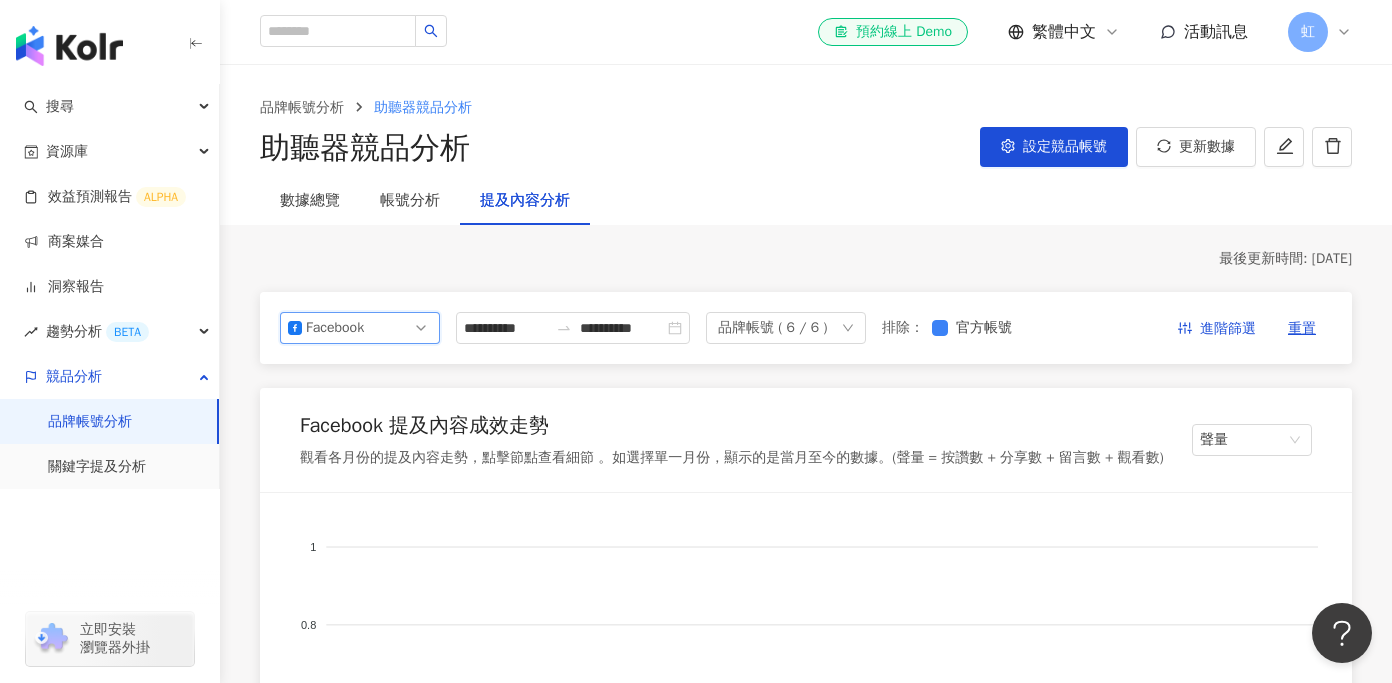 click on "Facebook" at bounding box center [360, 328] 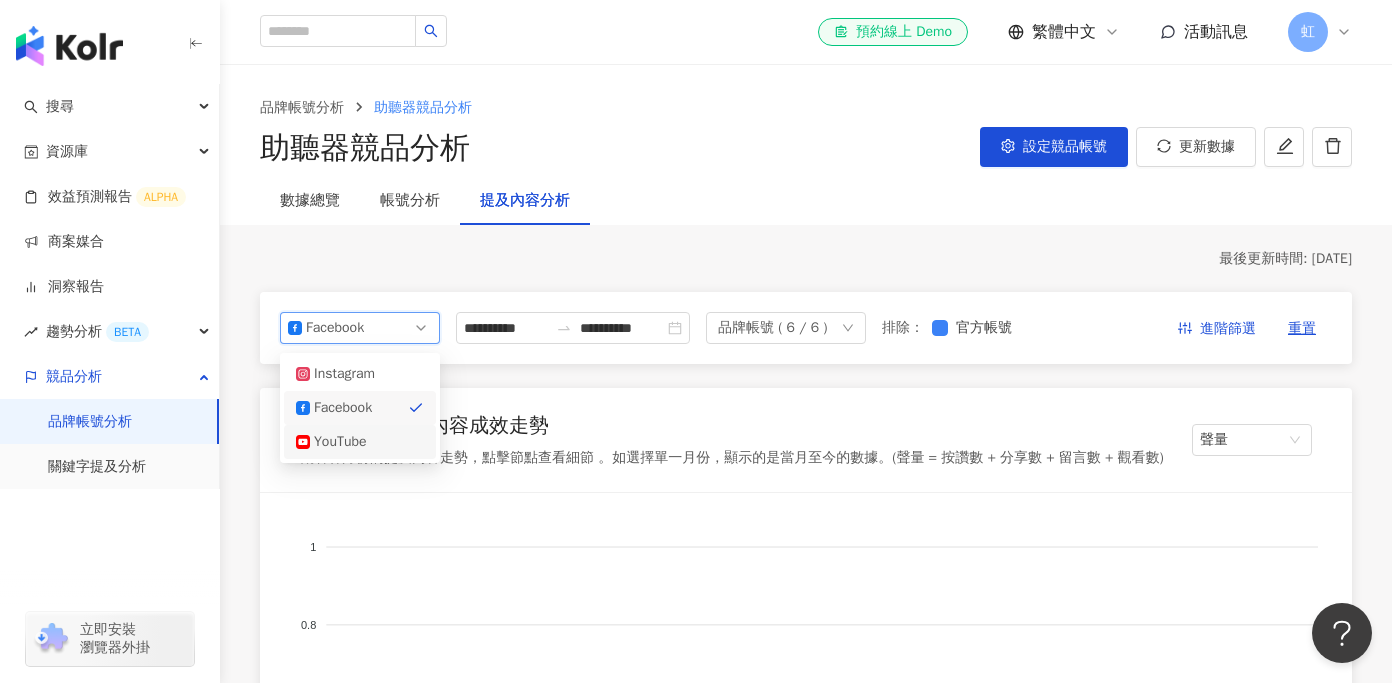 click on "YouTube" at bounding box center (360, 442) 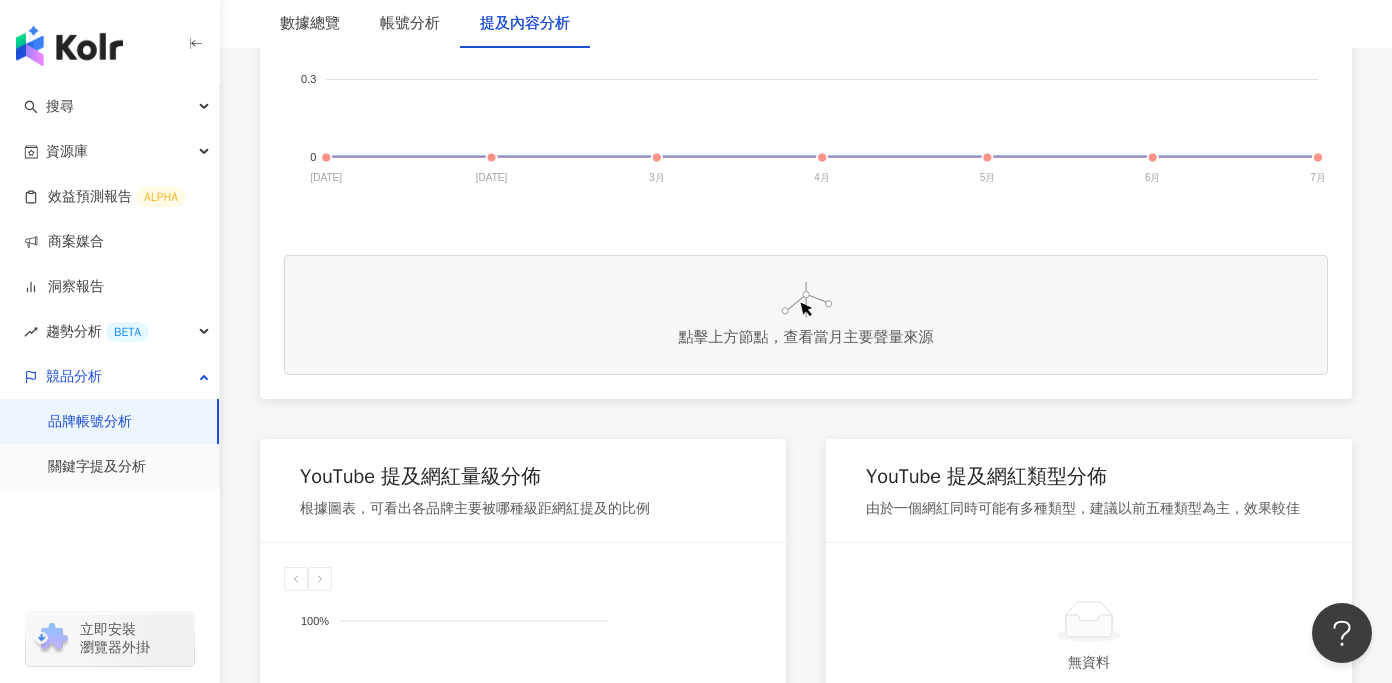 scroll, scrollTop: 1091, scrollLeft: 0, axis: vertical 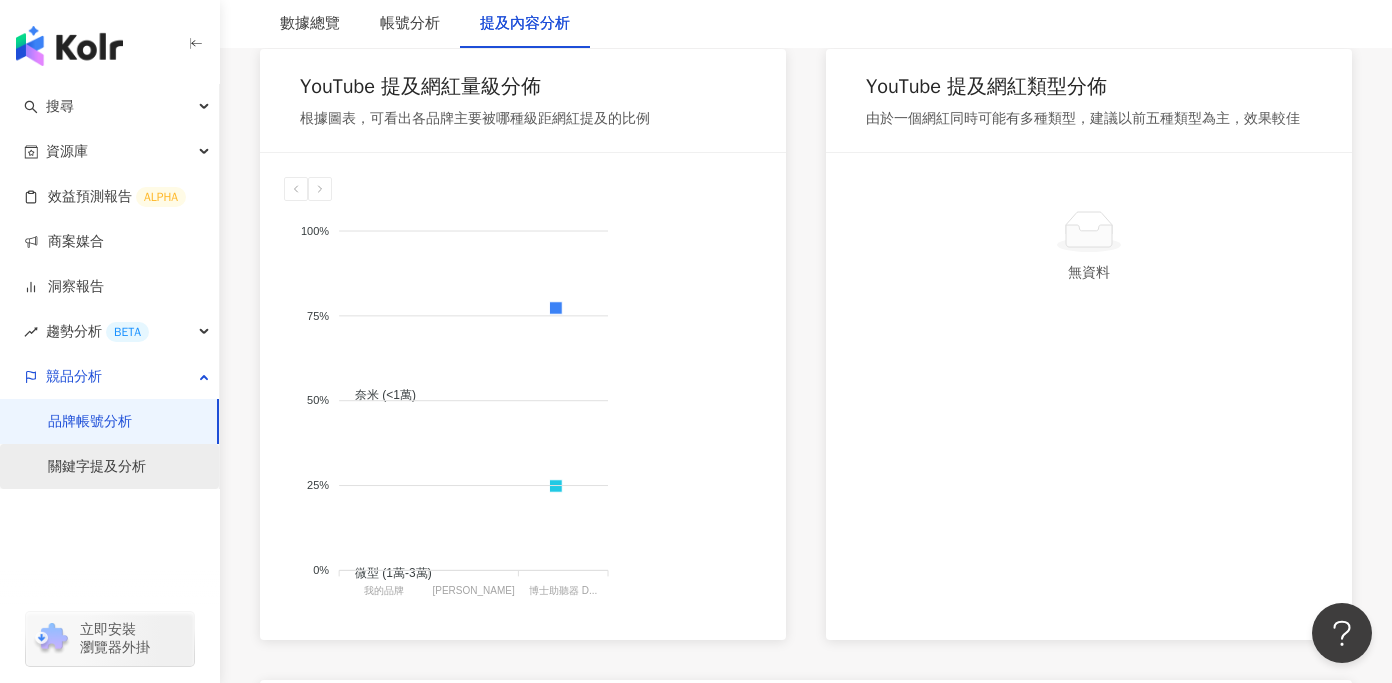 click on "關鍵字提及分析" at bounding box center (97, 467) 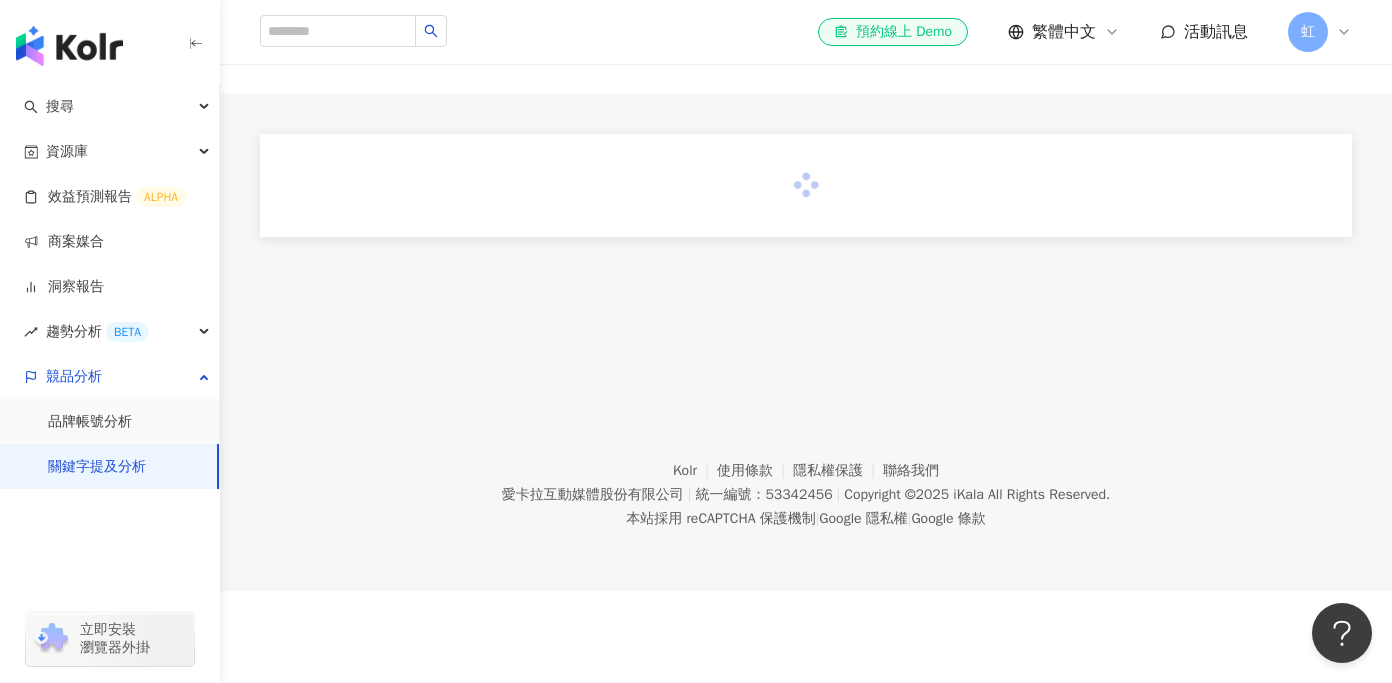 scroll, scrollTop: 0, scrollLeft: 0, axis: both 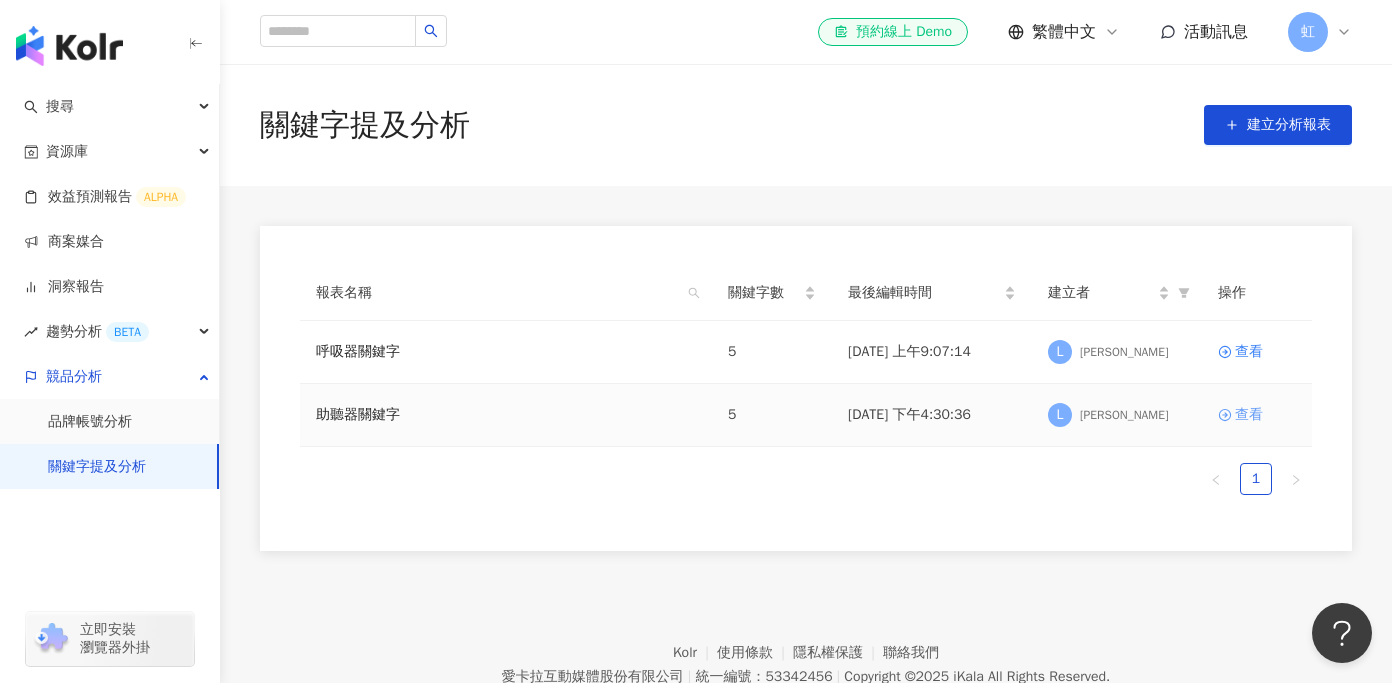 click on "查看" at bounding box center (1249, 415) 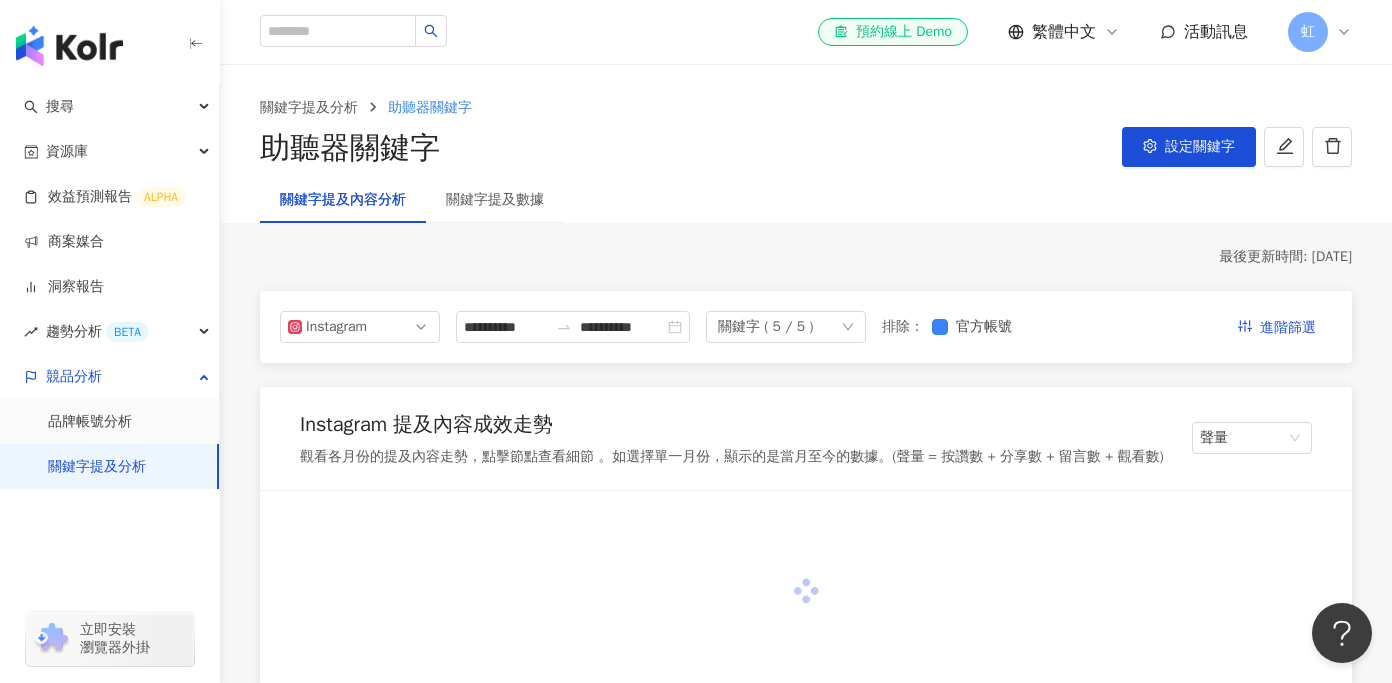 click on "關鍵字
( 5 / 5 )" at bounding box center [786, 327] 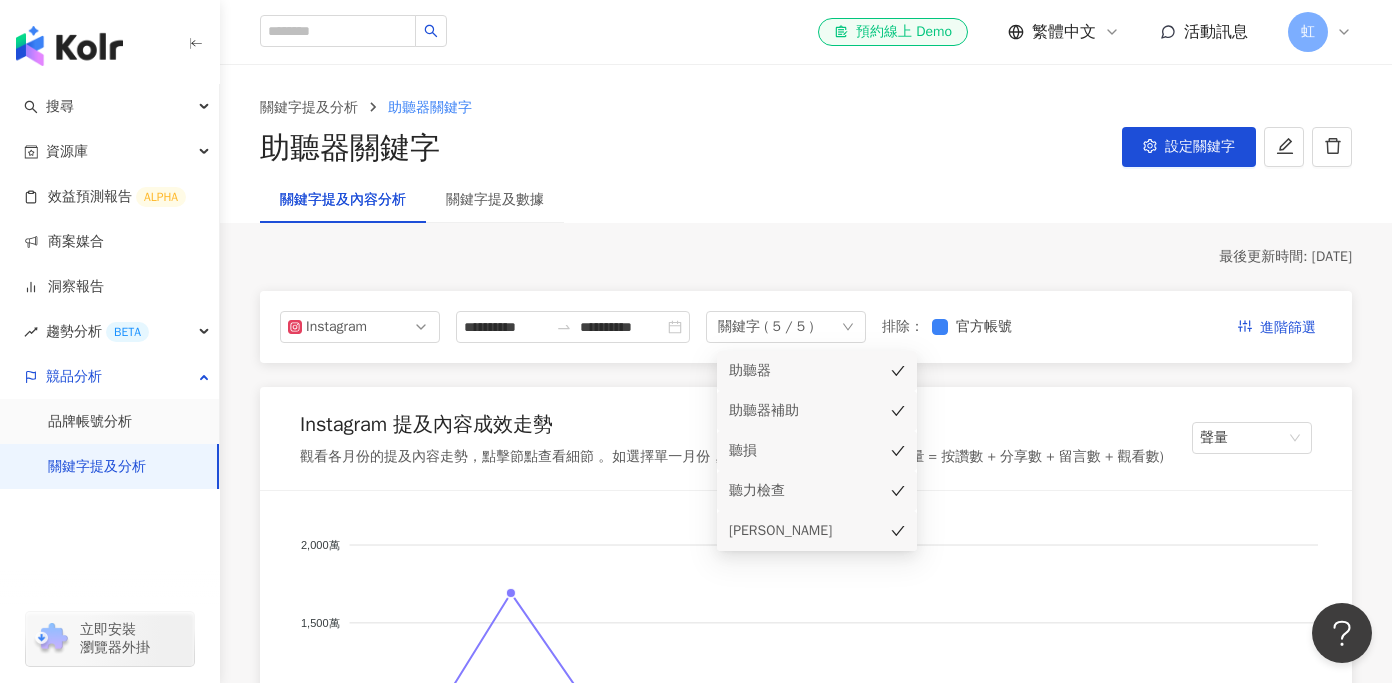click on "助聽器" at bounding box center [817, 371] 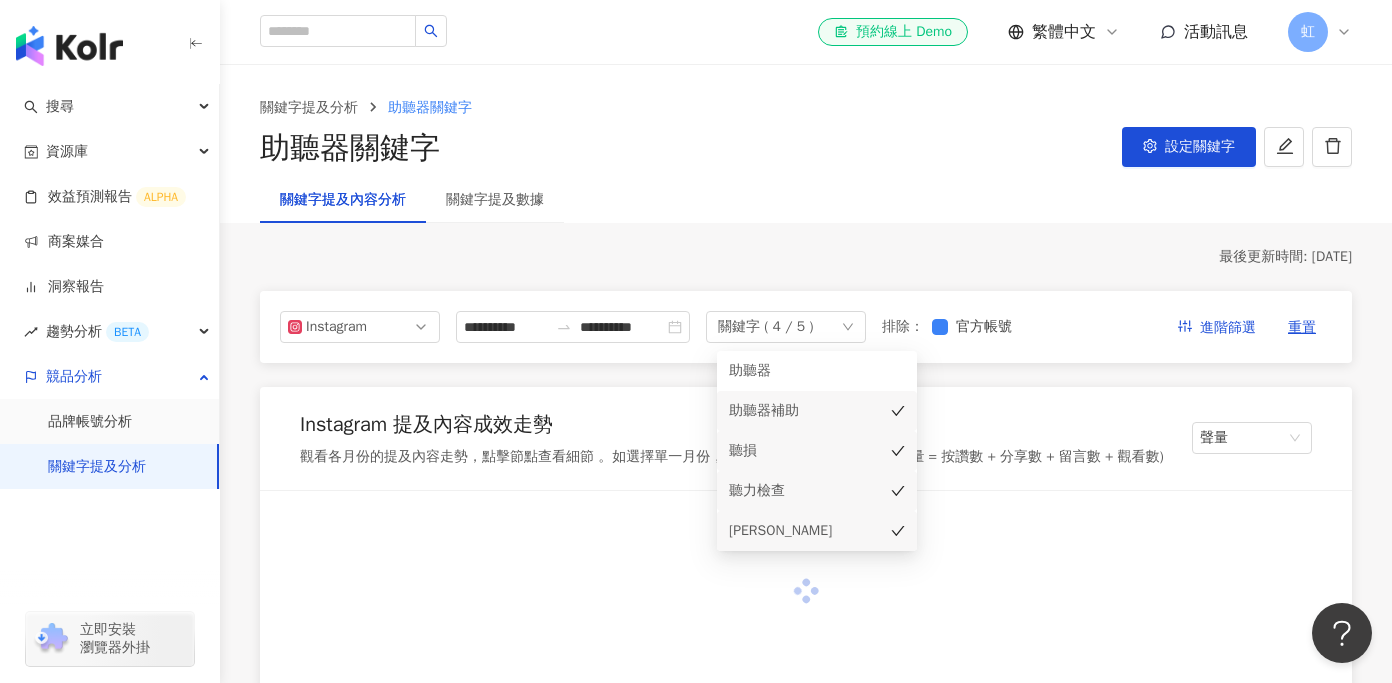 click 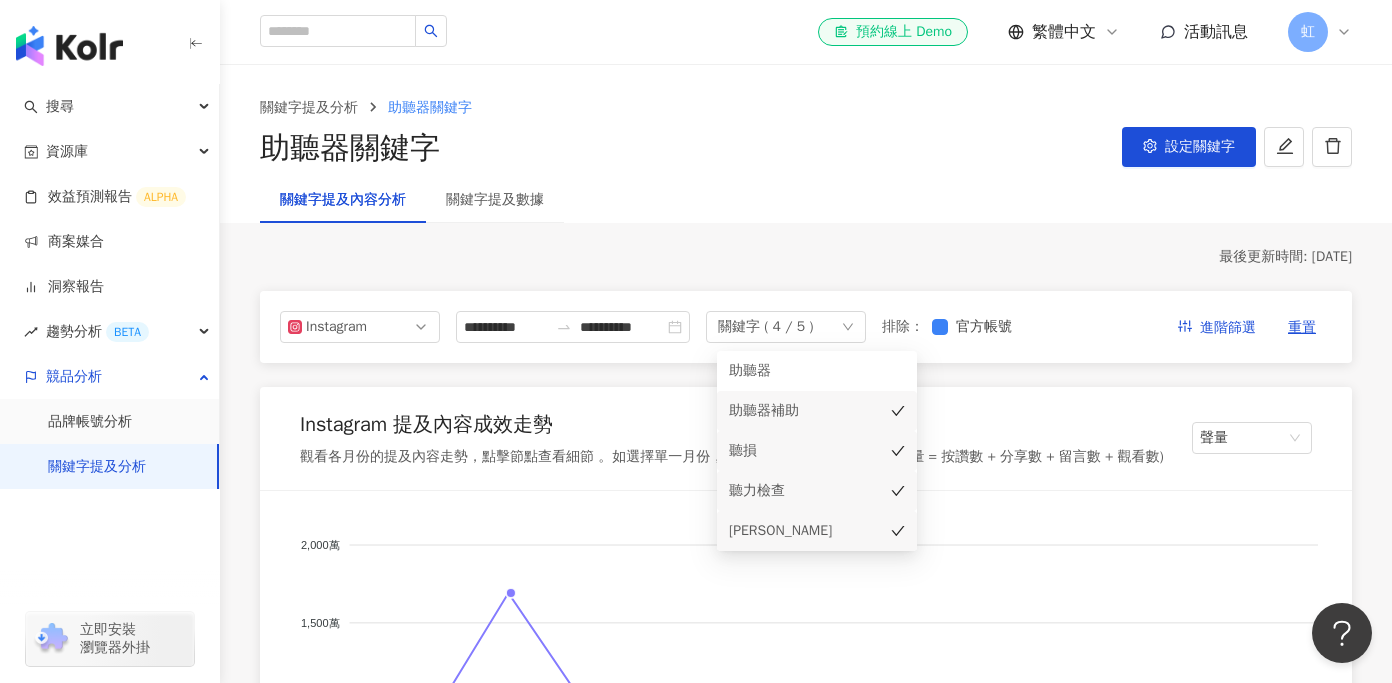 click on "聽損" at bounding box center [817, 451] 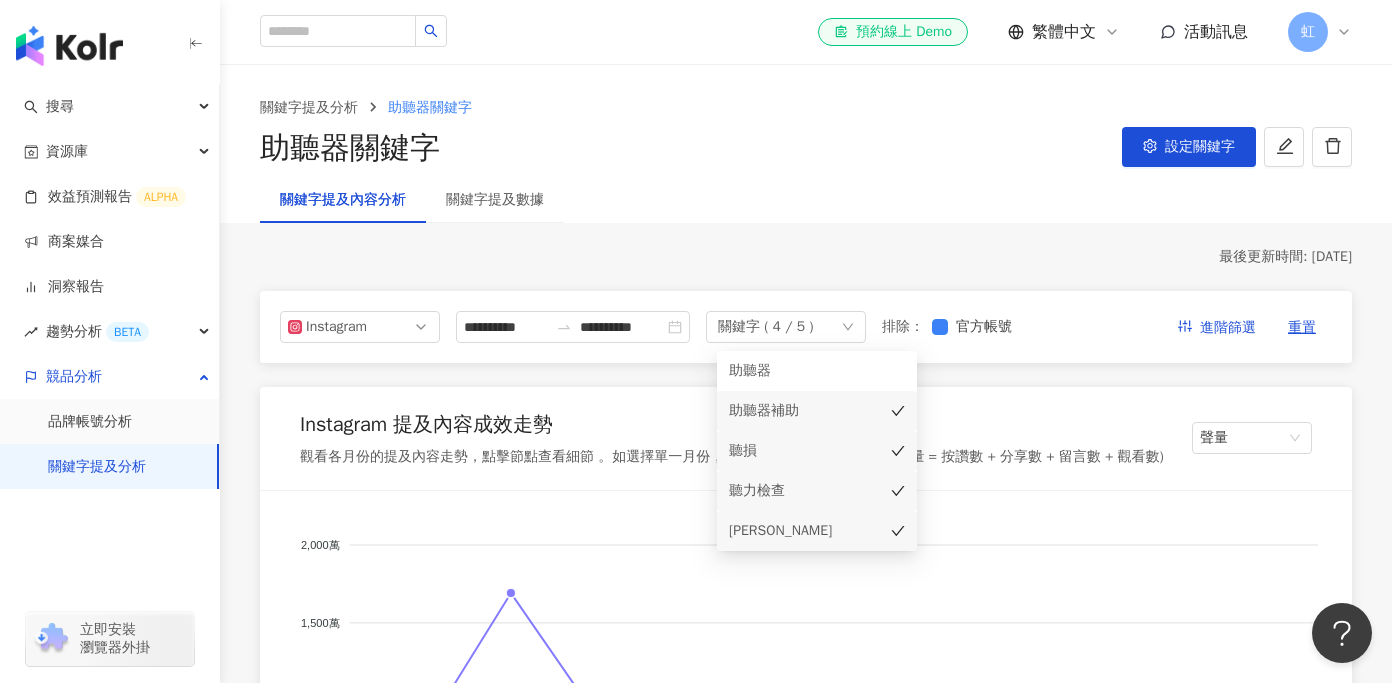 click 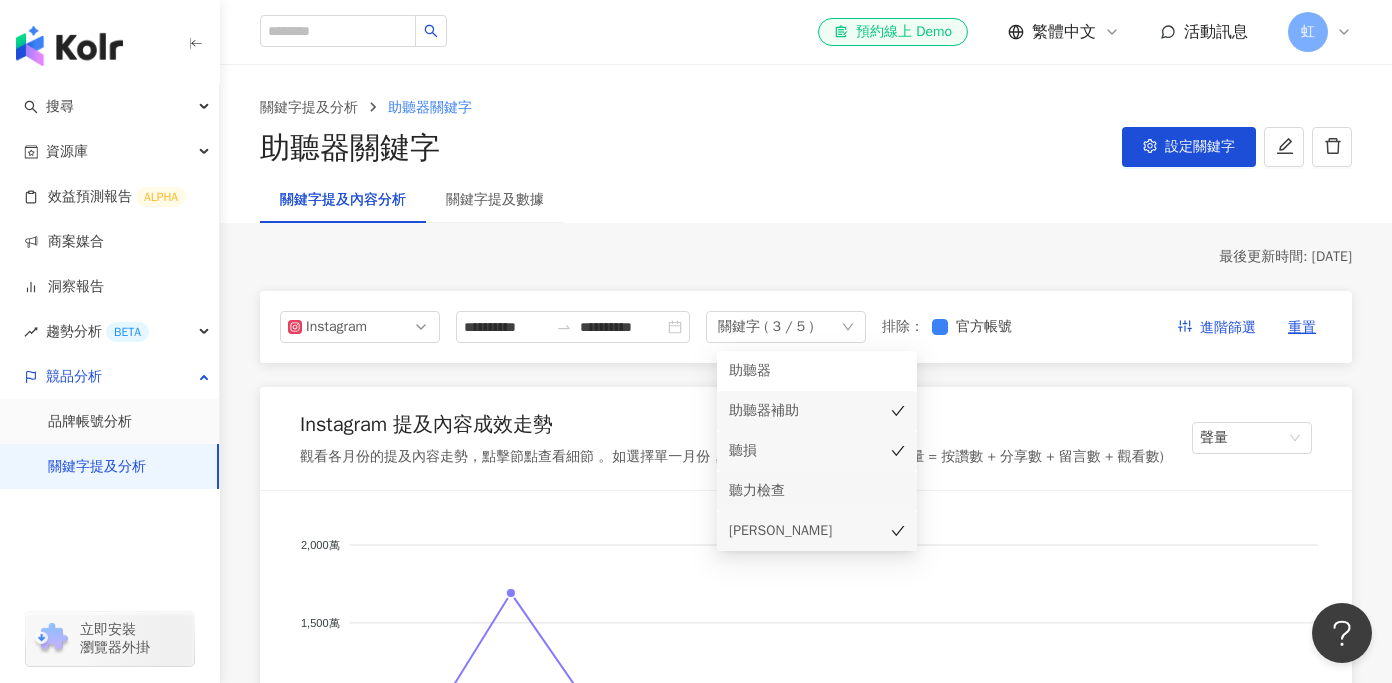 click 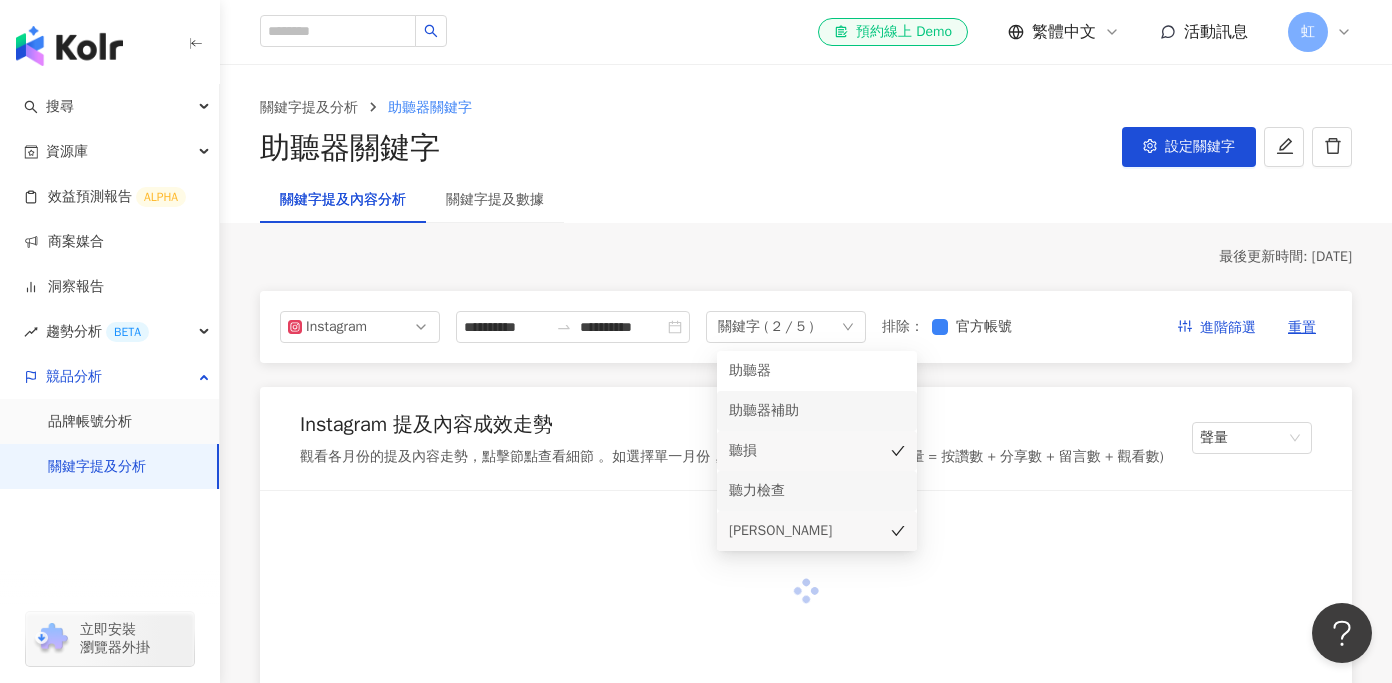 click 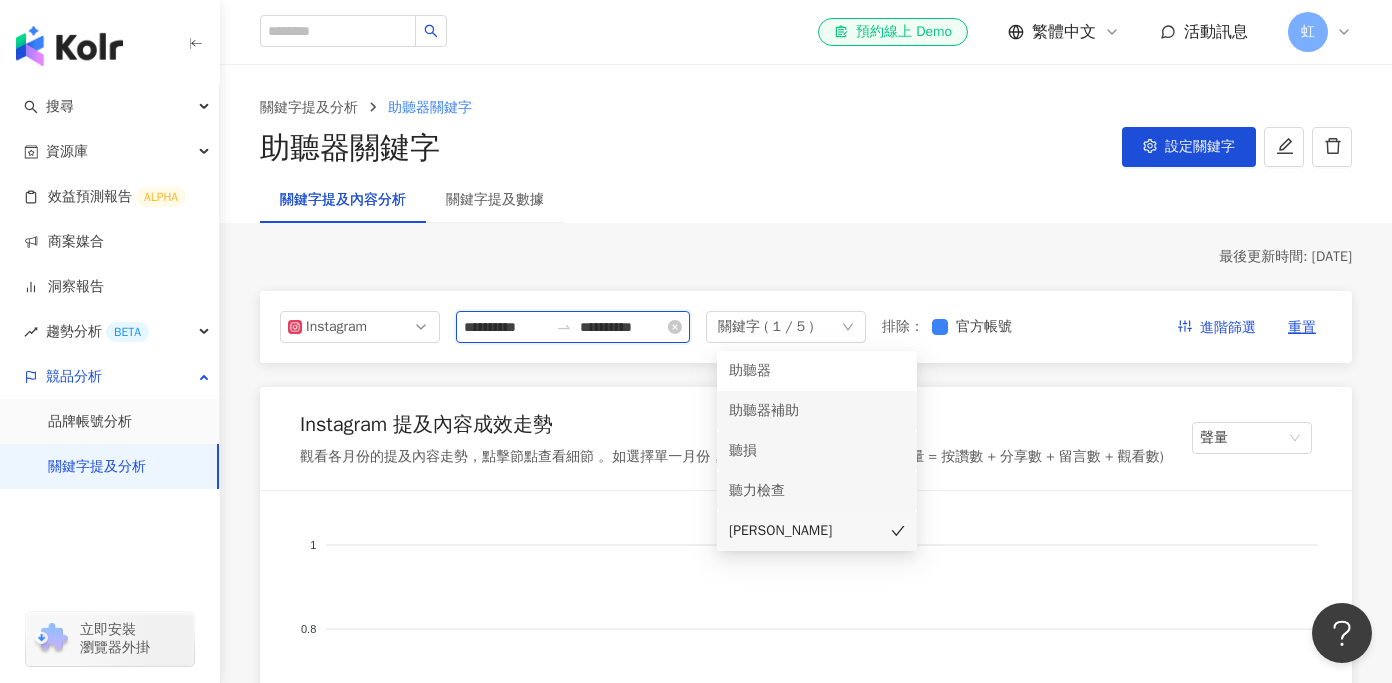 click on "**********" at bounding box center (506, 327) 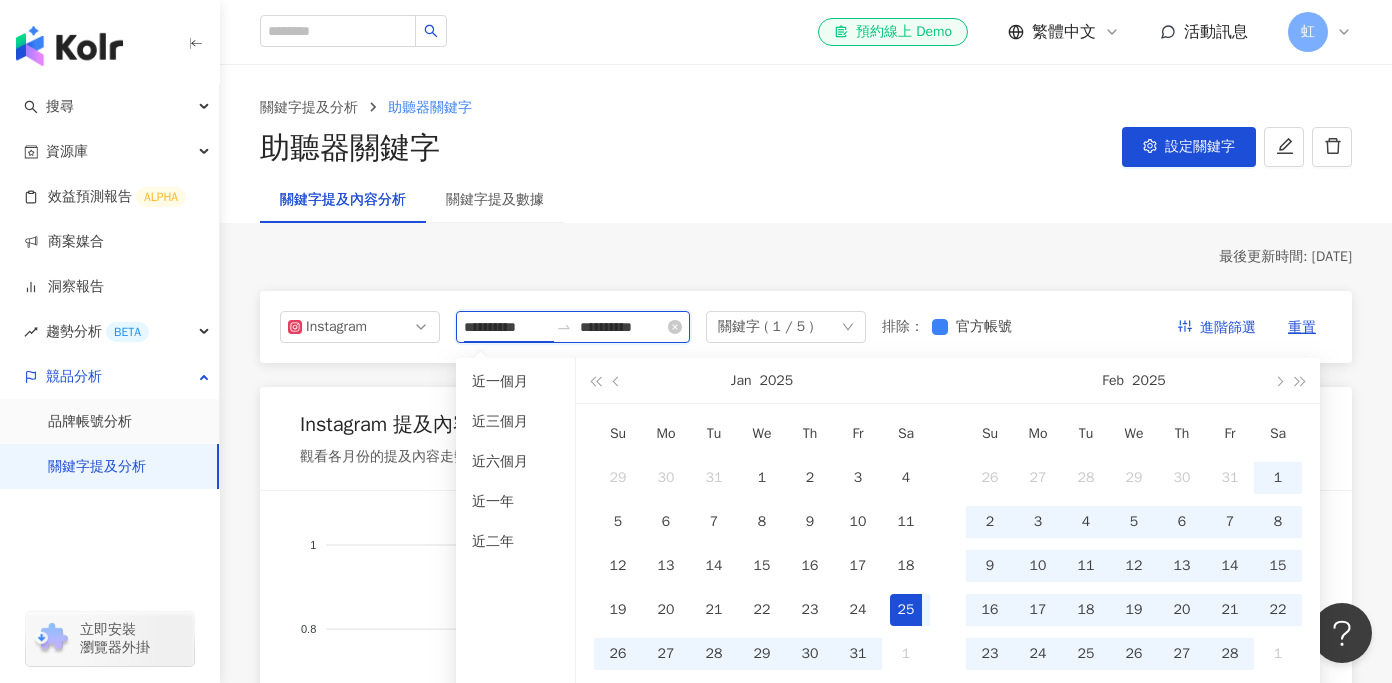 click on "**********" at bounding box center (506, 327) 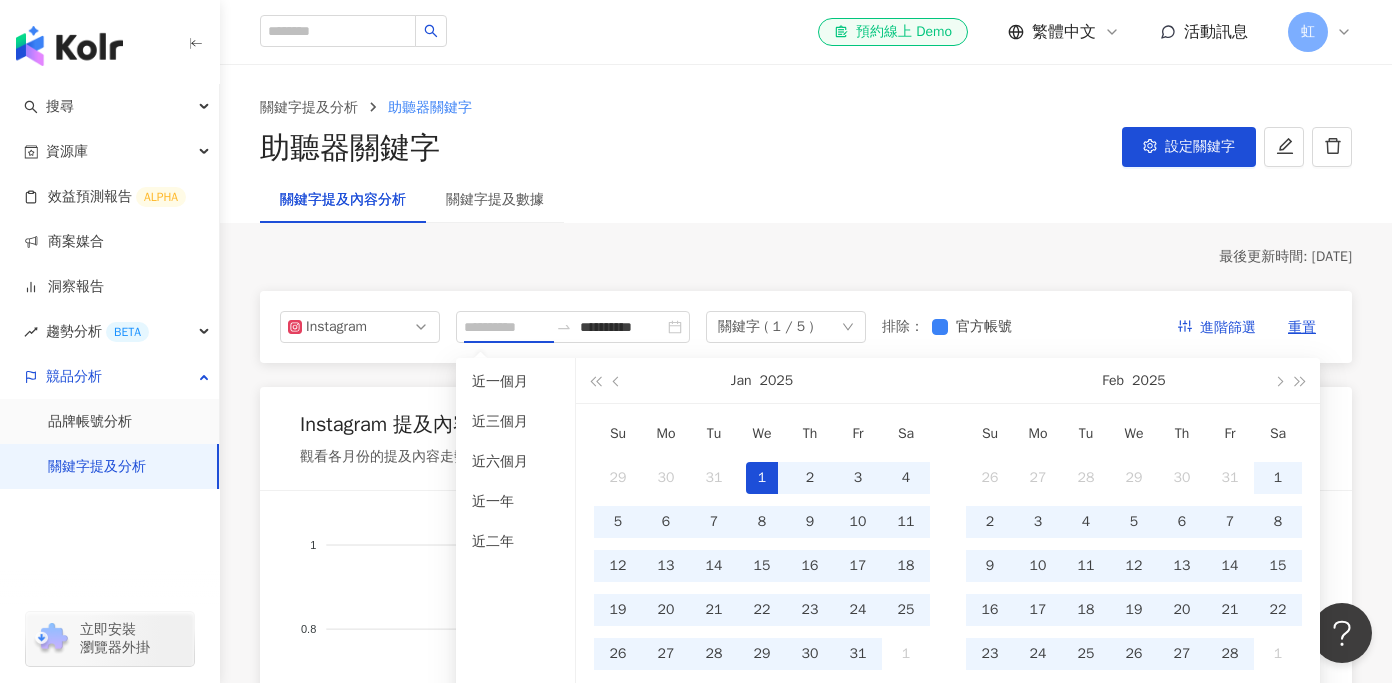 click on "1" at bounding box center [762, 478] 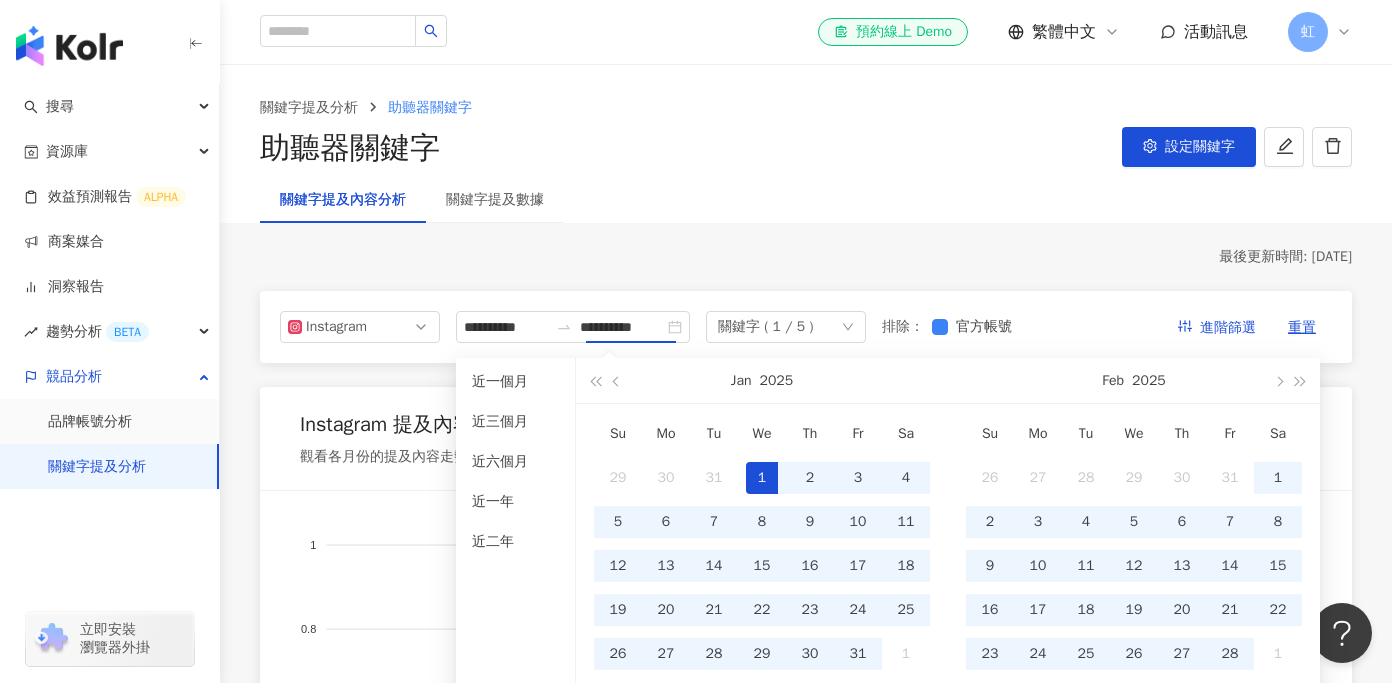 click on "最後更新時間: [DATE]" at bounding box center [806, 257] 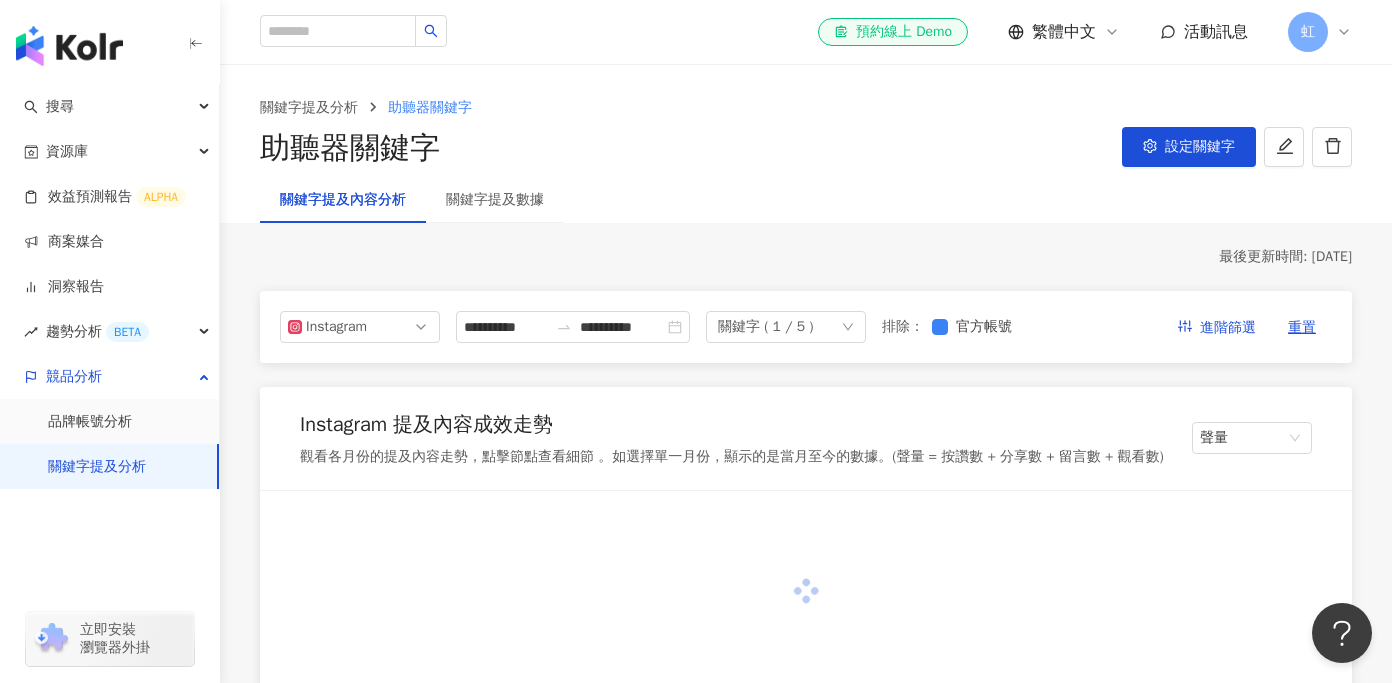 type on "**********" 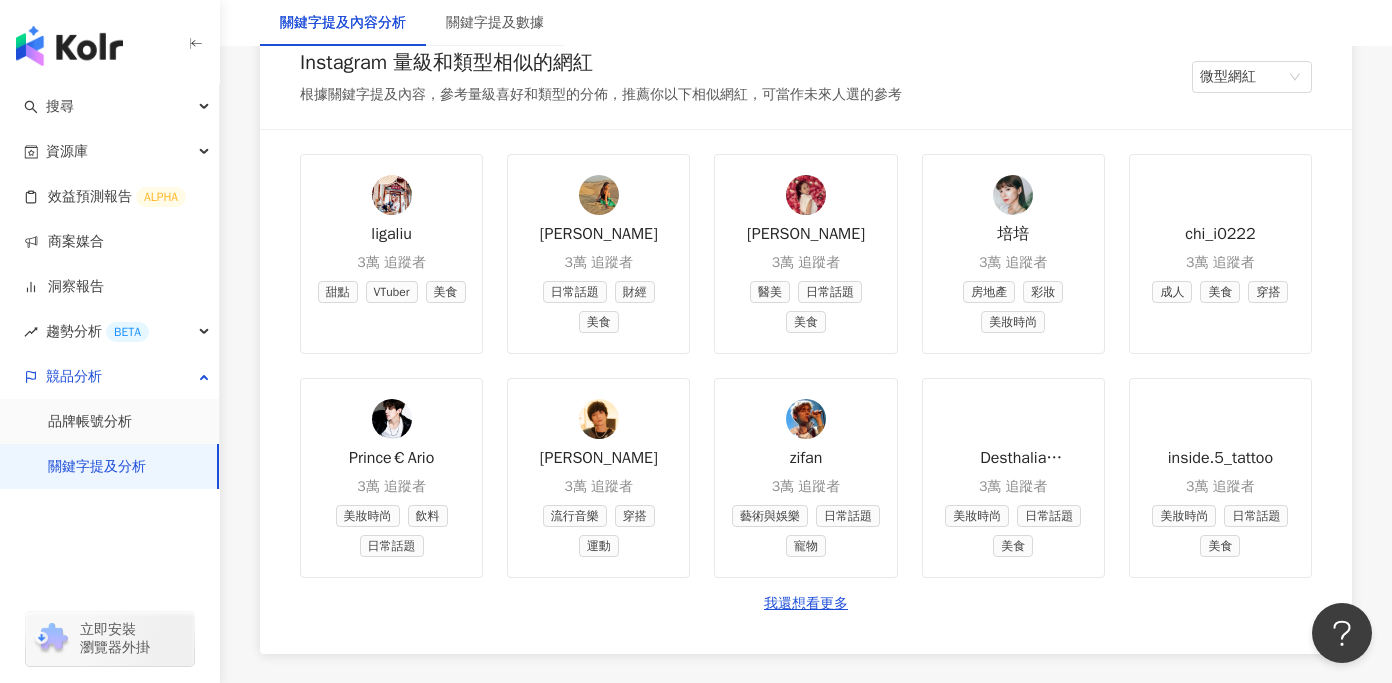scroll, scrollTop: 2867, scrollLeft: 0, axis: vertical 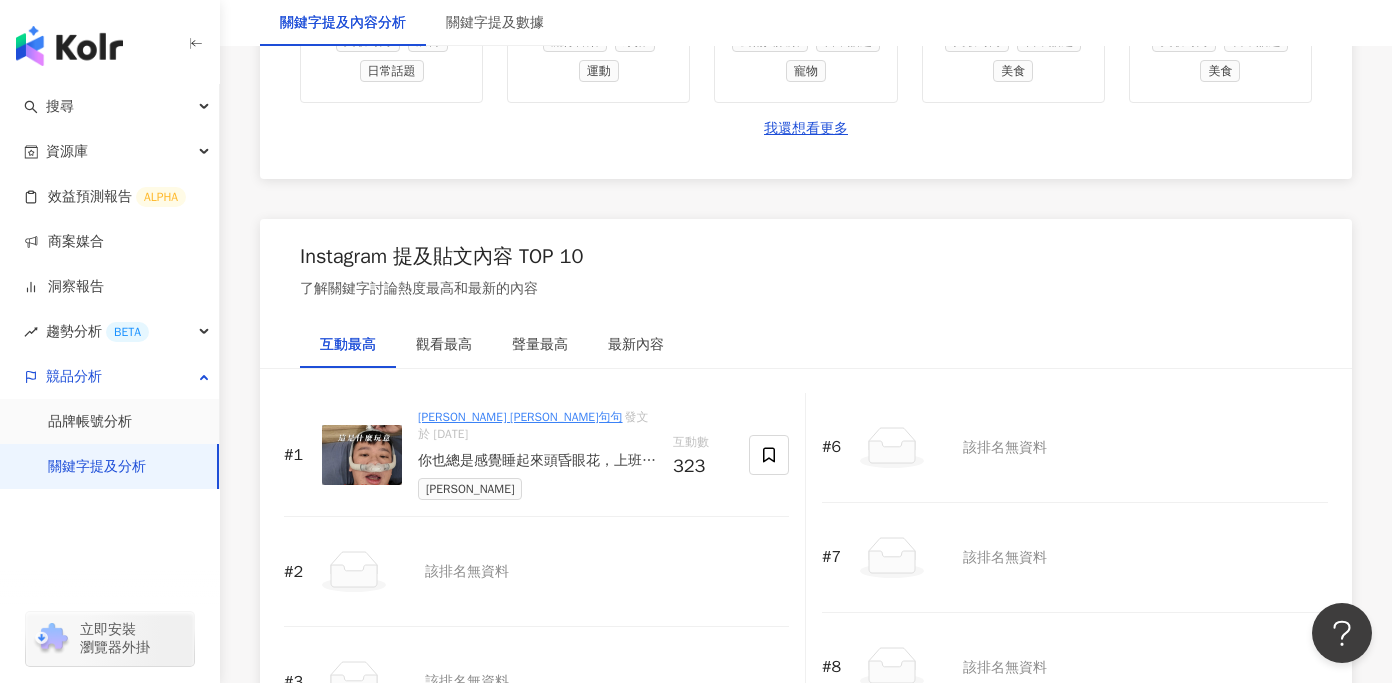 click on "你也總是感覺睡起來頭昏眼花，上班的時候沒辦法集中精神，那你很可能也有呼吸中止的問題，科林助聽器門市有提供免費檢測服務，在這邊分享給大家。
#睡眠呼吸器 #睡不好 #睡眠改善 #睡眠呼吸中止 #睡眠品質
上衣&褲子 @verve.tw 【vvmike】
鞋子 @vivobarefoottaiwan 【vivomike)】
益生菌 @inseedtw 【mike1 / mikebf1】
即食純米糊 @riseme.tw 【mike】
乳清營養品 @UrMart【mike200 / mIke / mikevip】" at bounding box center [537, 461] 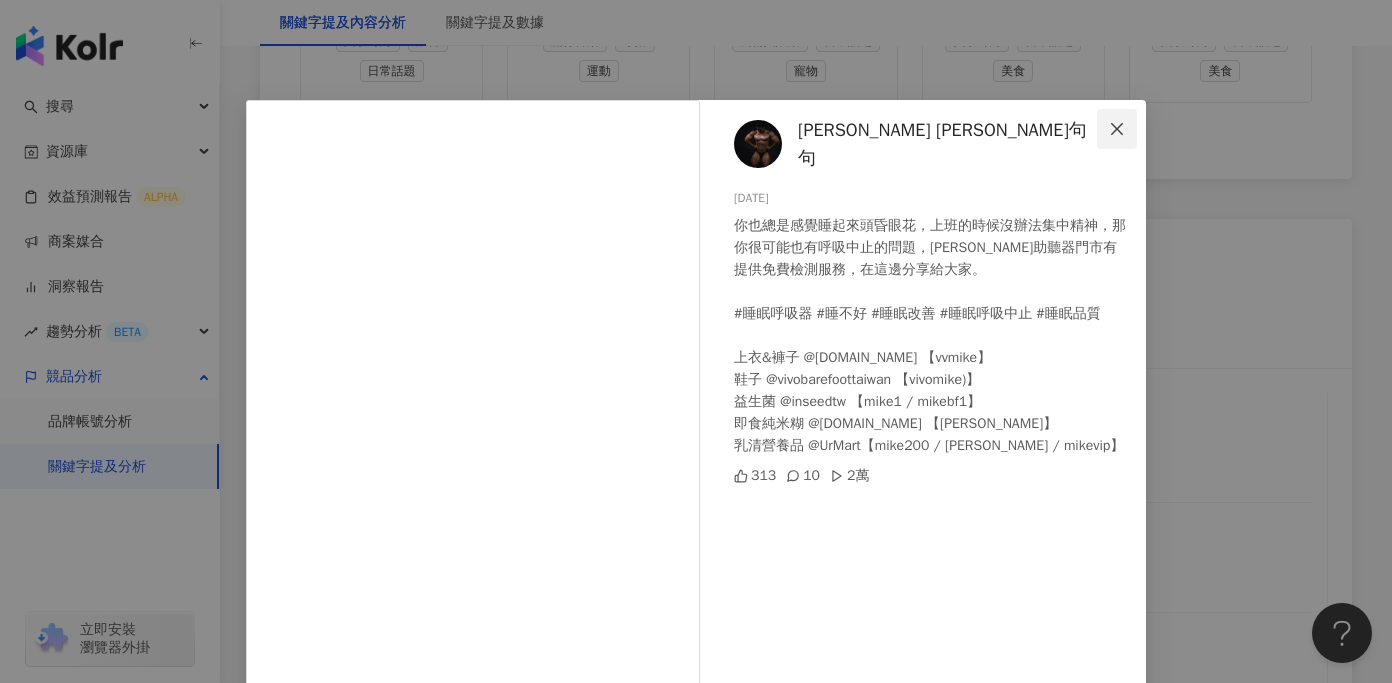 click 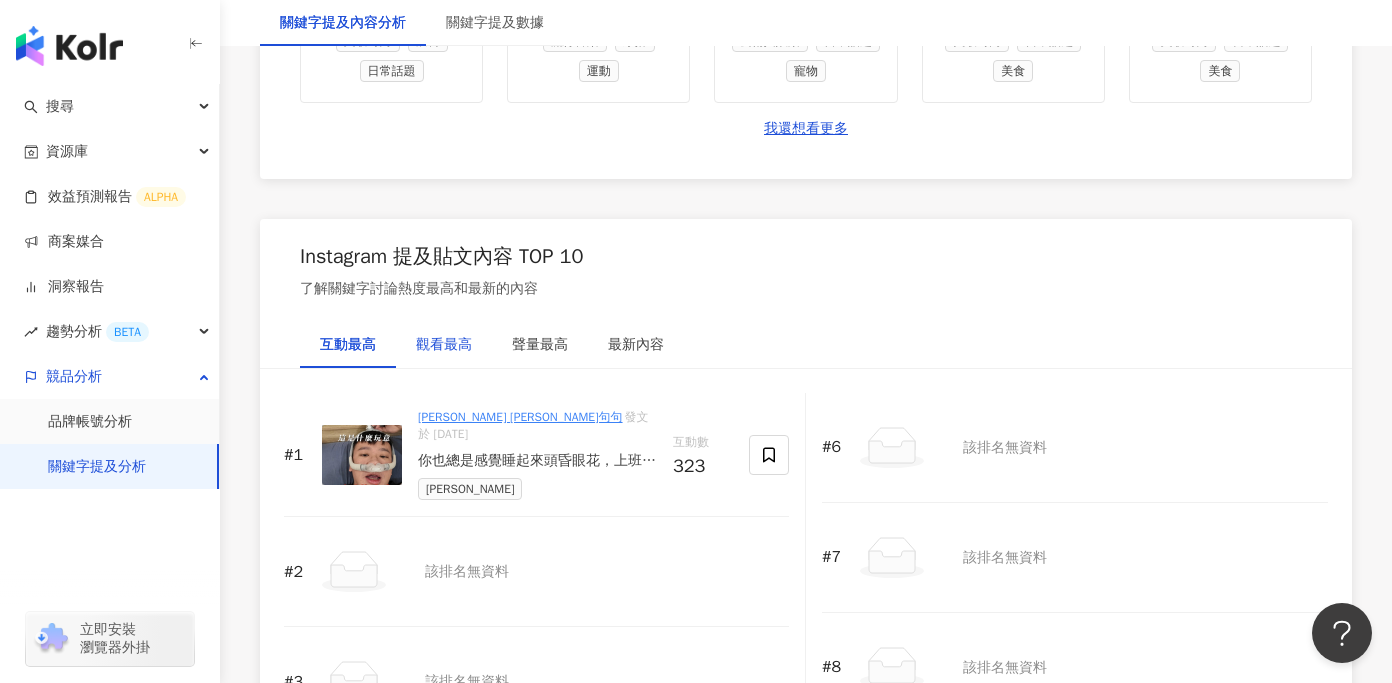 click on "觀看最高" at bounding box center [444, 345] 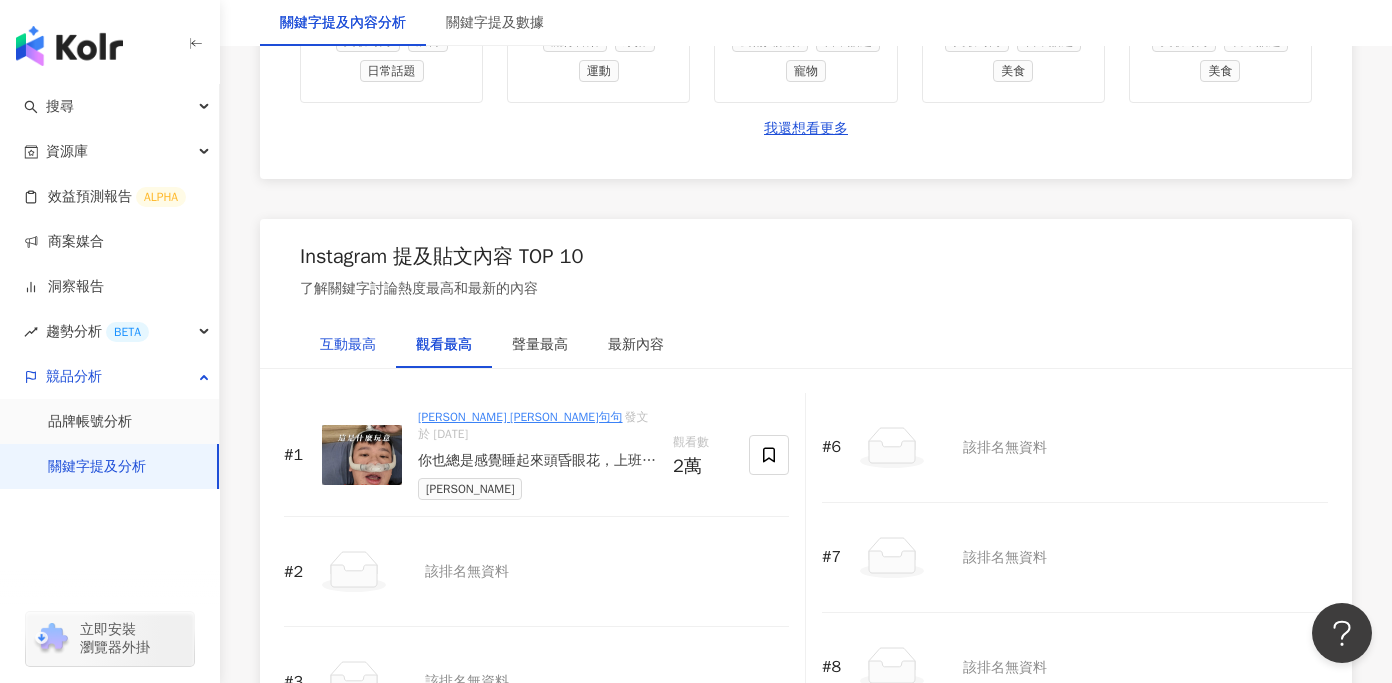 click on "互動最高" at bounding box center [348, 345] 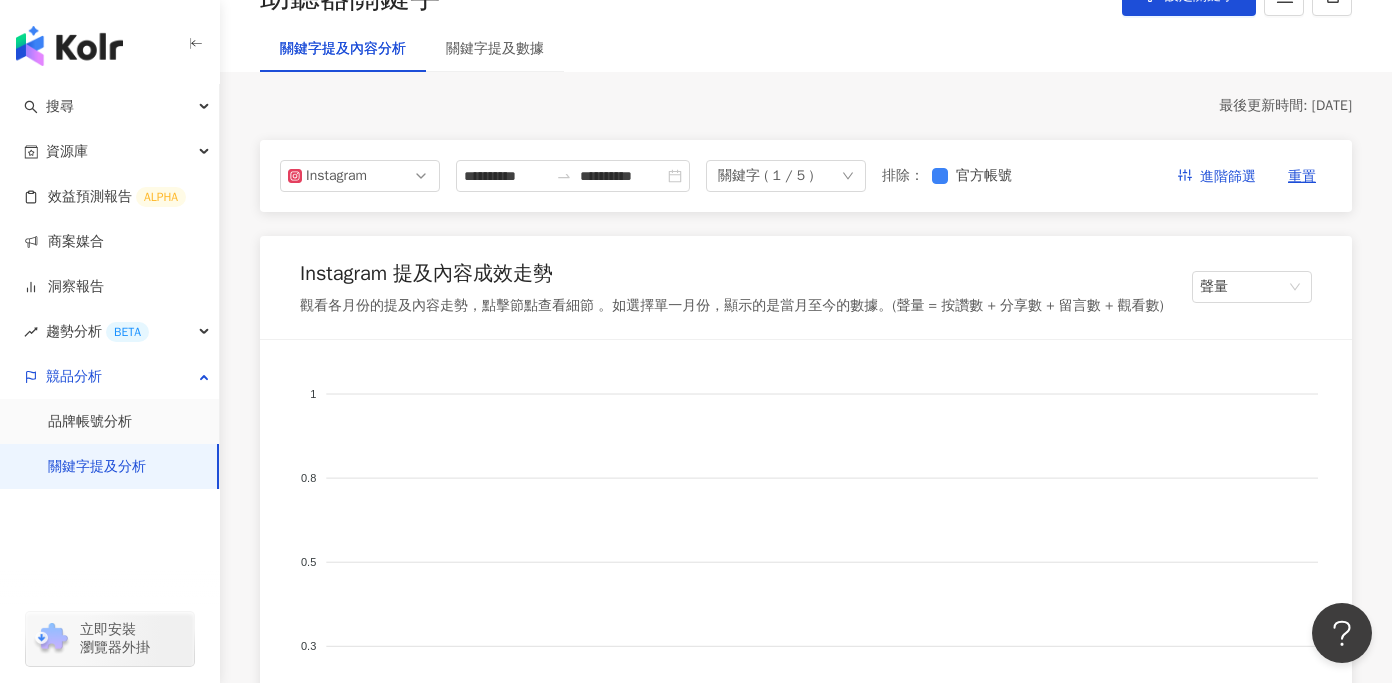 scroll, scrollTop: 0, scrollLeft: 0, axis: both 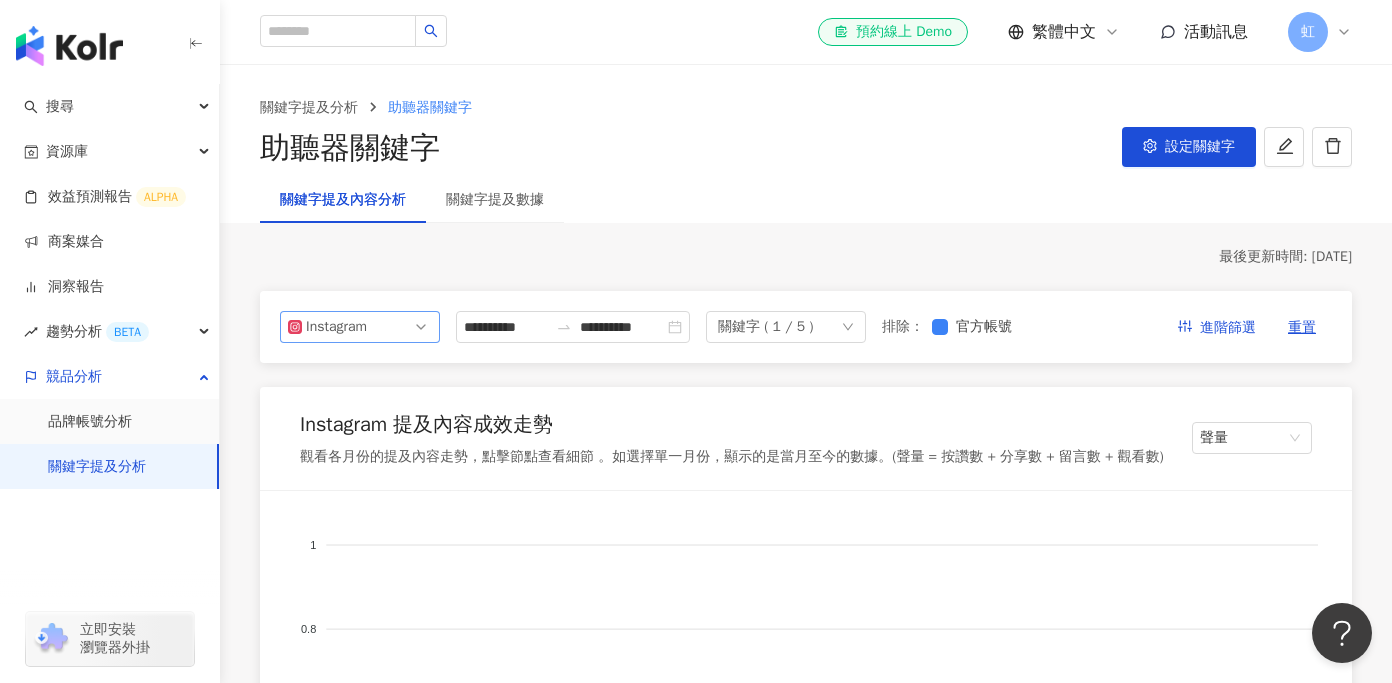 click on "Instagram" at bounding box center [360, 327] 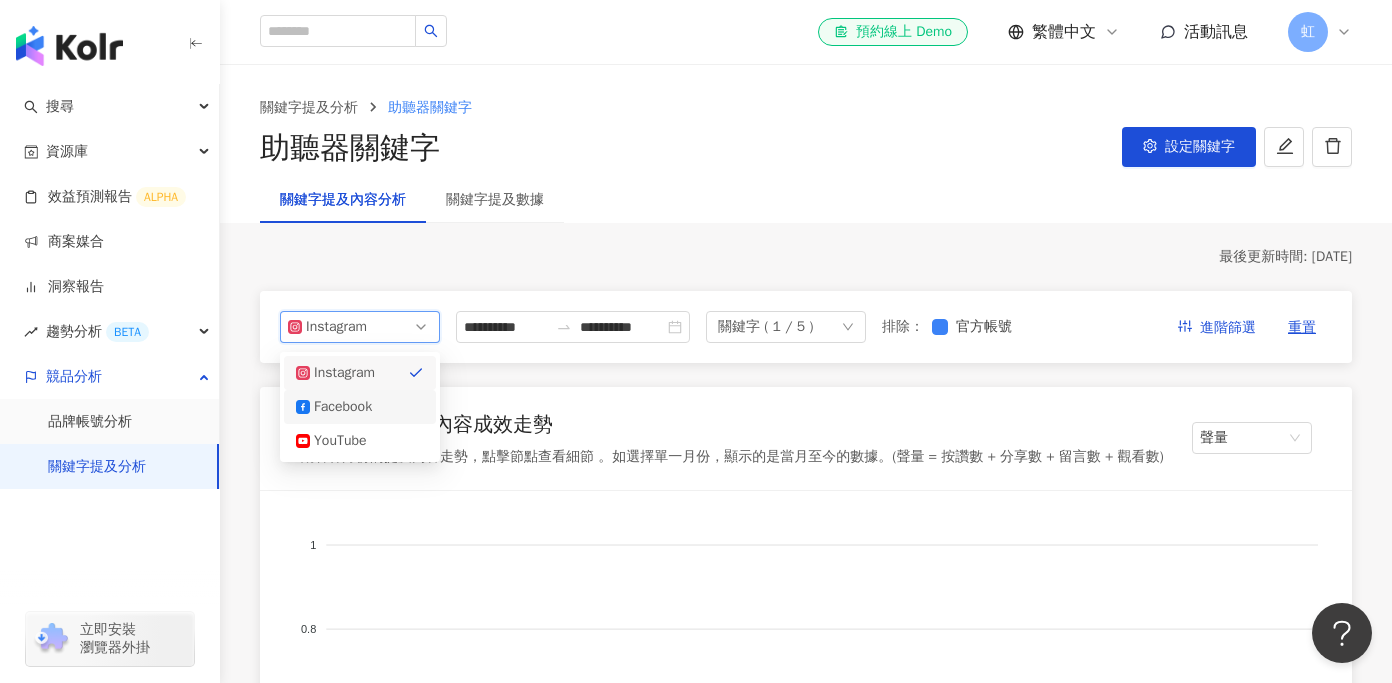 click on "Facebook" at bounding box center (346, 407) 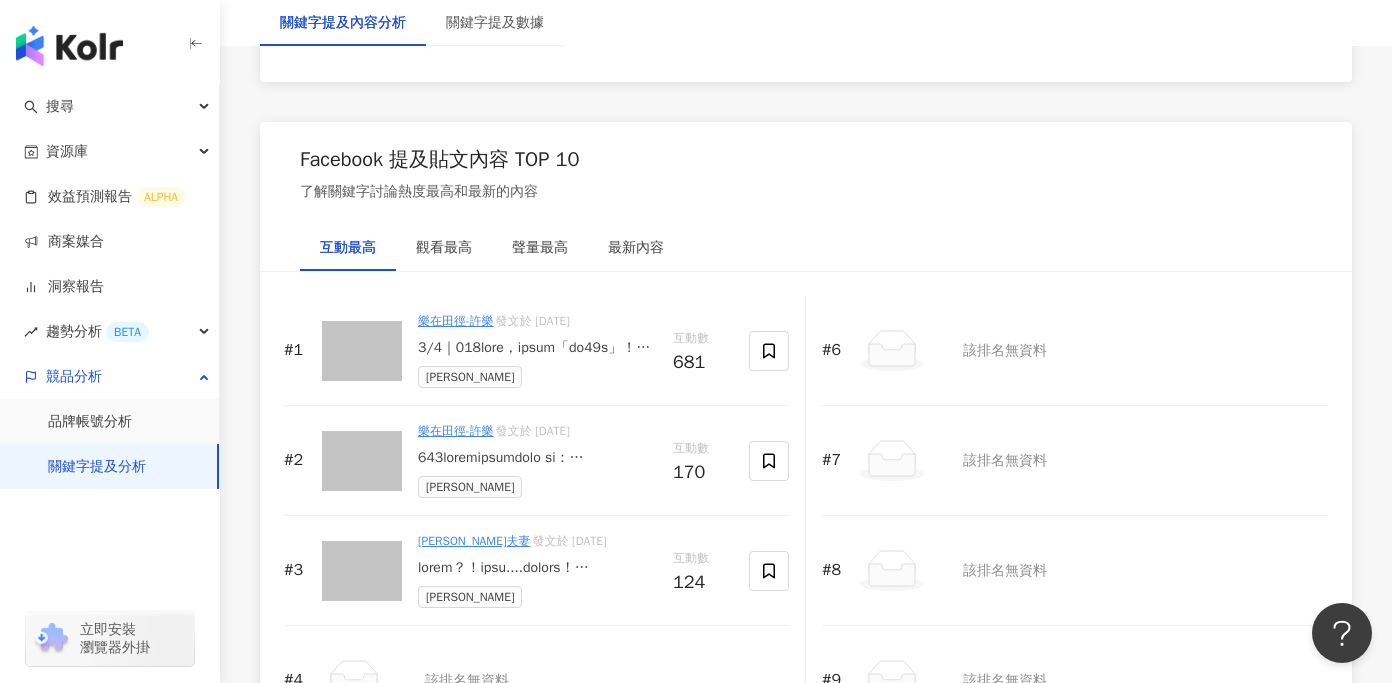 scroll, scrollTop: 2981, scrollLeft: 0, axis: vertical 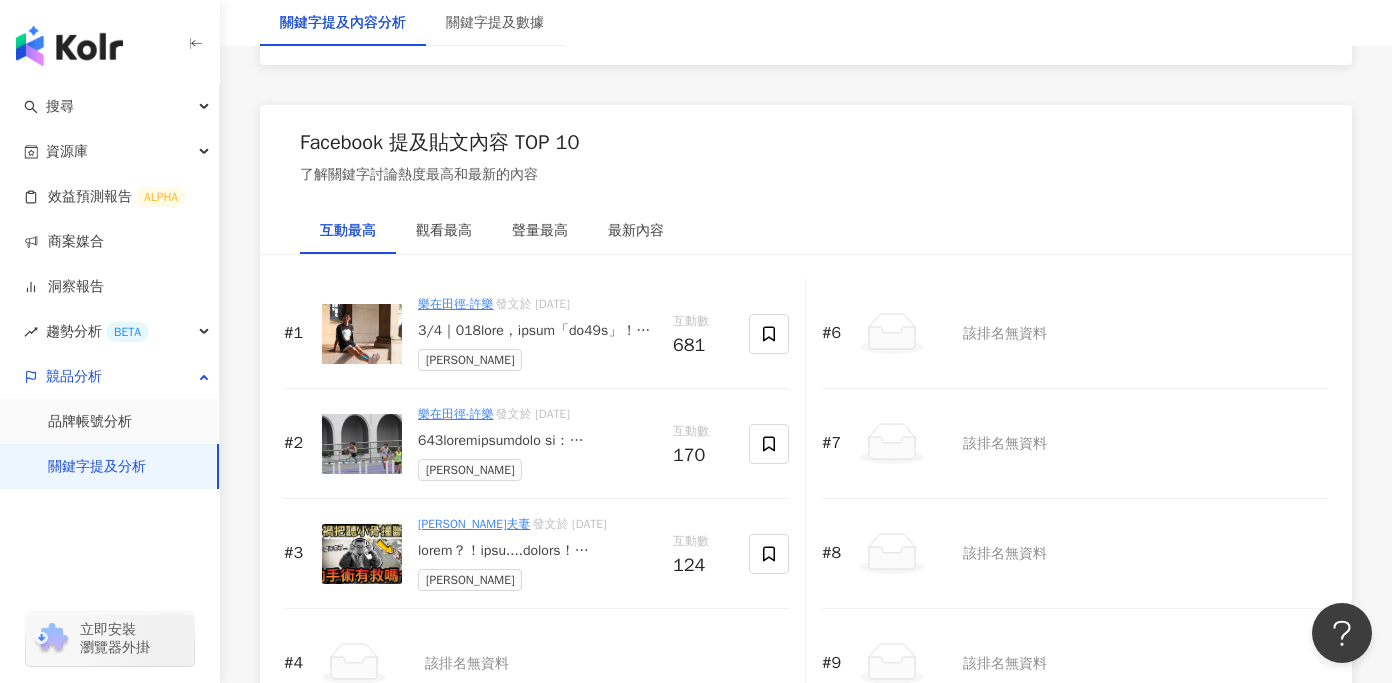 click at bounding box center [537, 551] 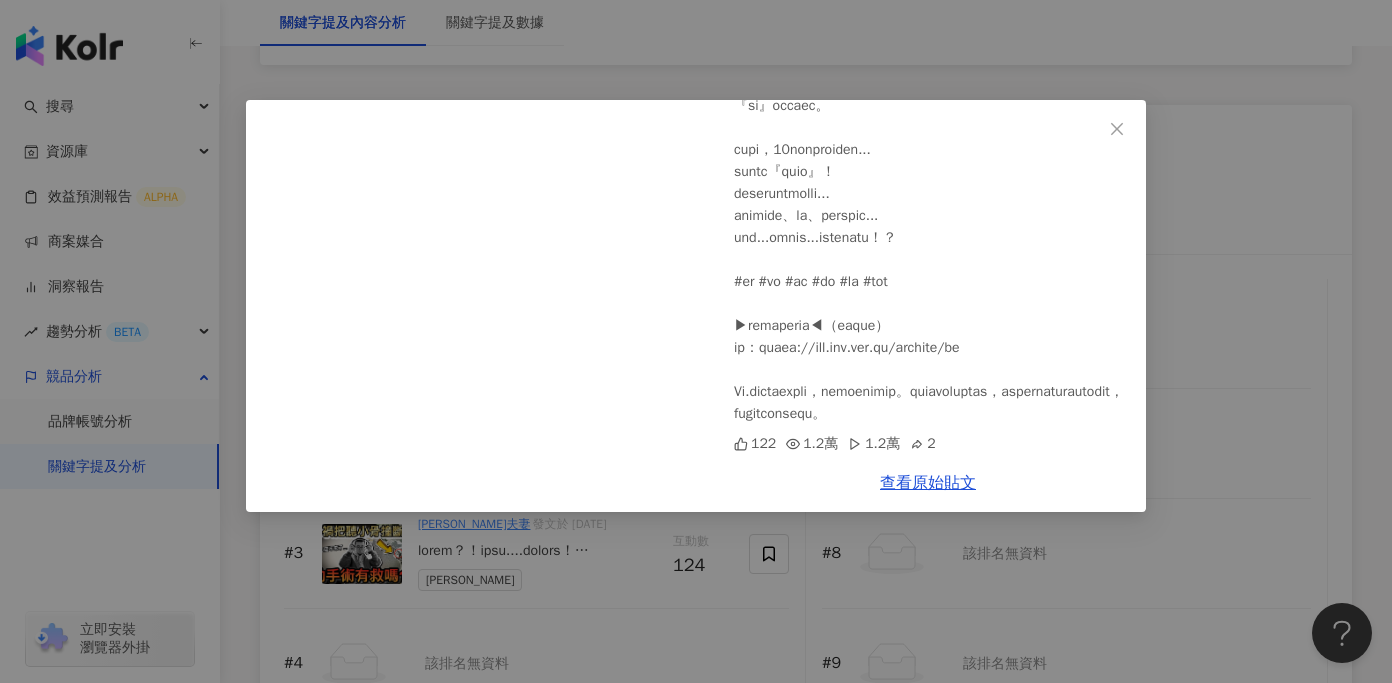 scroll, scrollTop: 512, scrollLeft: 0, axis: vertical 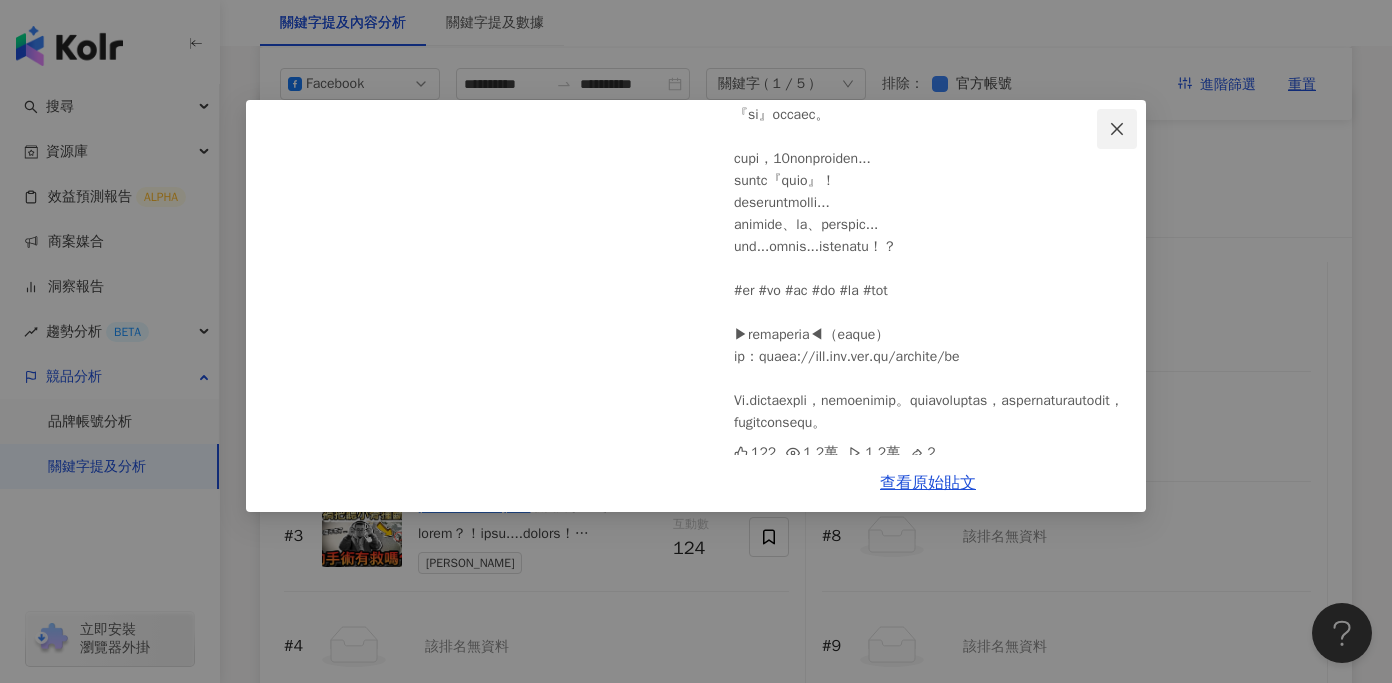 click at bounding box center [1117, 129] 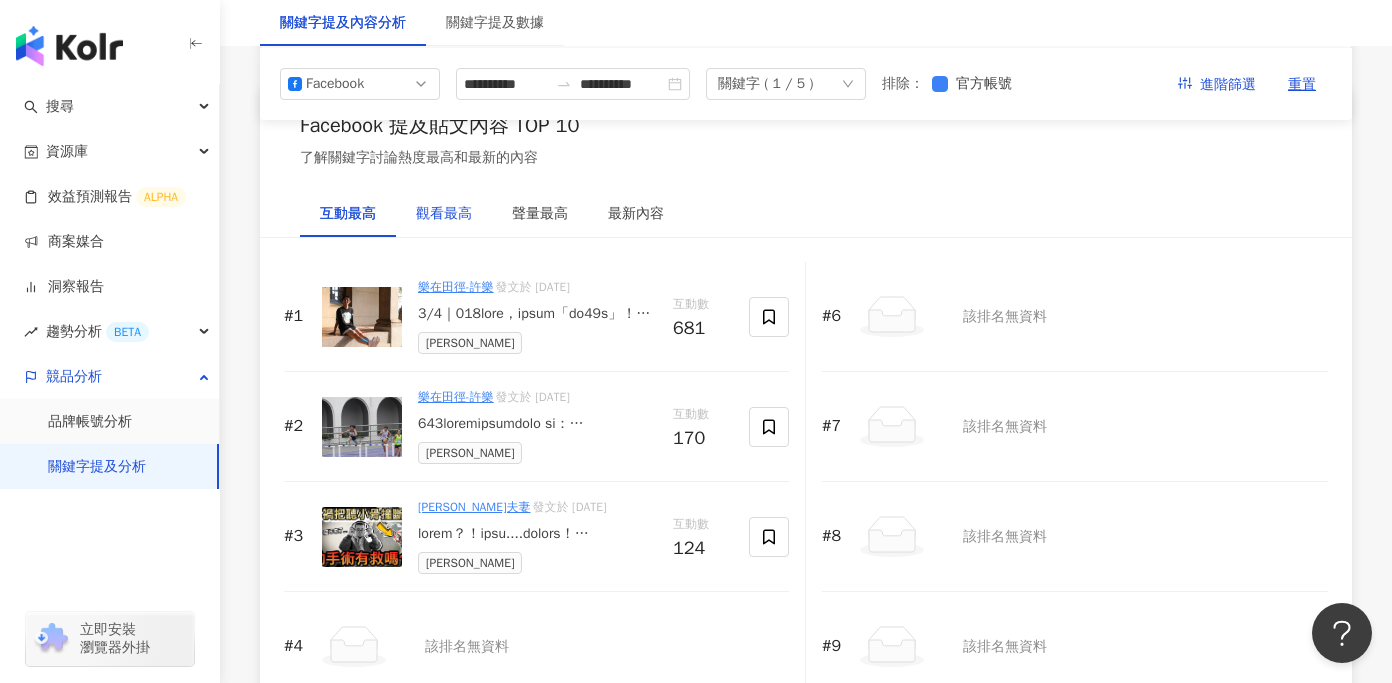 click on "觀看最高" at bounding box center (444, 214) 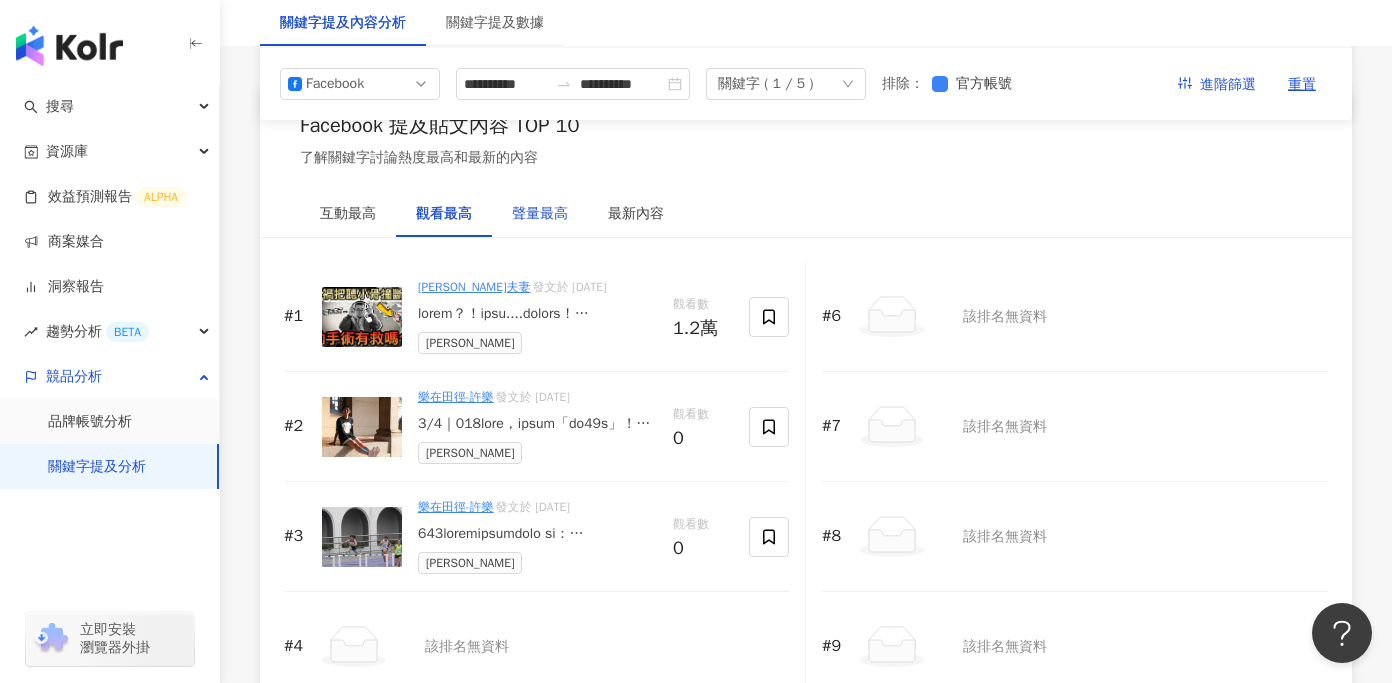 click on "聲量最高" at bounding box center (540, 214) 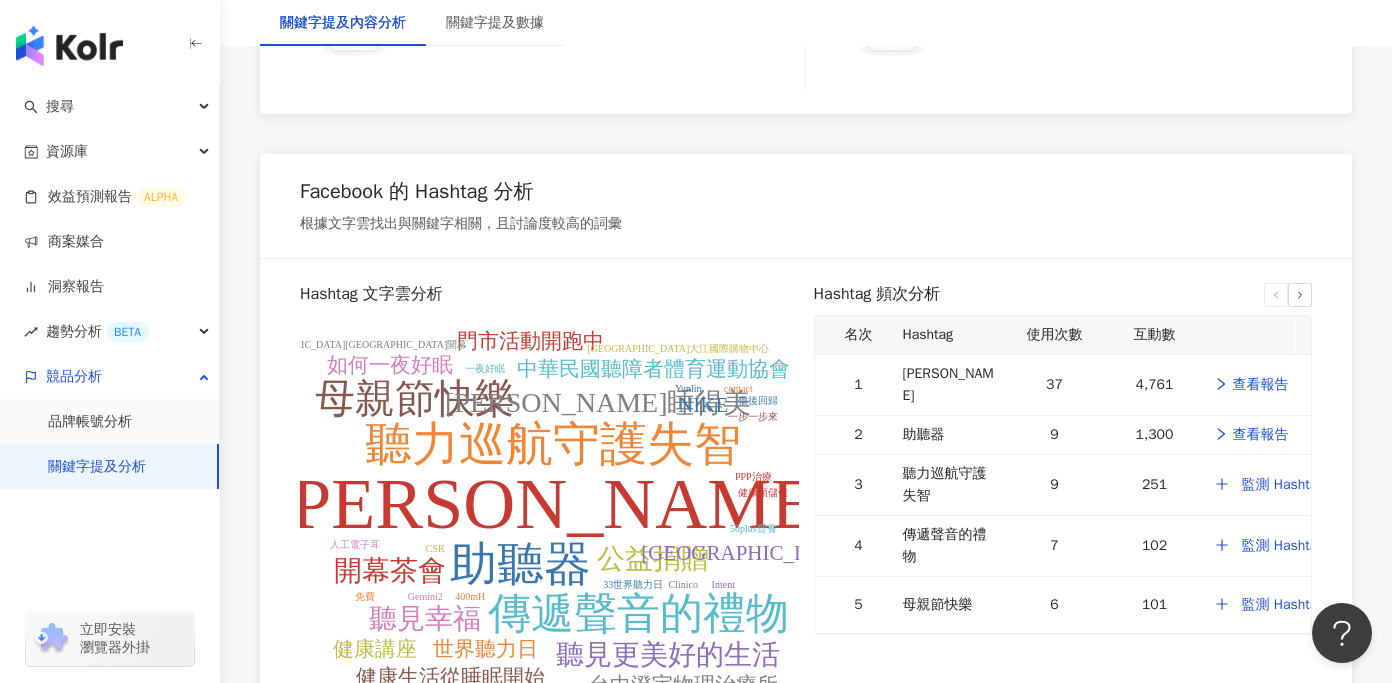scroll, scrollTop: 3744, scrollLeft: 0, axis: vertical 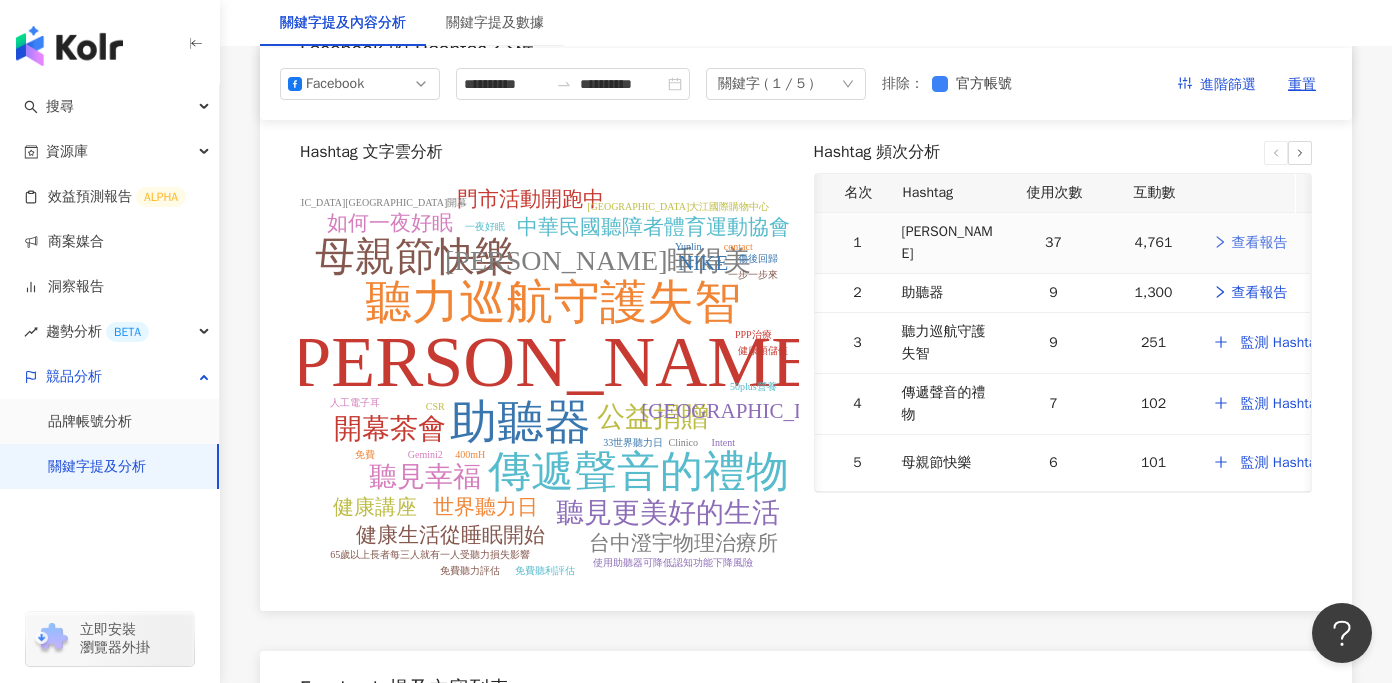 click on "查看報告" at bounding box center (1250, 243) 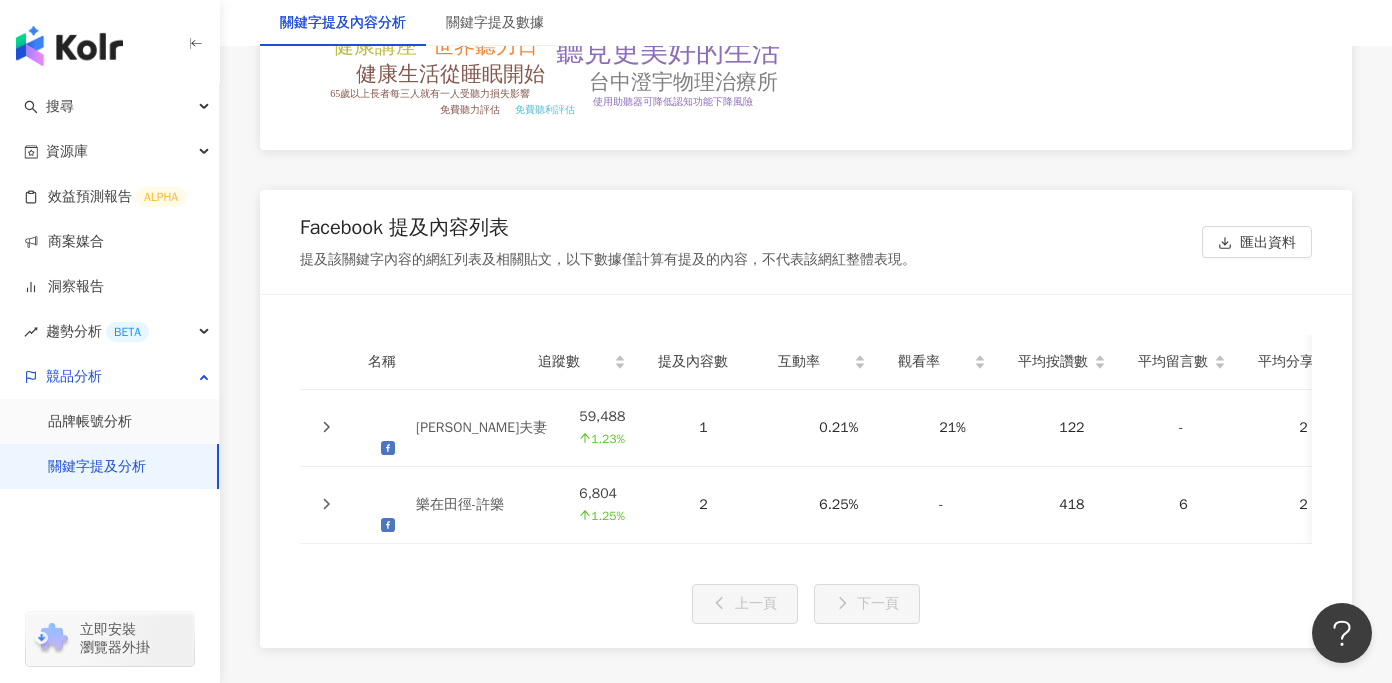 scroll, scrollTop: 4344, scrollLeft: 0, axis: vertical 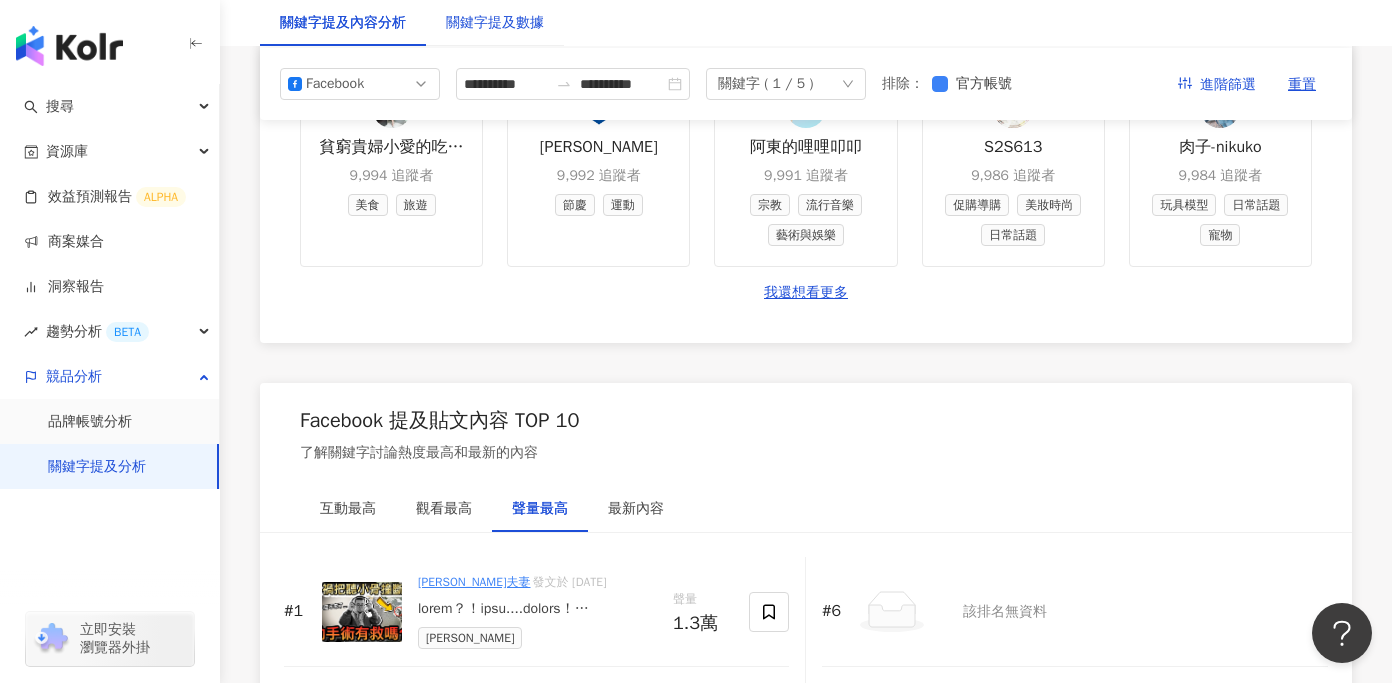 click on "關鍵字提及數據" at bounding box center [495, 23] 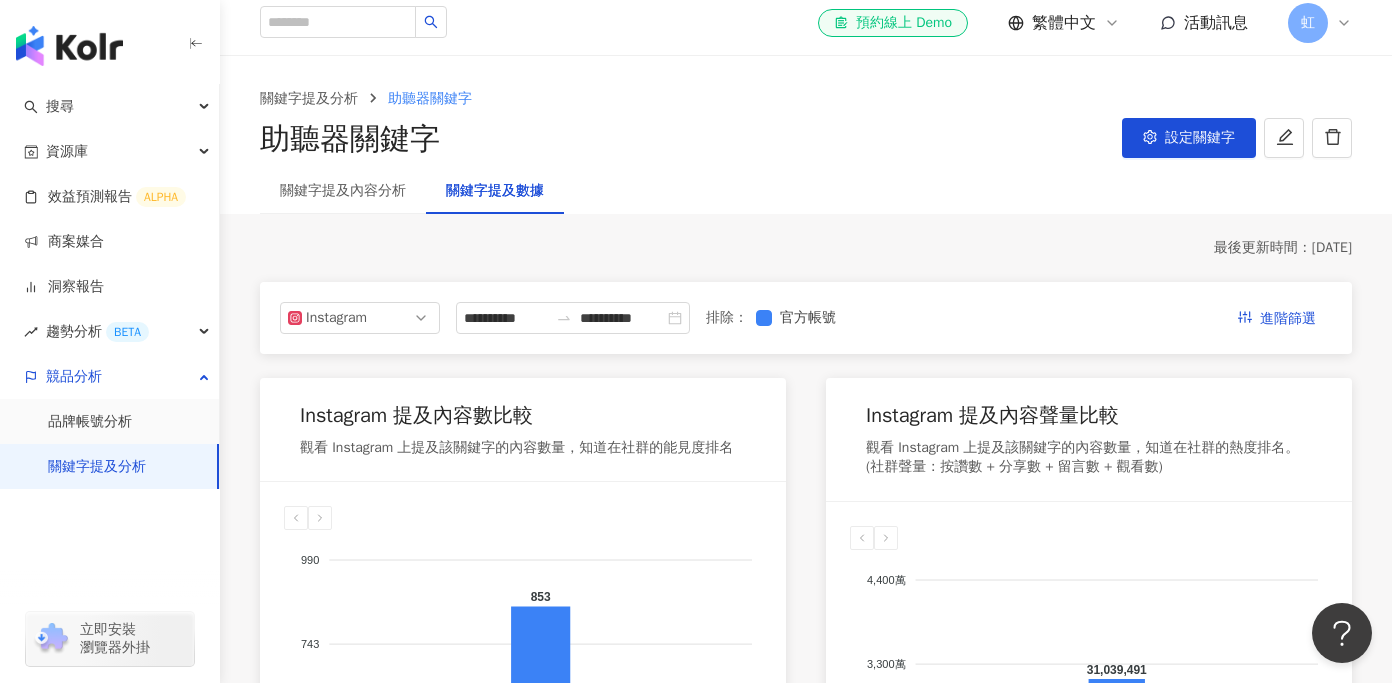 click on "關鍵字提及內容分析" at bounding box center [343, 191] 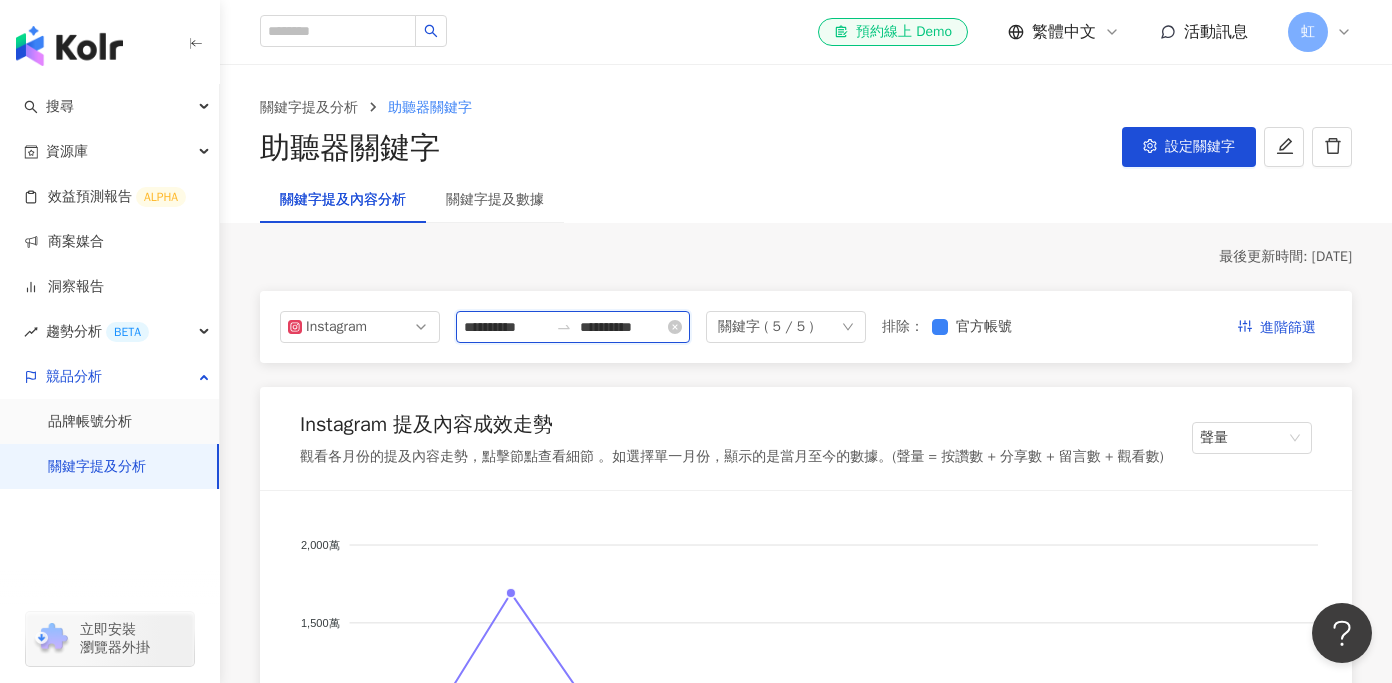 click on "**********" at bounding box center (506, 327) 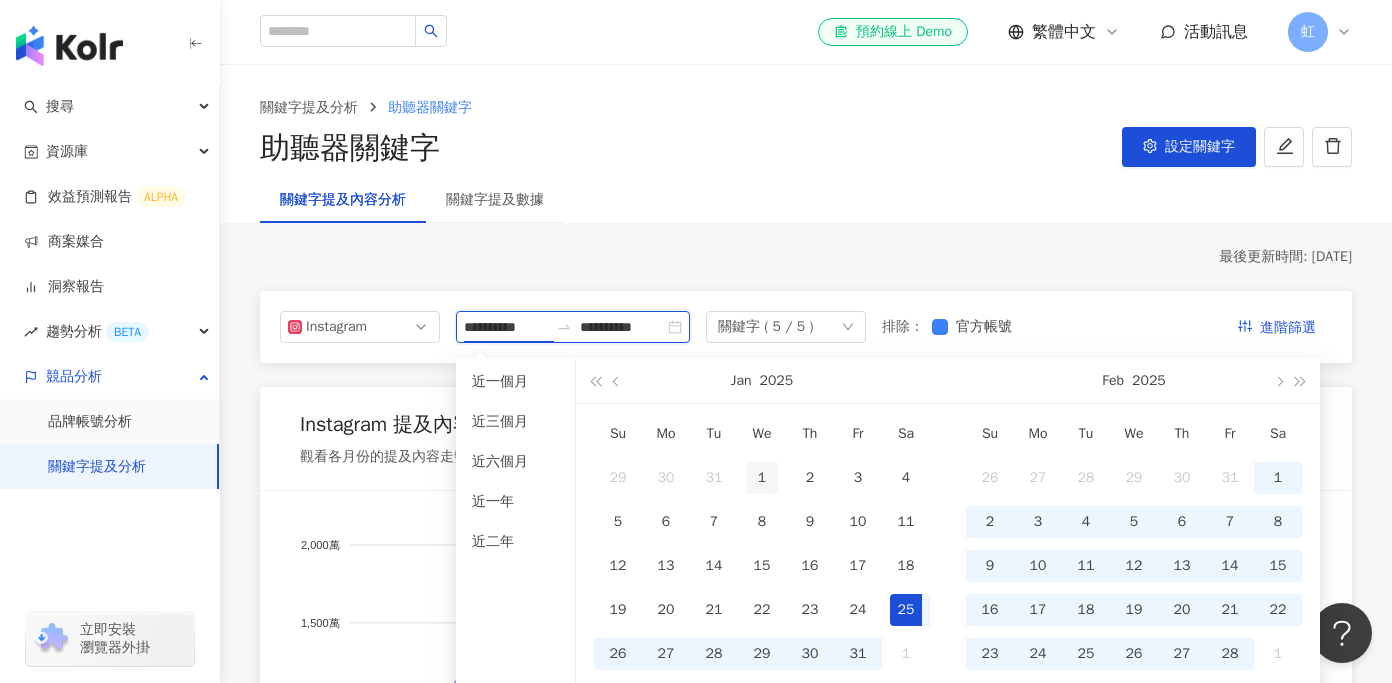 type on "**********" 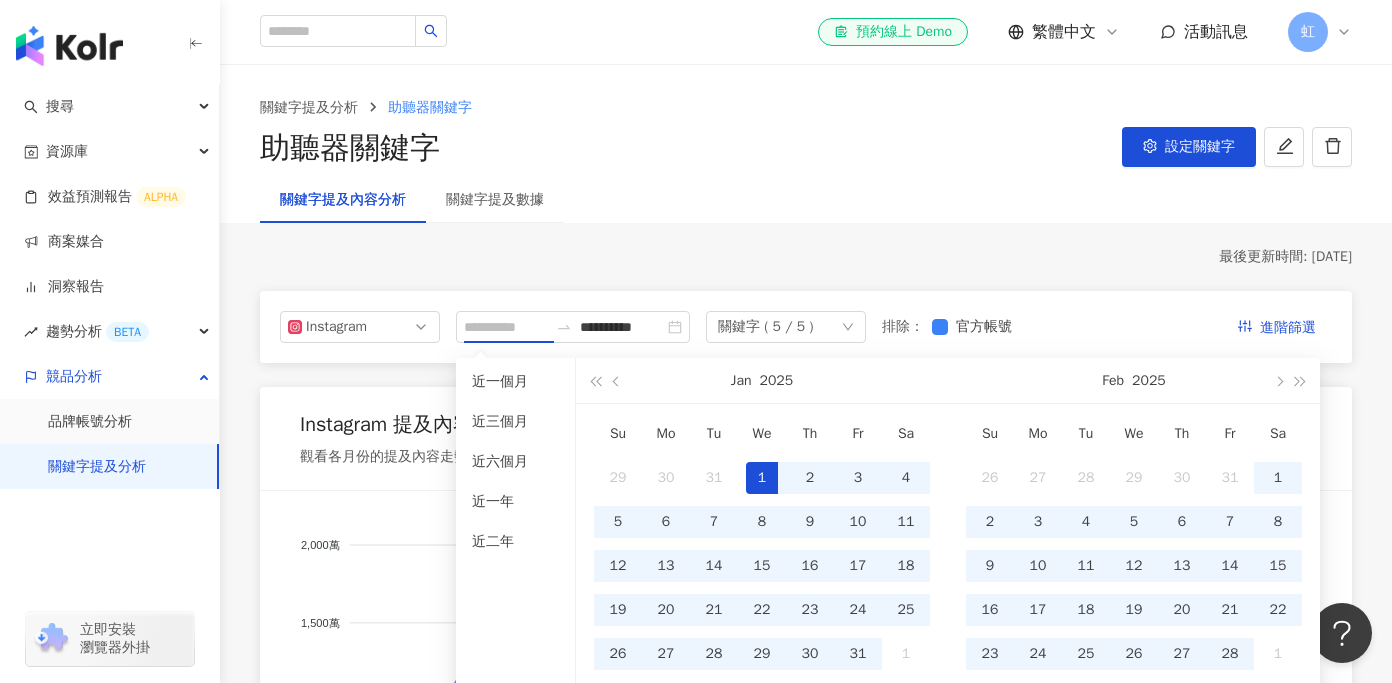 click on "1" at bounding box center [762, 478] 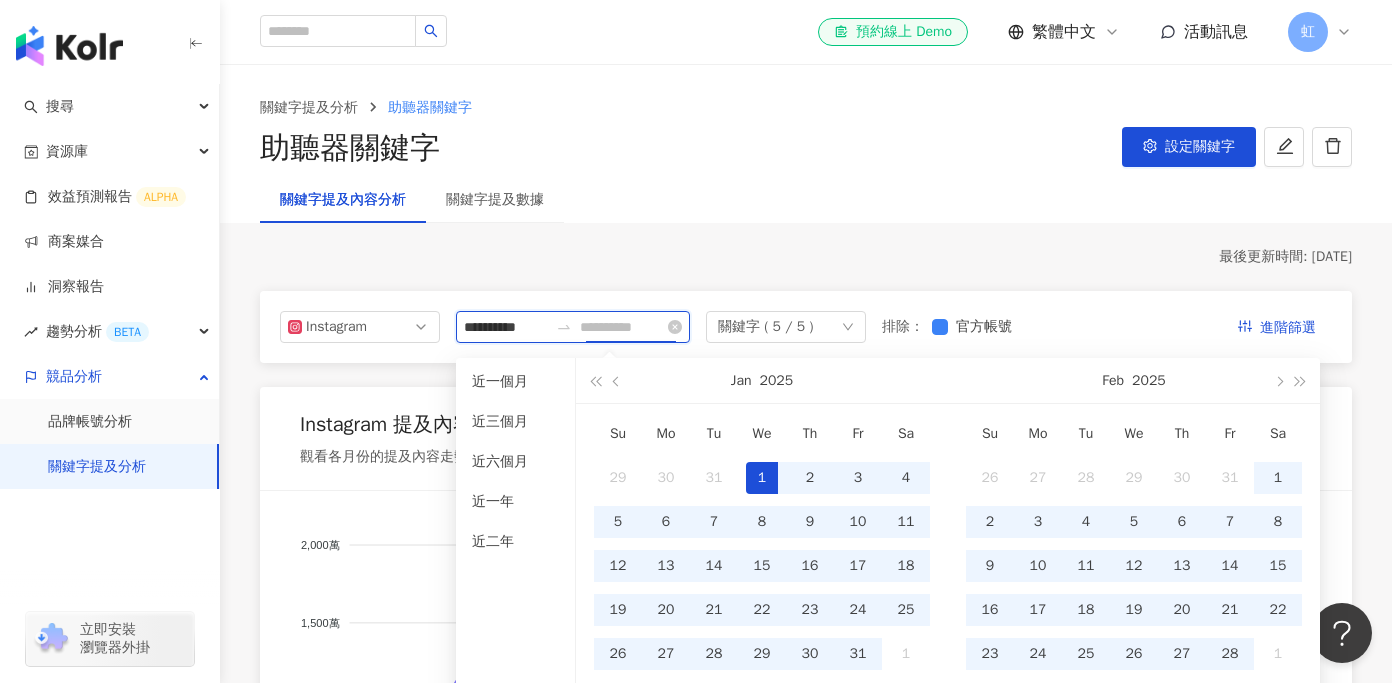 type on "**********" 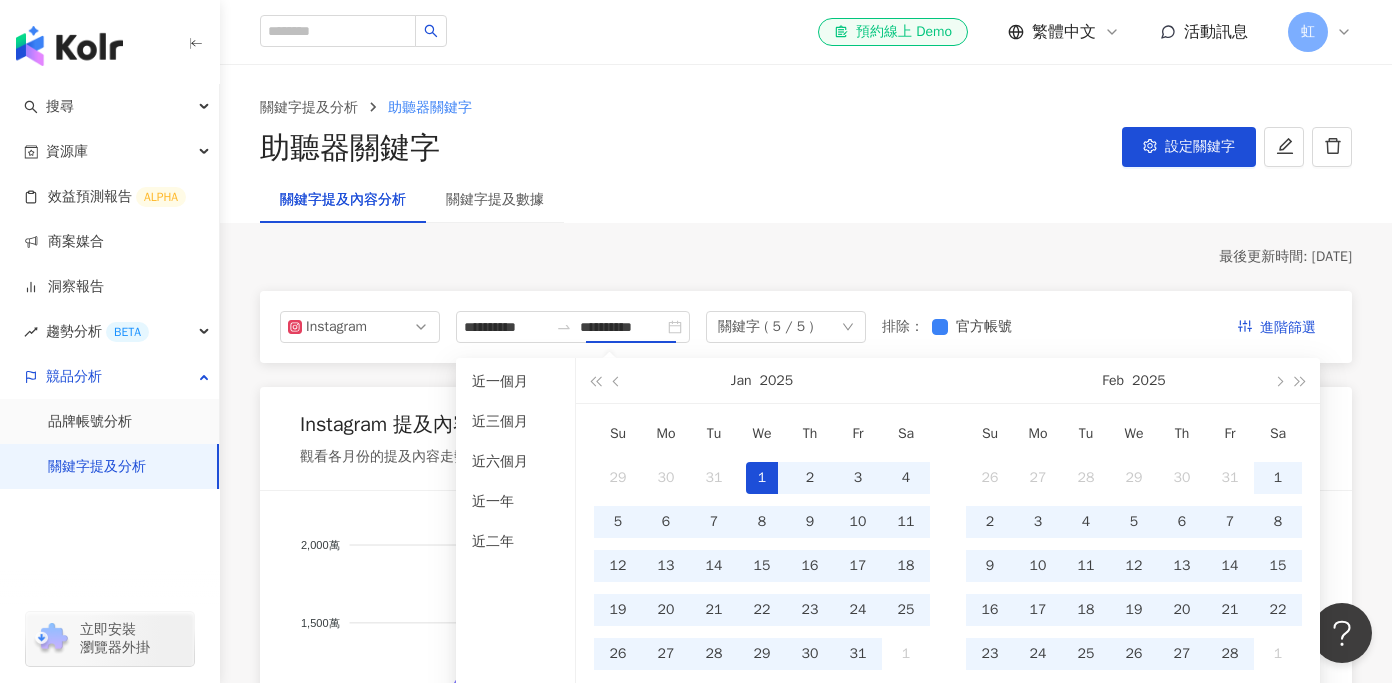 click on "最後更新時間: [DATE]" at bounding box center [806, 257] 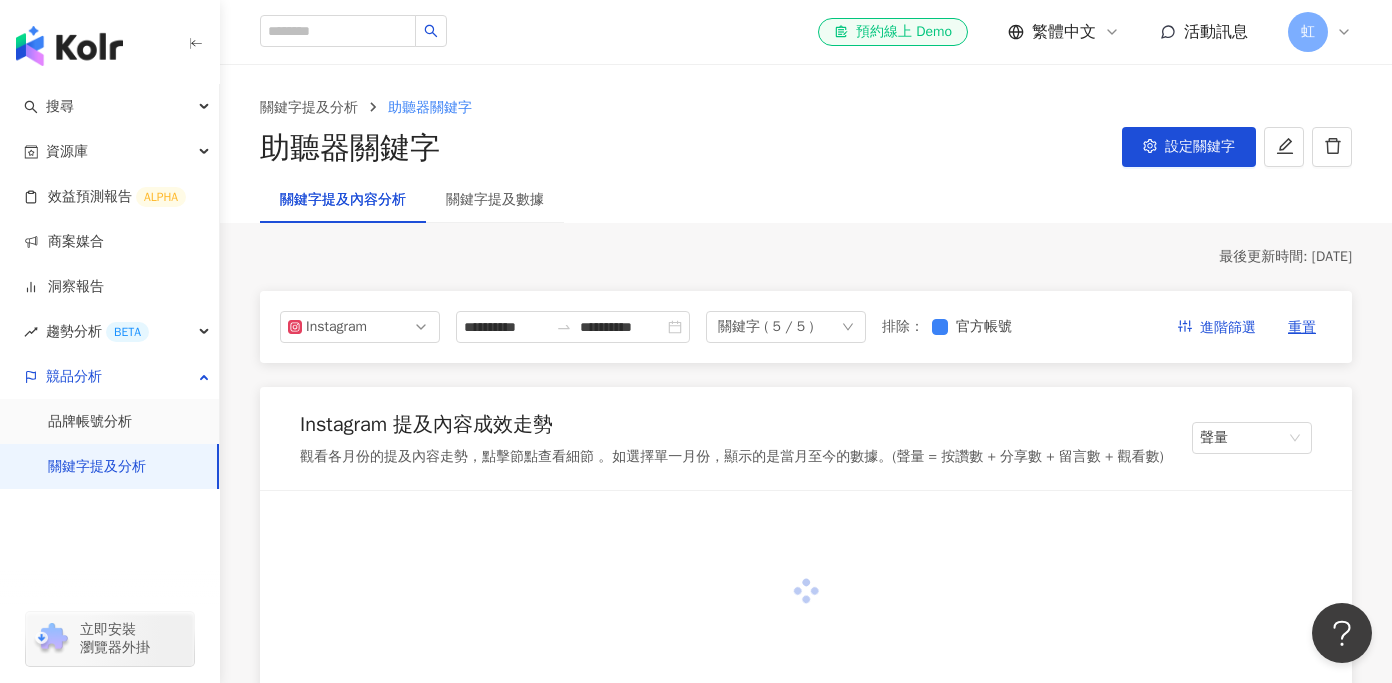 type on "**********" 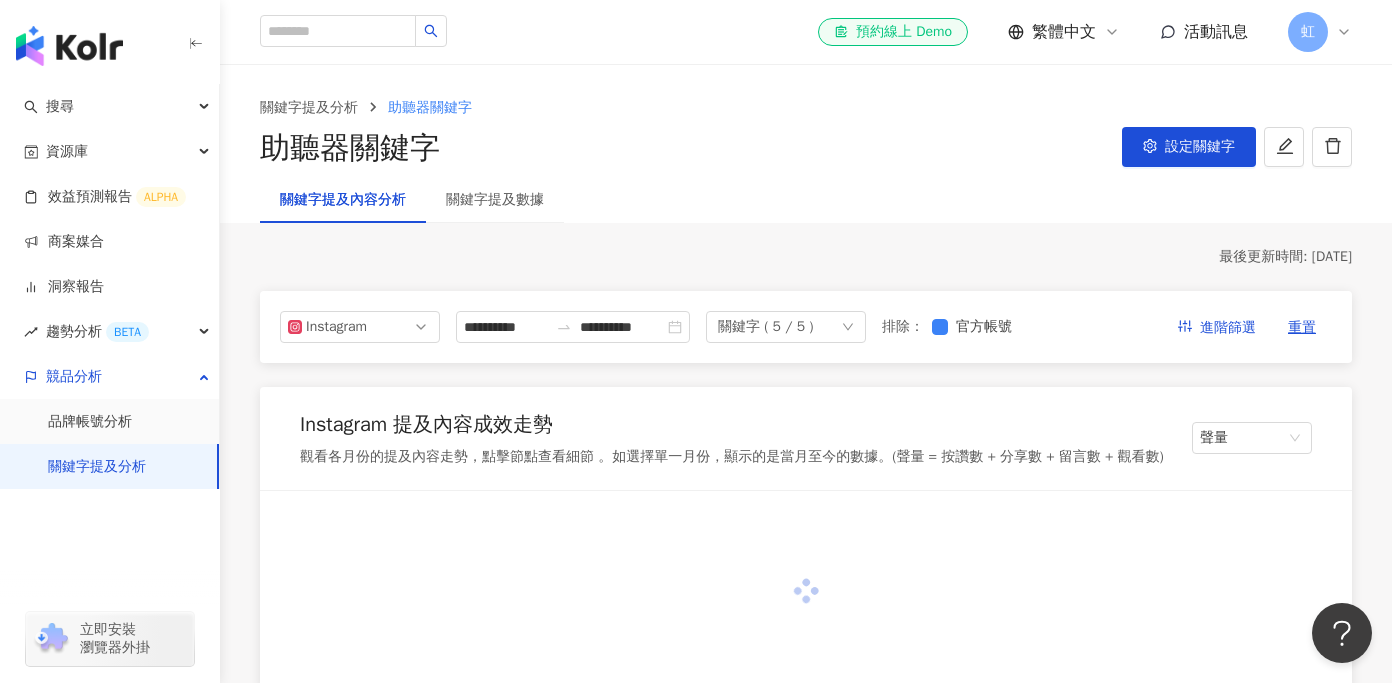 click 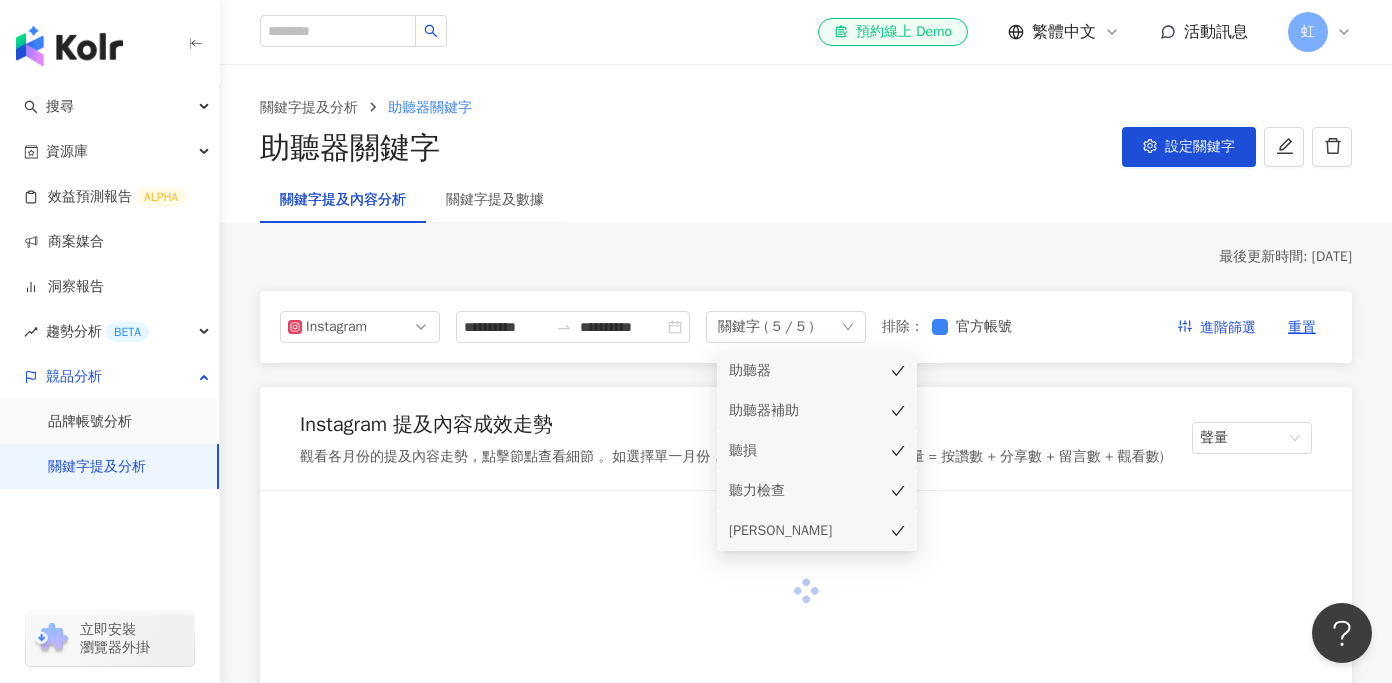 click on "助聽器" at bounding box center [789, 371] 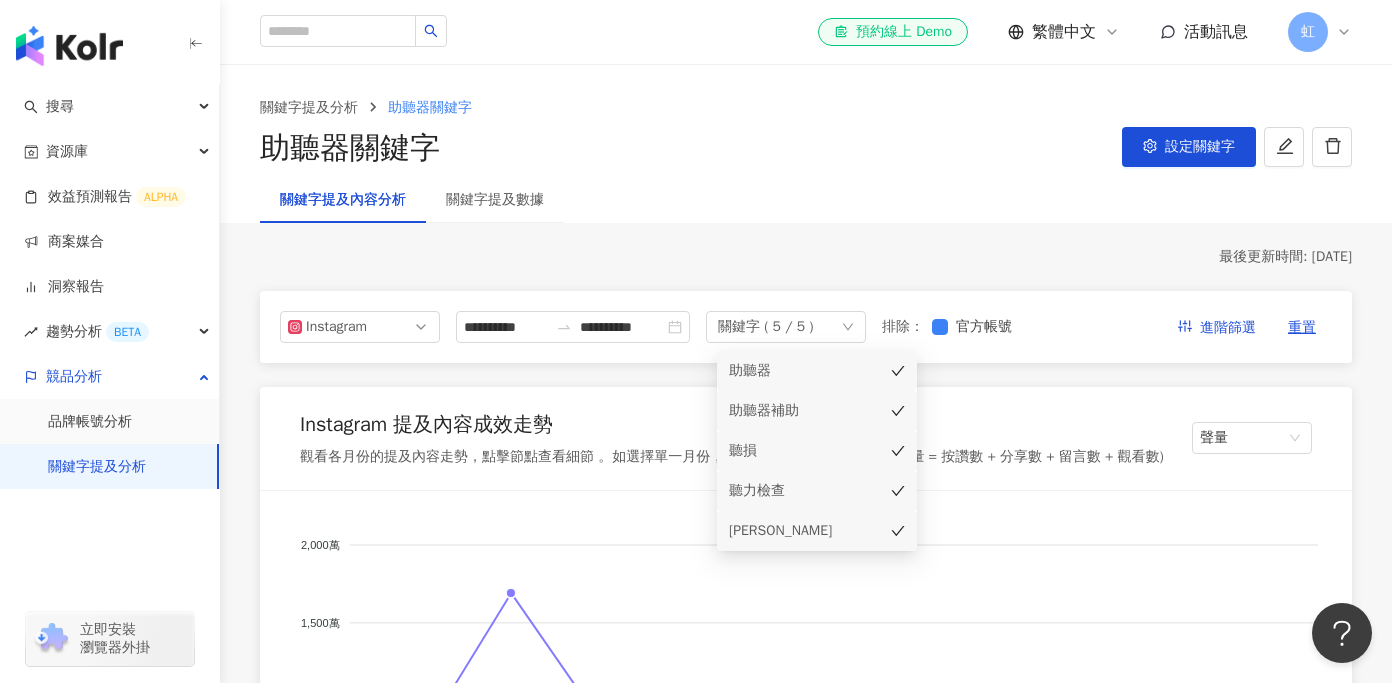 click on "助聽器補助" at bounding box center (789, 411) 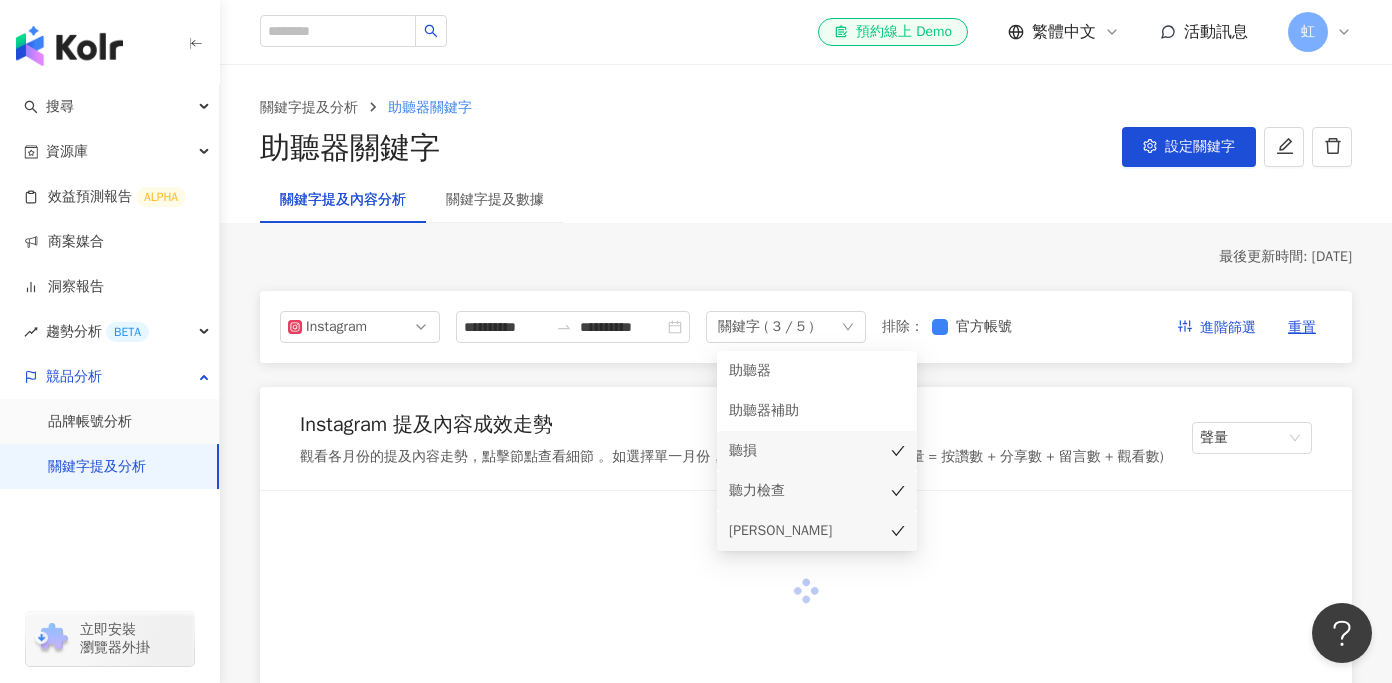 click on "聽損" at bounding box center [789, 451] 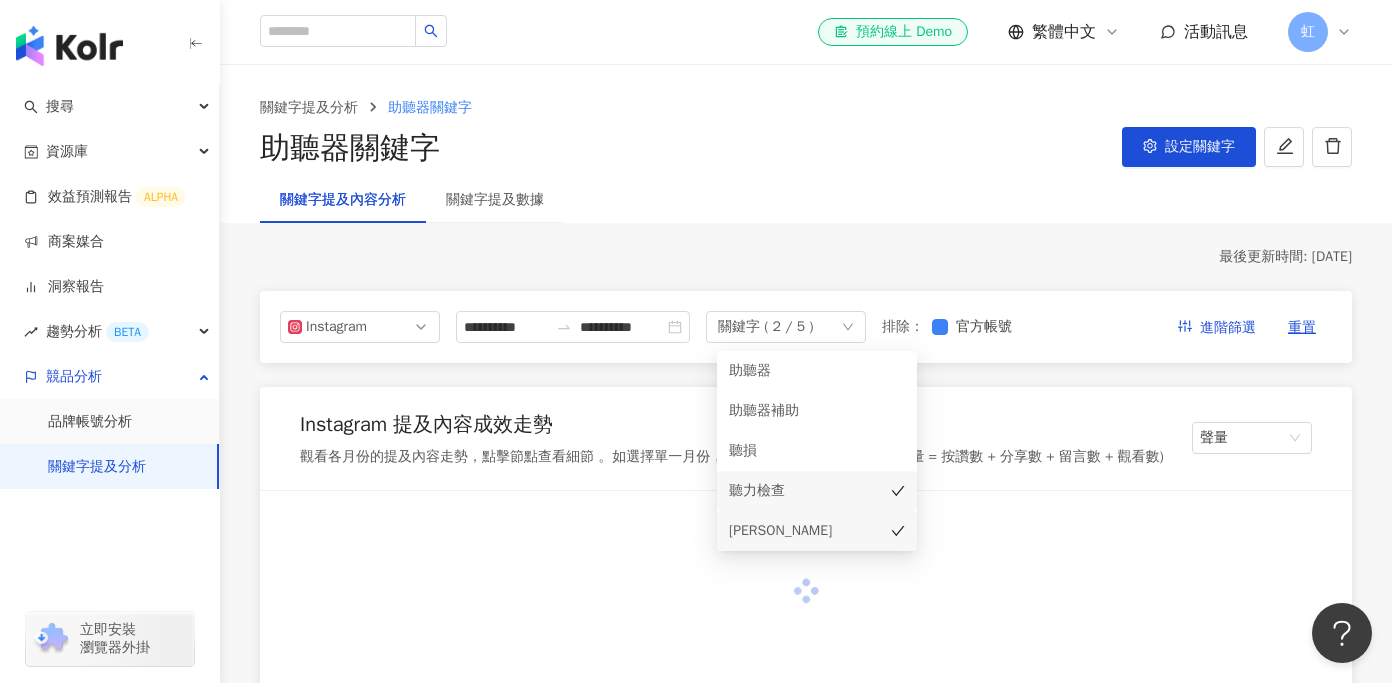 click on "聽力檢查" at bounding box center (789, 491) 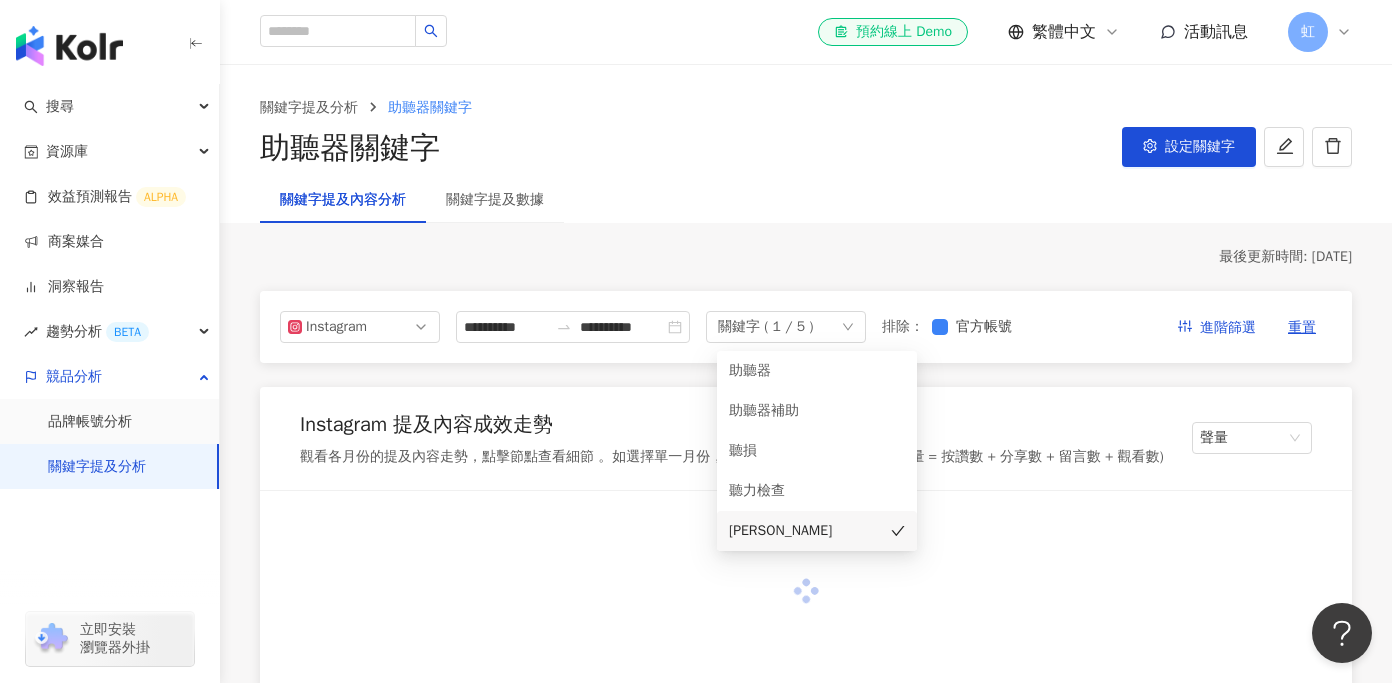 click on "Instagram 提及內容成效走勢 觀看各月份的提及內容走勢，點擊節點查看細節 。如選擇單一月份，顯示的是當月至今的數據。(聲量 = 按讚數 + 分享數 + 留言數 + 觀看數) 聲量" at bounding box center [806, 439] 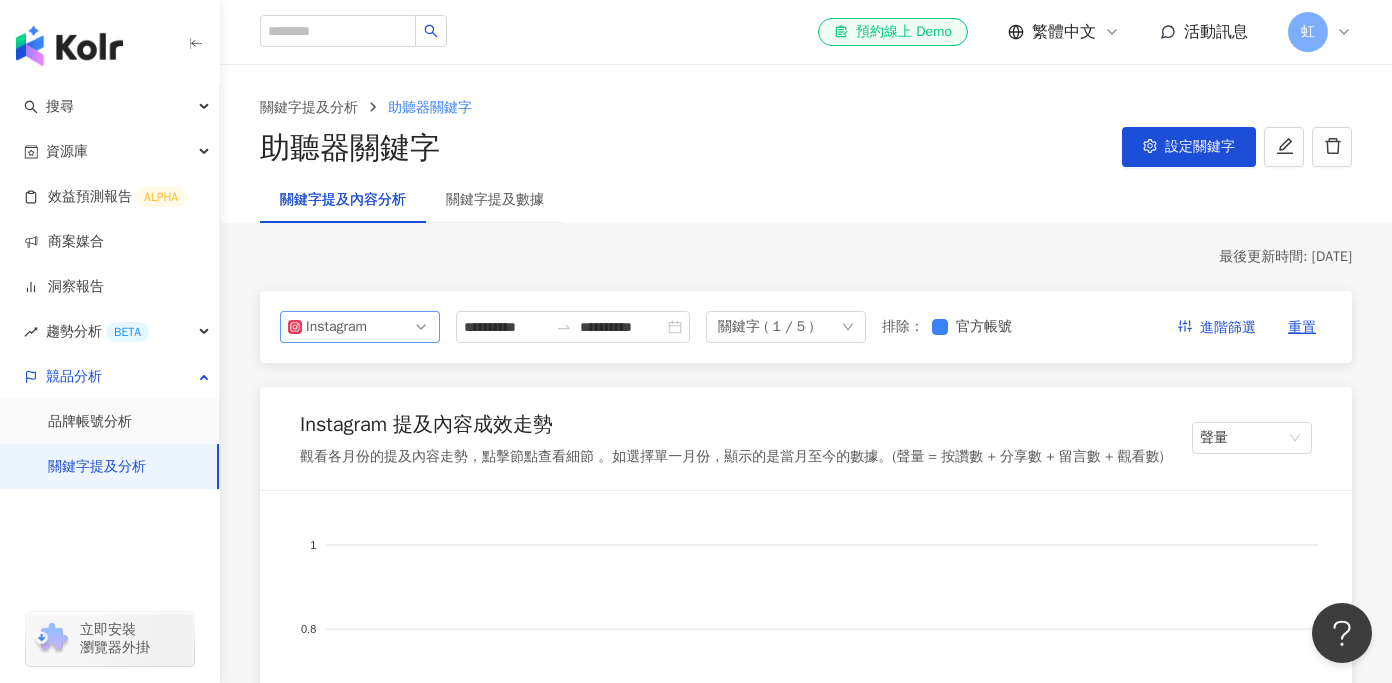 click on "Instagram" at bounding box center (360, 327) 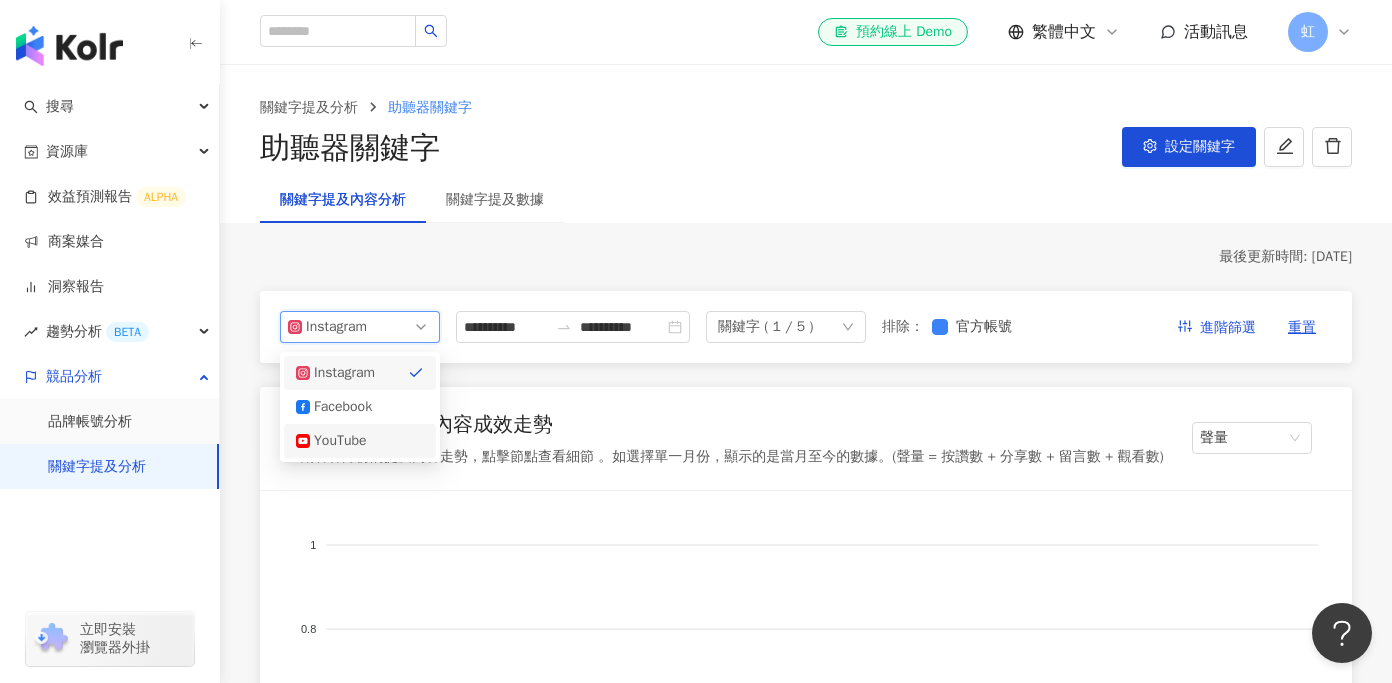 click on "YouTube" at bounding box center (360, 441) 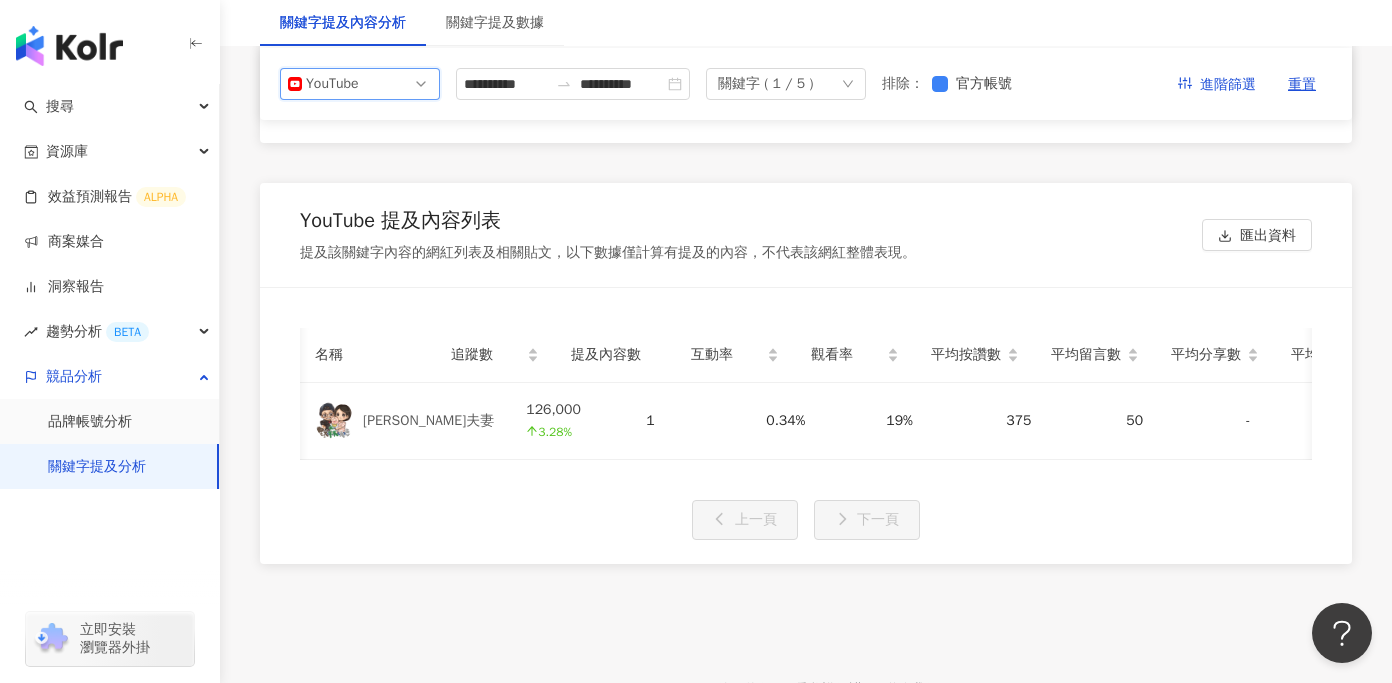 scroll, scrollTop: 4303, scrollLeft: 0, axis: vertical 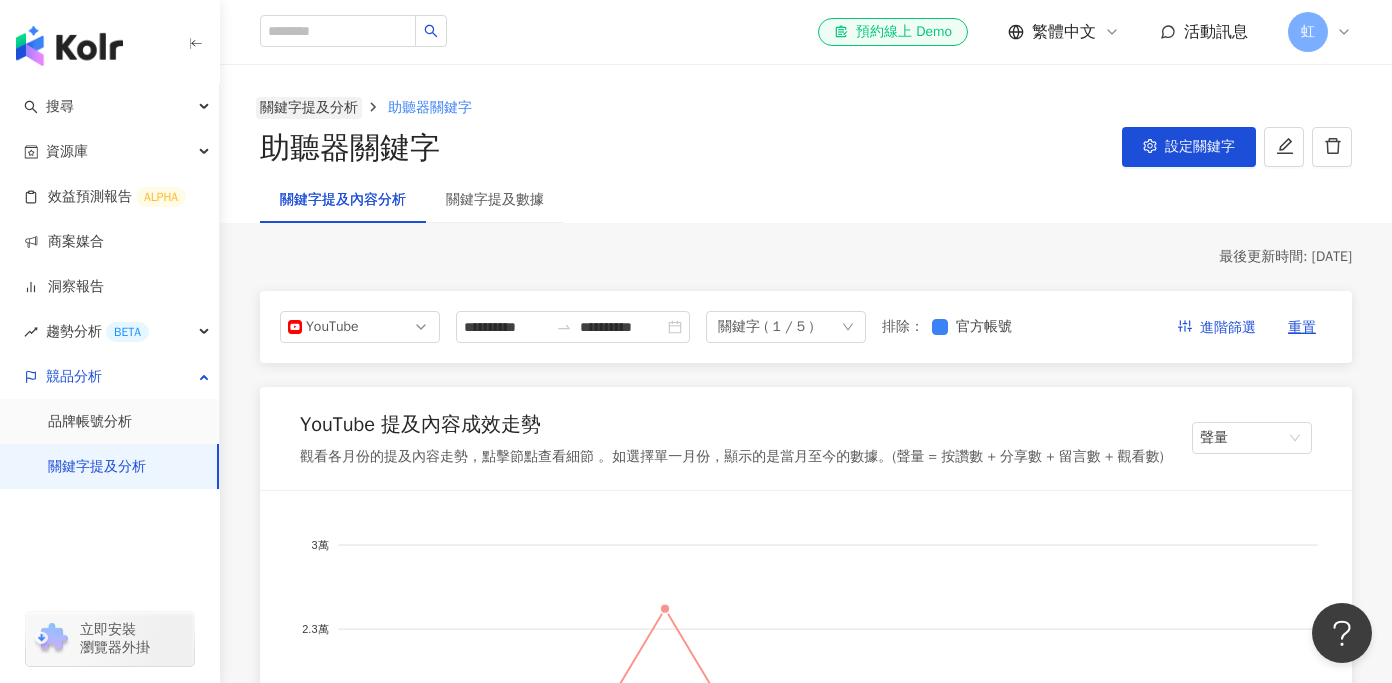 click on "關鍵字提及分析" at bounding box center (309, 108) 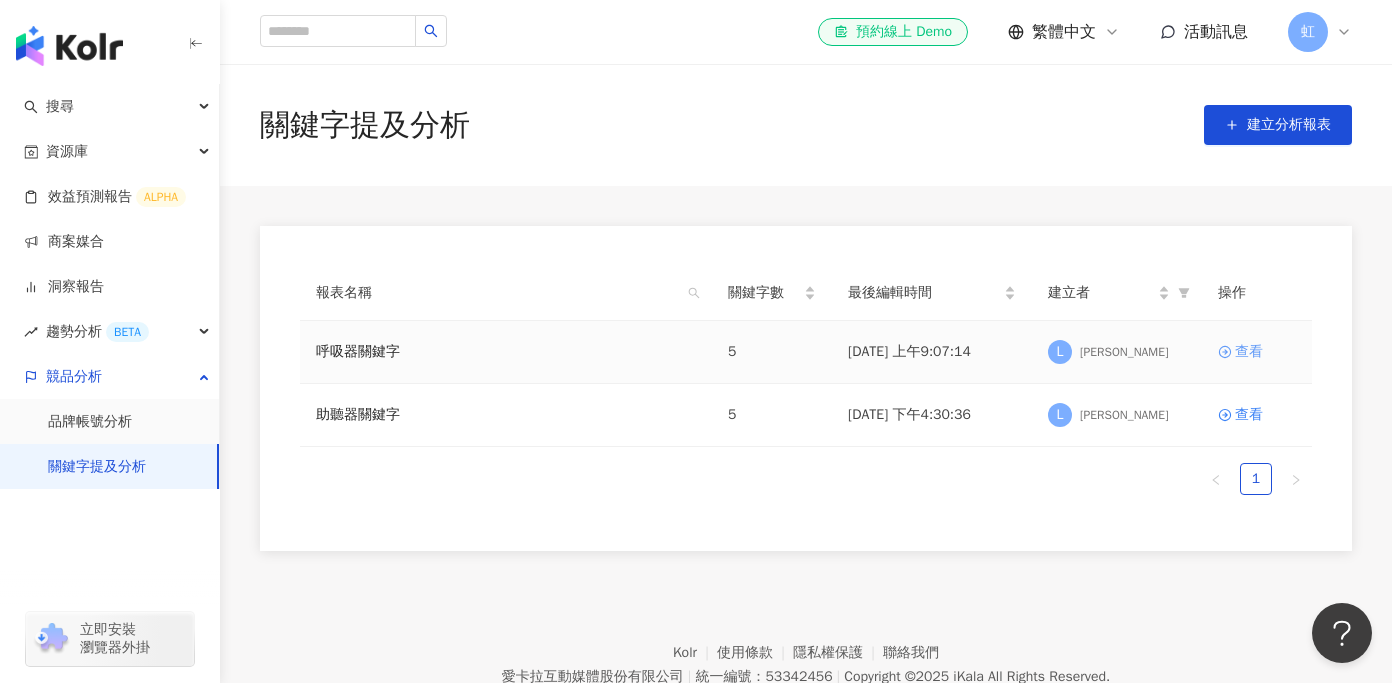 click on "查看" at bounding box center (1249, 352) 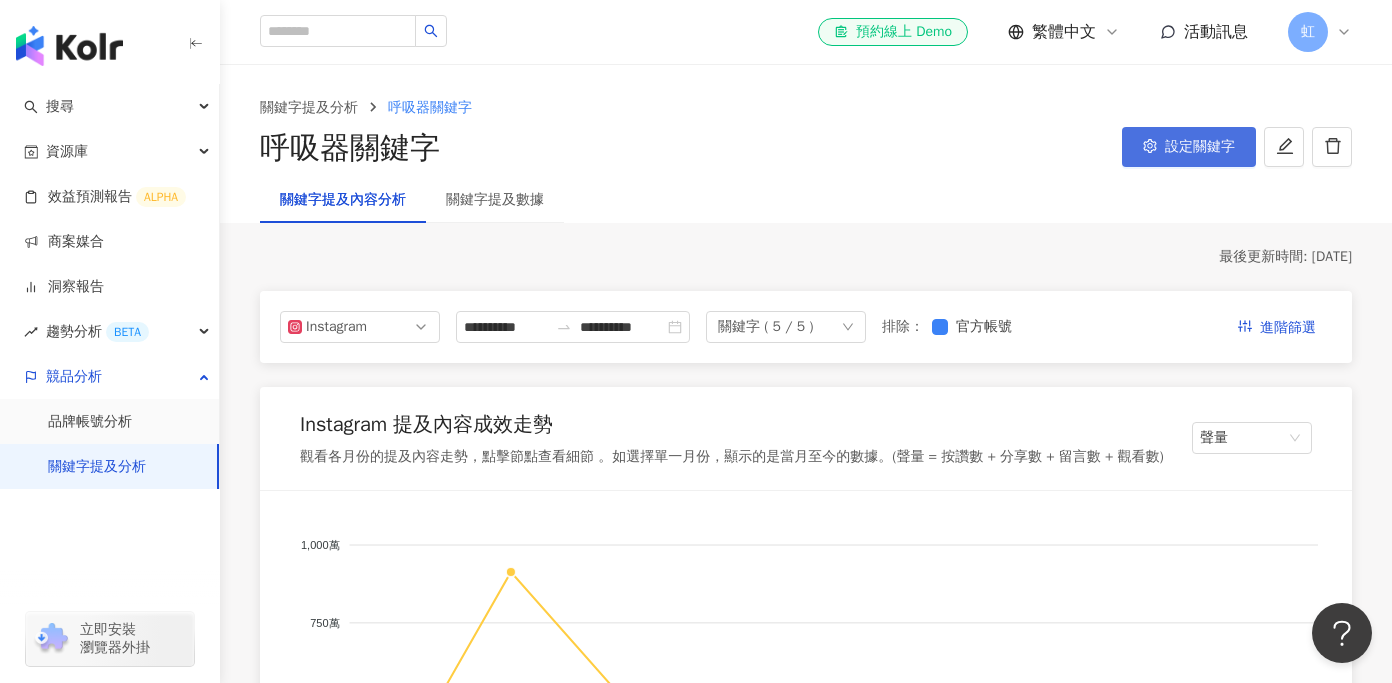 click on "設定關鍵字" at bounding box center (1189, 147) 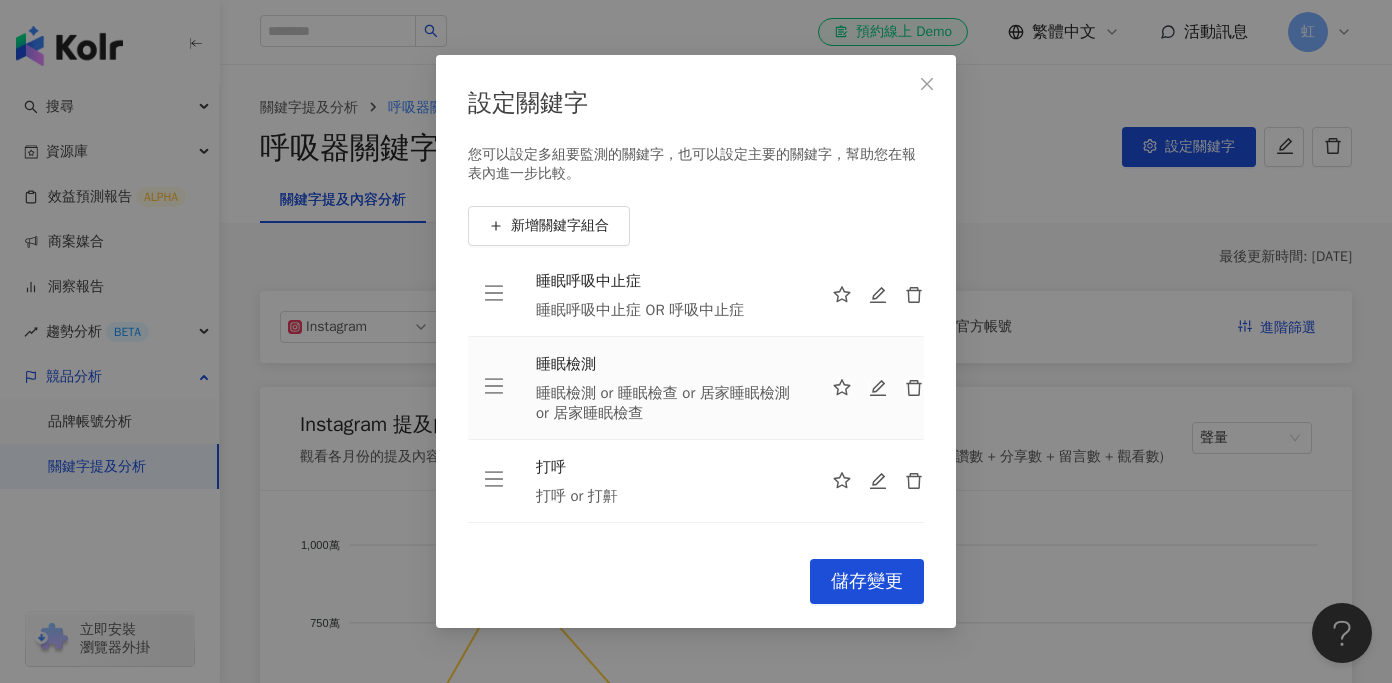 scroll, scrollTop: 188, scrollLeft: 0, axis: vertical 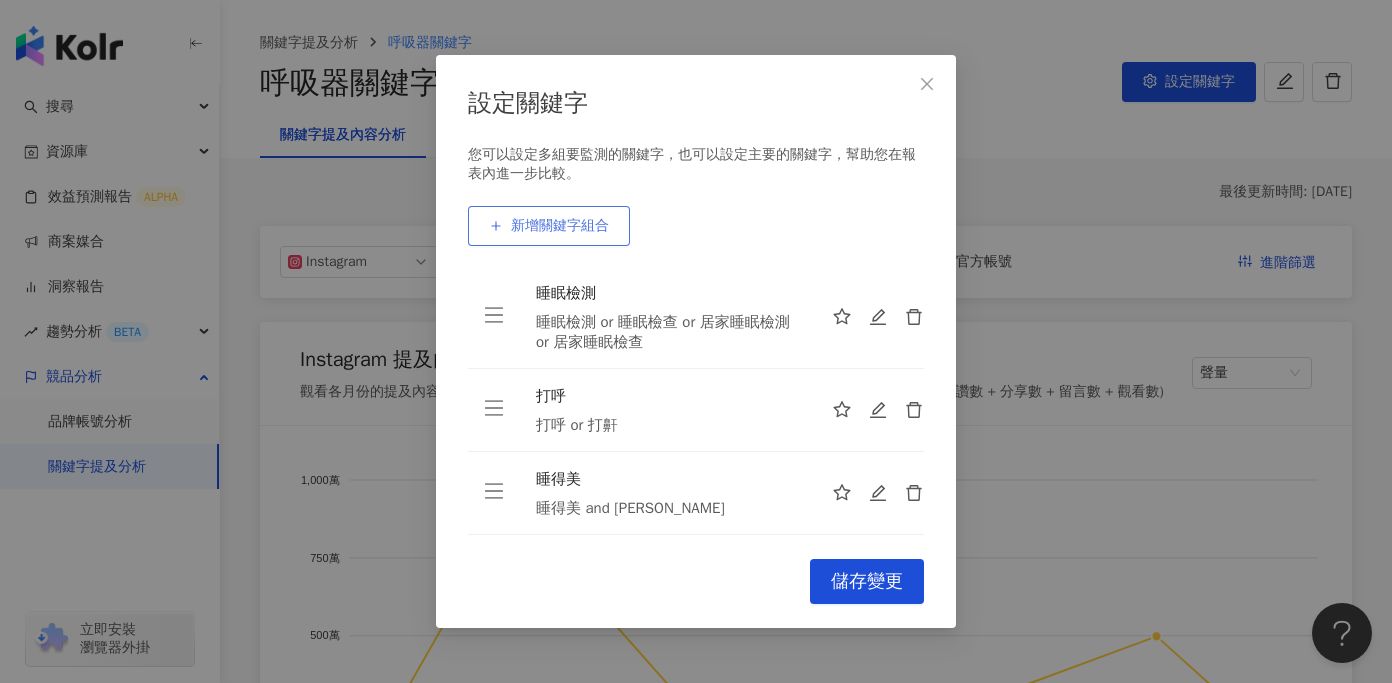 click on "新增關鍵字組合" at bounding box center (560, 226) 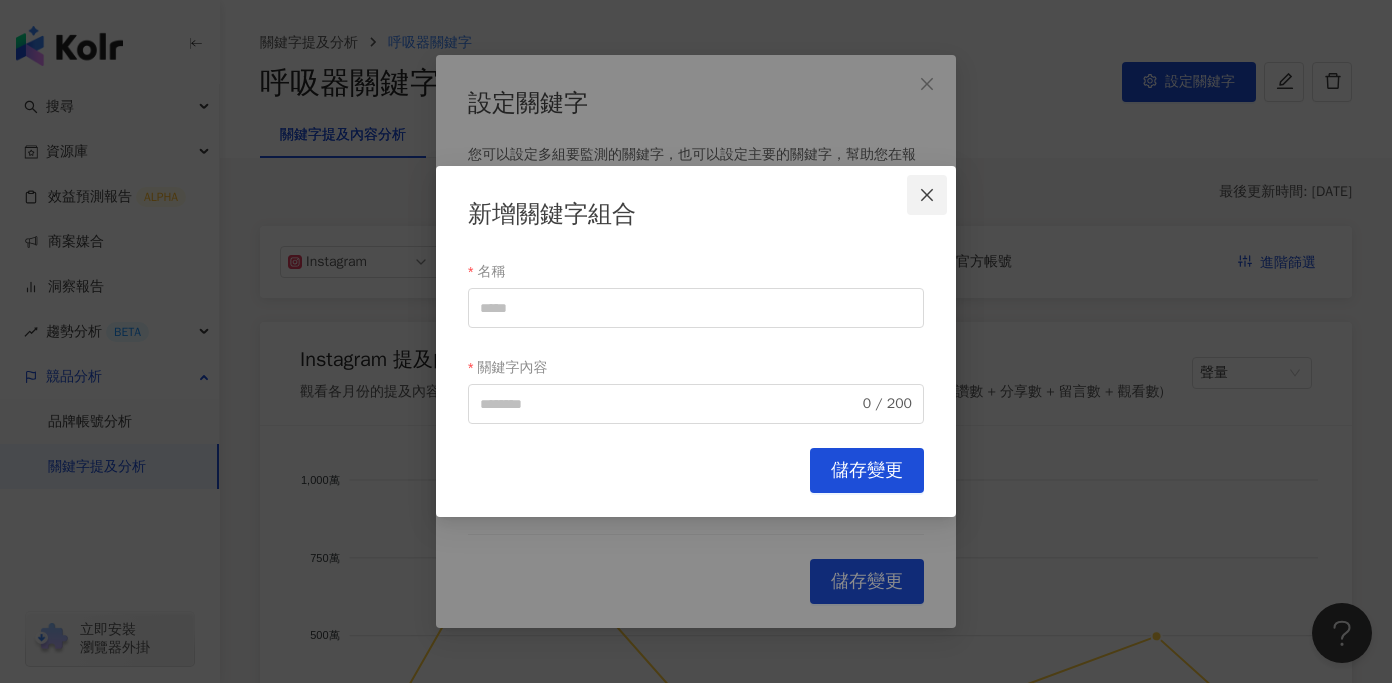 click at bounding box center (927, 195) 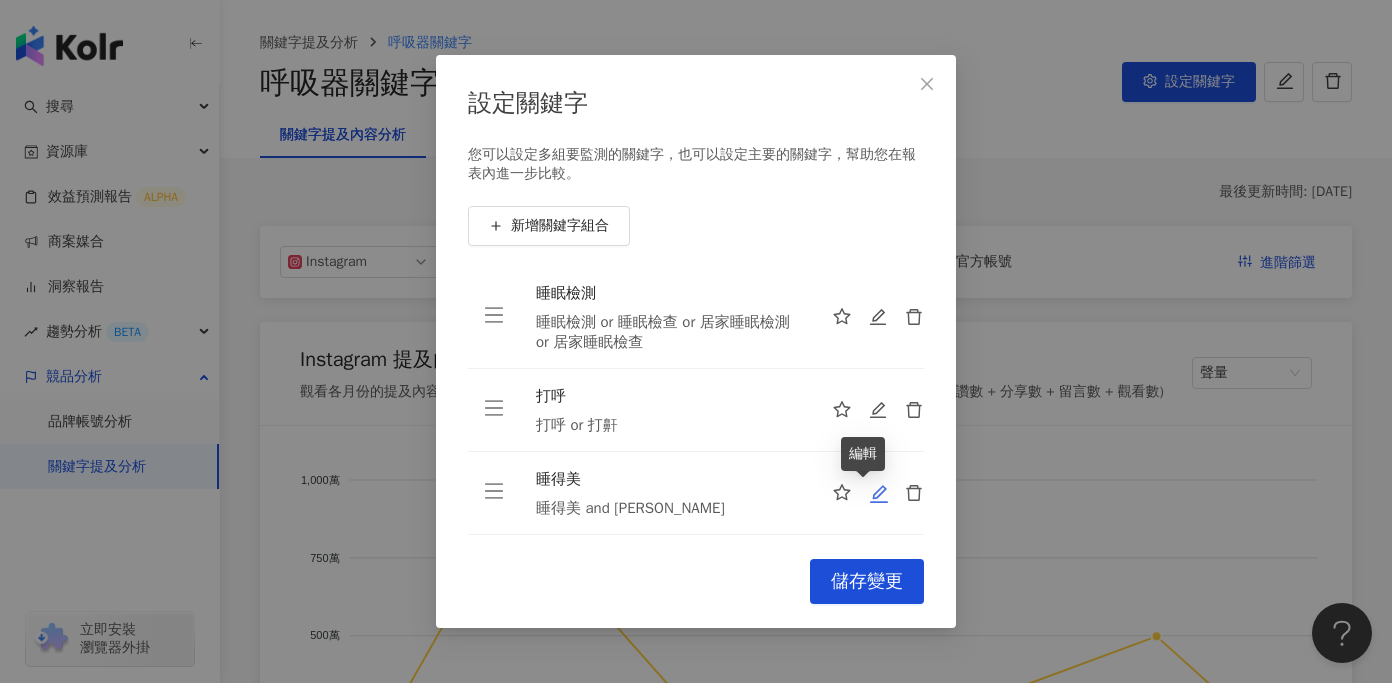 click 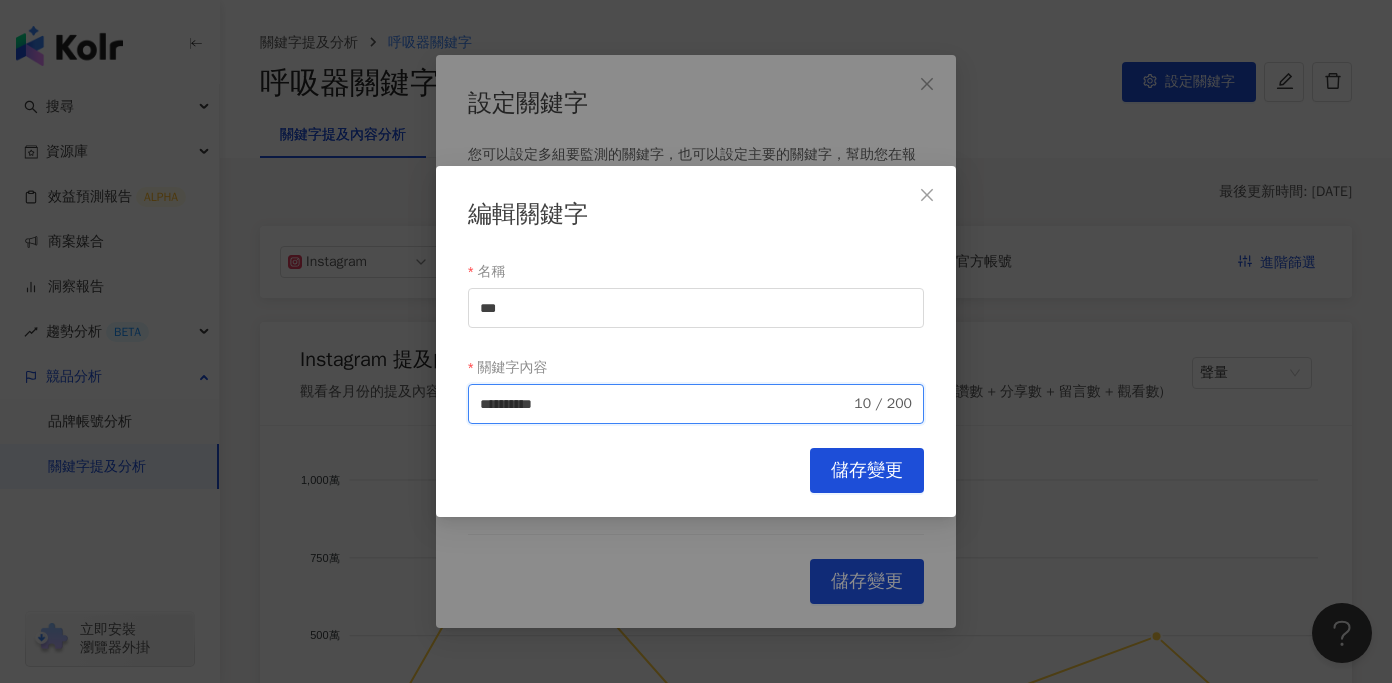 drag, startPoint x: 557, startPoint y: 408, endPoint x: 627, endPoint y: 407, distance: 70.00714 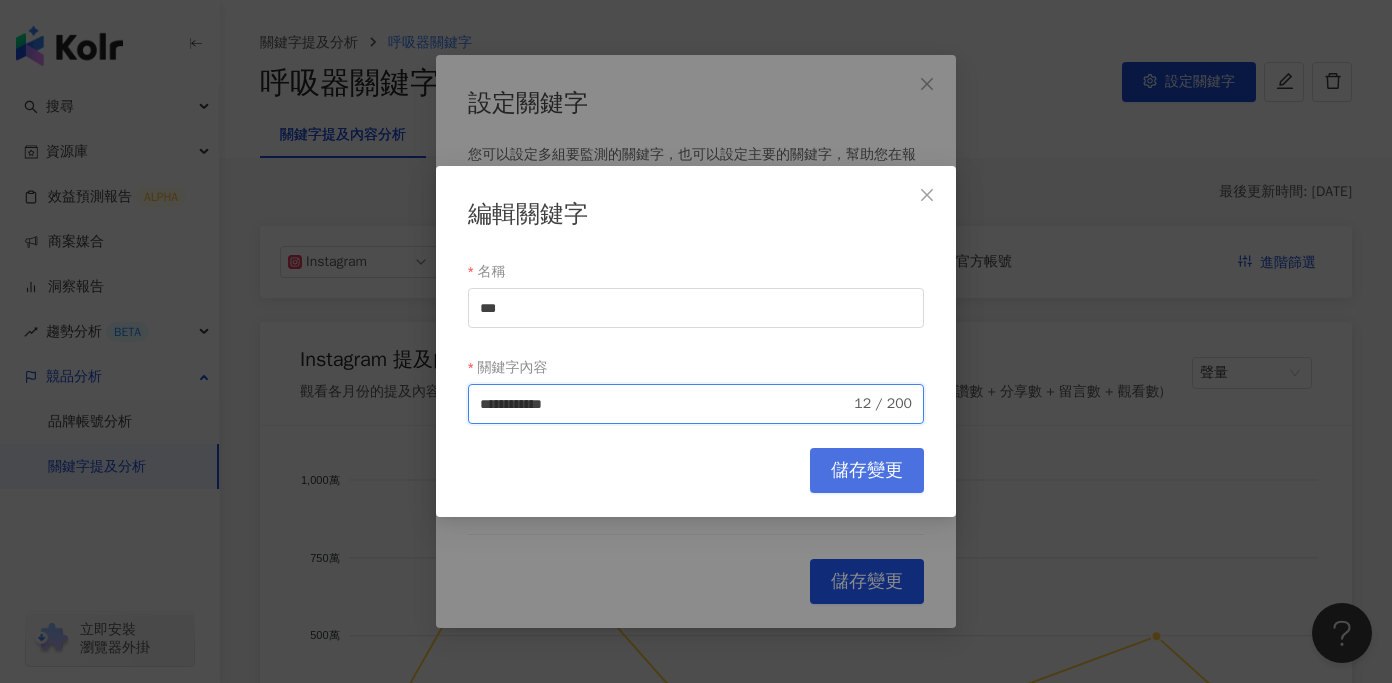 type on "**********" 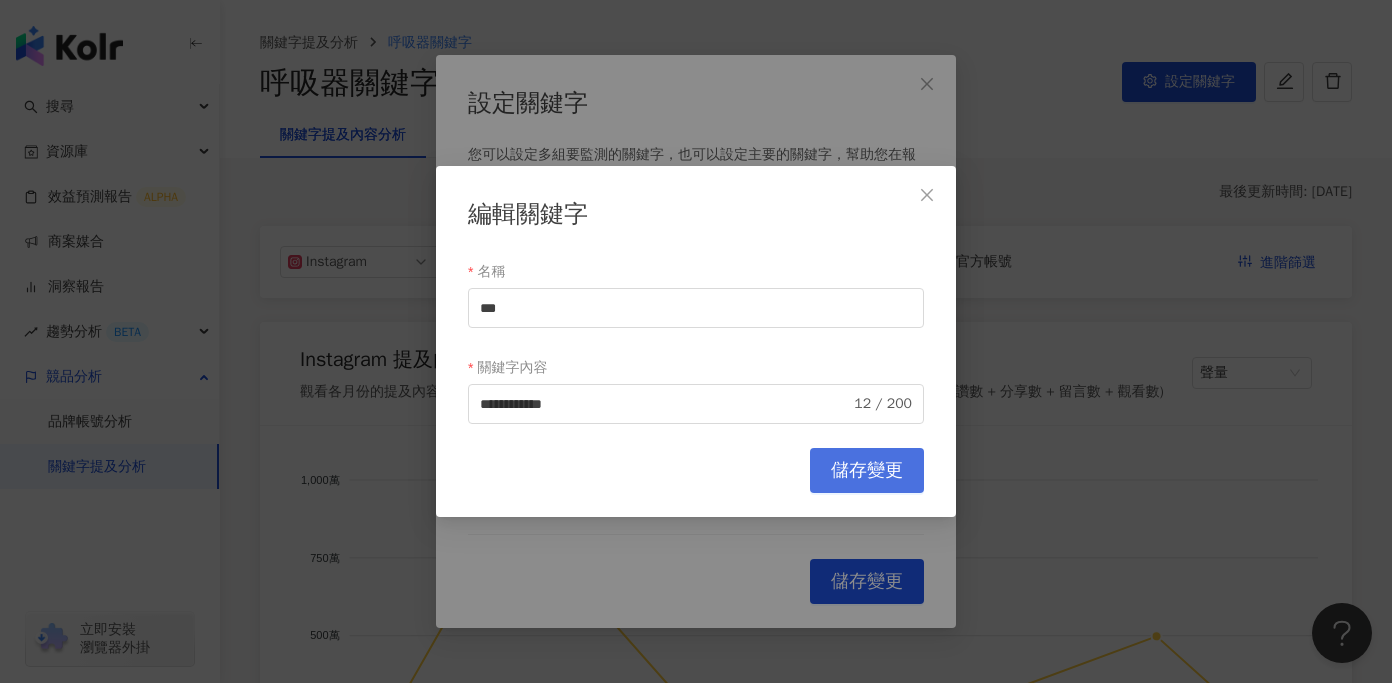click on "儲存變更" at bounding box center [867, 471] 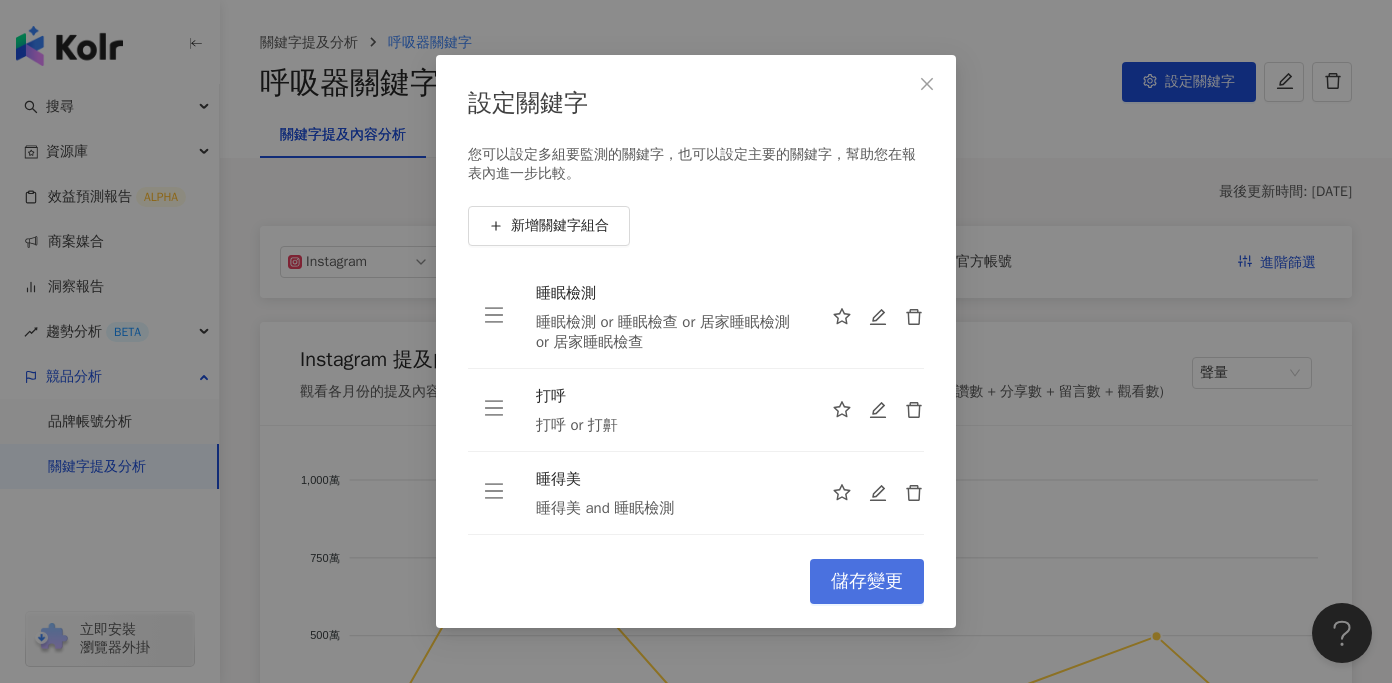 click on "儲存變更" at bounding box center (867, 582) 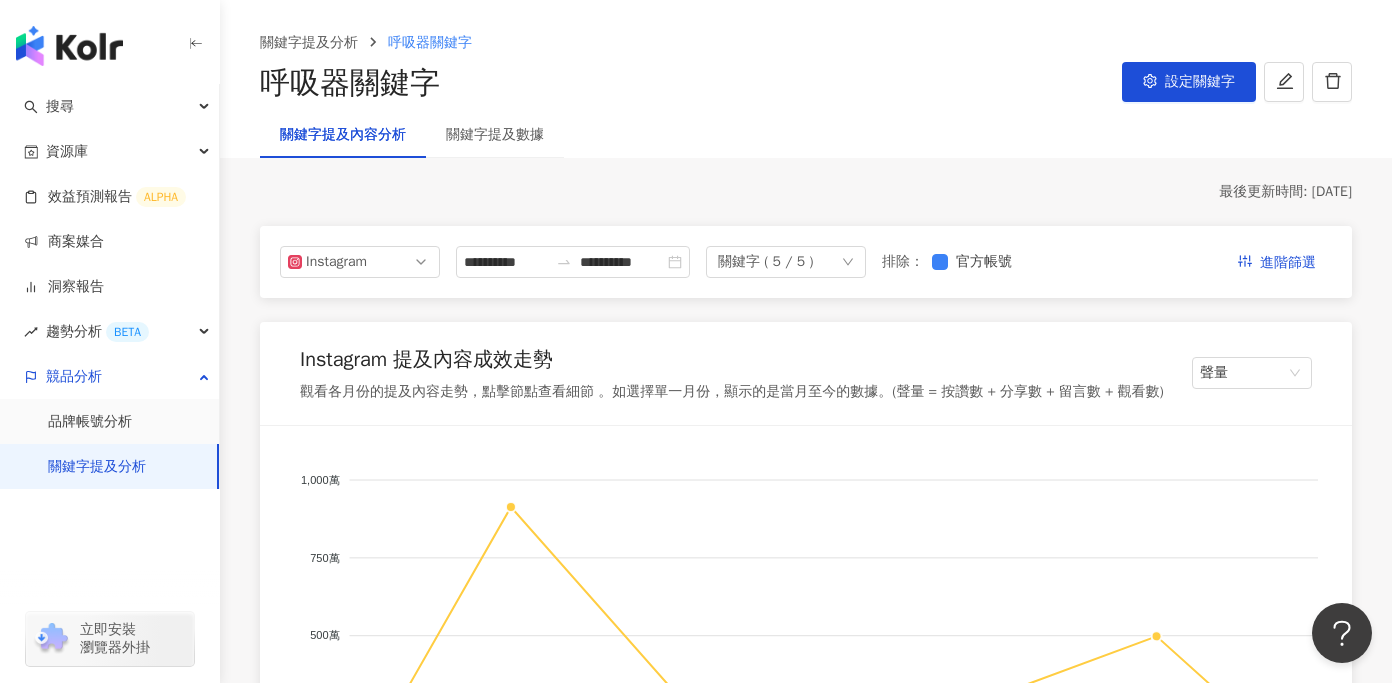click 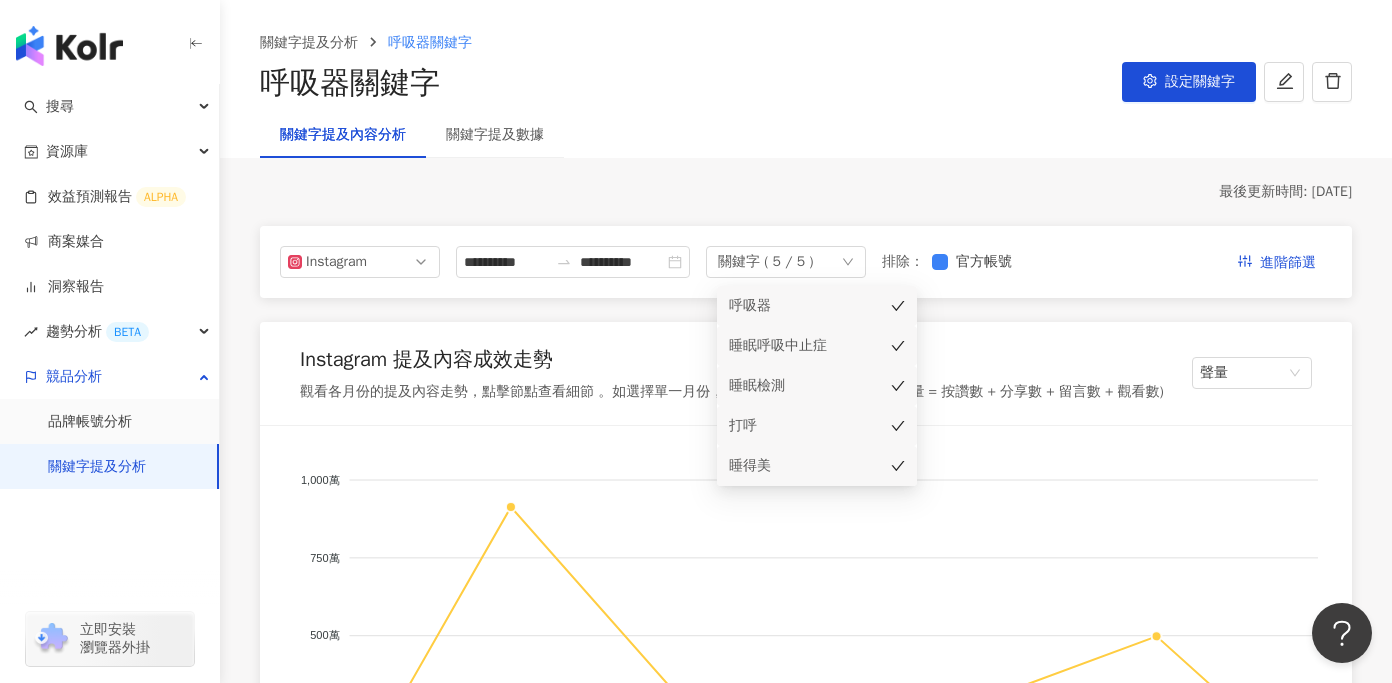 click 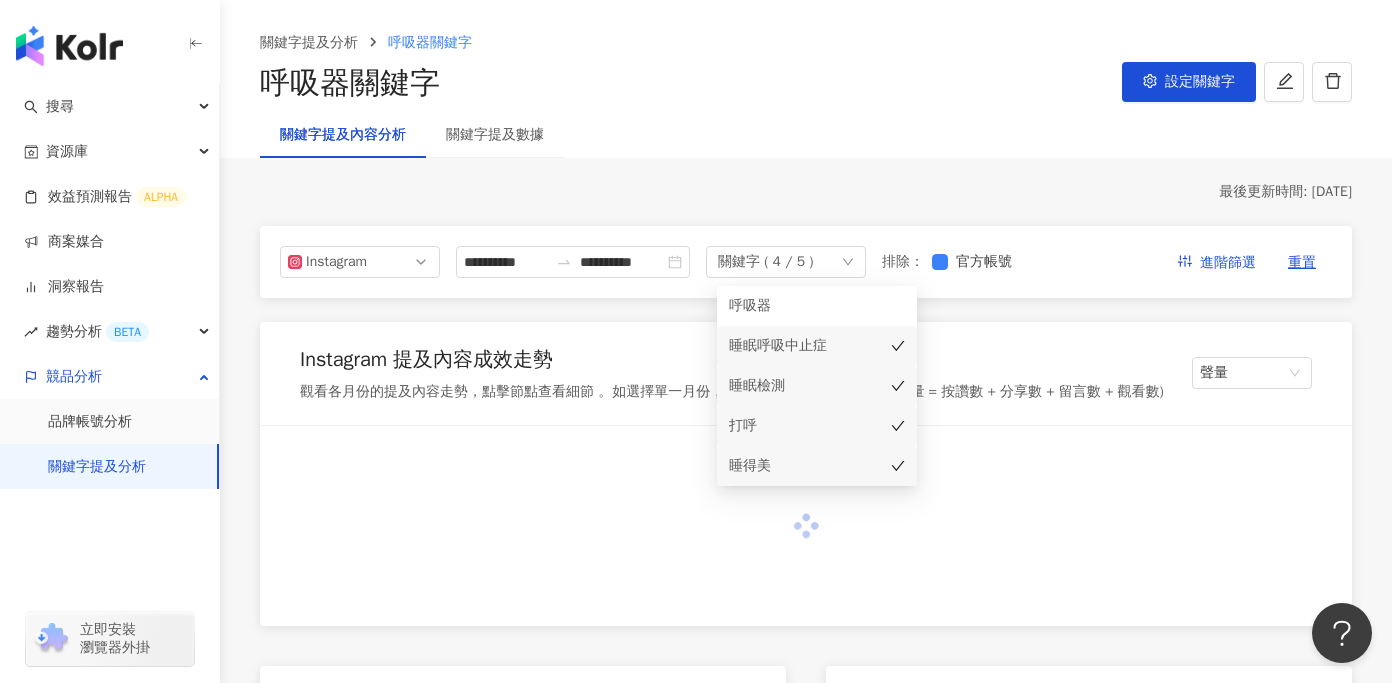 click 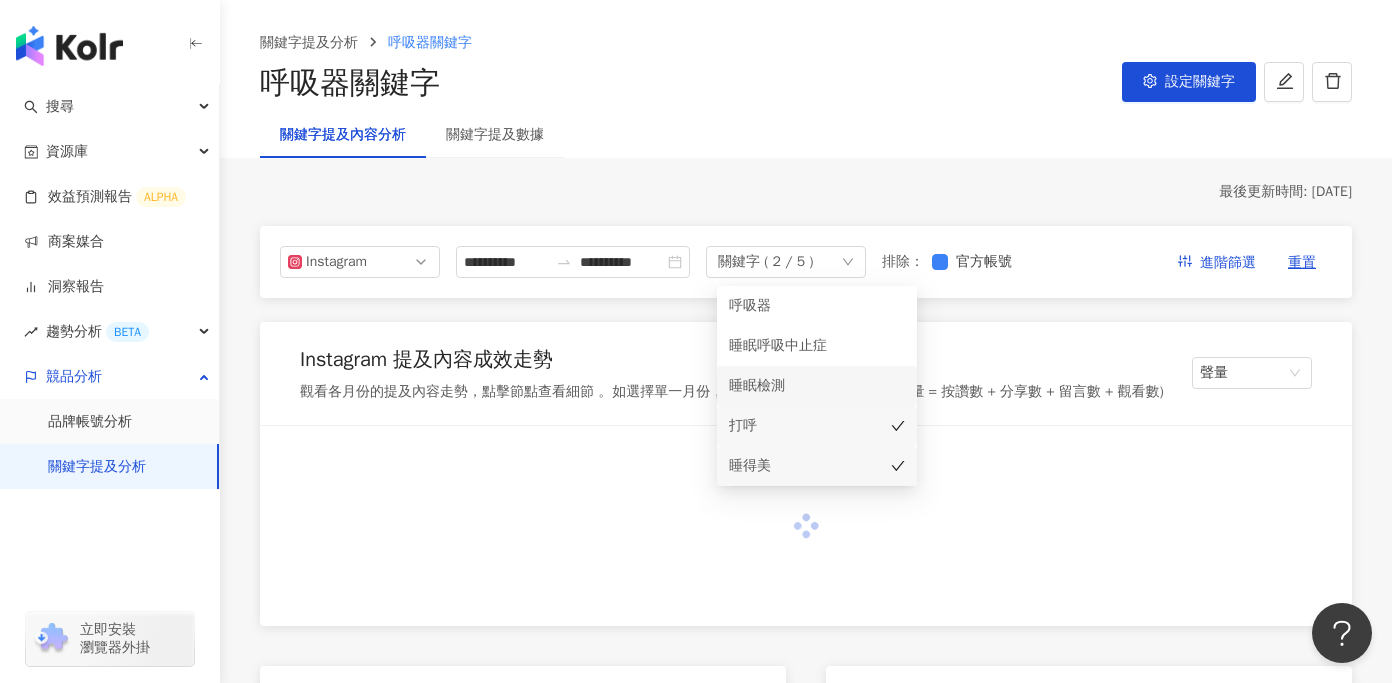 click 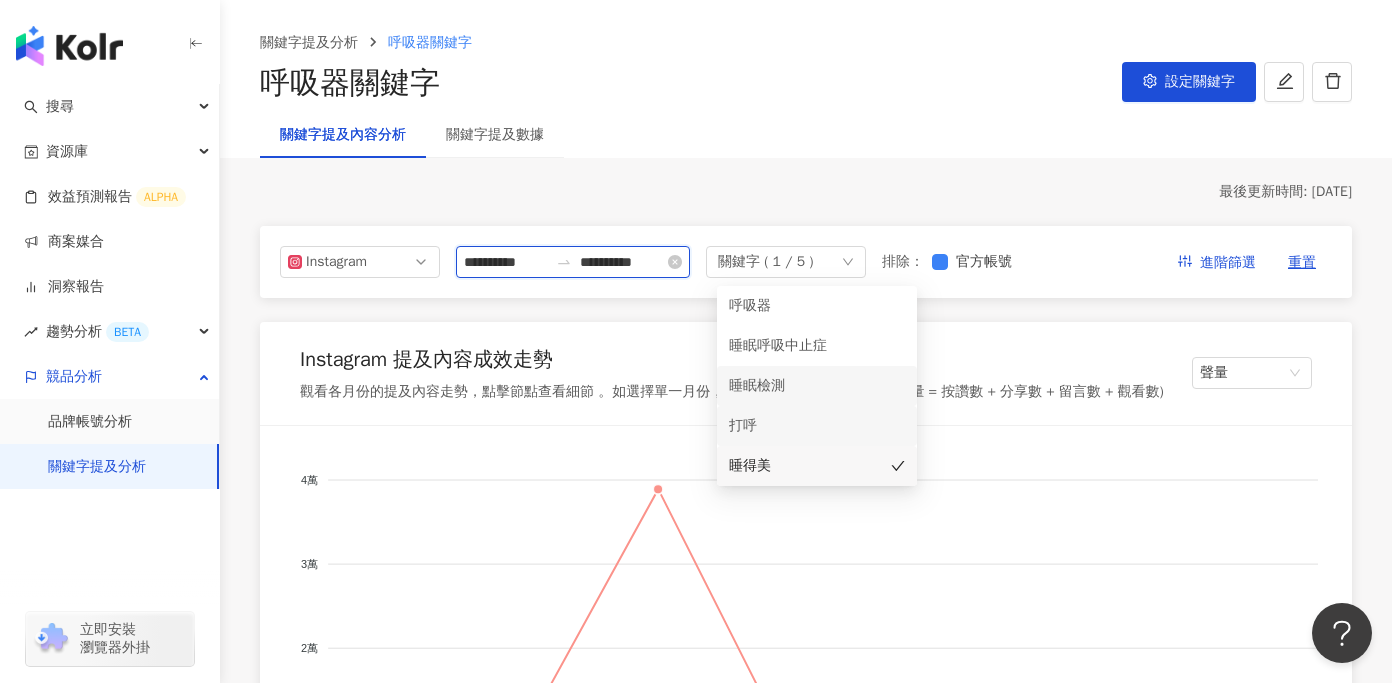 click on "**********" at bounding box center [506, 262] 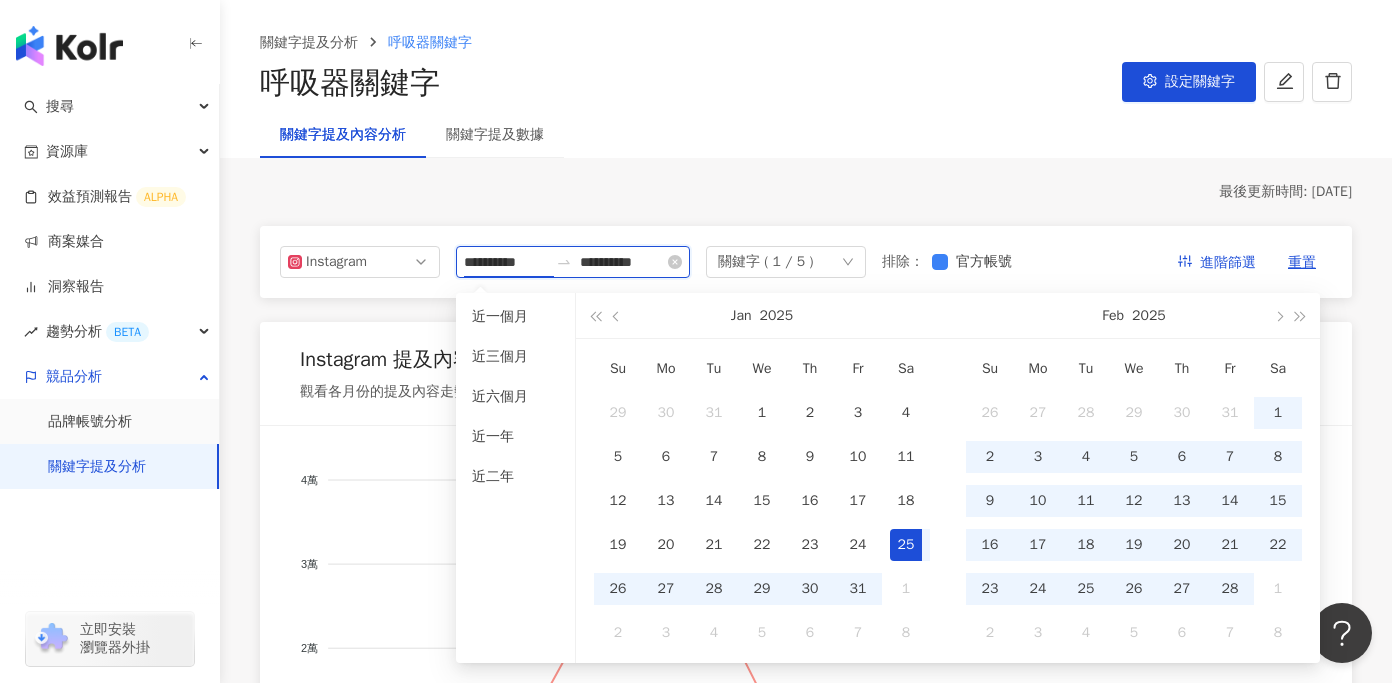 drag, startPoint x: 540, startPoint y: 265, endPoint x: 527, endPoint y: 265, distance: 13 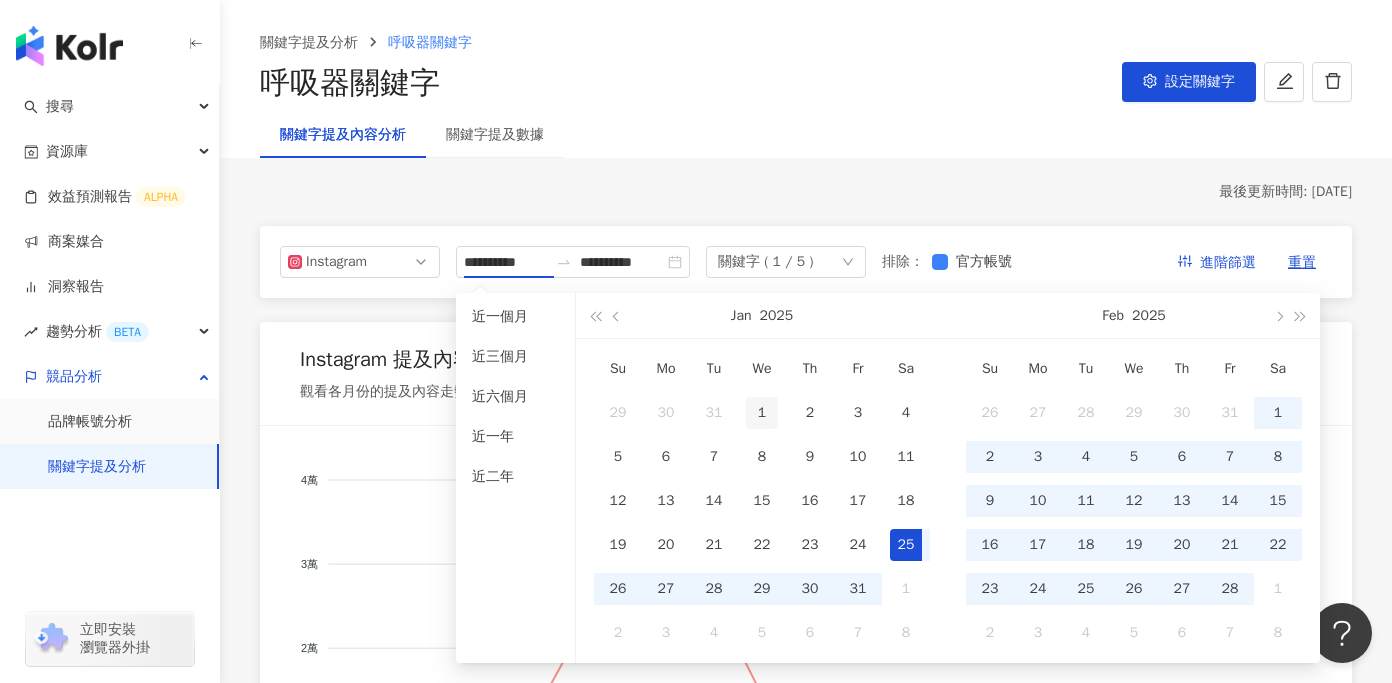 click on "1" at bounding box center [762, 413] 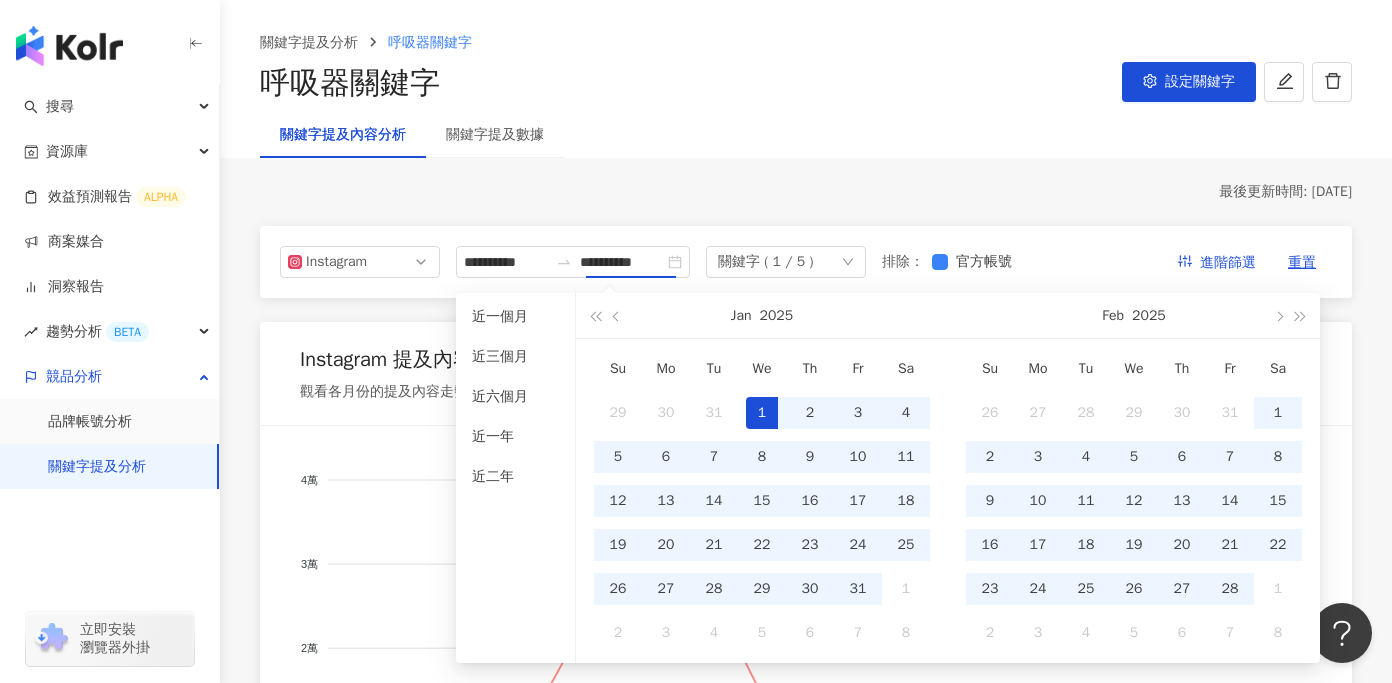 click on "最後更新時間: [DATE]" at bounding box center [806, 192] 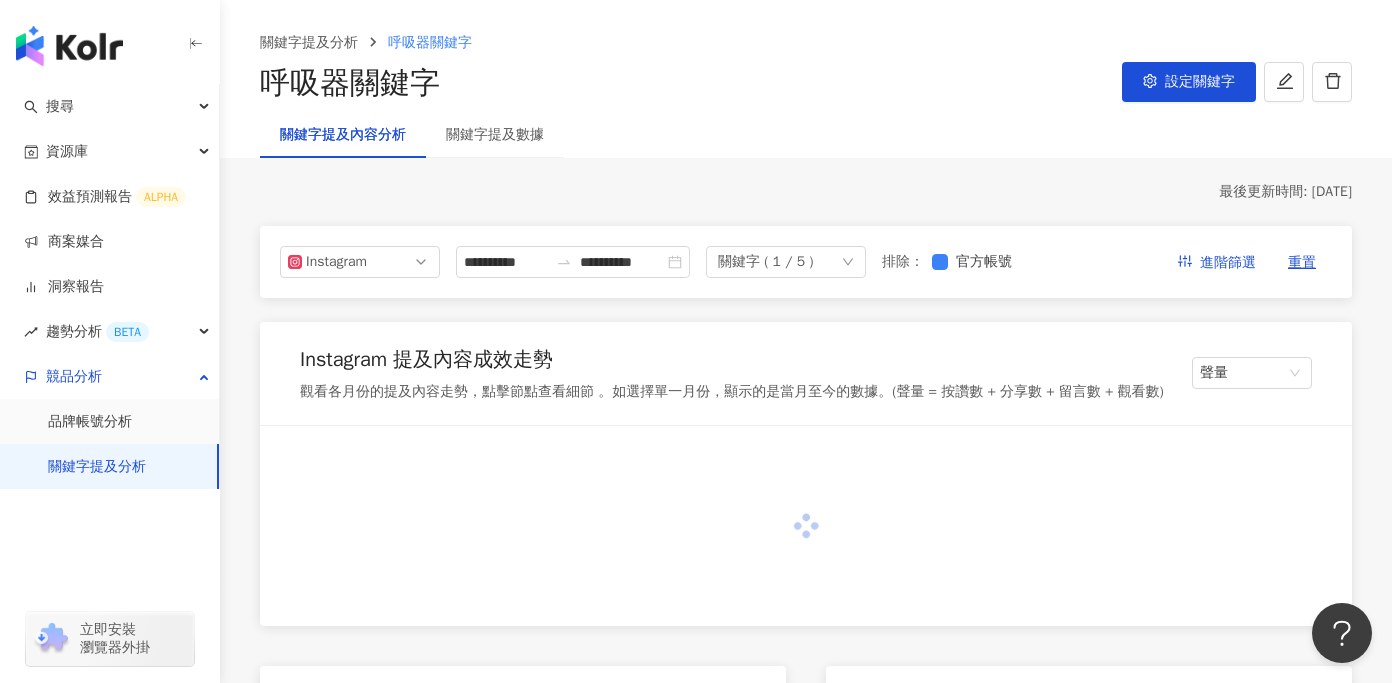 type on "**********" 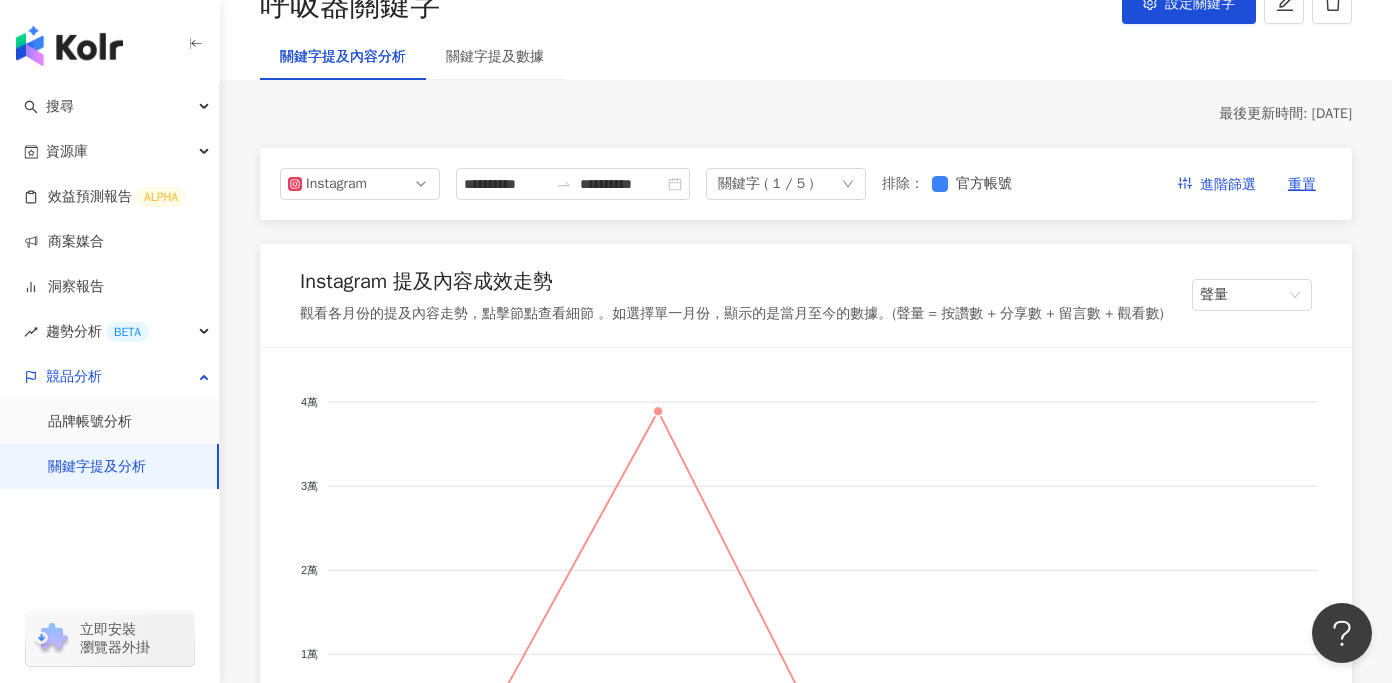 scroll, scrollTop: 0, scrollLeft: 0, axis: both 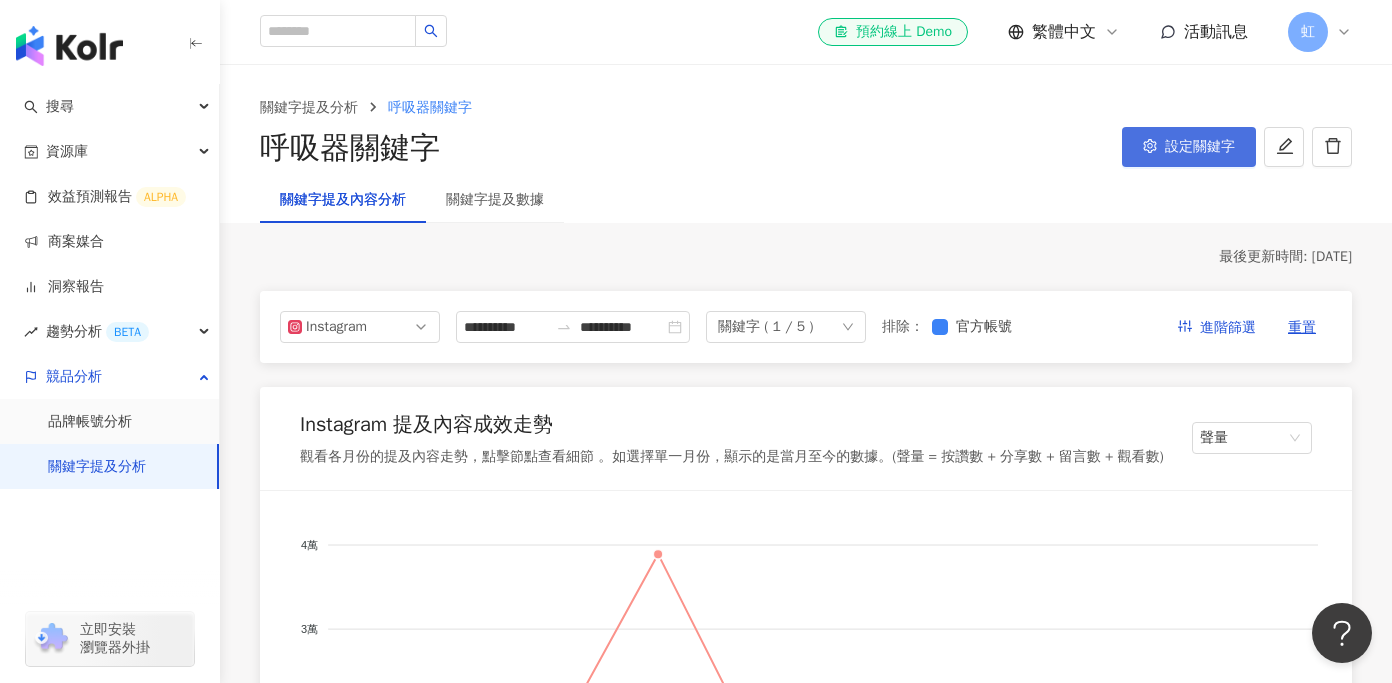 click on "設定關鍵字" at bounding box center [1189, 147] 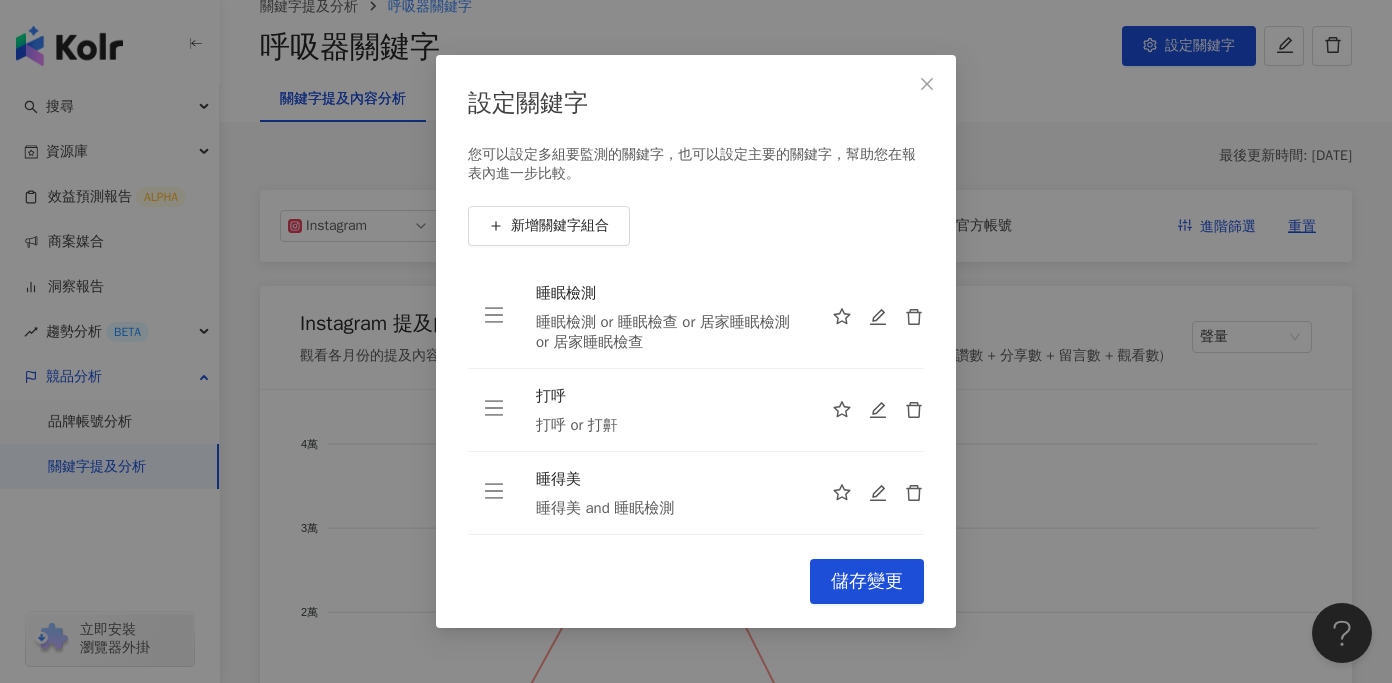 scroll, scrollTop: 121, scrollLeft: 0, axis: vertical 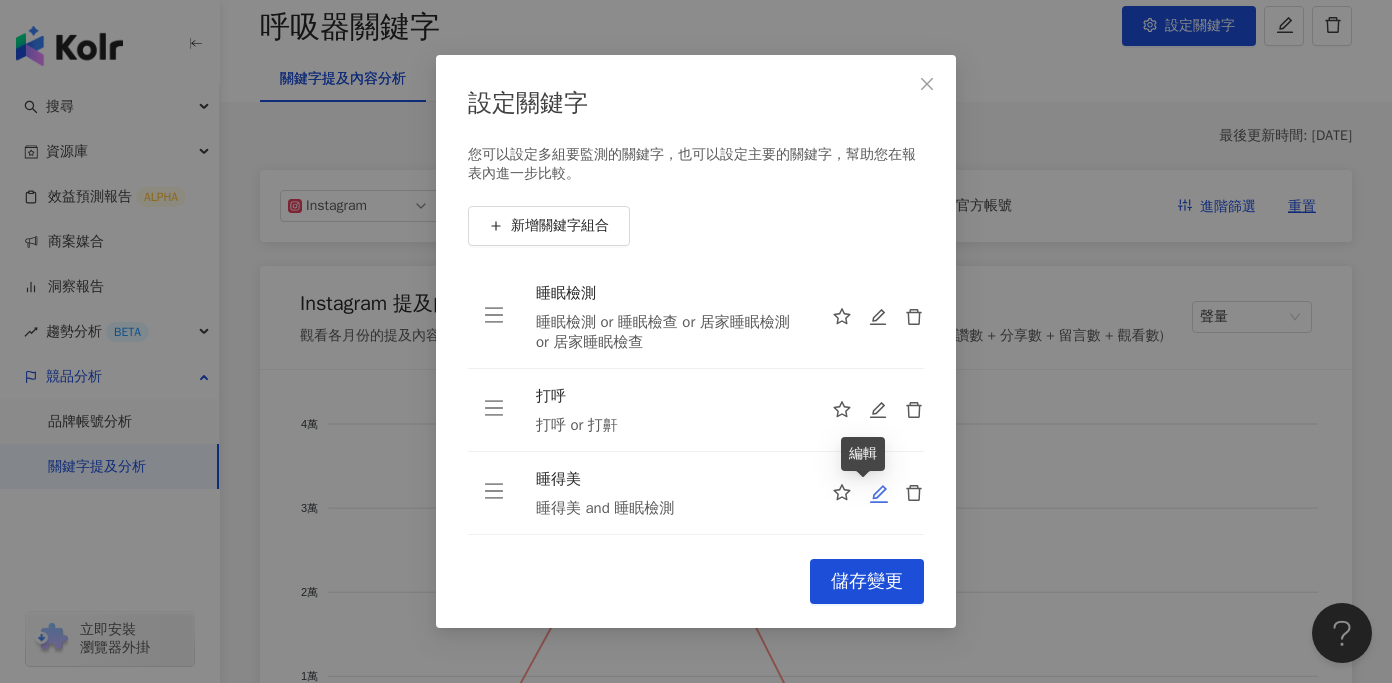 click 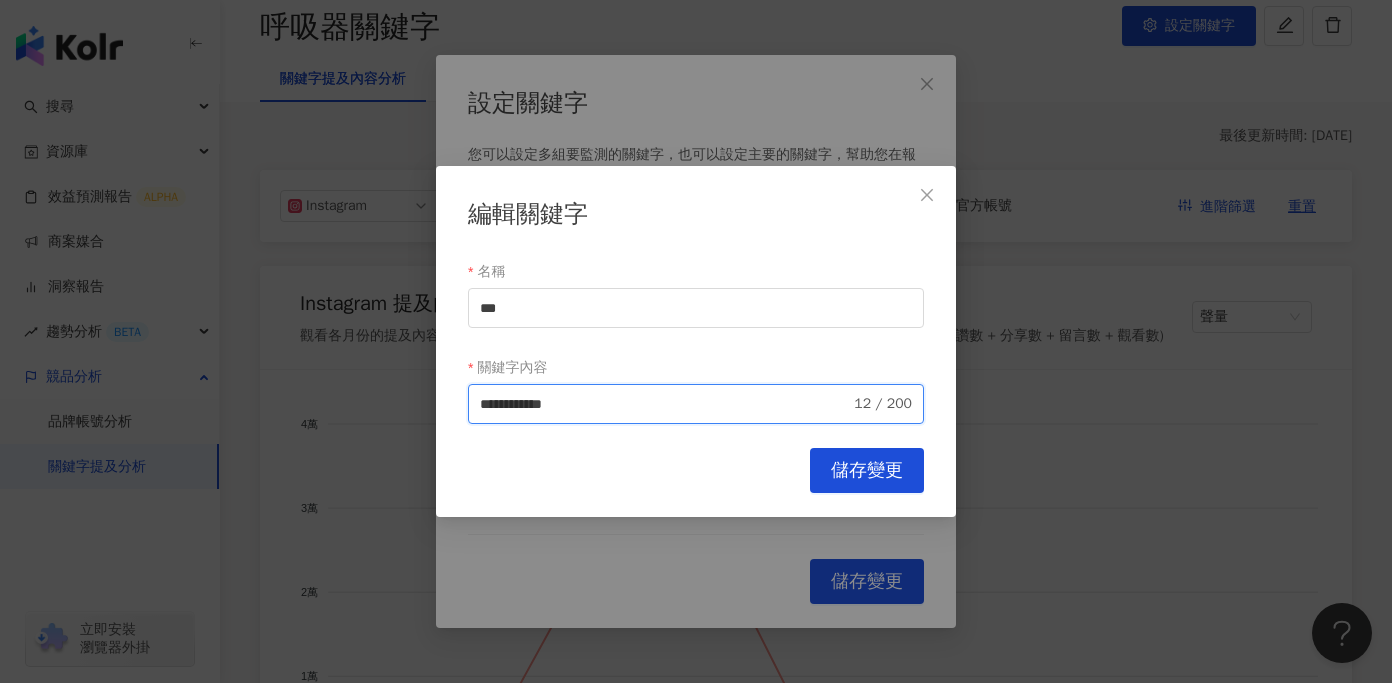 drag, startPoint x: 613, startPoint y: 407, endPoint x: 588, endPoint y: 406, distance: 25.019993 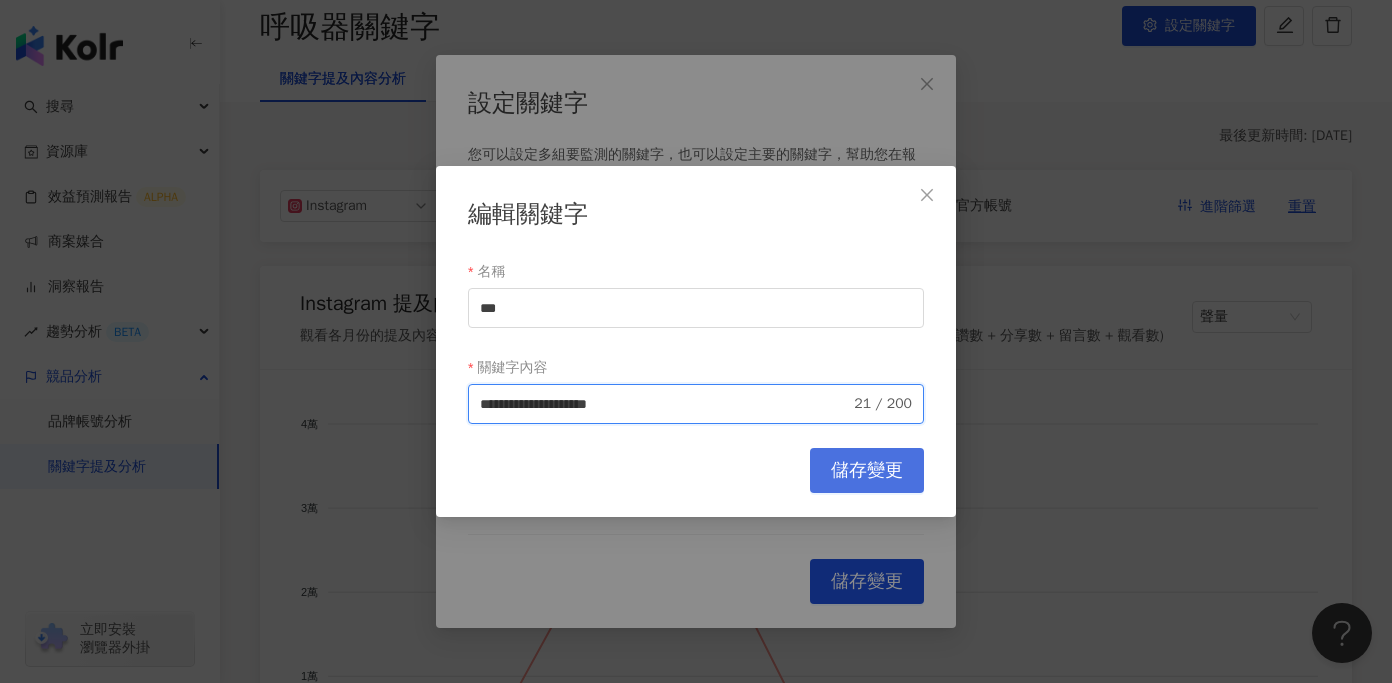 type on "**********" 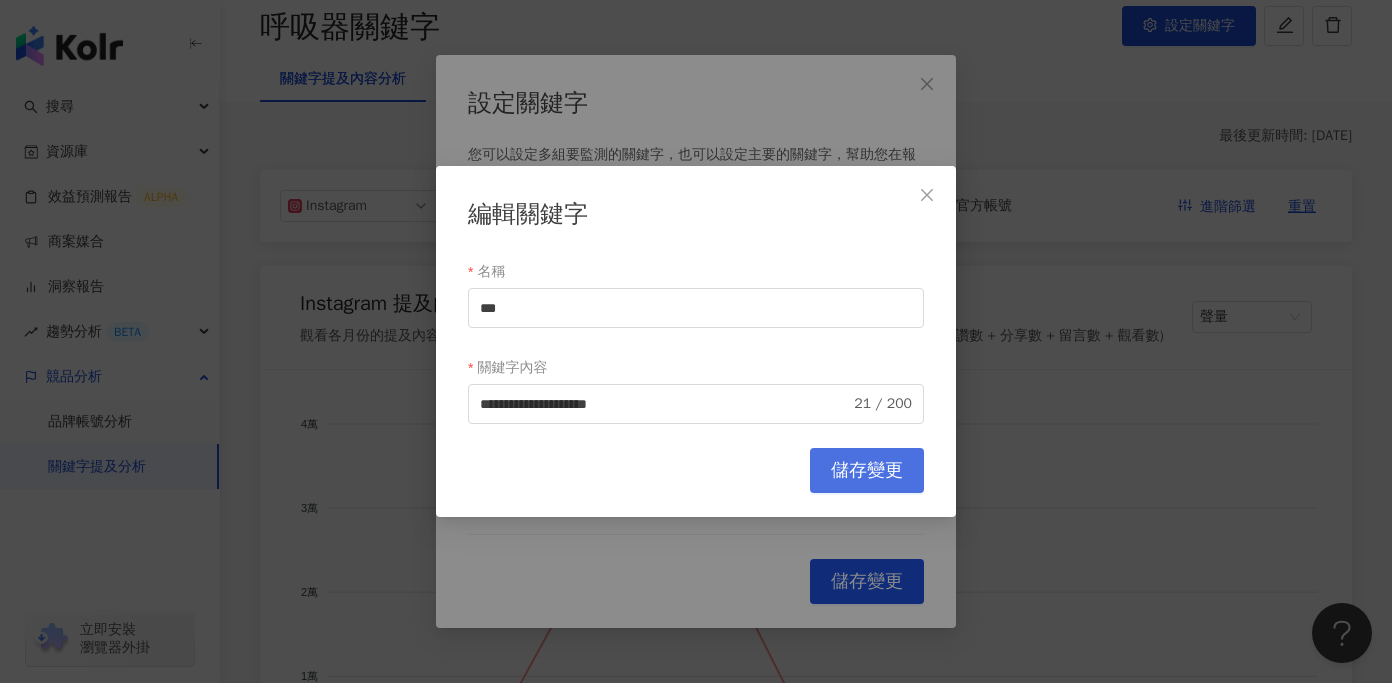 click on "儲存變更" at bounding box center (867, 471) 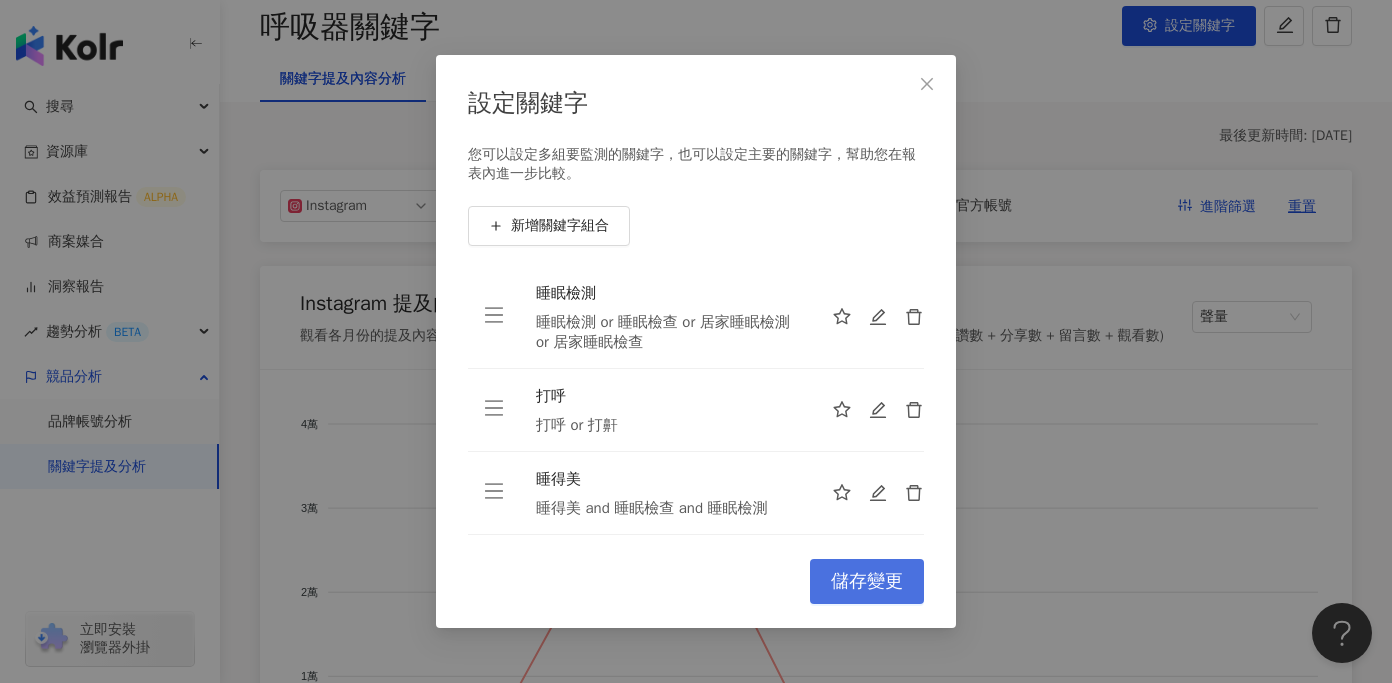 click on "儲存變更" at bounding box center (867, 582) 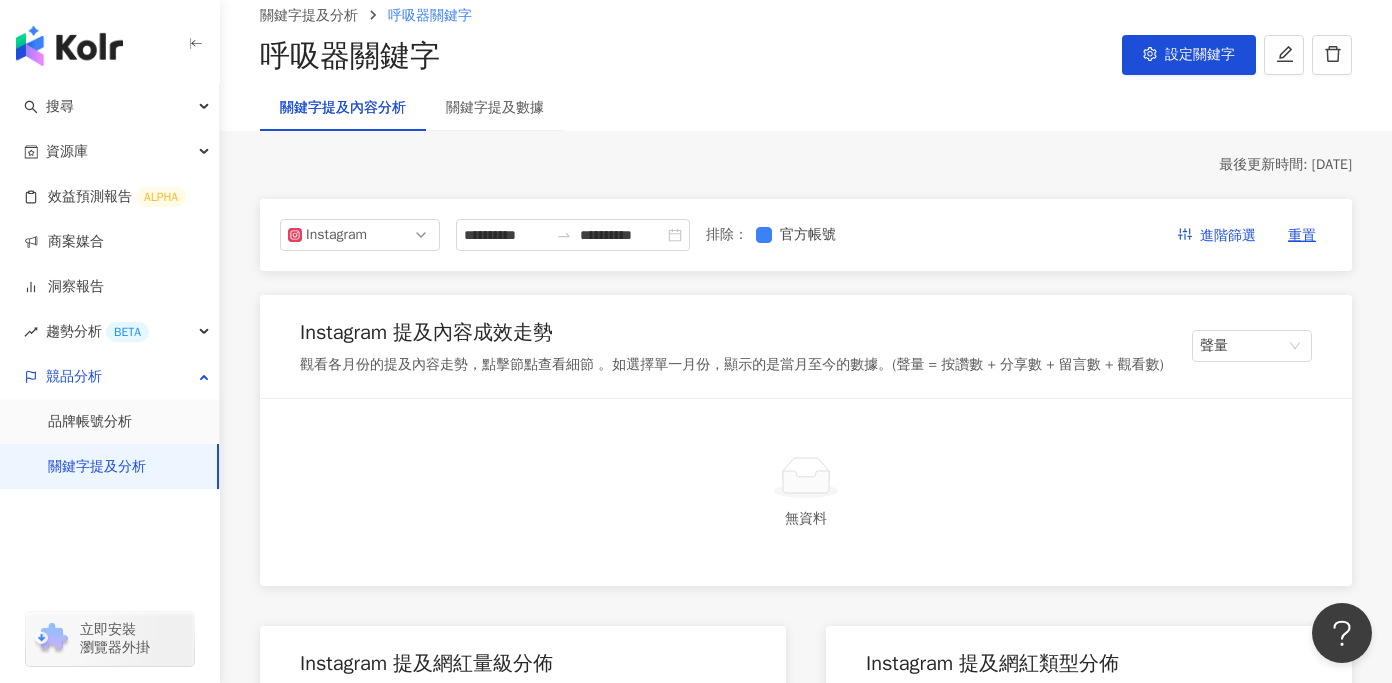 scroll, scrollTop: 121, scrollLeft: 0, axis: vertical 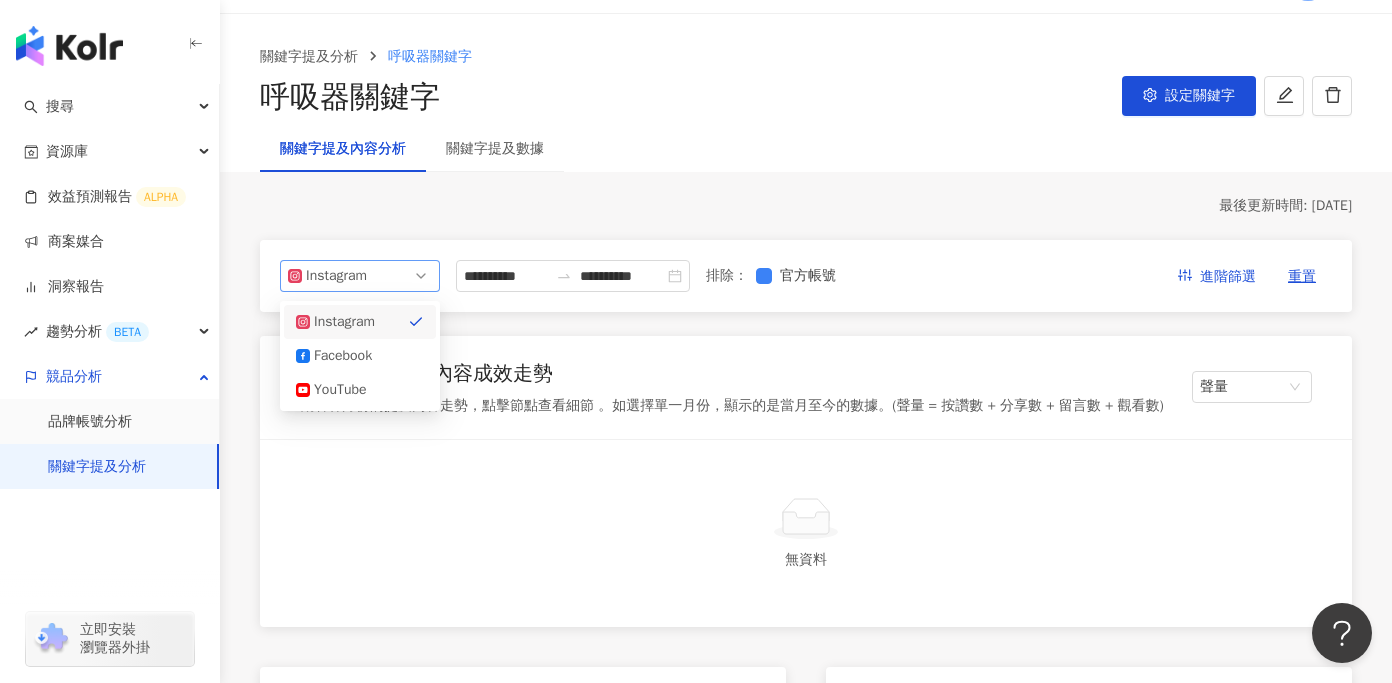 click on "Instagram" at bounding box center [360, 276] 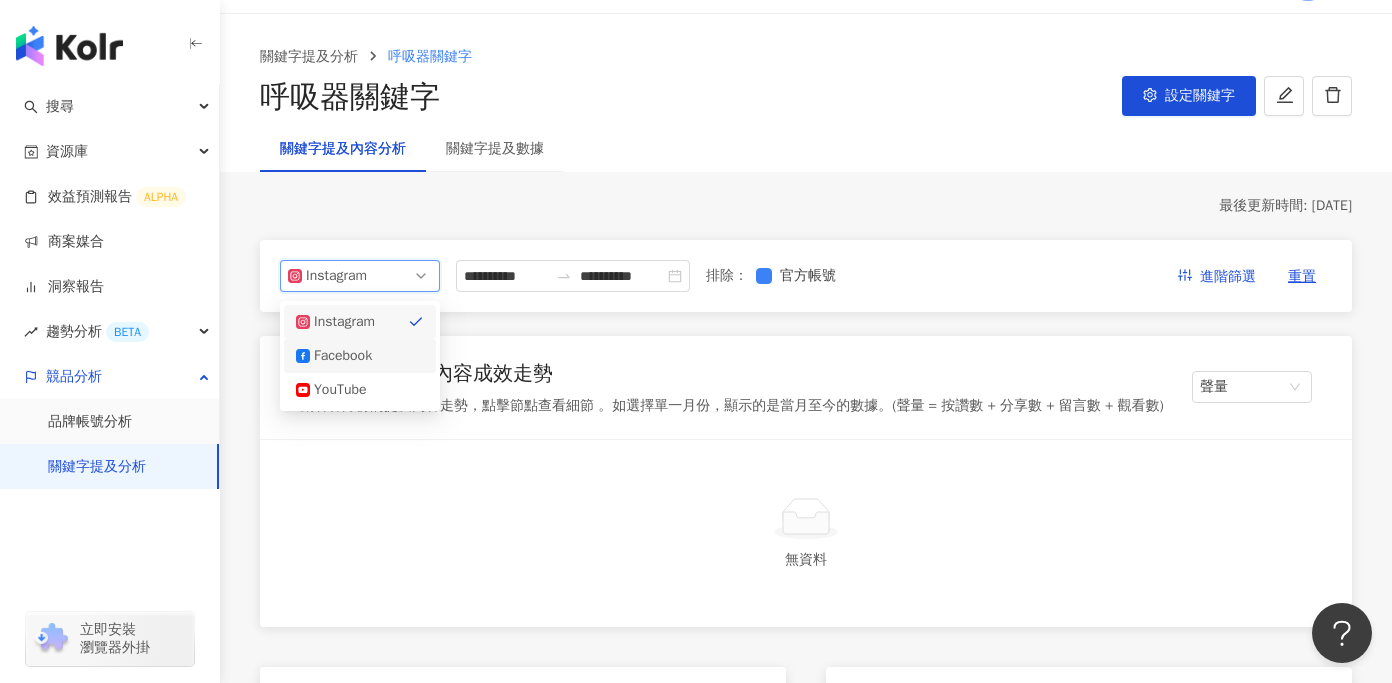 click on "Facebook" at bounding box center [360, 356] 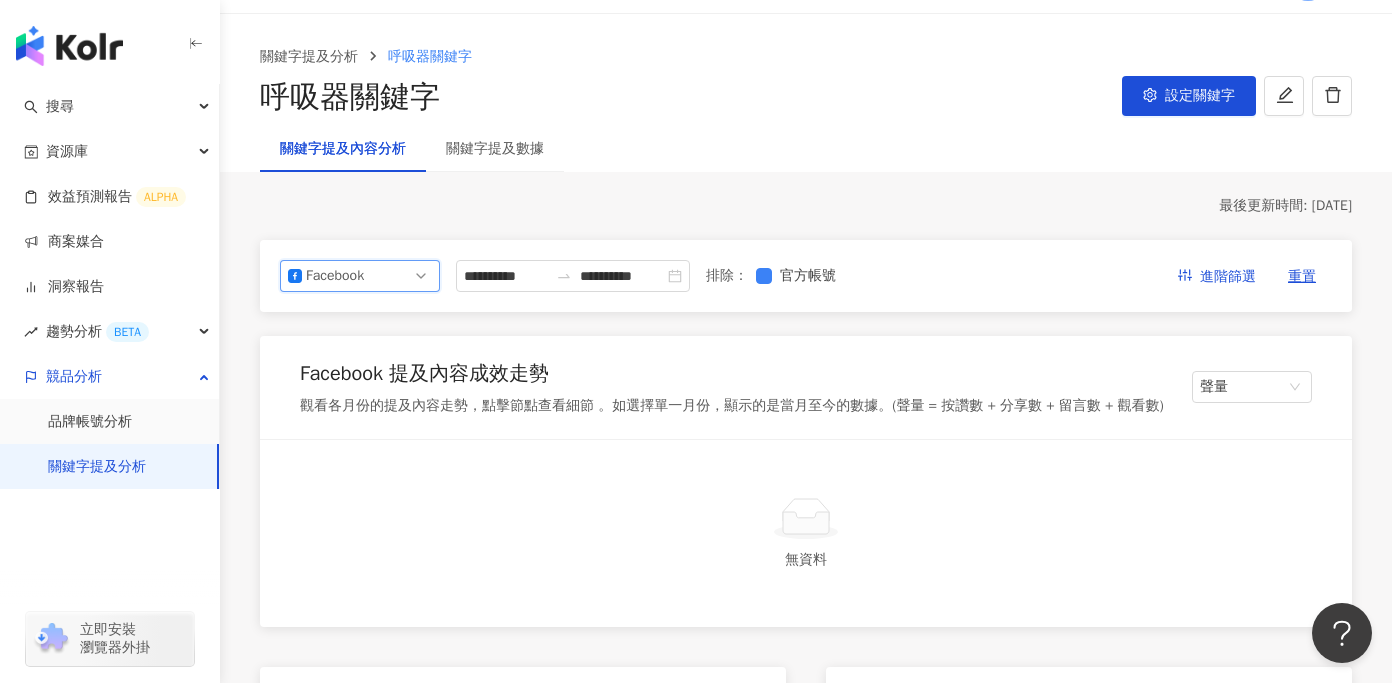 click on "Facebook" at bounding box center (360, 276) 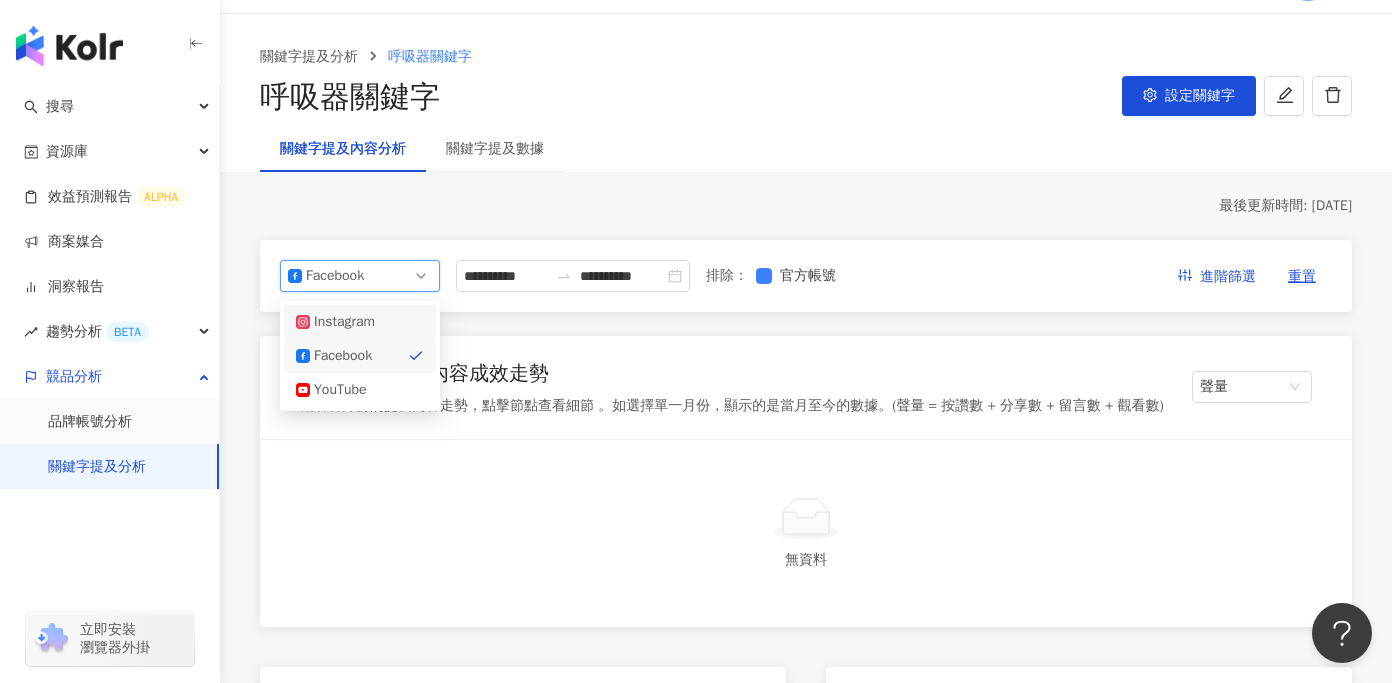 click on "Instagram" at bounding box center [346, 322] 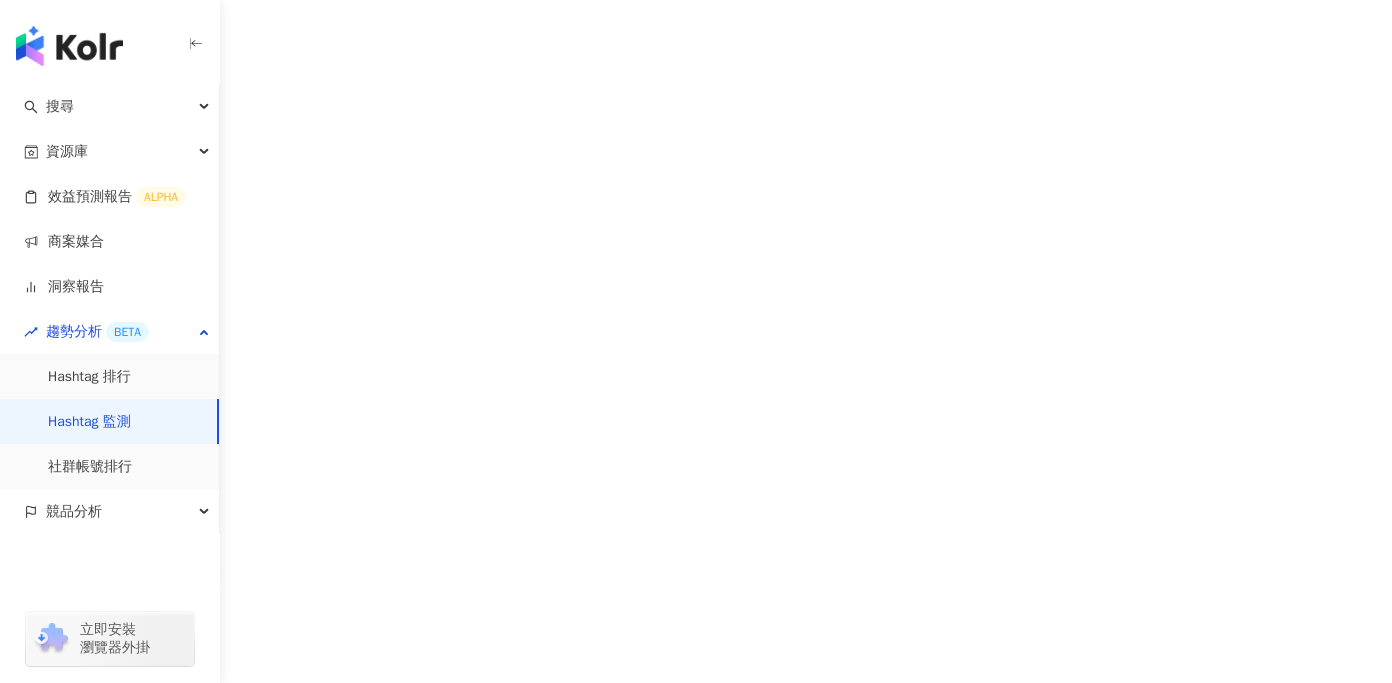 scroll, scrollTop: 0, scrollLeft: 0, axis: both 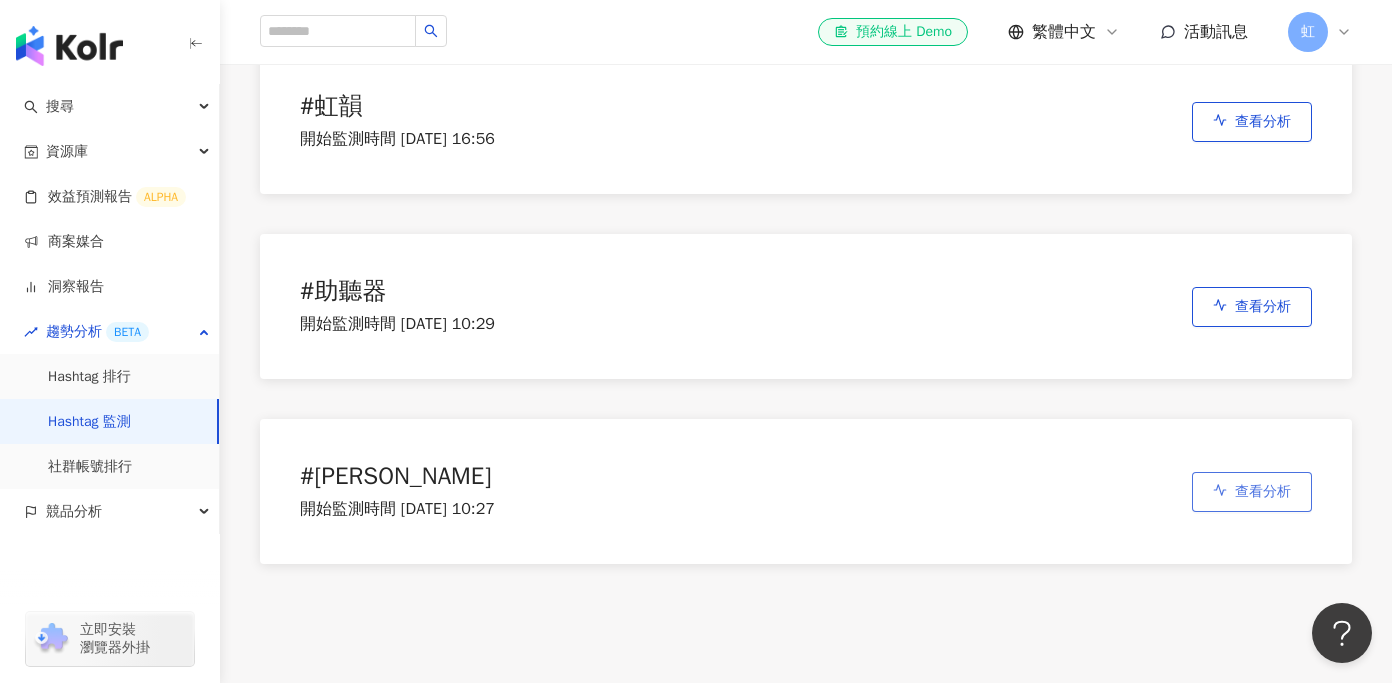 click on "查看分析" at bounding box center (1263, 492) 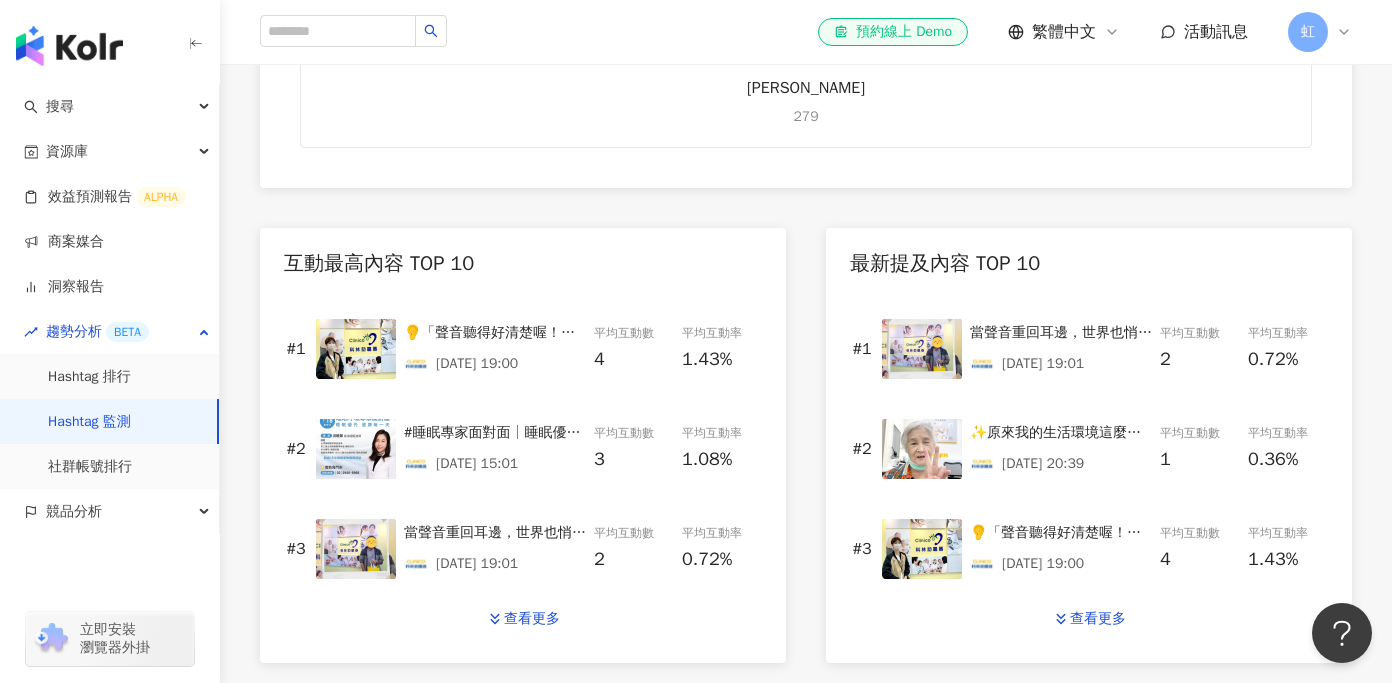 scroll, scrollTop: 793, scrollLeft: 0, axis: vertical 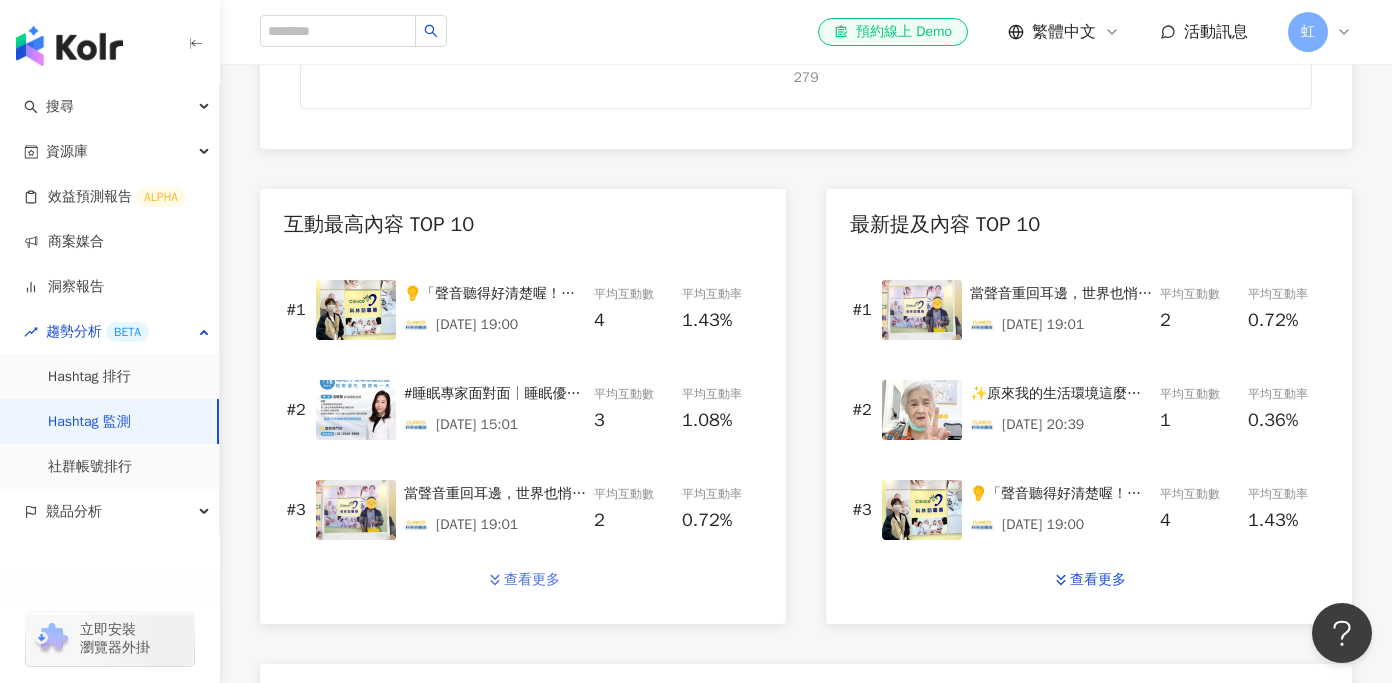 click on "查看更多" at bounding box center [532, 580] 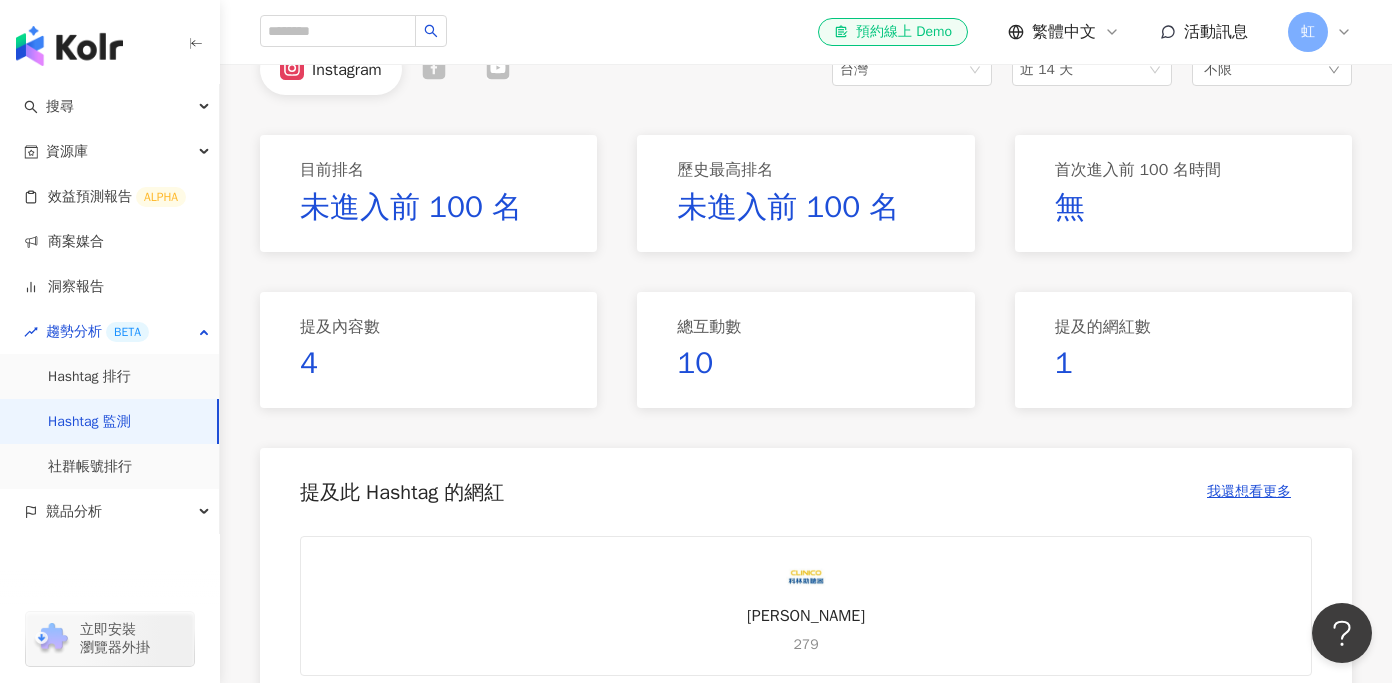 scroll, scrollTop: 0, scrollLeft: 0, axis: both 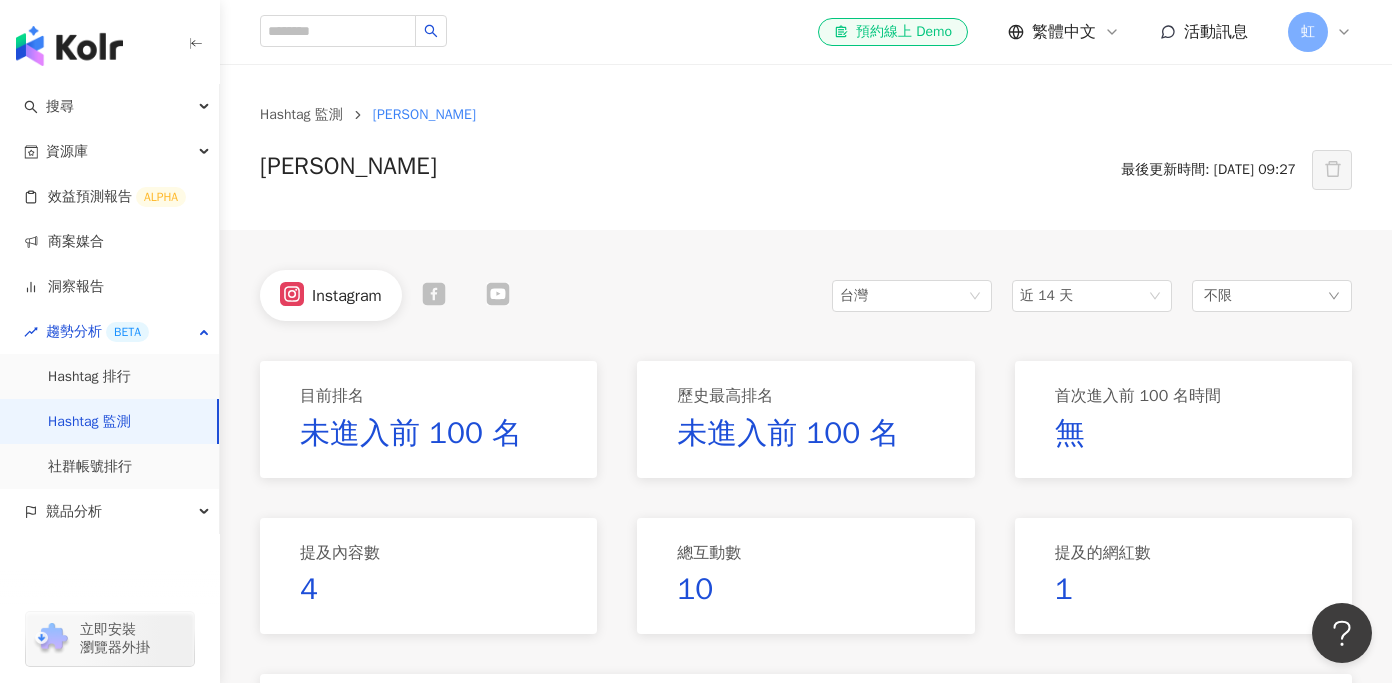 click 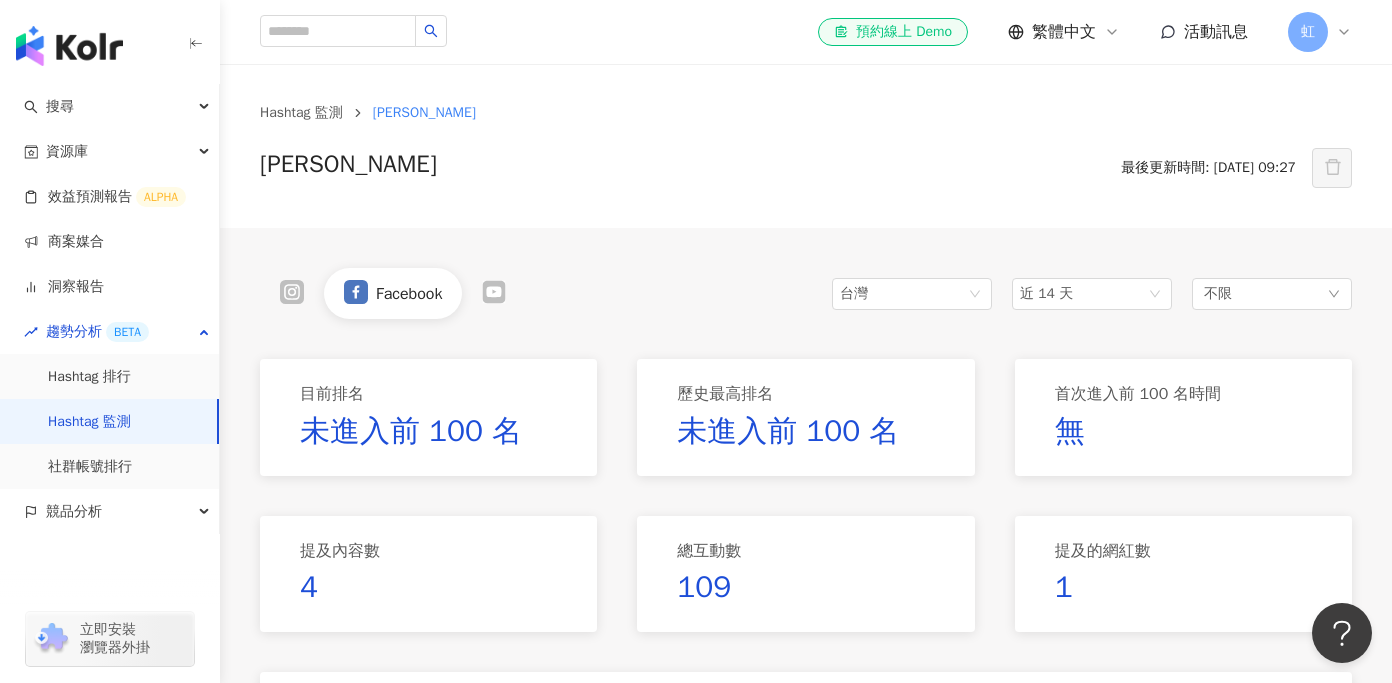 scroll, scrollTop: 0, scrollLeft: 0, axis: both 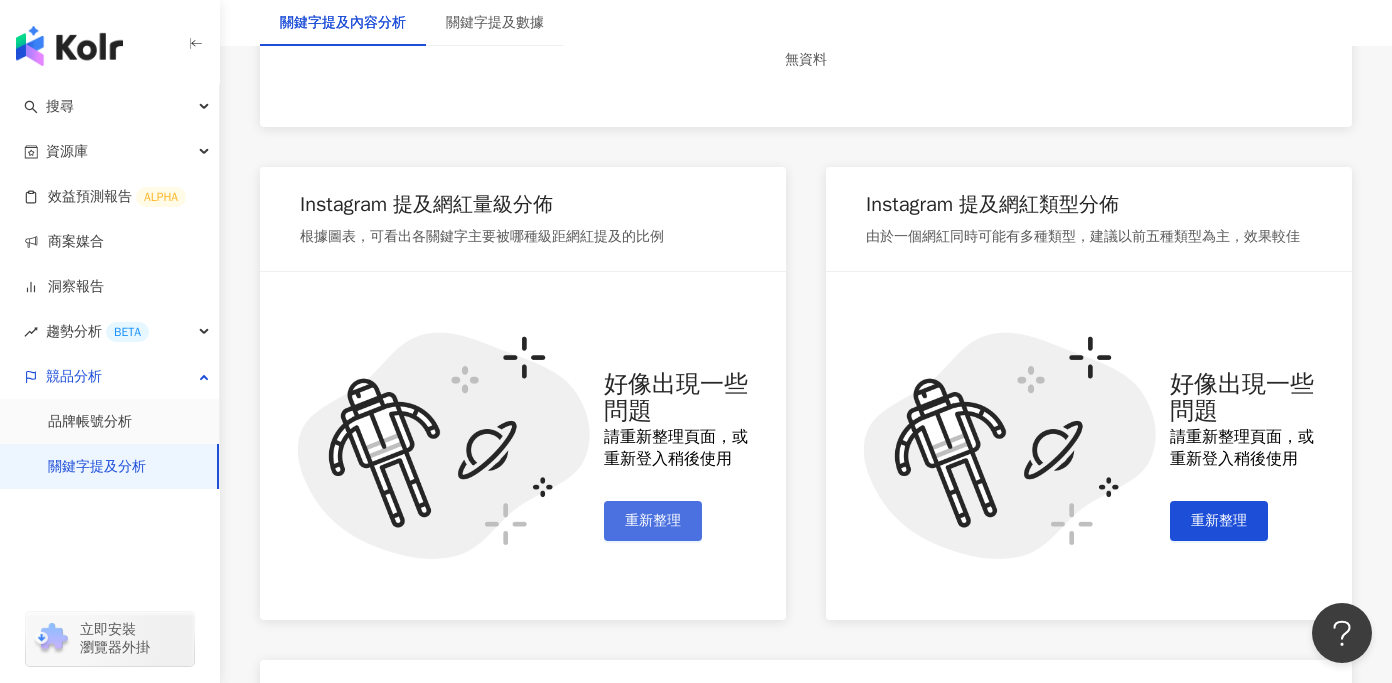 click on "重新整理" at bounding box center [653, 521] 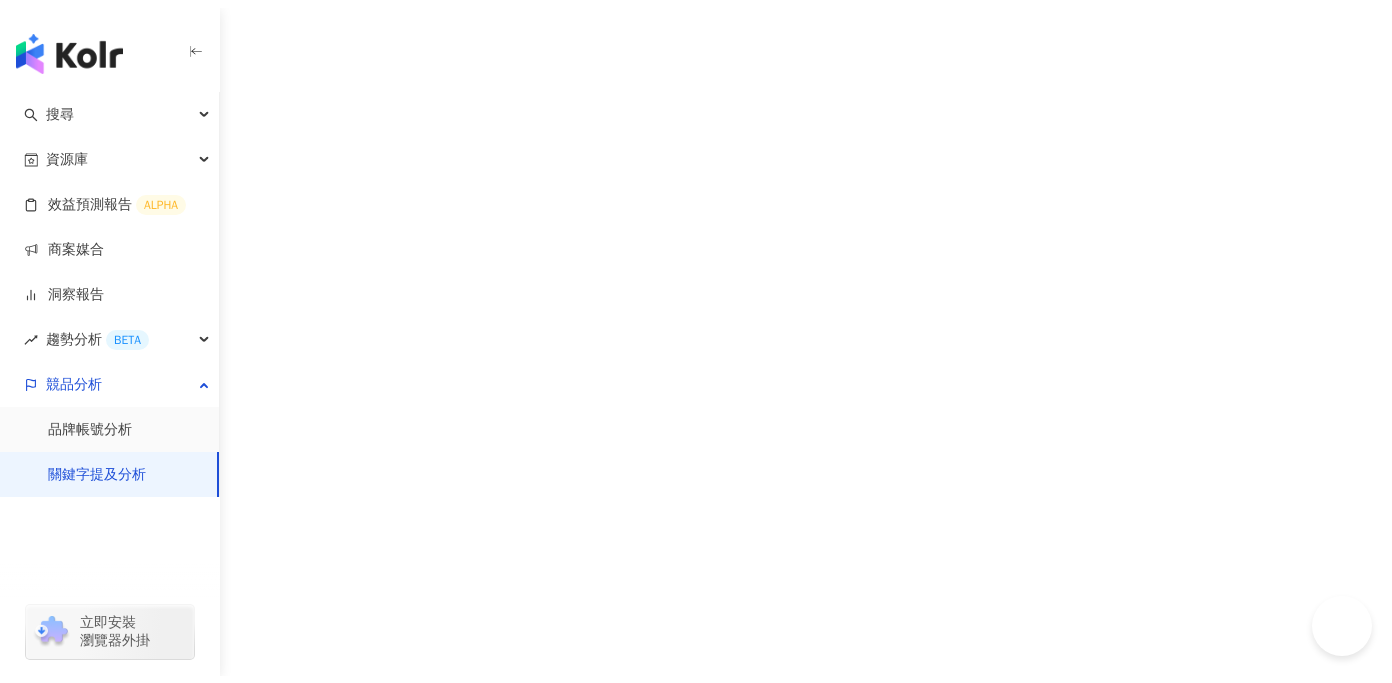 scroll, scrollTop: 0, scrollLeft: 0, axis: both 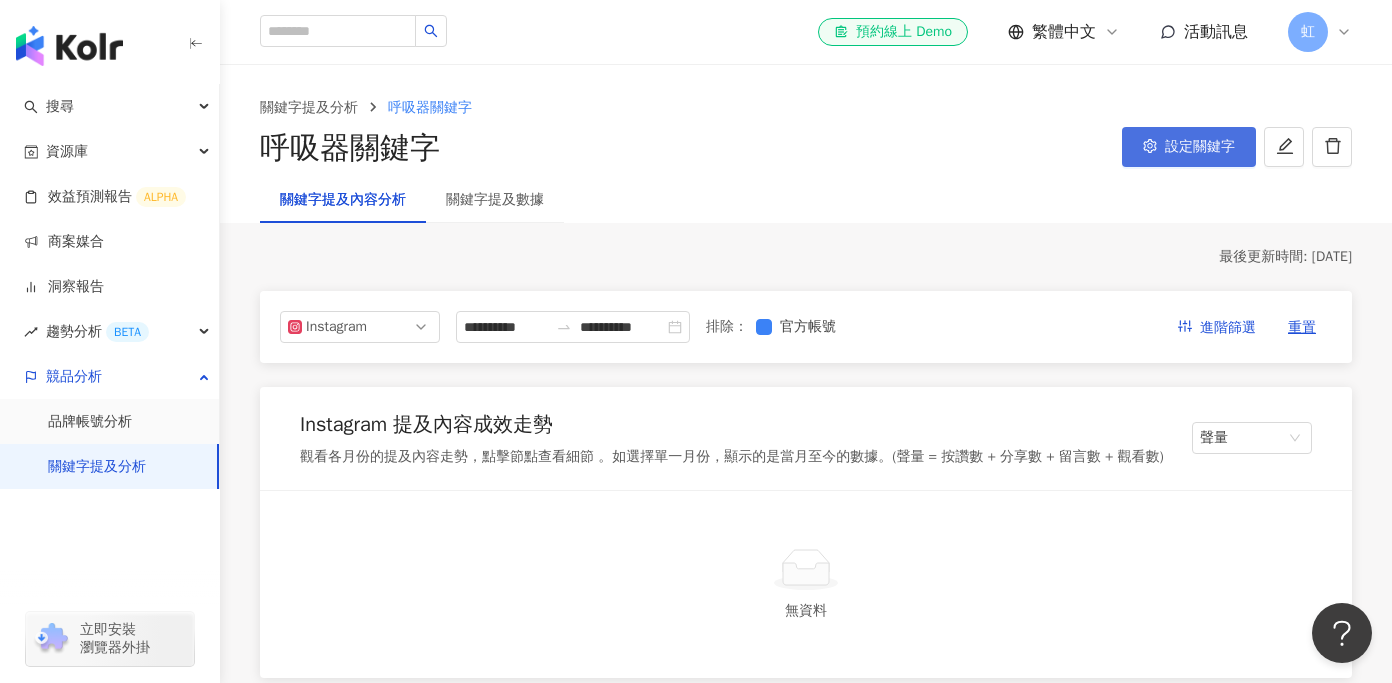 click on "設定關鍵字" at bounding box center [1200, 147] 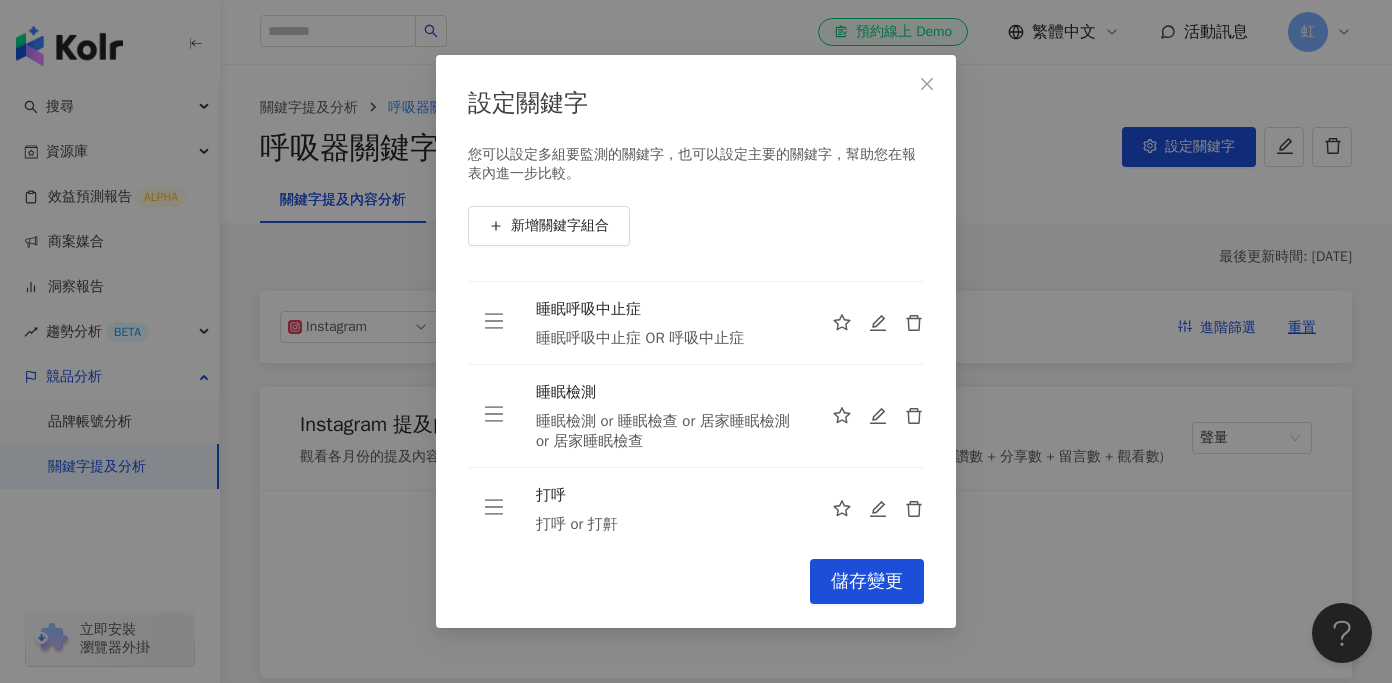 scroll, scrollTop: 188, scrollLeft: 0, axis: vertical 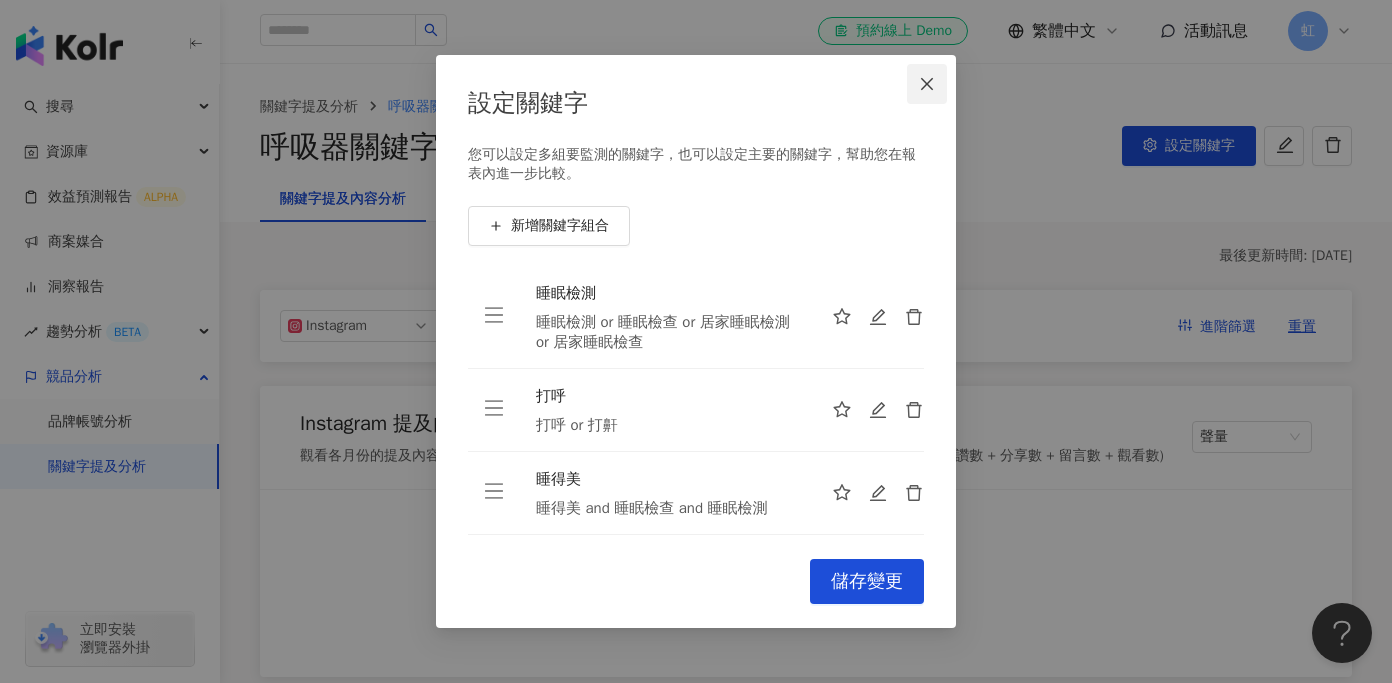 click 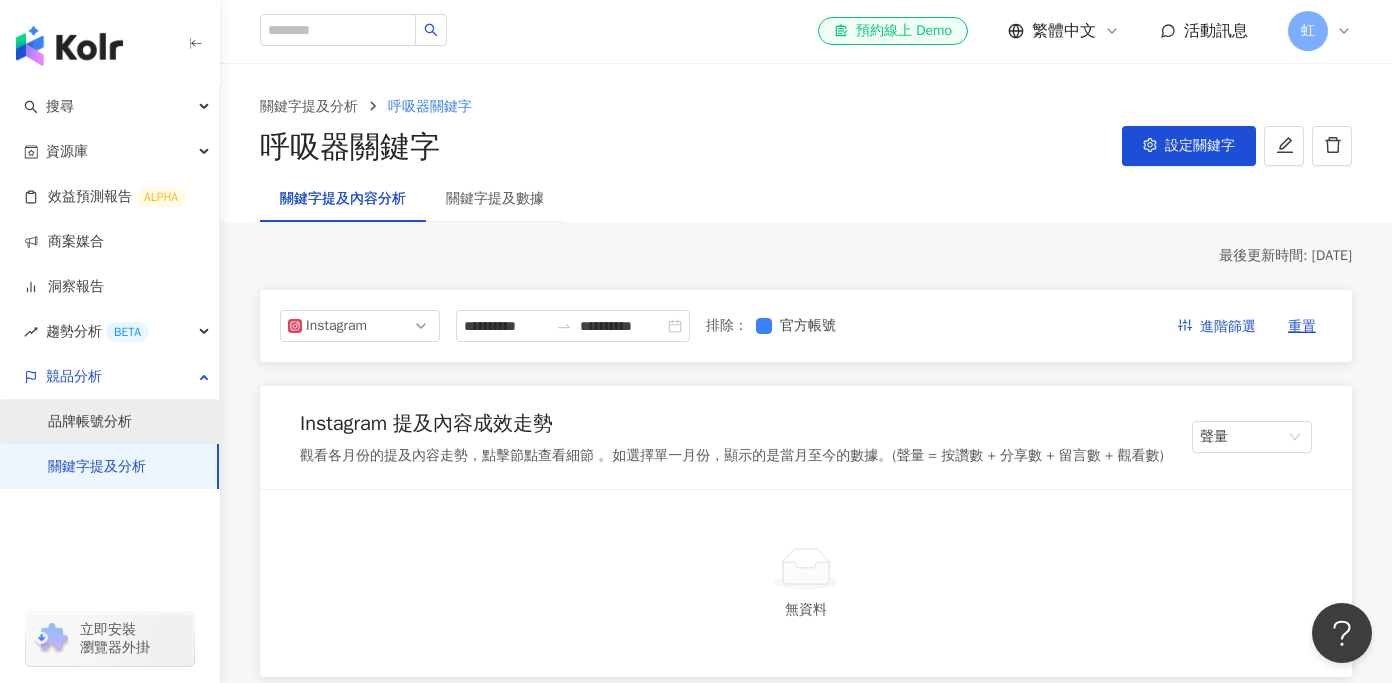 click on "品牌帳號分析" at bounding box center [90, 422] 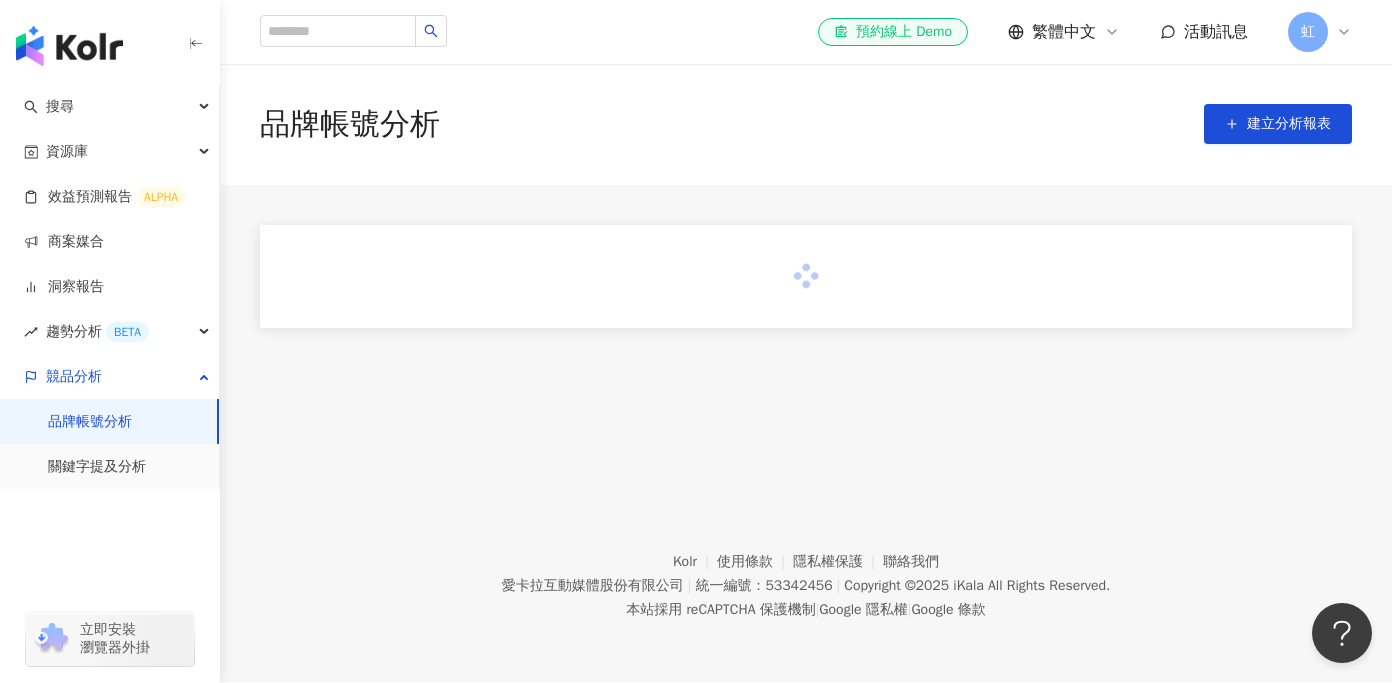 scroll, scrollTop: 0, scrollLeft: 0, axis: both 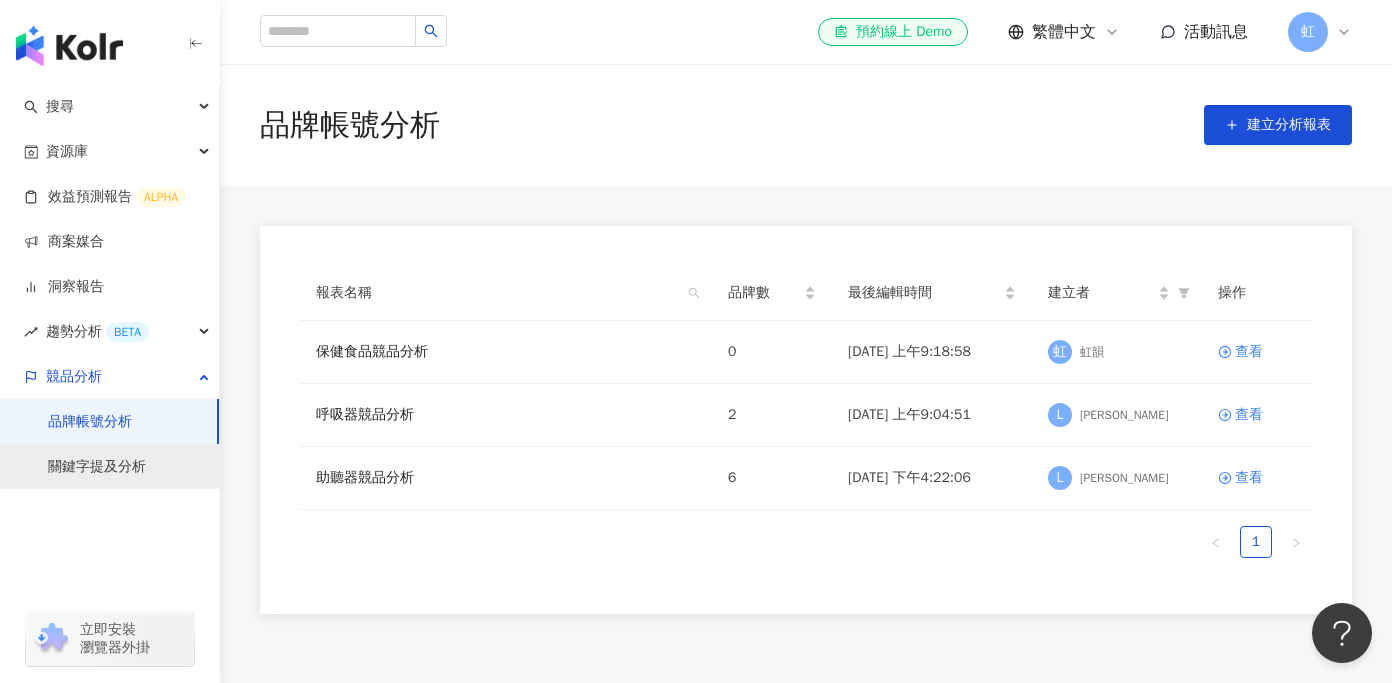click on "關鍵字提及分析" at bounding box center (97, 467) 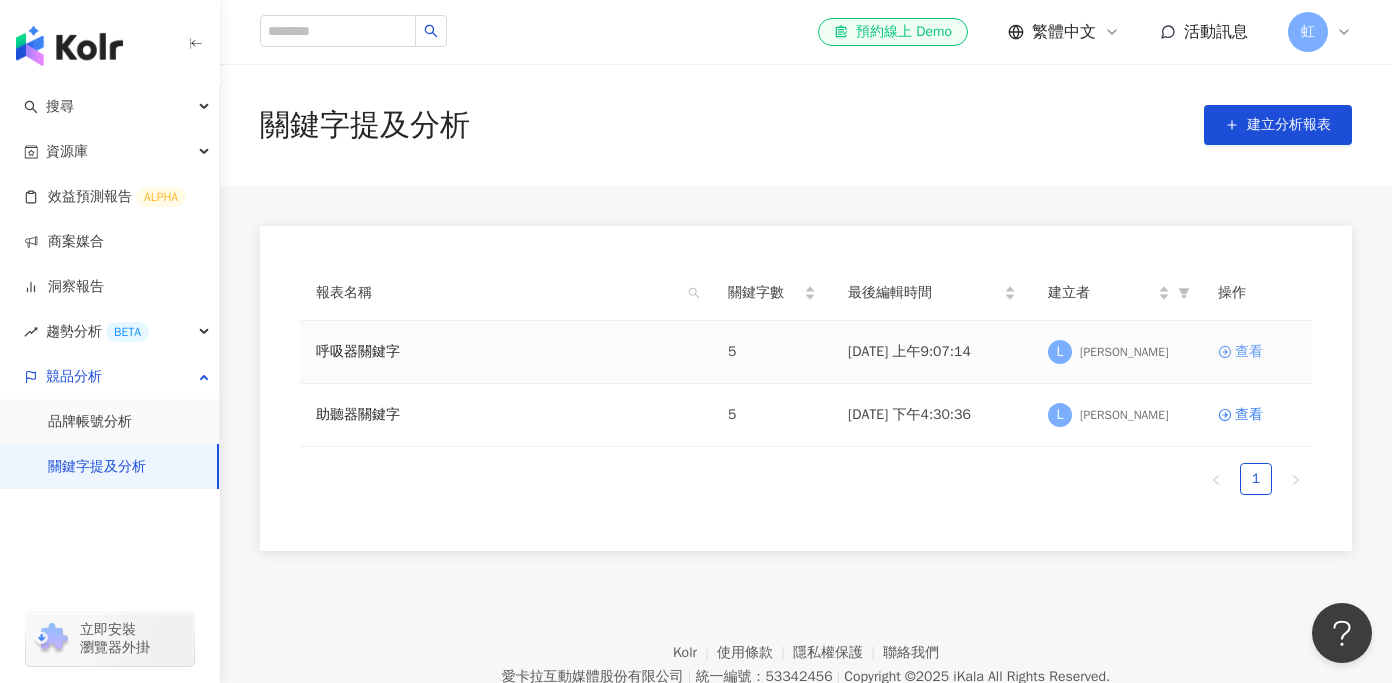 click on "查看" at bounding box center (1249, 352) 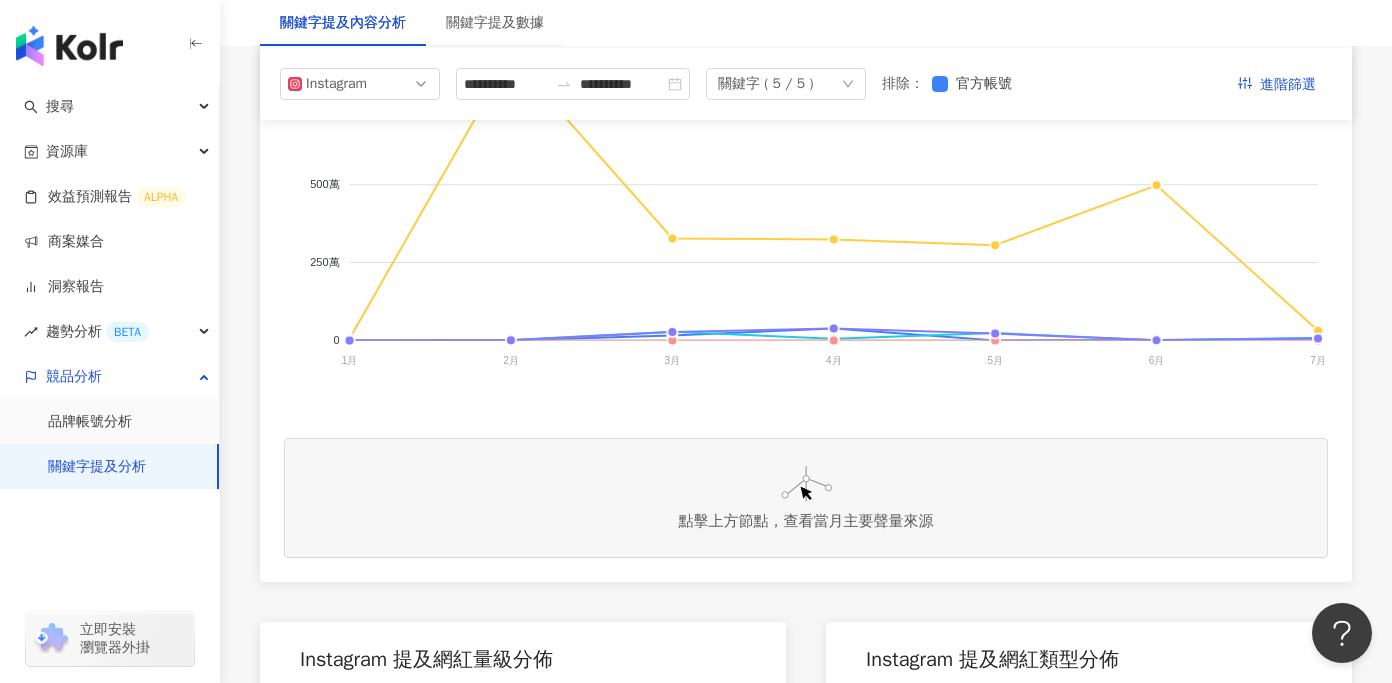 scroll, scrollTop: 309, scrollLeft: 0, axis: vertical 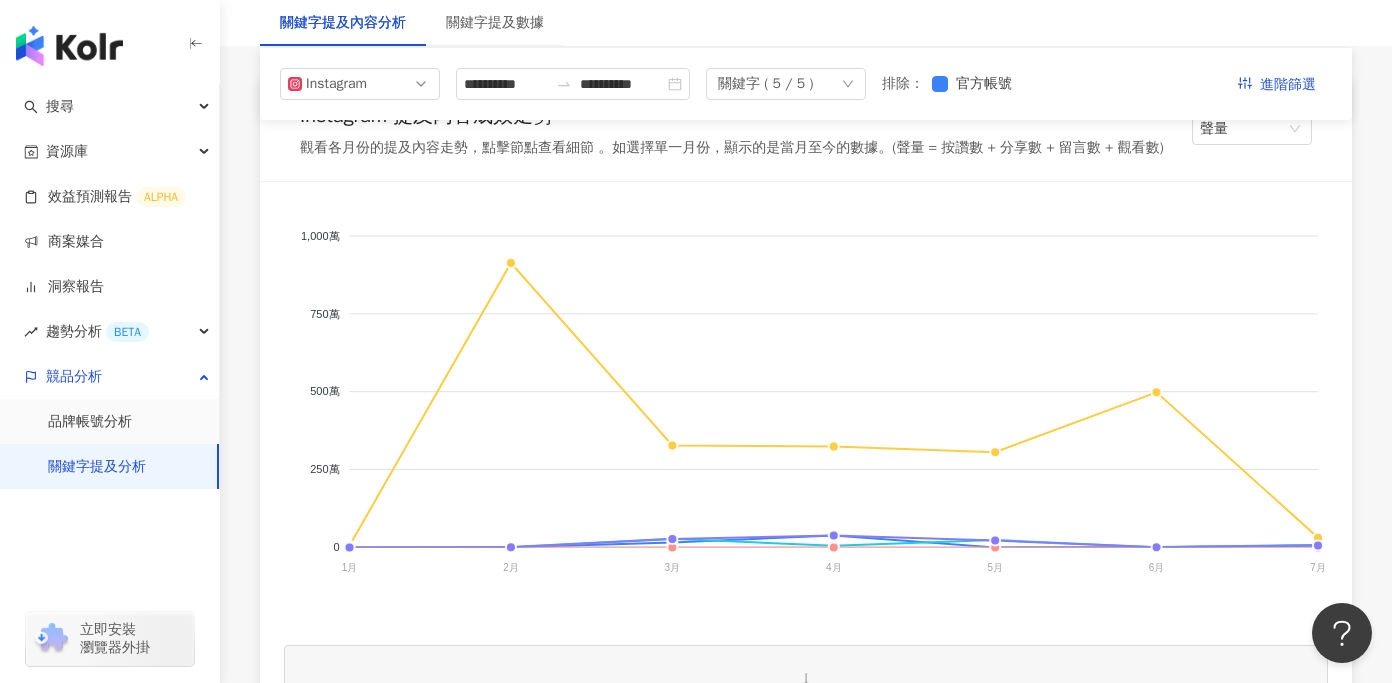 click on "關鍵字
( 5 / 5 )" at bounding box center [786, 84] 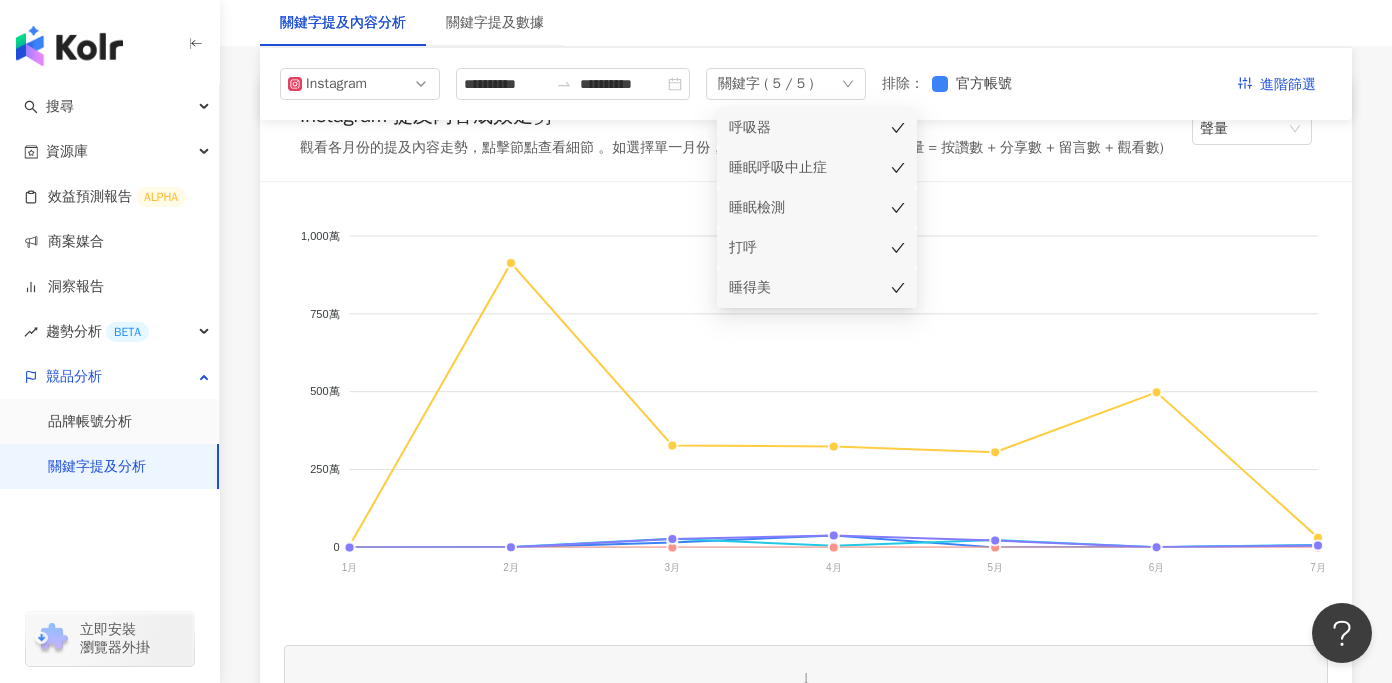 click on "呼吸器" at bounding box center (817, 128) 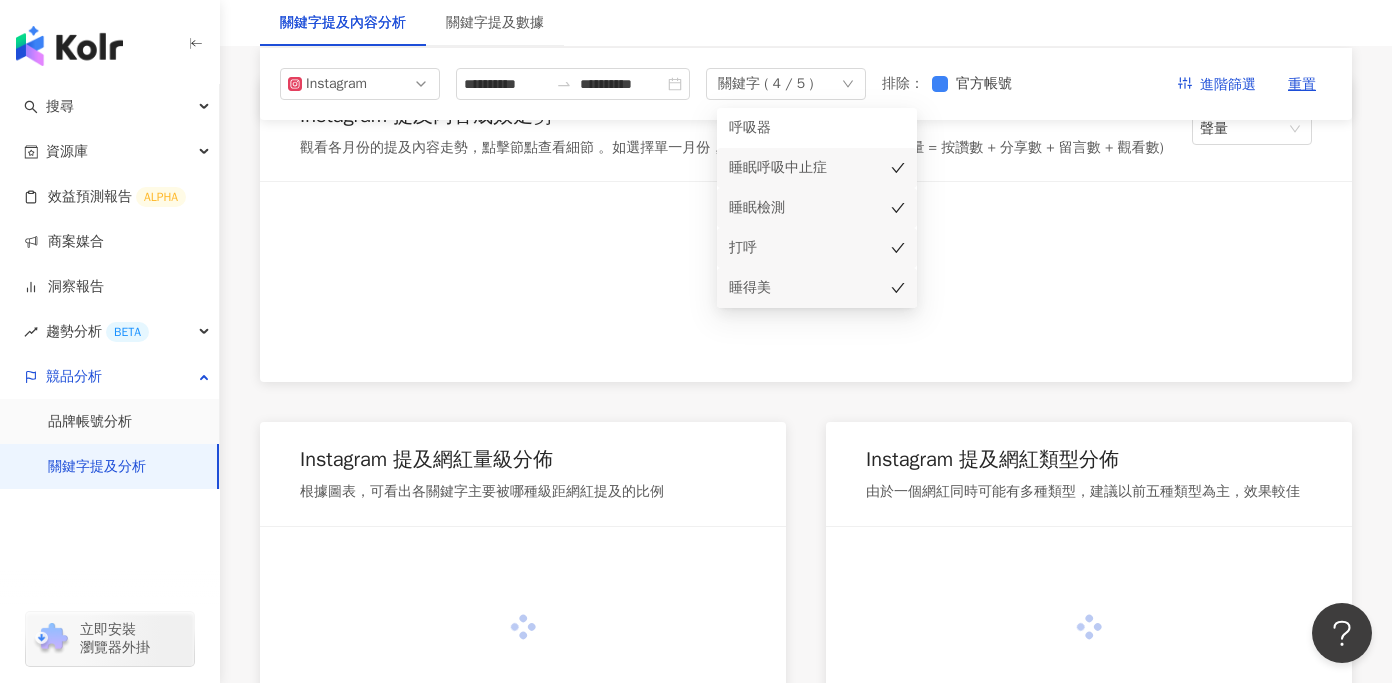 click 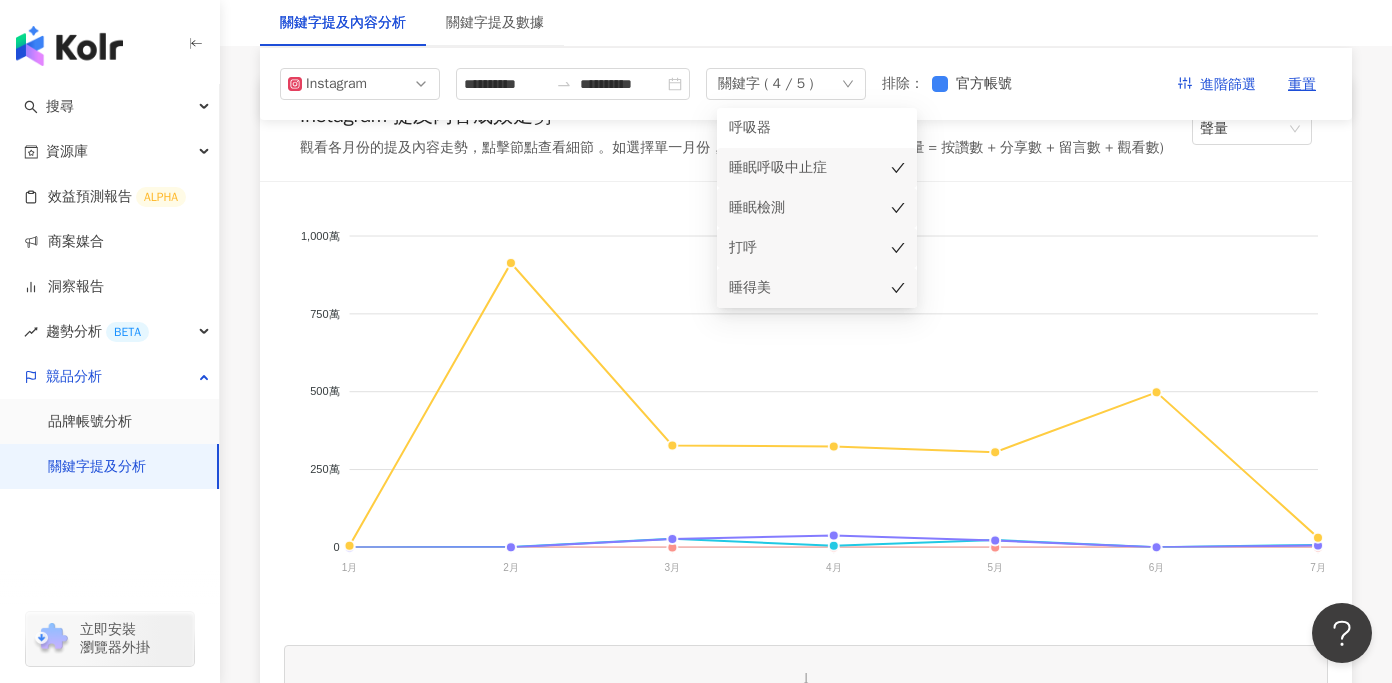 click 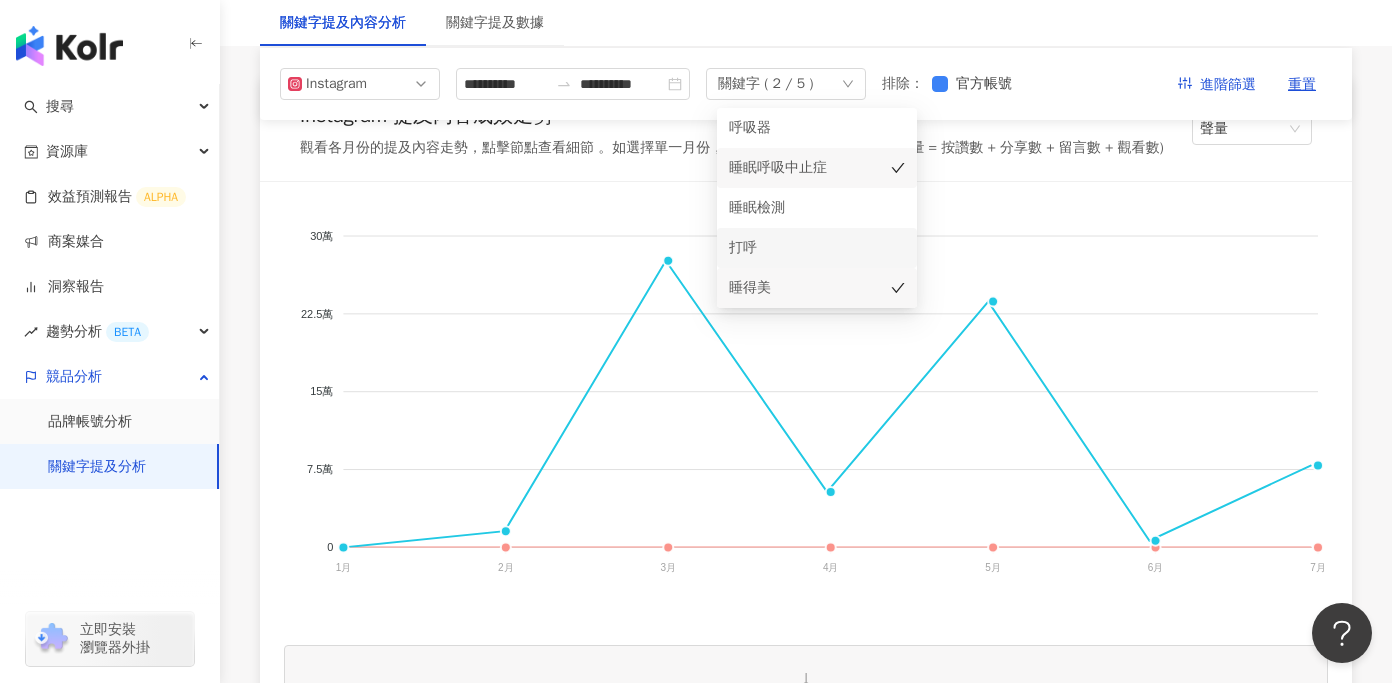 click 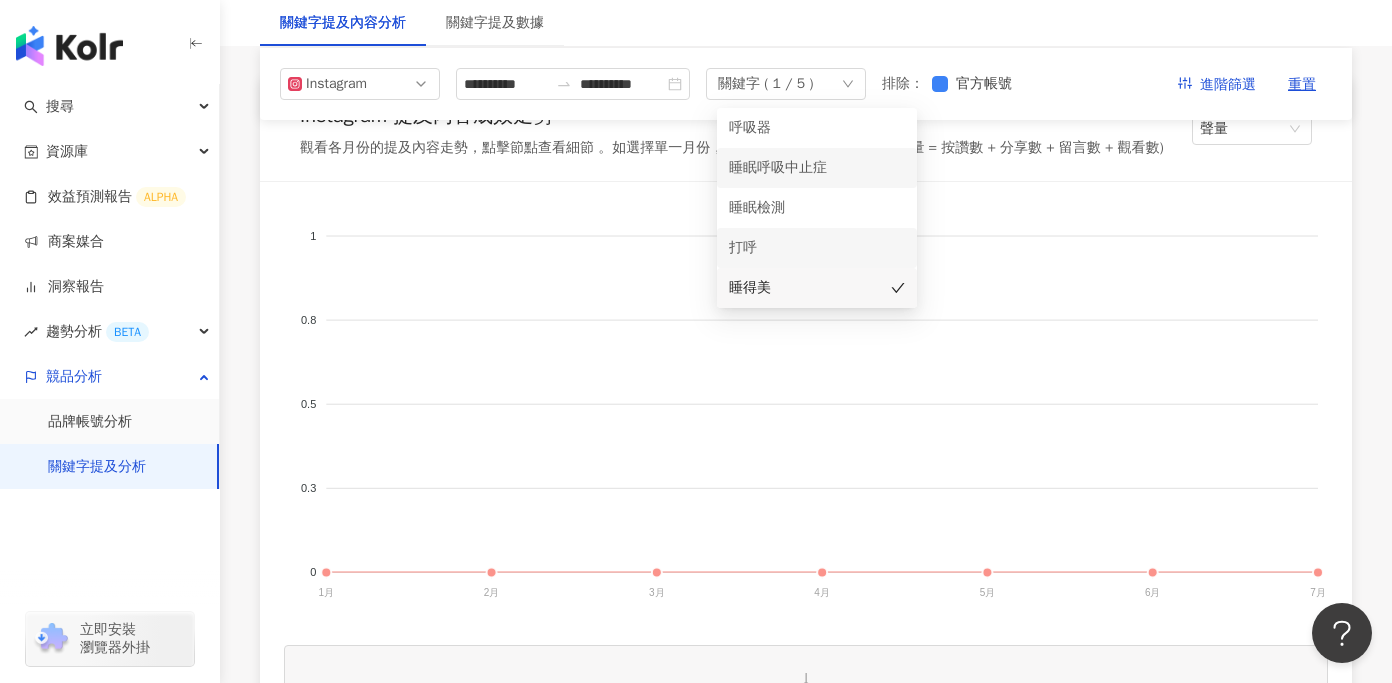 click on "**********" at bounding box center (806, 84) 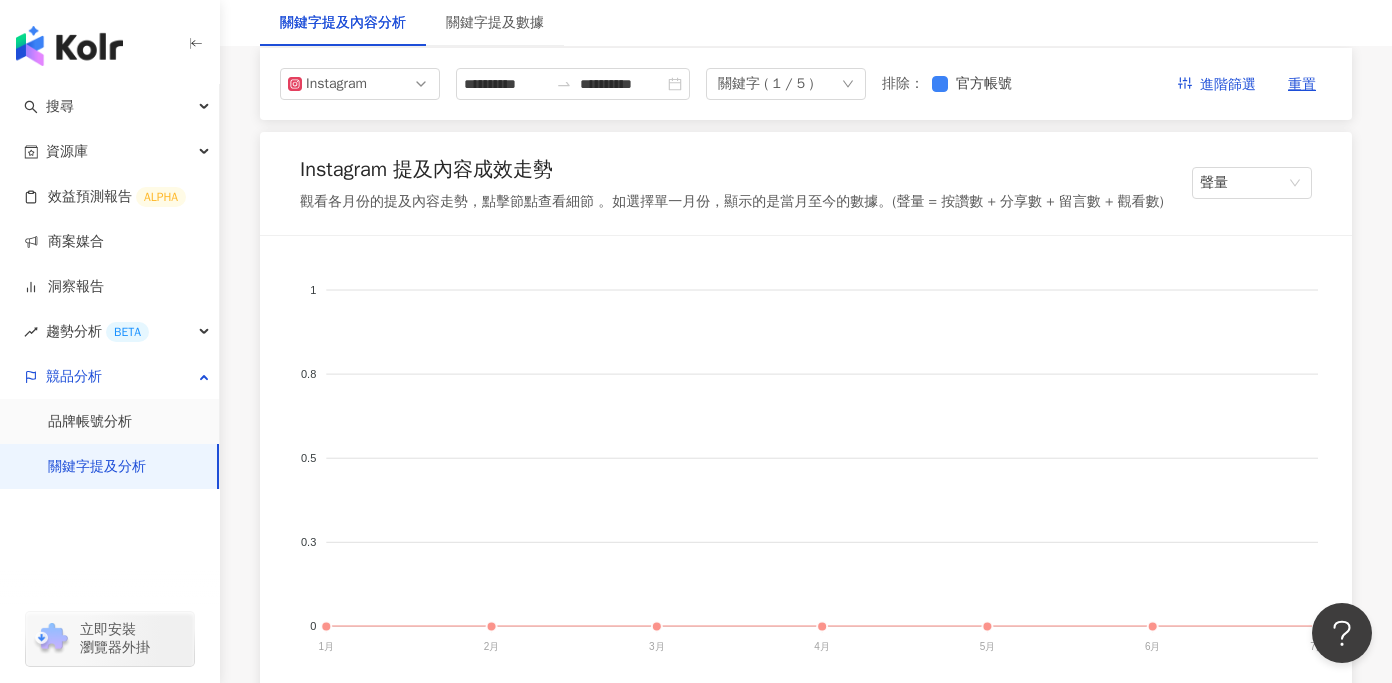 scroll, scrollTop: 0, scrollLeft: 0, axis: both 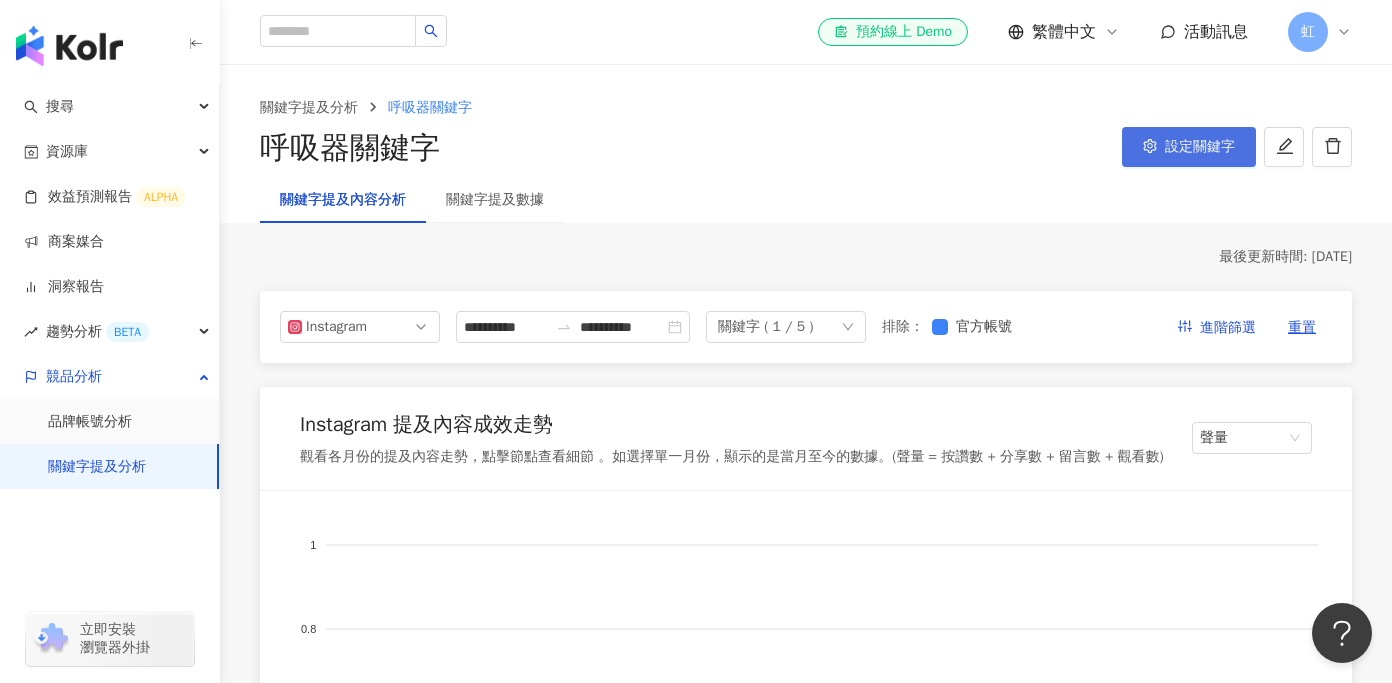 click on "設定關鍵字" at bounding box center (1189, 147) 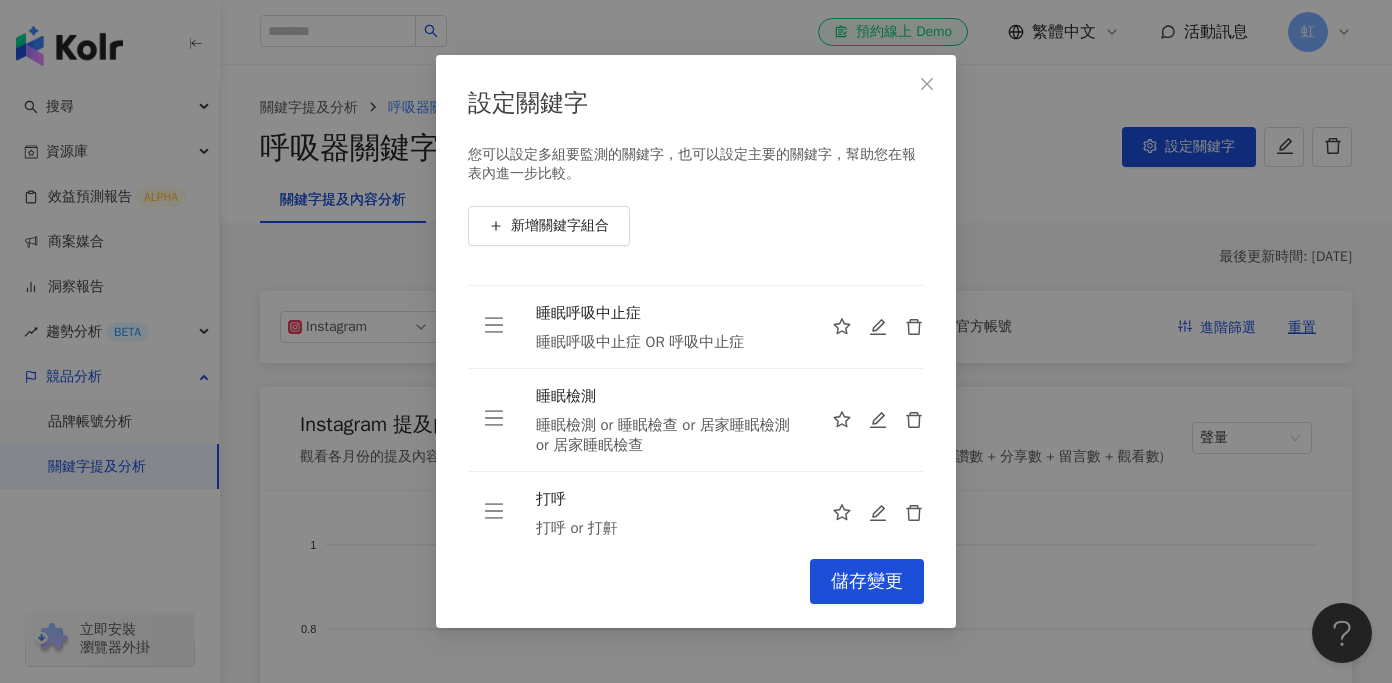 scroll, scrollTop: 188, scrollLeft: 0, axis: vertical 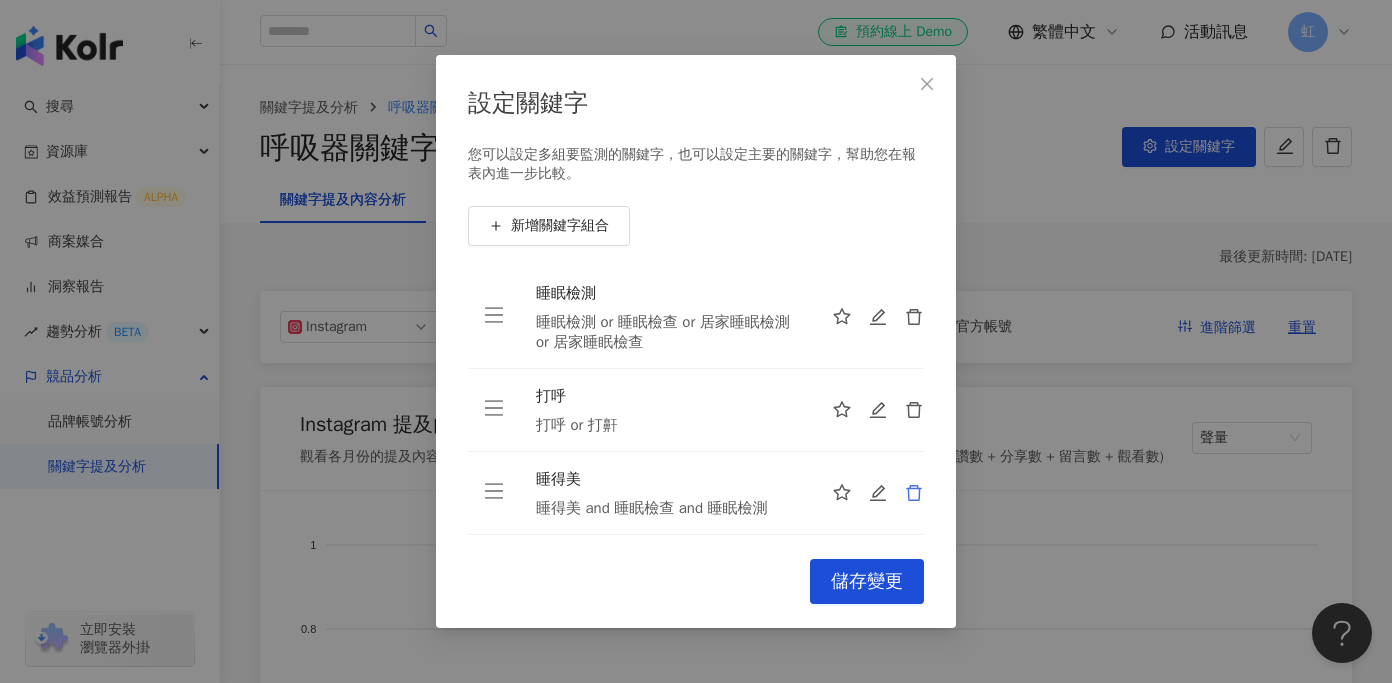 click 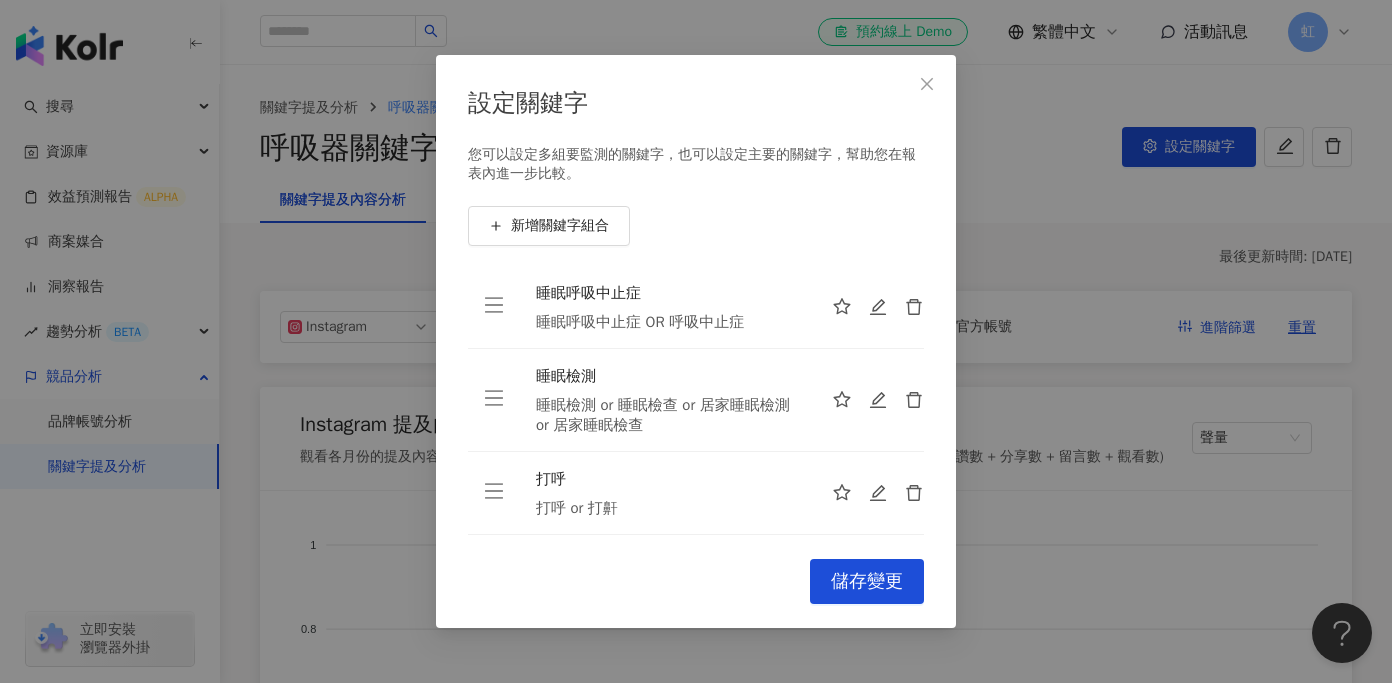 scroll, scrollTop: 105, scrollLeft: 0, axis: vertical 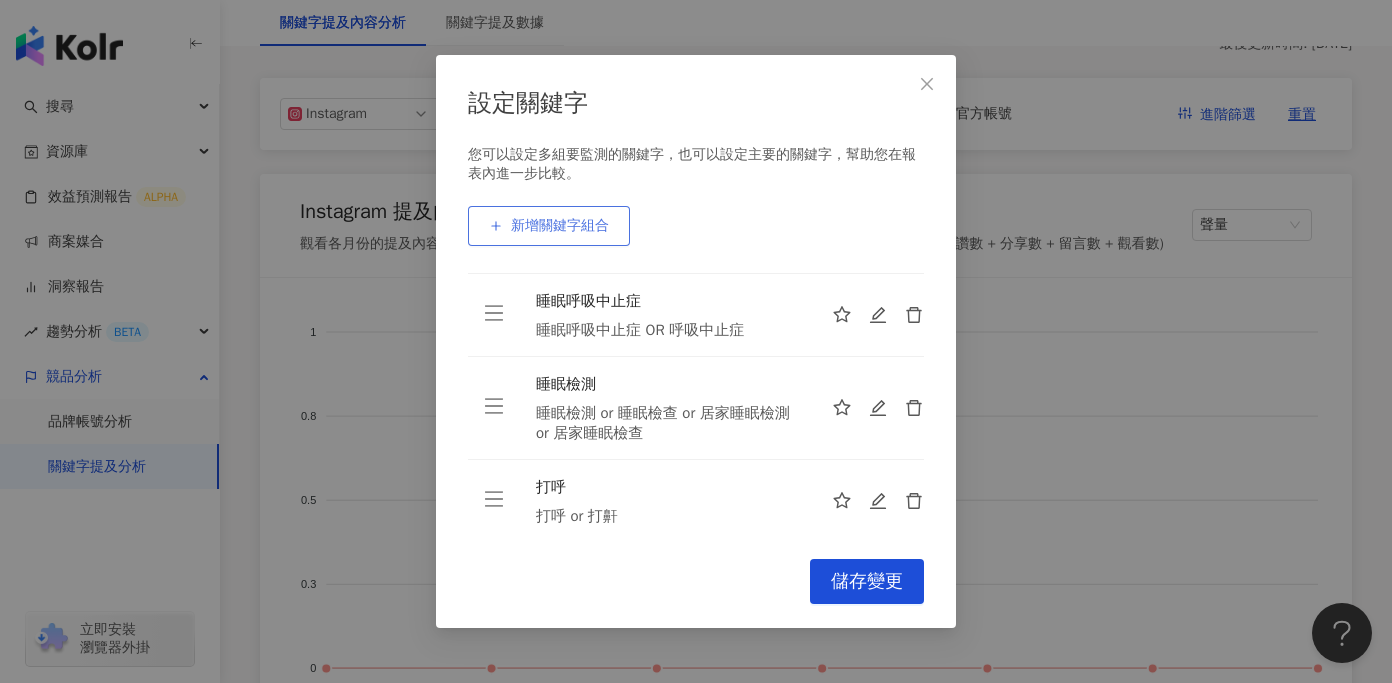 click on "新增關鍵字組合" at bounding box center (560, 226) 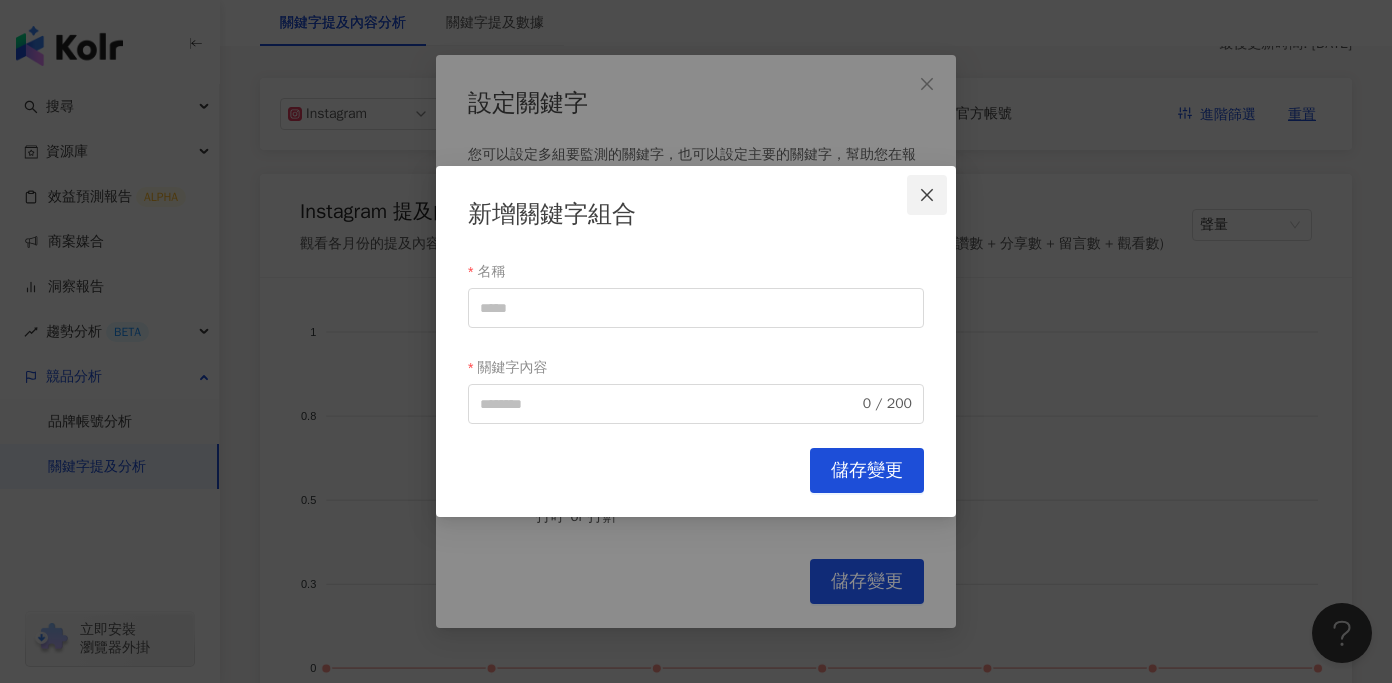 click 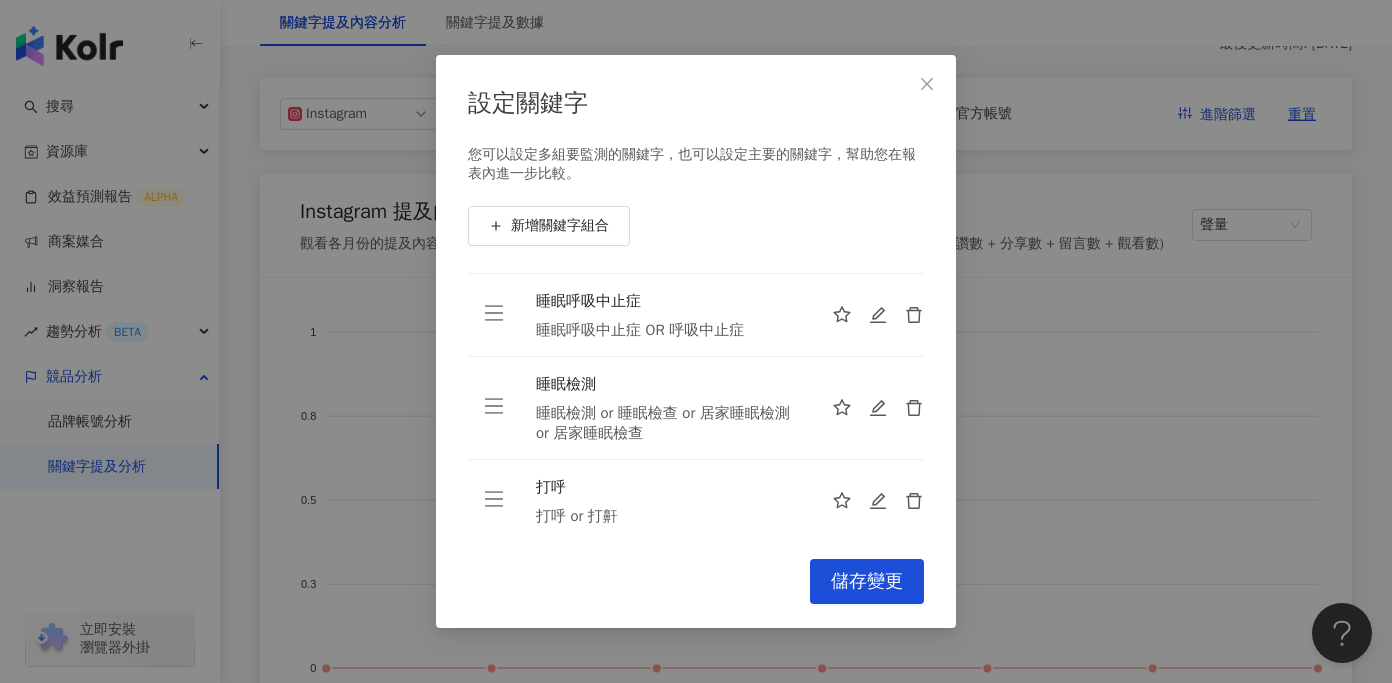 click at bounding box center (927, 84) 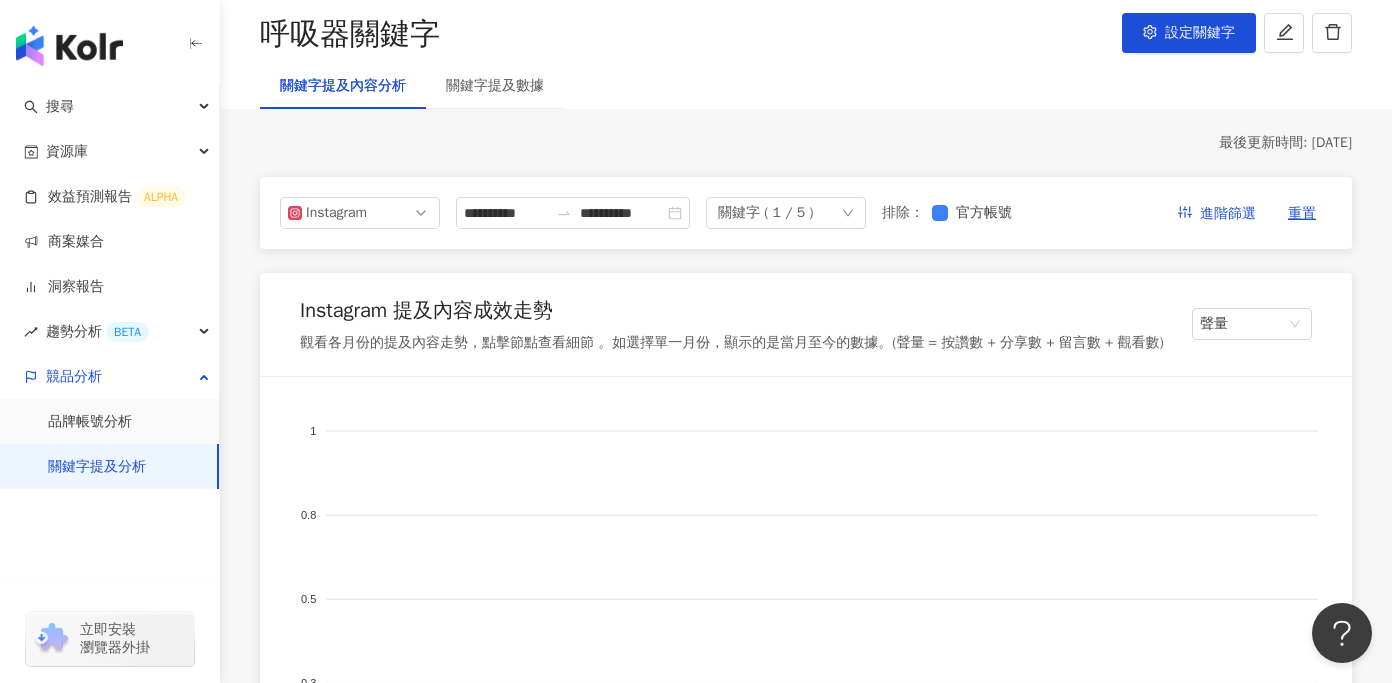 scroll, scrollTop: 0, scrollLeft: 0, axis: both 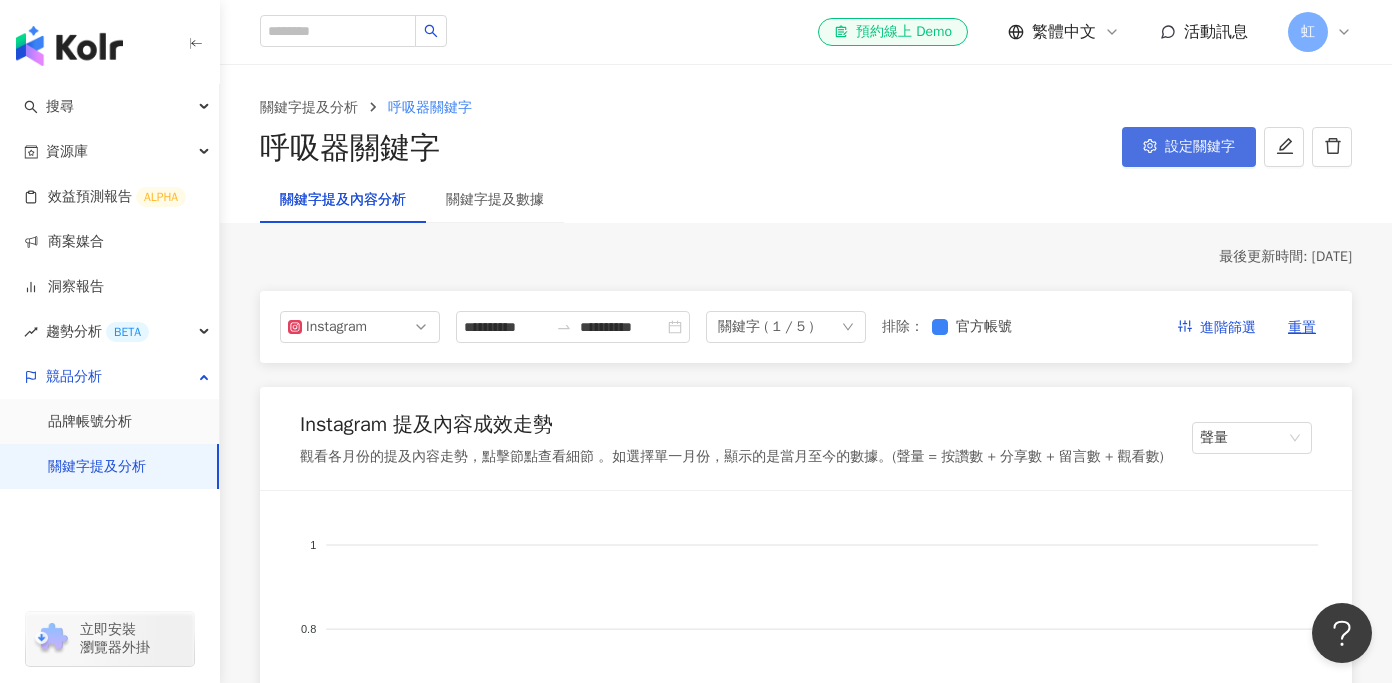 click on "設定關鍵字" at bounding box center [1189, 147] 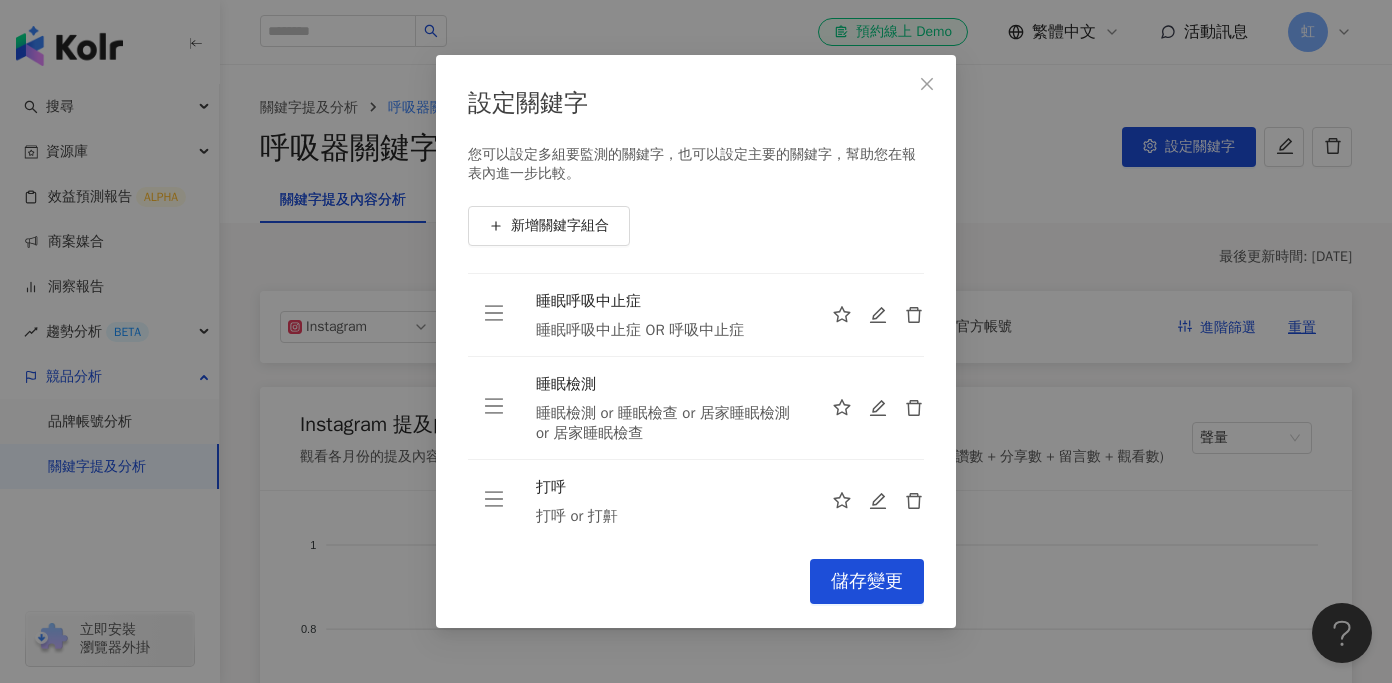 scroll, scrollTop: 188, scrollLeft: 0, axis: vertical 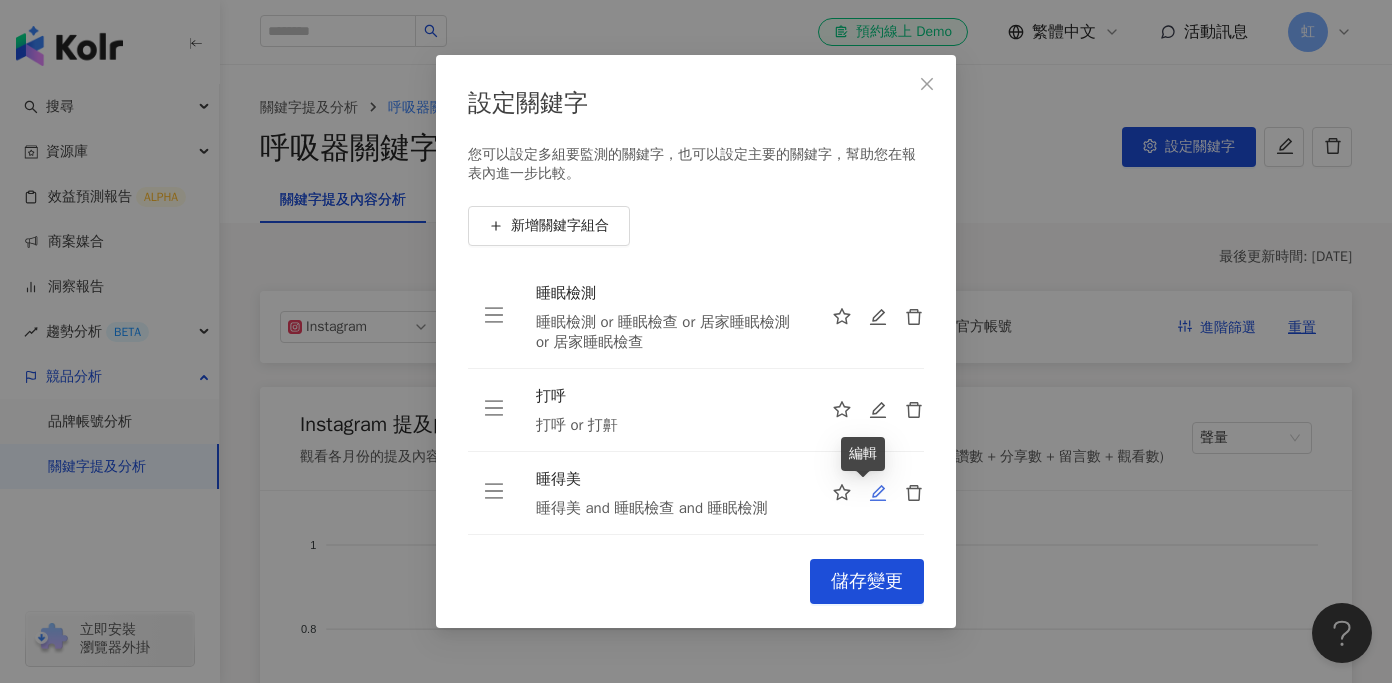 click 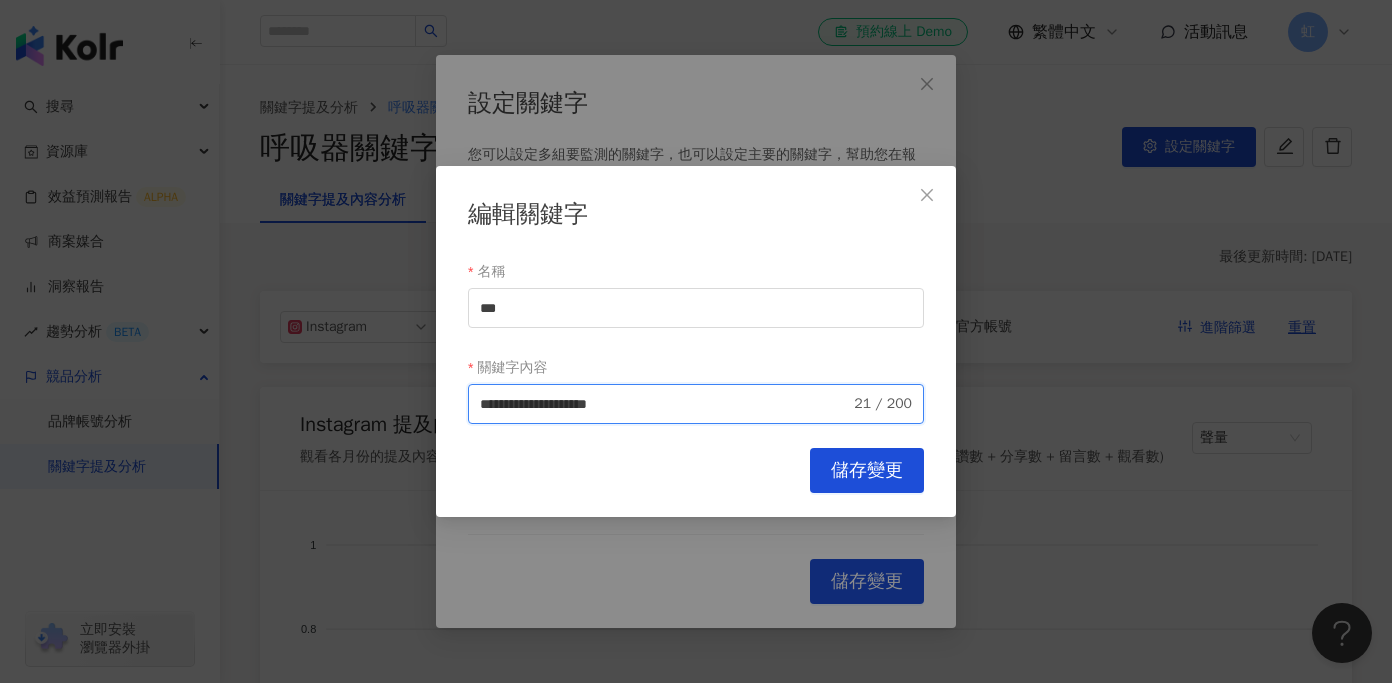 drag, startPoint x: 614, startPoint y: 408, endPoint x: 765, endPoint y: 411, distance: 151.0298 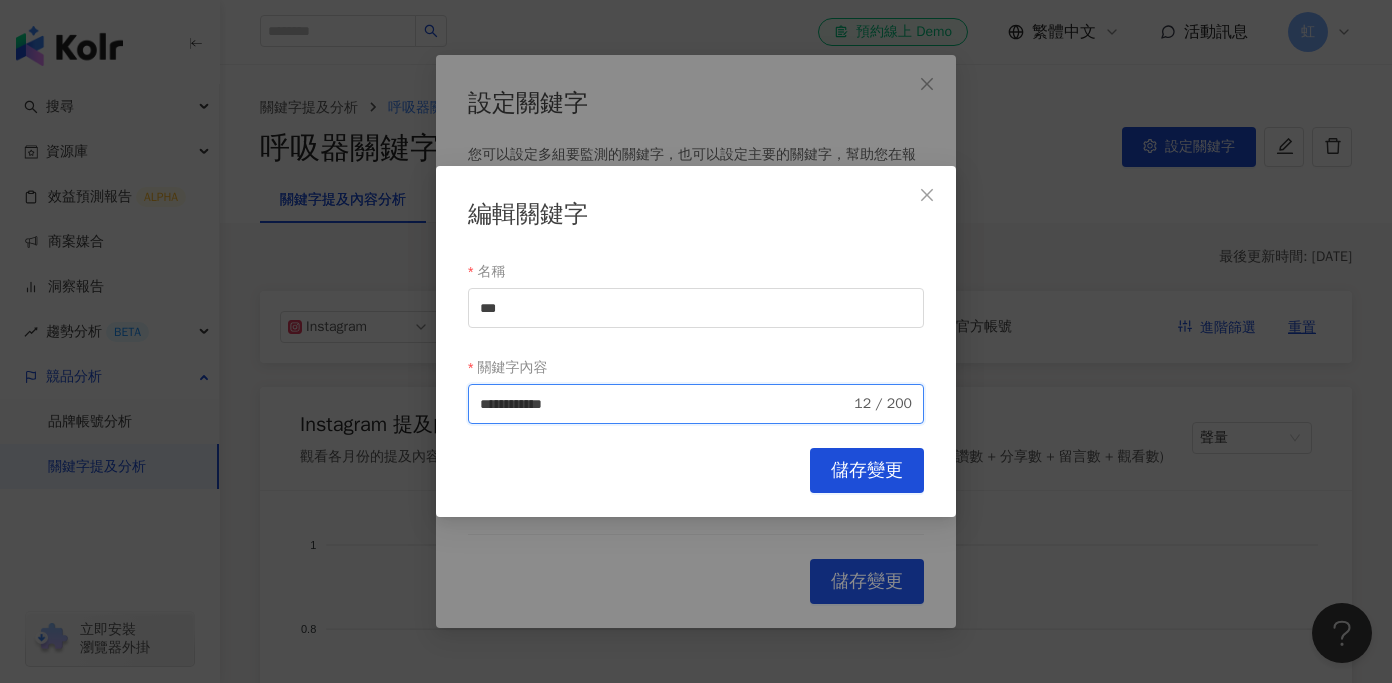 type on "**********" 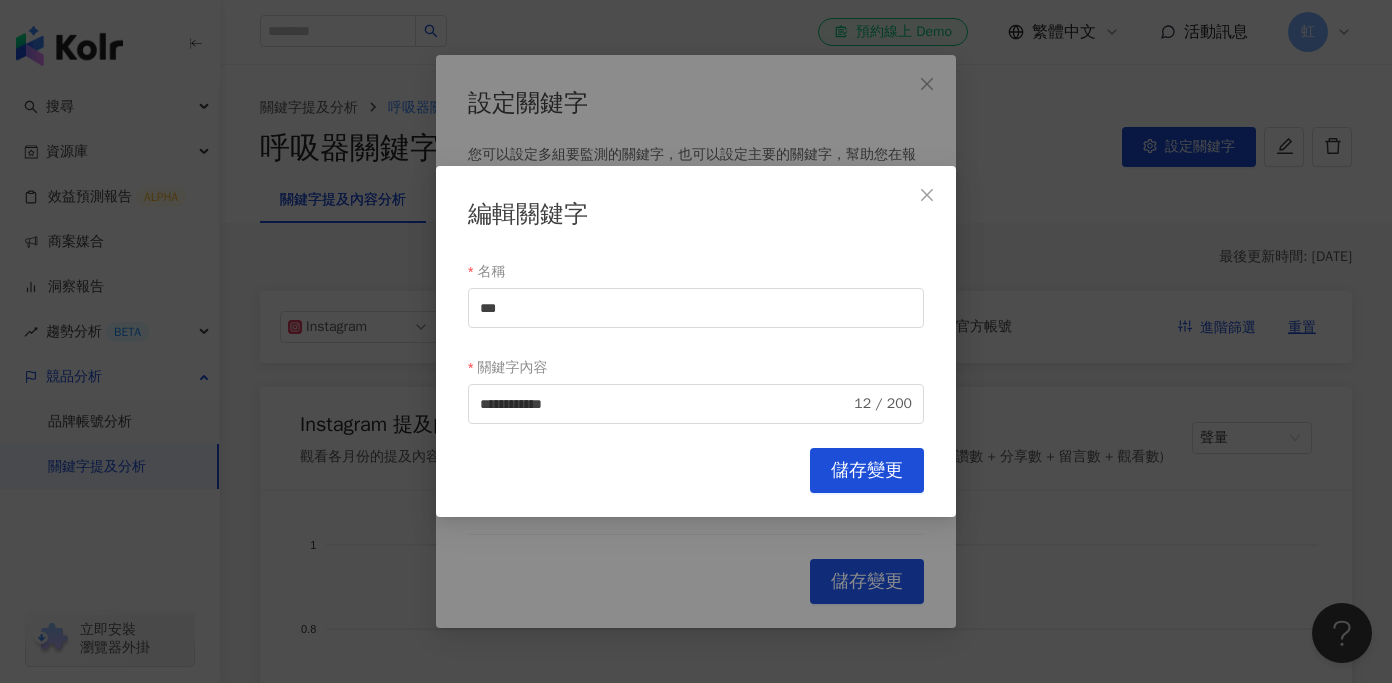 click on "關鍵字內容" at bounding box center (696, 368) 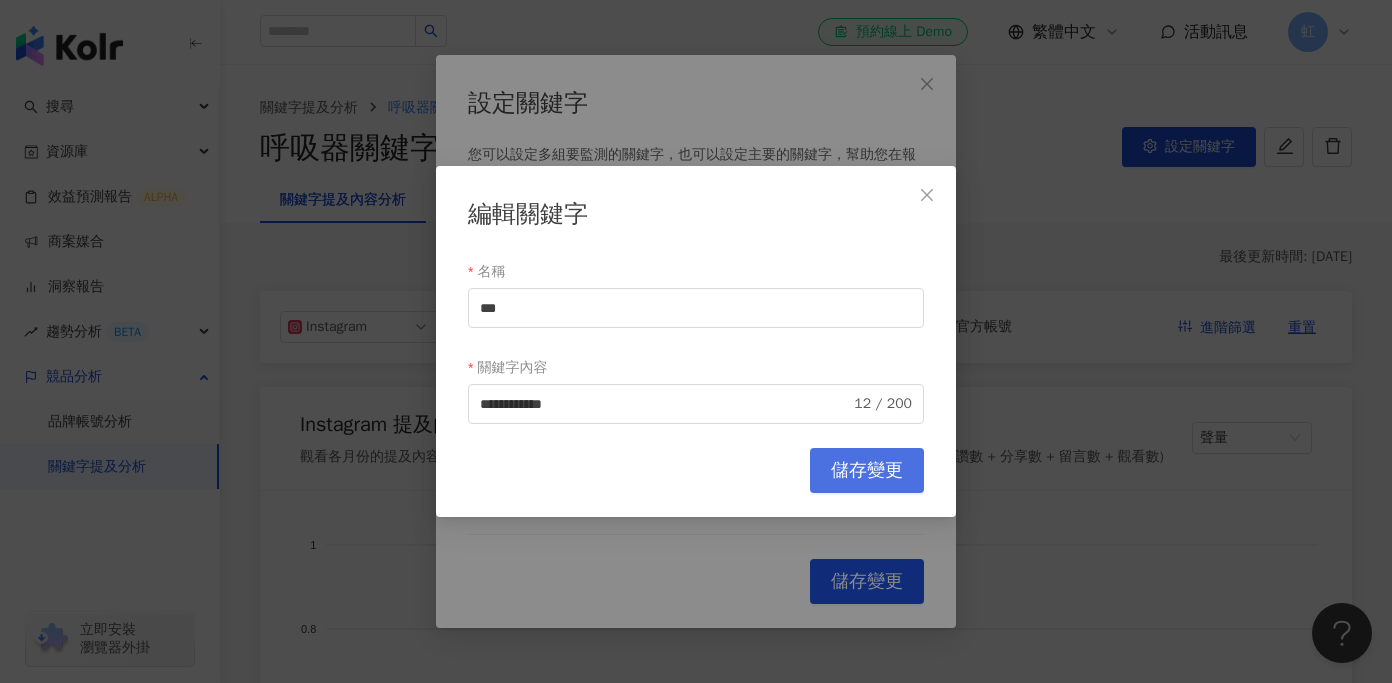 click on "儲存變更" at bounding box center (867, 471) 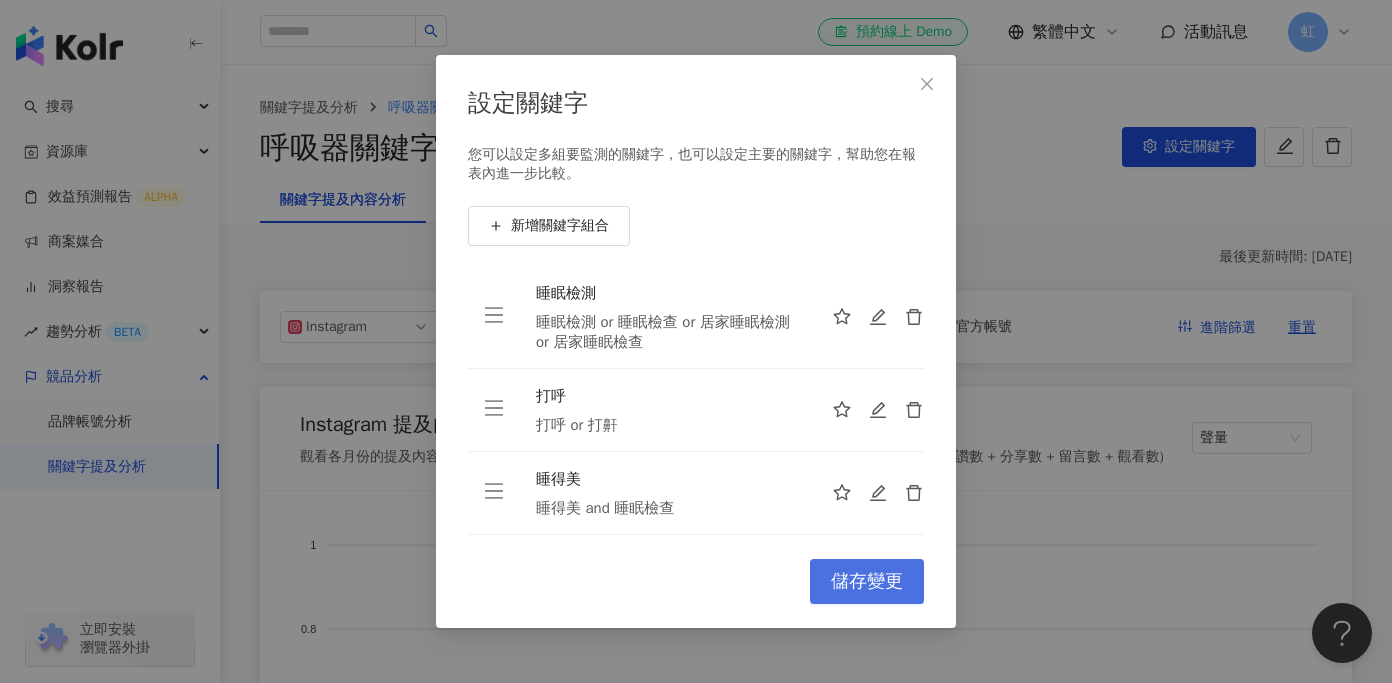click on "儲存變更" at bounding box center (867, 582) 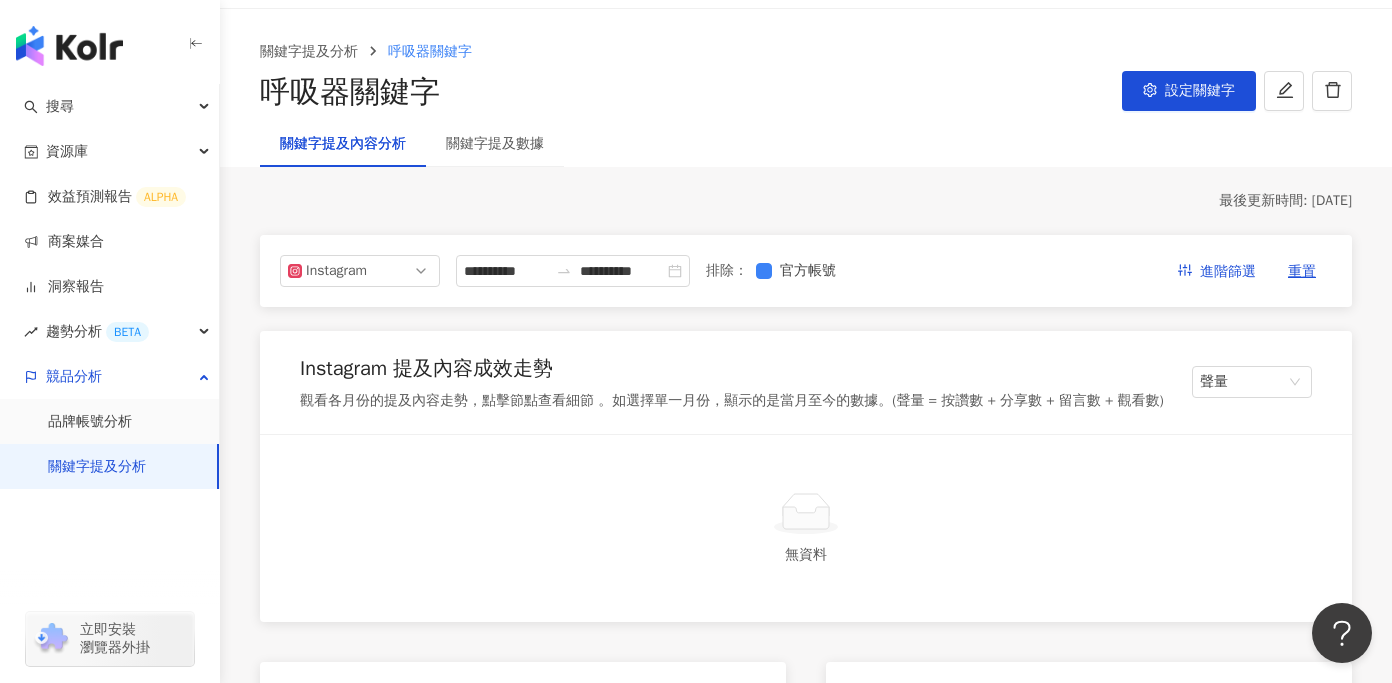 scroll, scrollTop: 284, scrollLeft: 0, axis: vertical 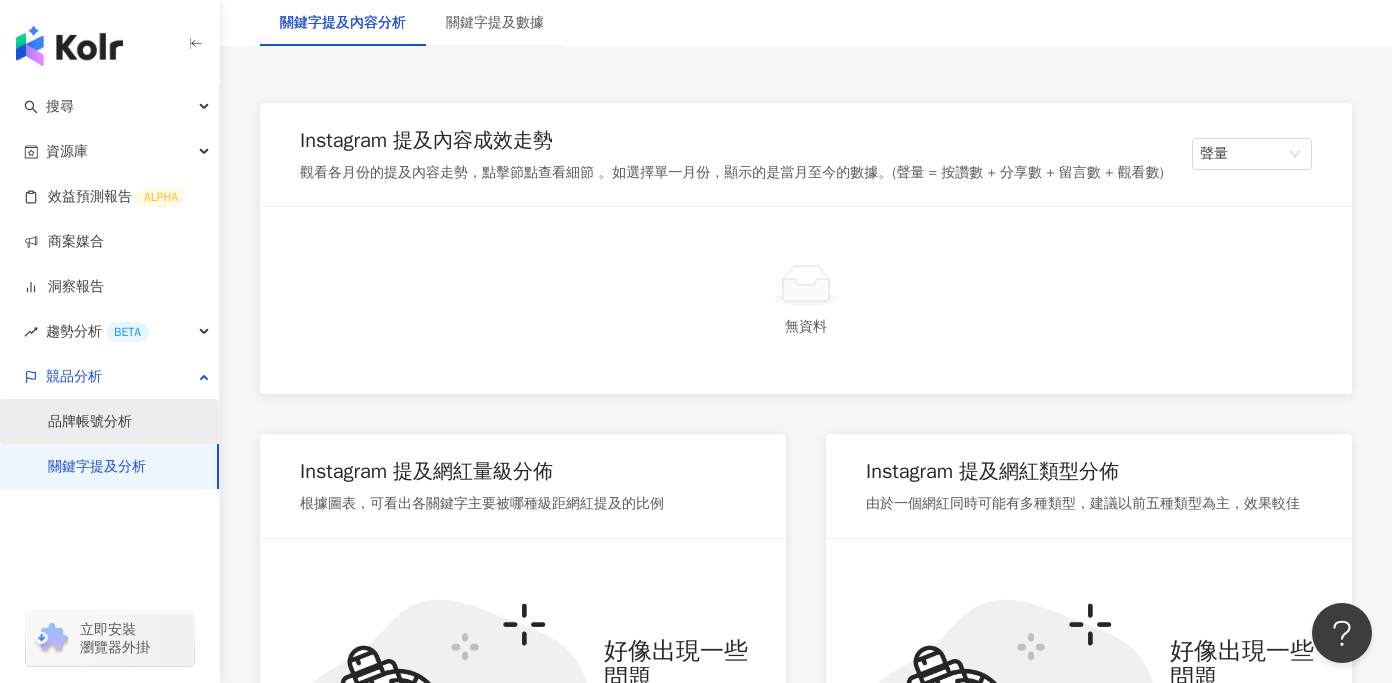 click on "品牌帳號分析" at bounding box center [90, 422] 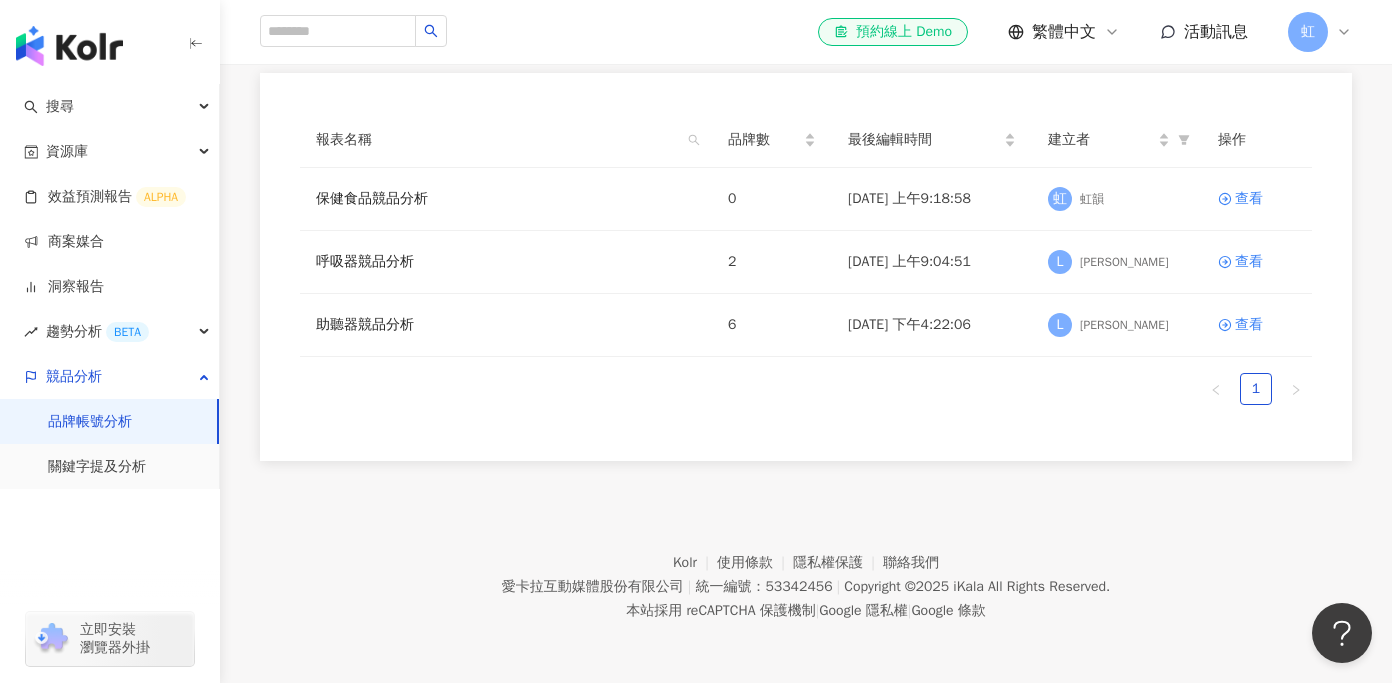 scroll, scrollTop: 0, scrollLeft: 0, axis: both 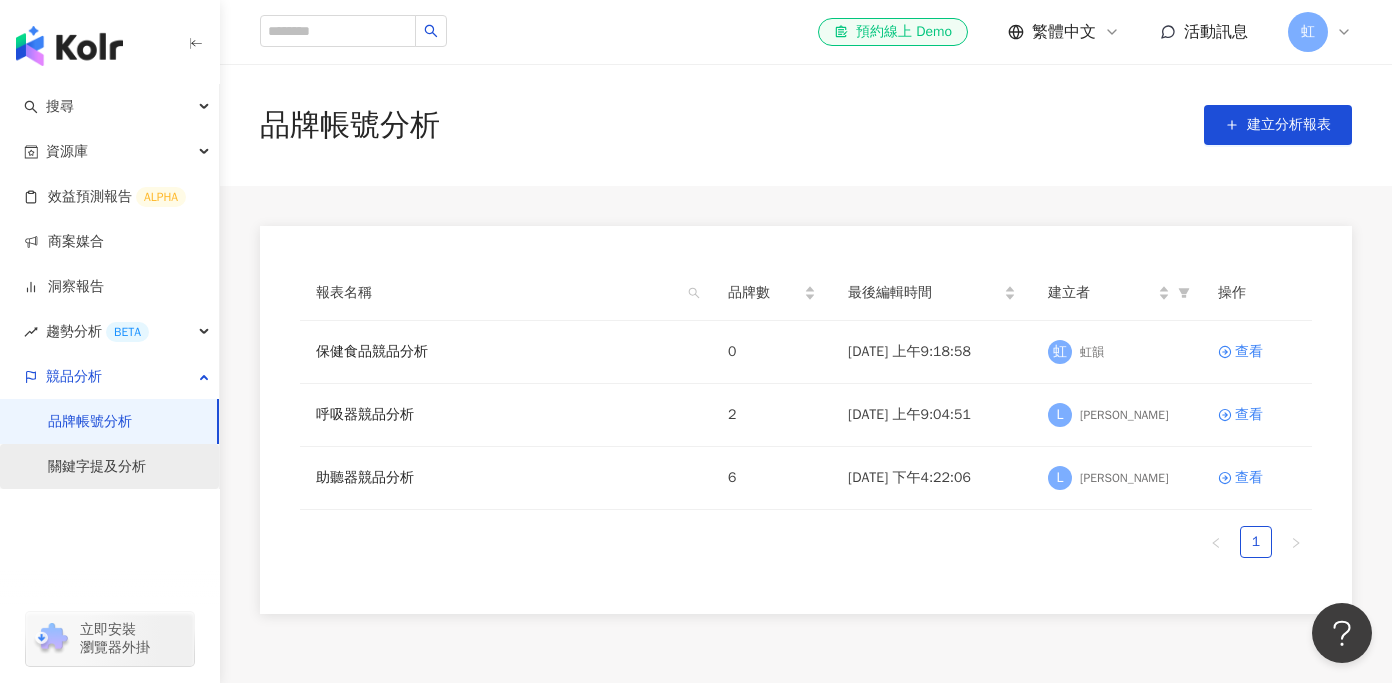 click on "關鍵字提及分析" at bounding box center [97, 467] 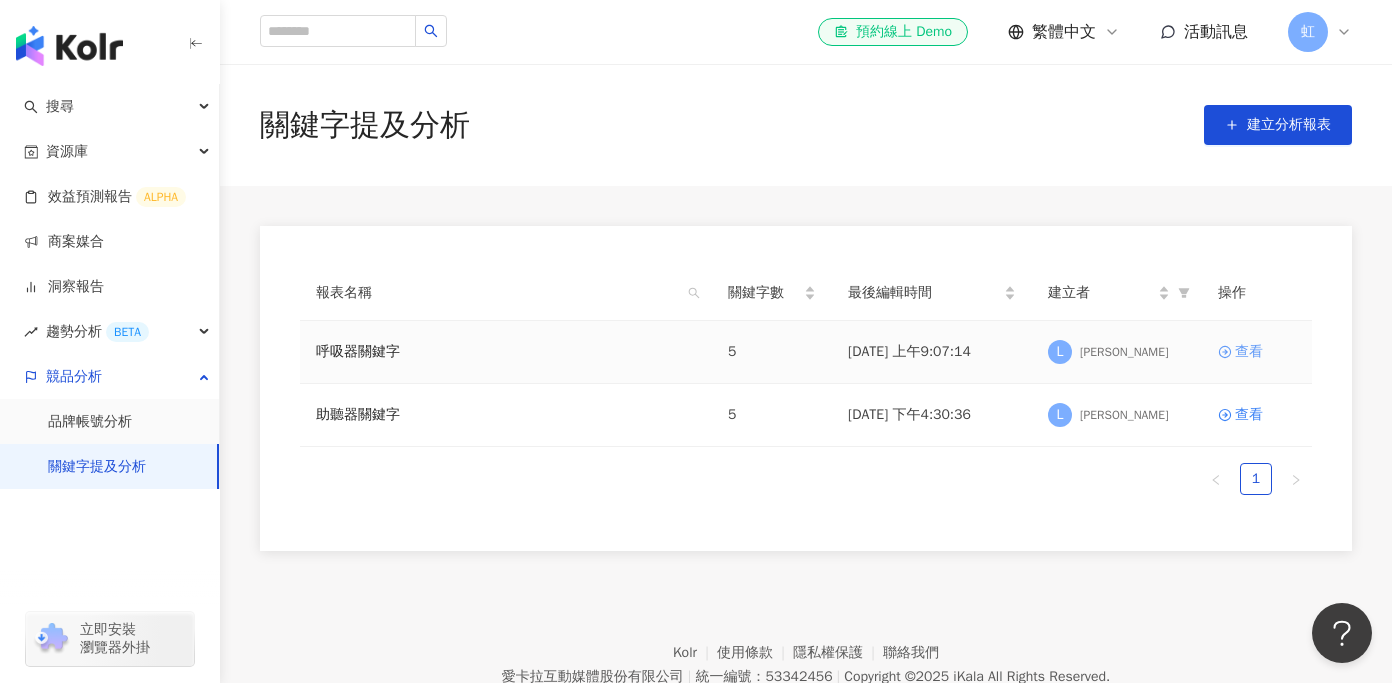 click on "查看" at bounding box center (1249, 352) 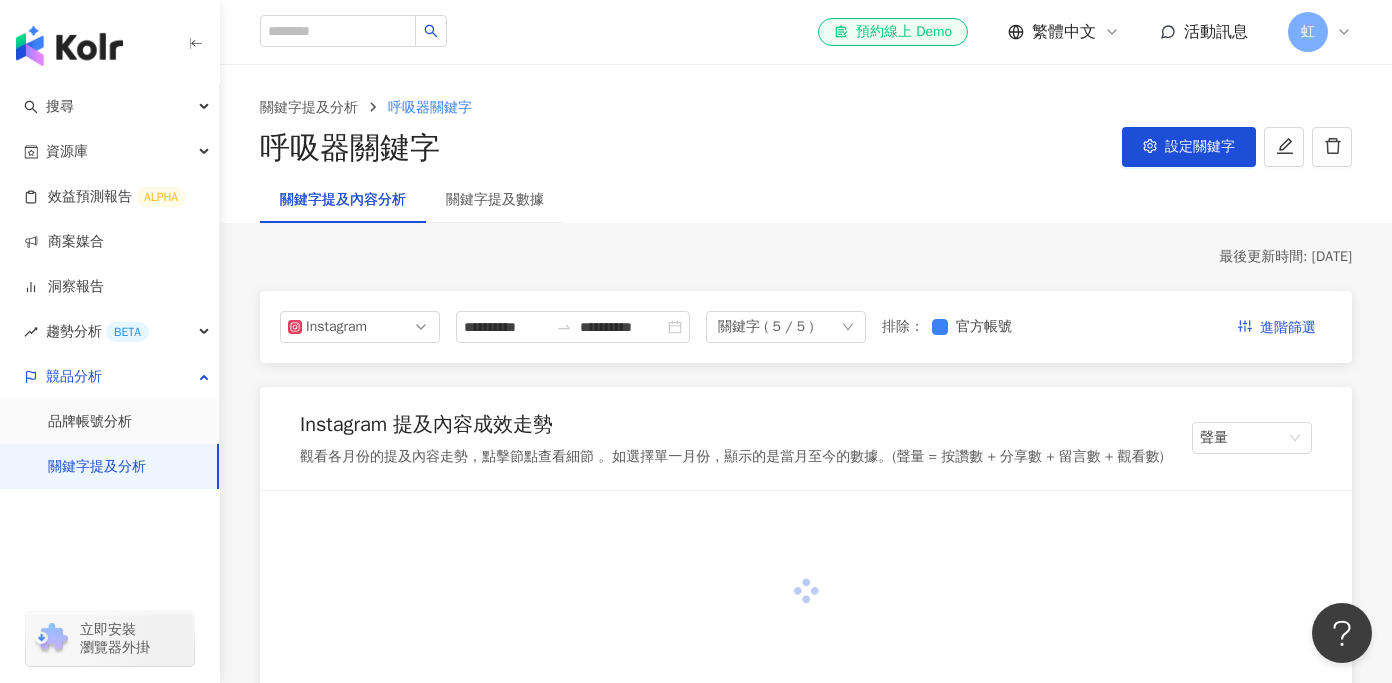 scroll, scrollTop: 114, scrollLeft: 0, axis: vertical 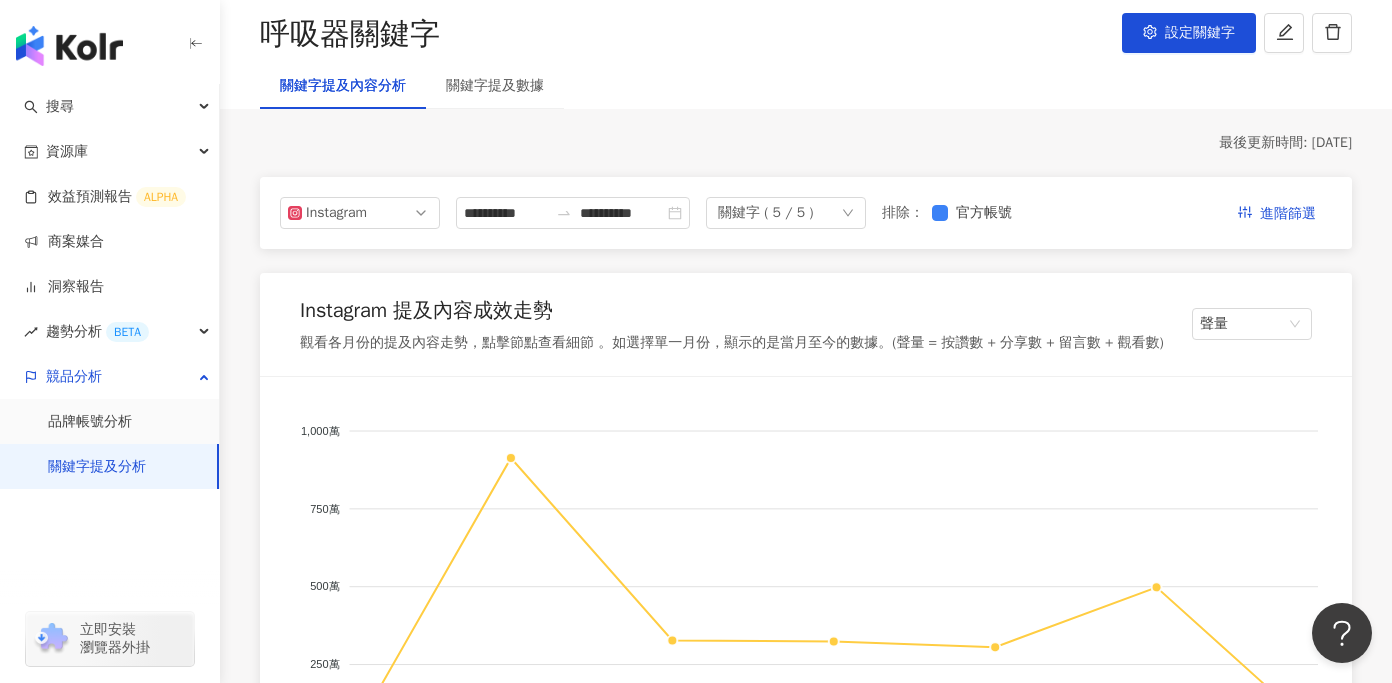 click 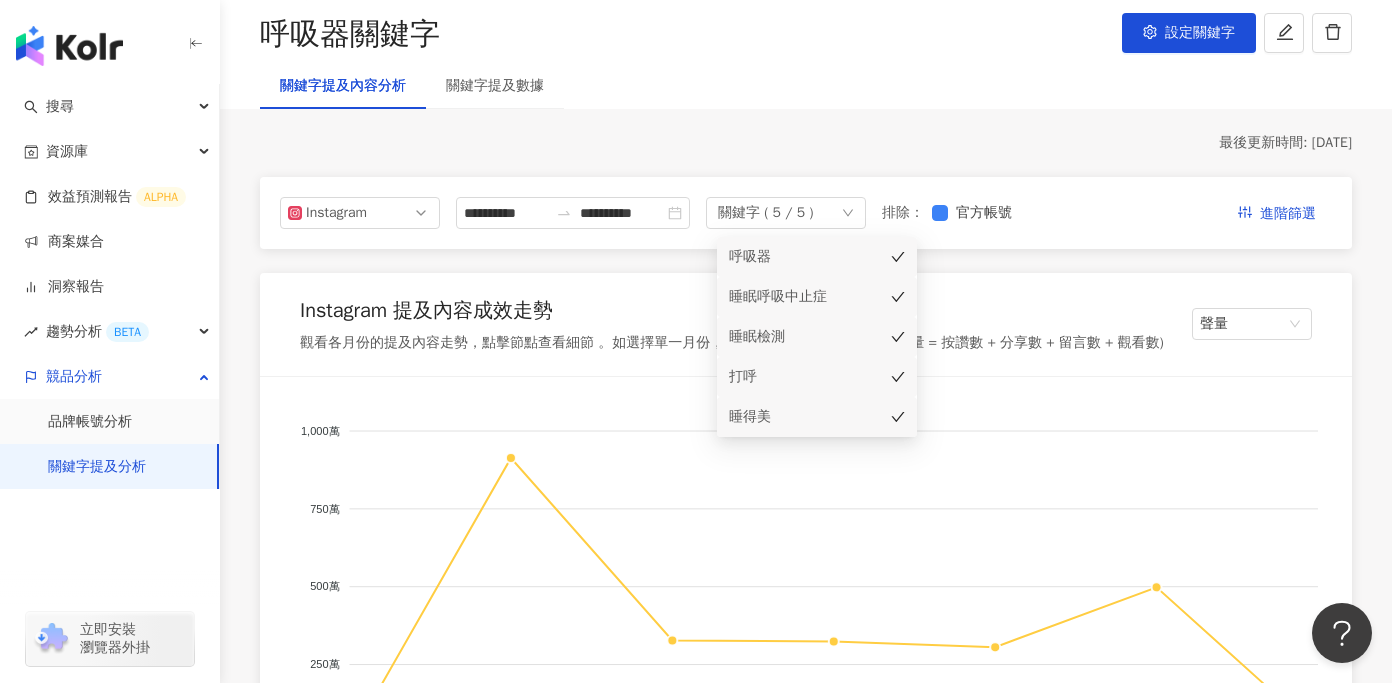 click 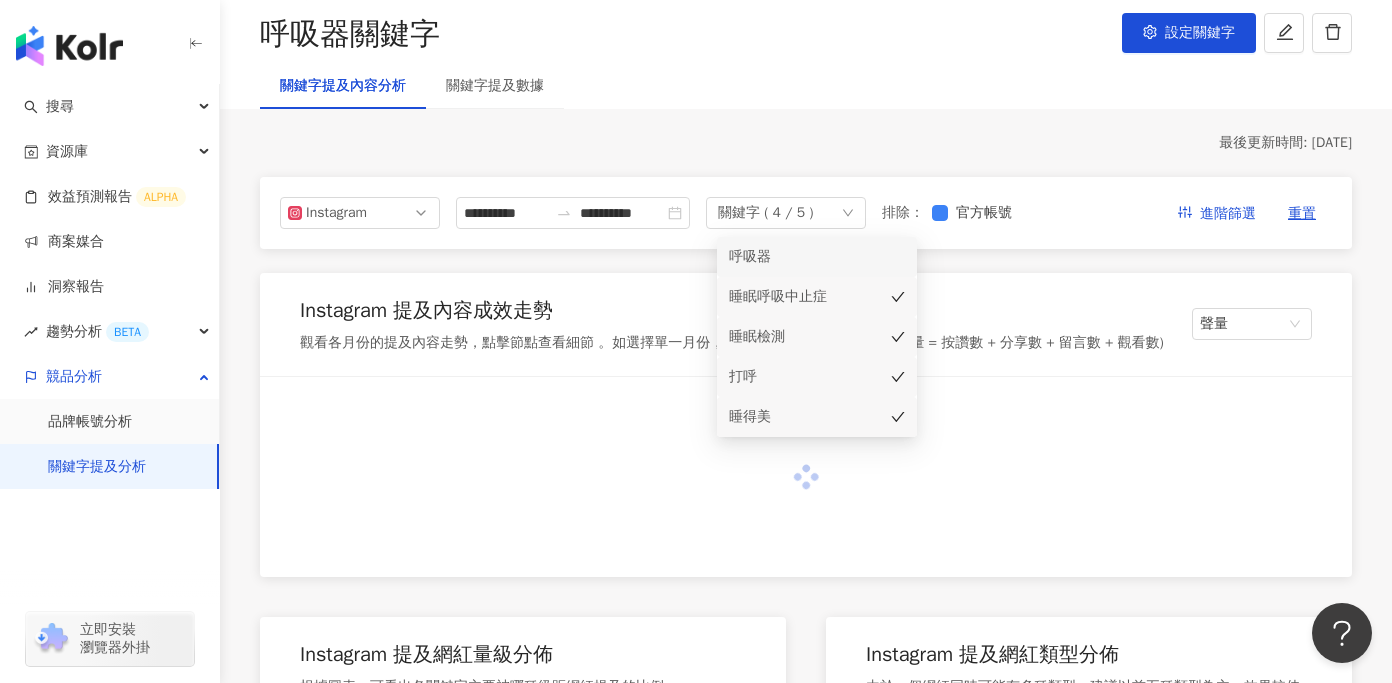 click 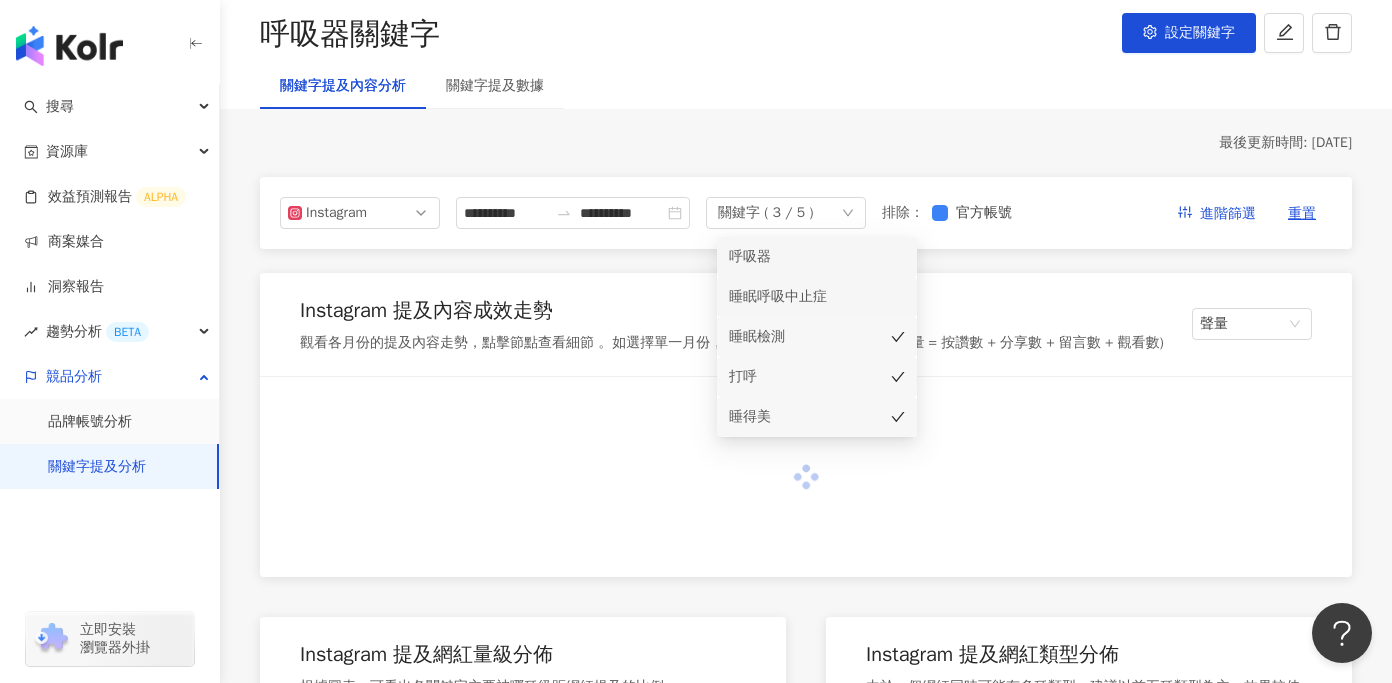 click 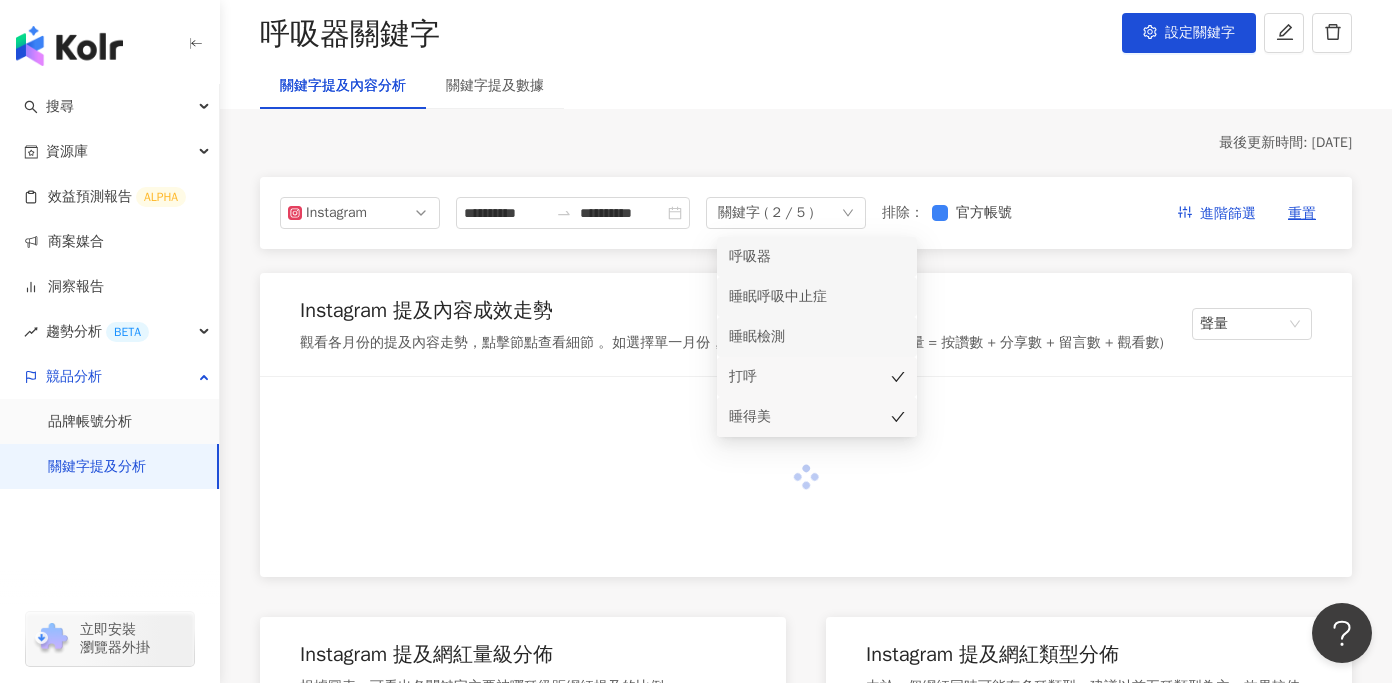 click 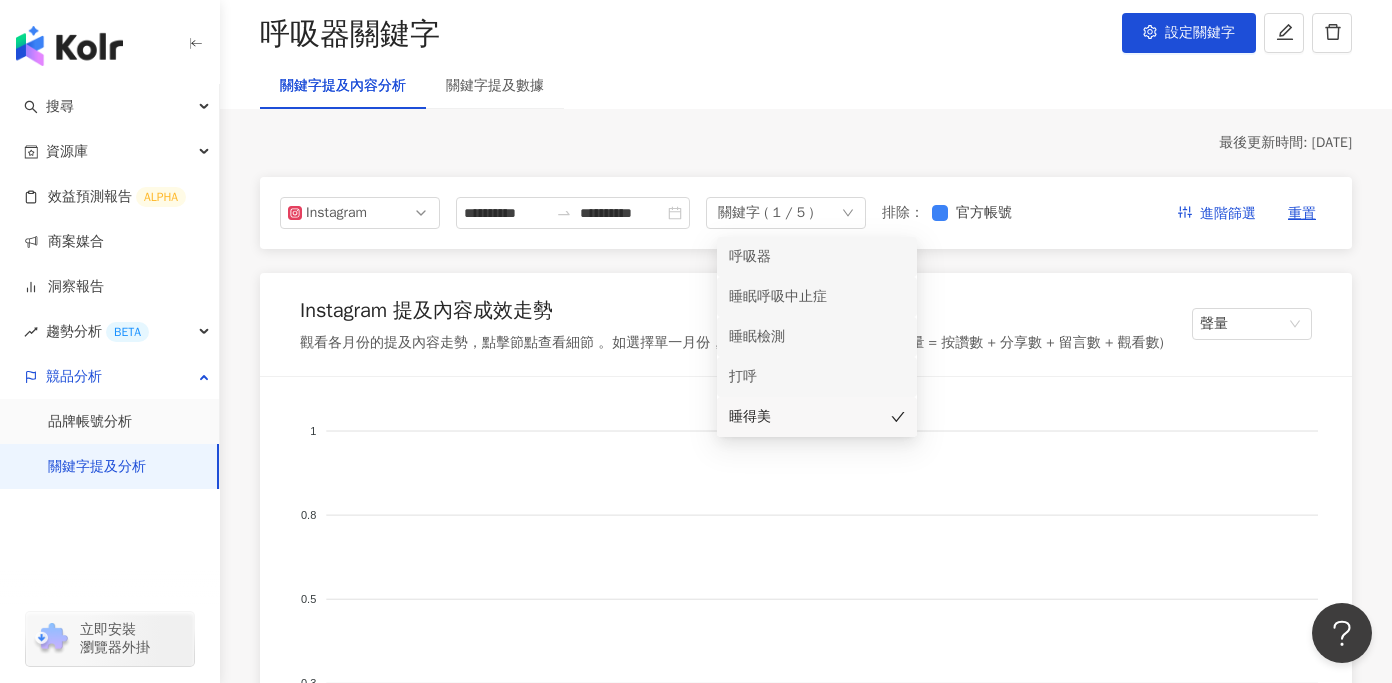 click on "Instagram 提及內容成效走勢 觀看各月份的提及內容走勢，點擊節點查看細節 。如選擇單一月份，顯示的是當月至今的數據。(聲量 = 按讚數 + 分享數 + 留言數 + 觀看數) 聲量 1 1 0.8 0.8 0.5 0.5 0.3 0.3 0 0 1月 1月 2月 2月 3月 3月 4月 4月 5月 5月 6月 6月 7月 7月 點擊上方節點，查看當月主要聲量來源 Instagram 提及網紅量級分佈 根據圖表，可看出各關鍵字主要被哪種級距網紅提及的比例 奈米 (<1萬) 微型 (1萬-3萬) 小型 (3萬-5萬) 中小型 (5萬-10萬) 中型 (10萬-30萬) 中大型 (30萬-50萬) 大型 (50萬-100萬) 百萬  (>100萬) 100% 100% 75% 75% 50% 50% 25% 25% 0% 0% 睡得美 睡得美 Instagram 提及網紅類型分佈 由於一個網紅同時可能有多種類型，建議以前五種類型為主，效果較佳 無資料 Instagram 關鍵字預估合作費用 根據圖表可看出各關鍵字預估合作費用 預設排序 幣別 ： 新台幣 ( TWD ) 1 1 0.8 0.8 0.5 0.5 0.3 0.3 0 0 - VV" at bounding box center [806, 2438] 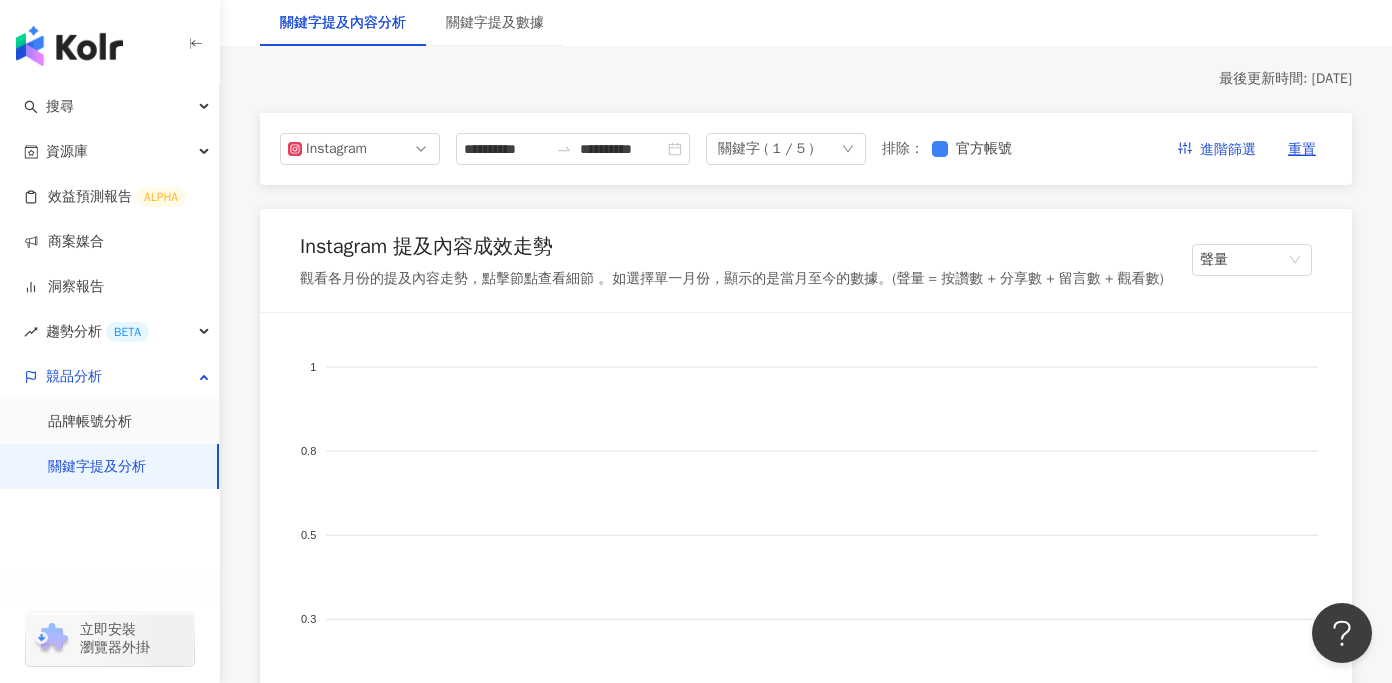 scroll, scrollTop: 0, scrollLeft: 0, axis: both 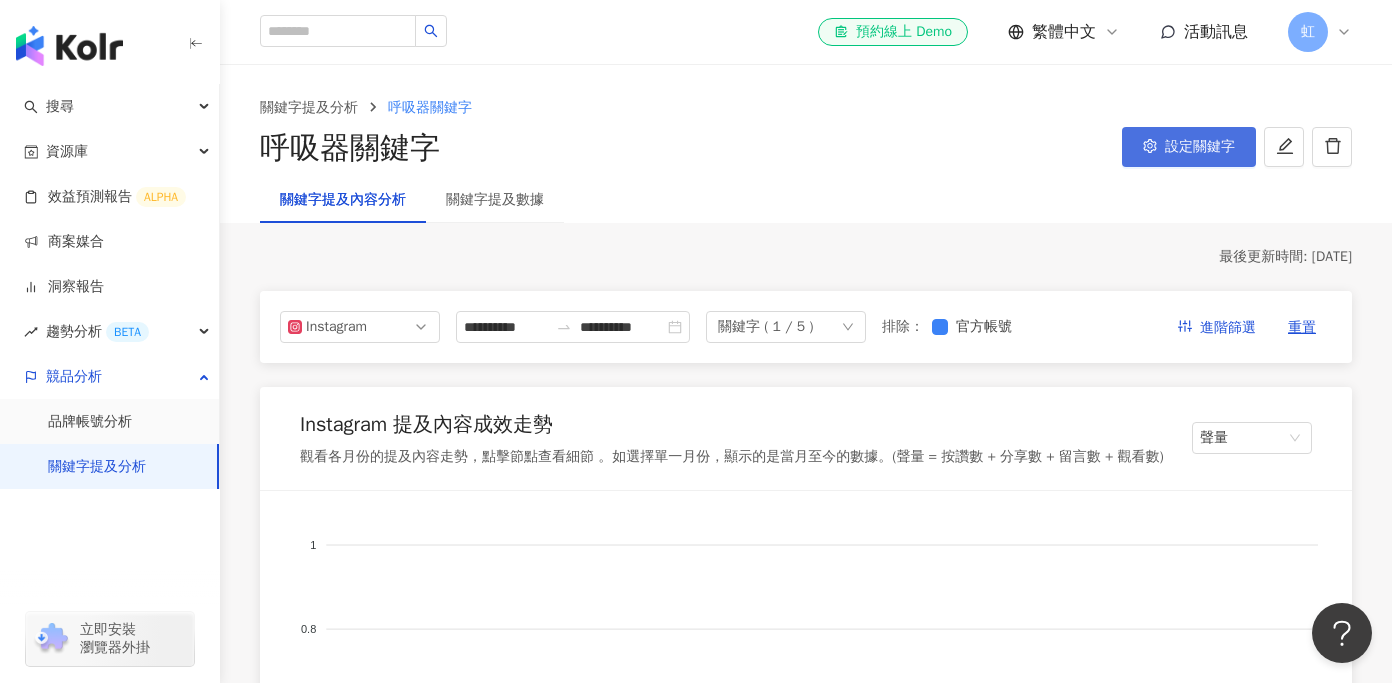 click on "設定關鍵字" at bounding box center (1200, 147) 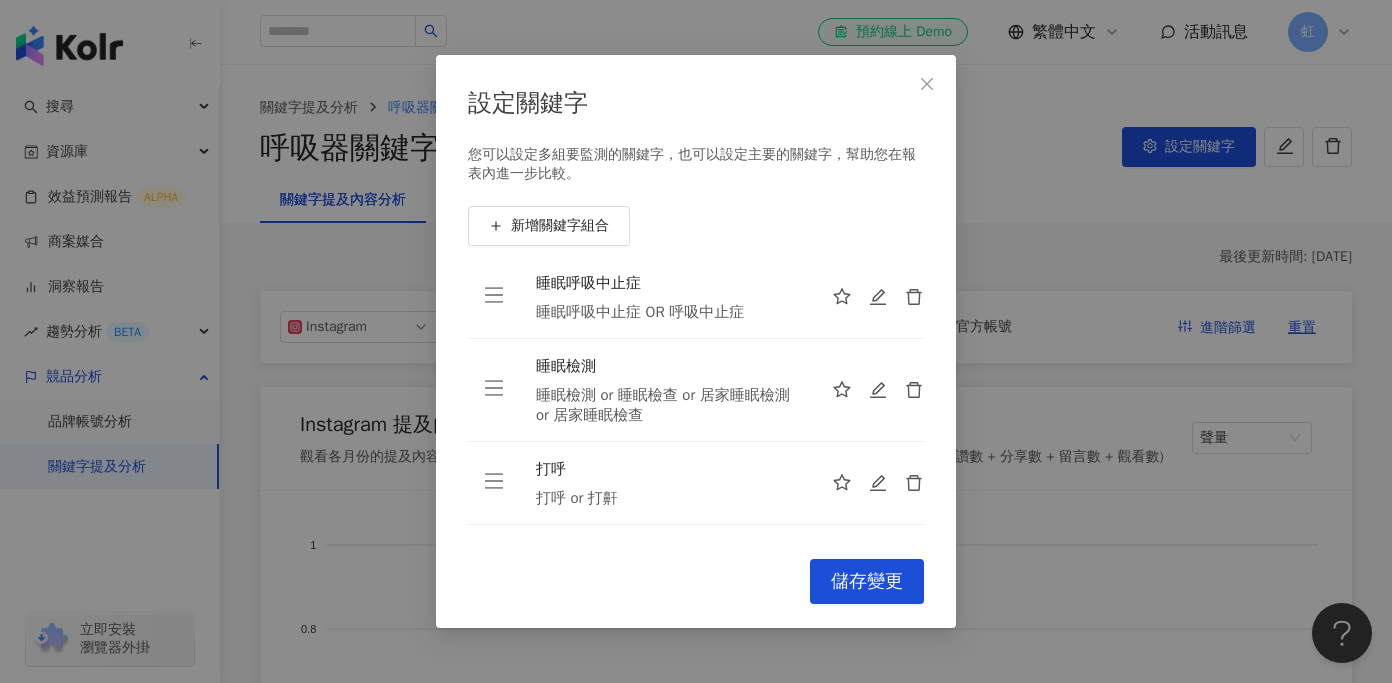 scroll, scrollTop: 188, scrollLeft: 0, axis: vertical 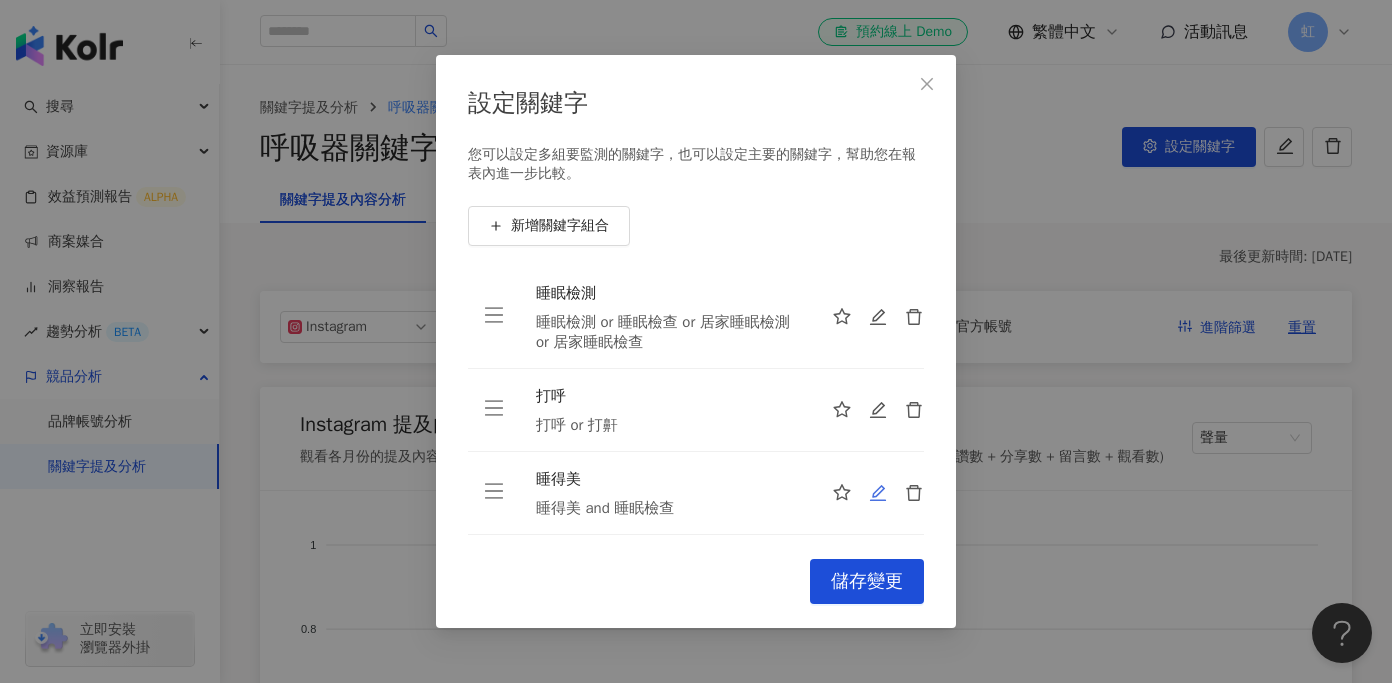 click 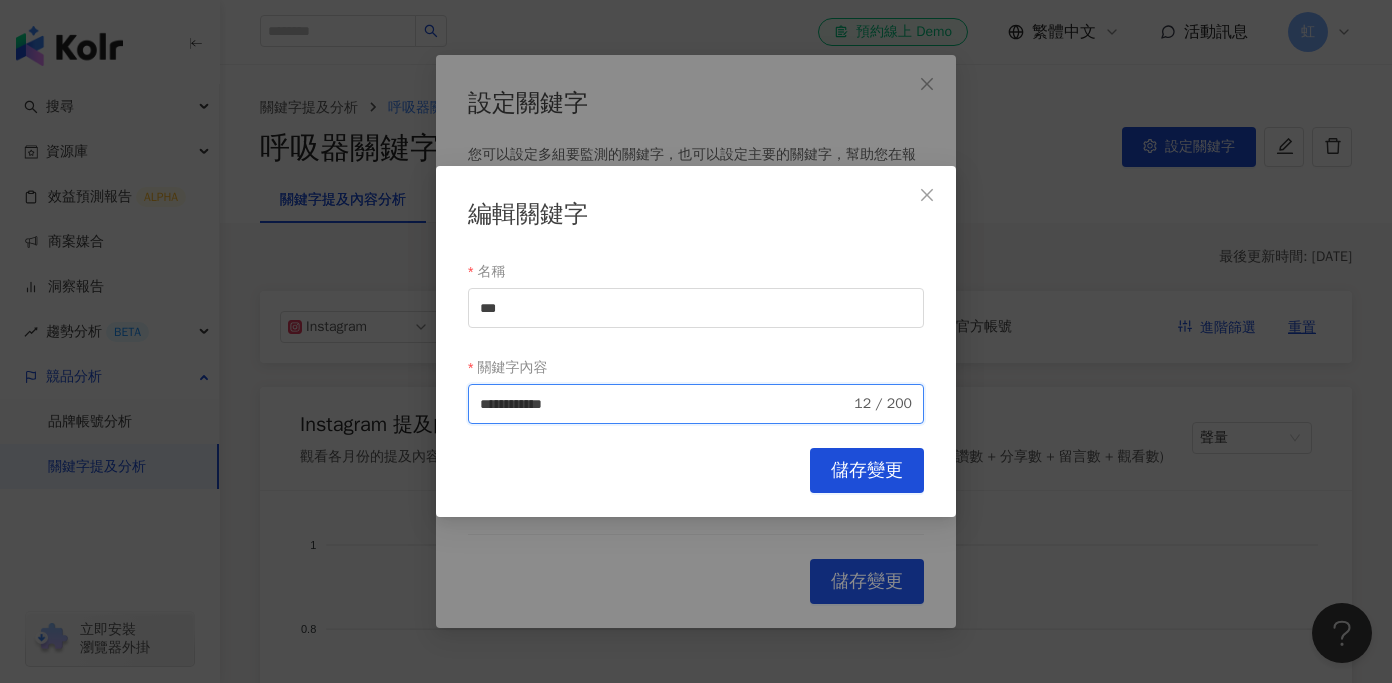 drag, startPoint x: 618, startPoint y: 401, endPoint x: 590, endPoint y: 404, distance: 28.160255 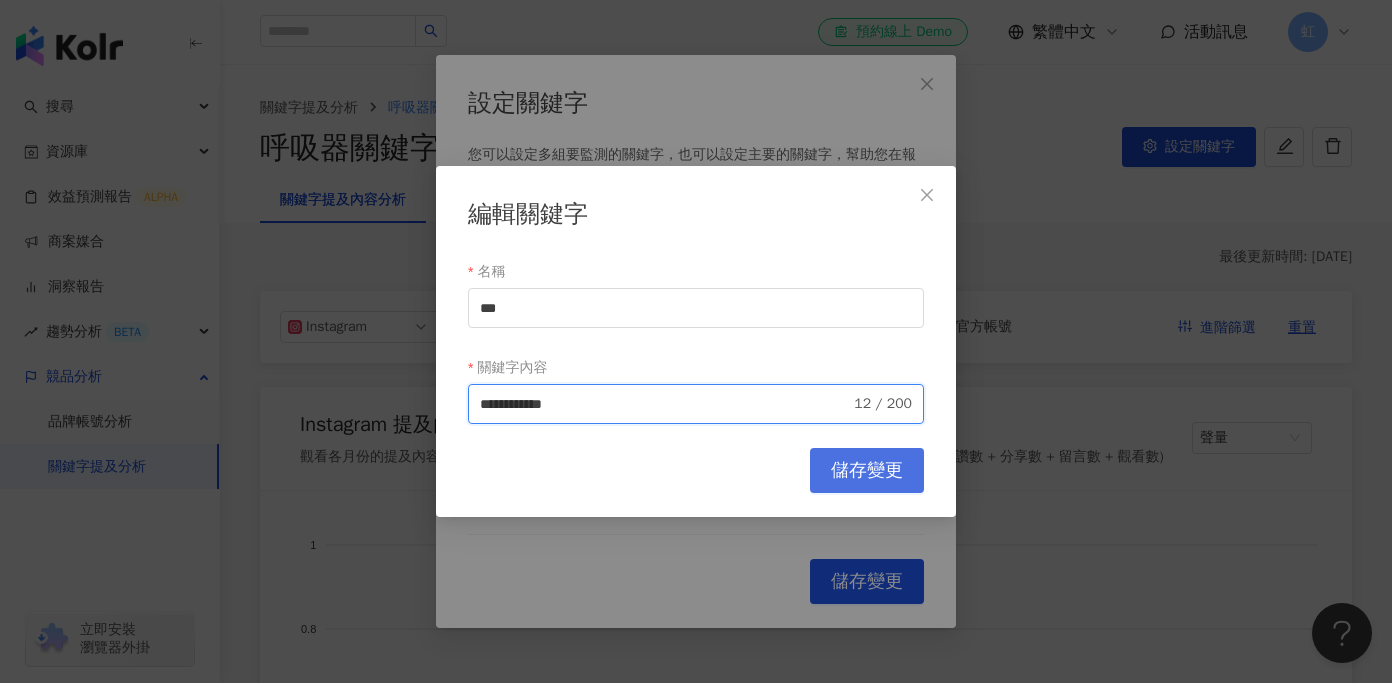 type on "**********" 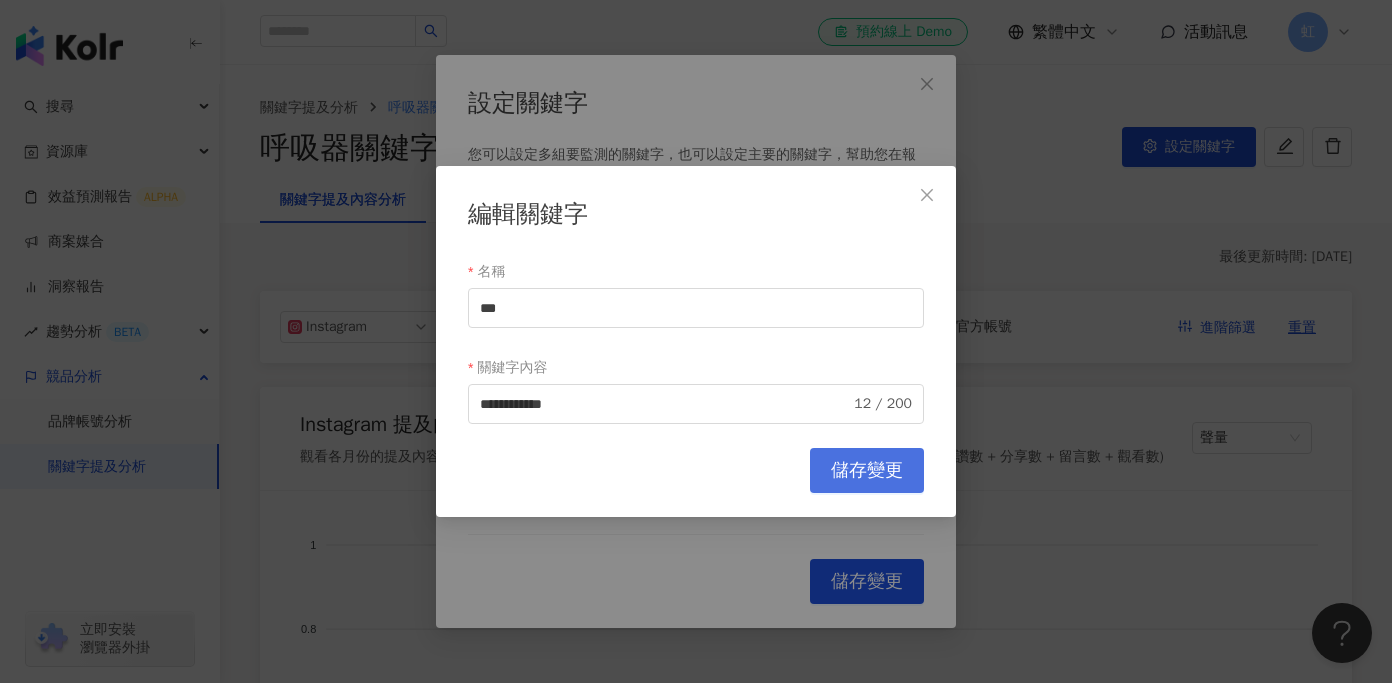 click on "儲存變更" at bounding box center (867, 470) 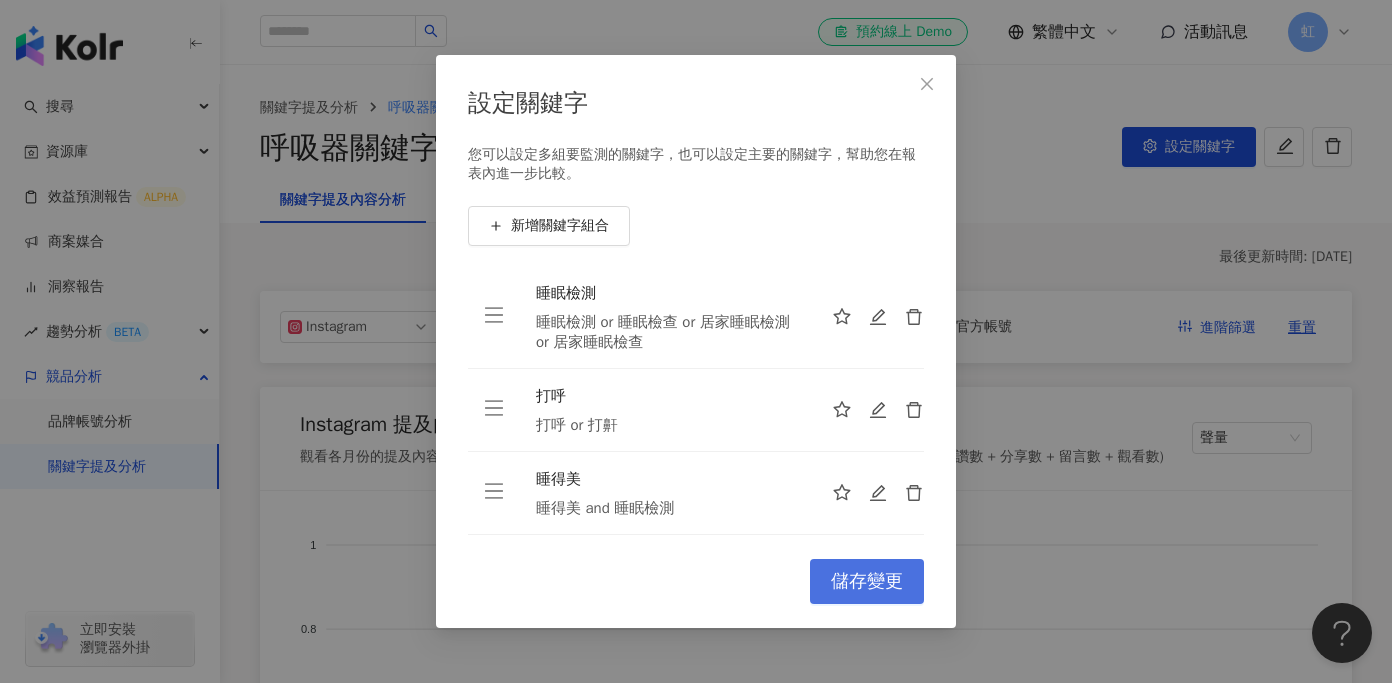 click on "儲存變更" at bounding box center (867, 582) 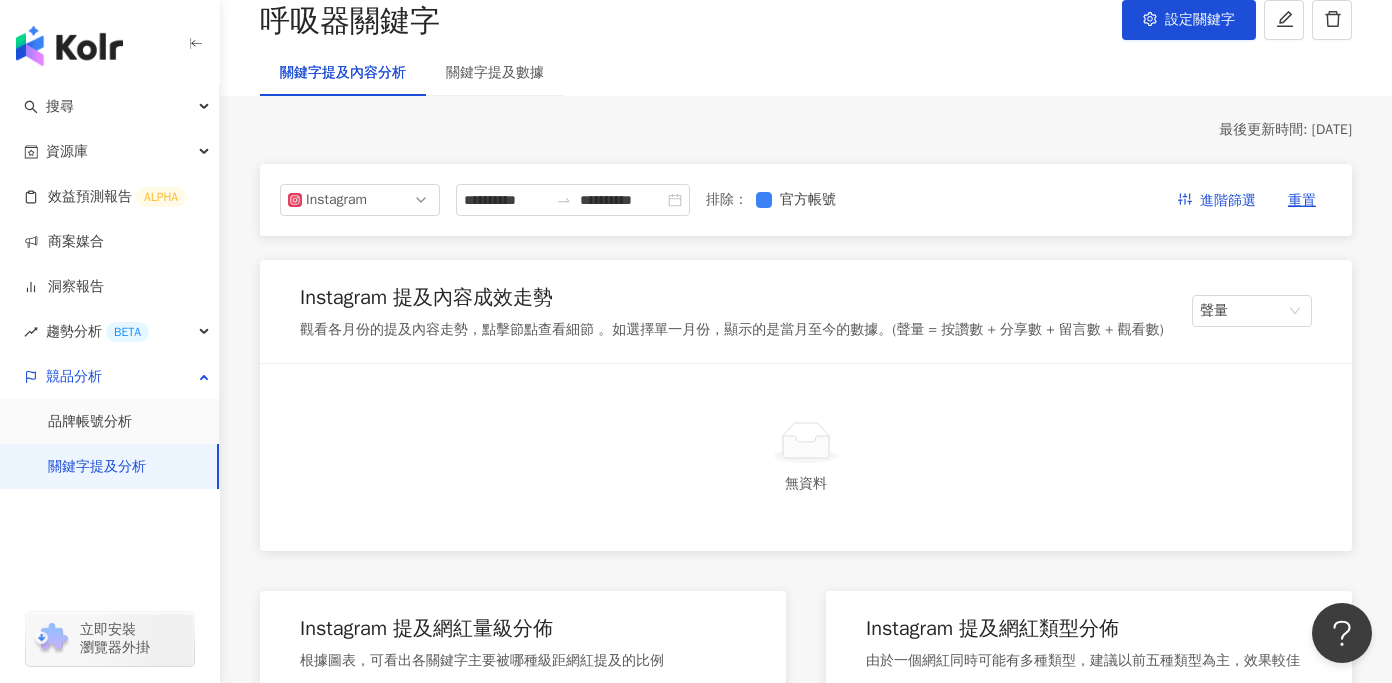 scroll, scrollTop: 509, scrollLeft: 0, axis: vertical 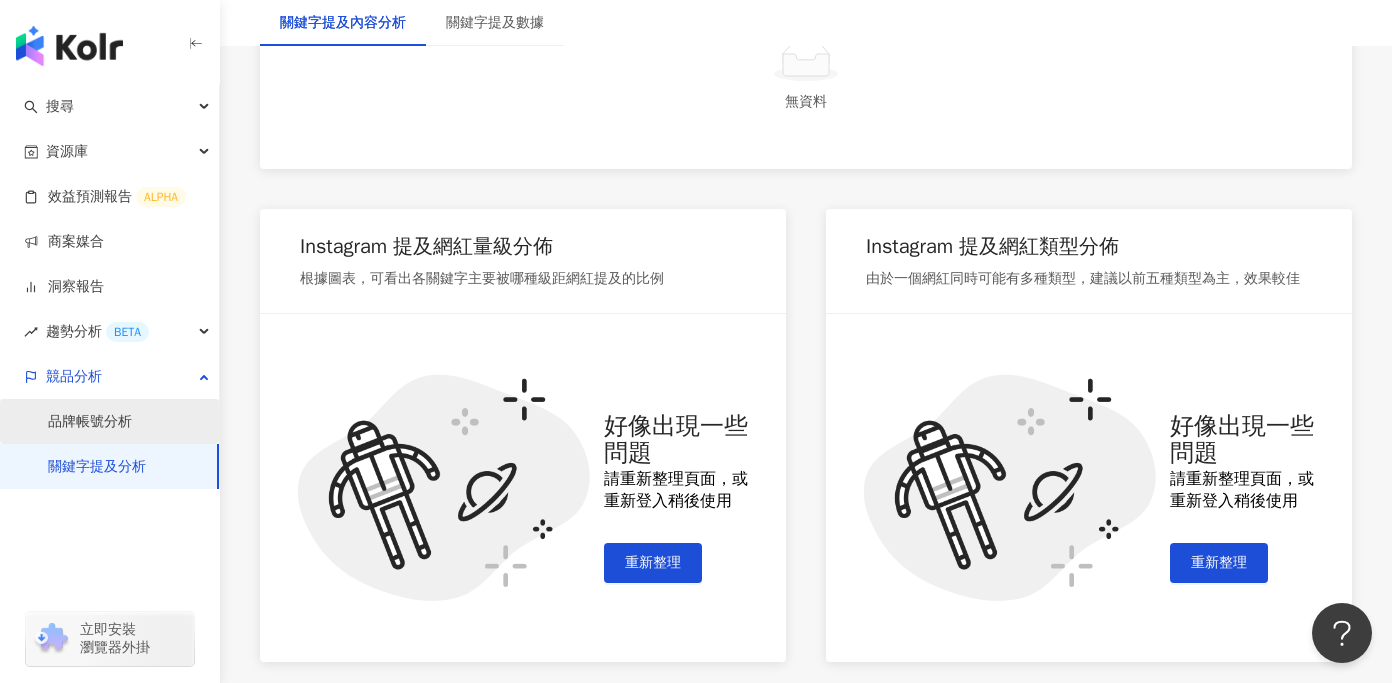 click on "品牌帳號分析" at bounding box center [90, 422] 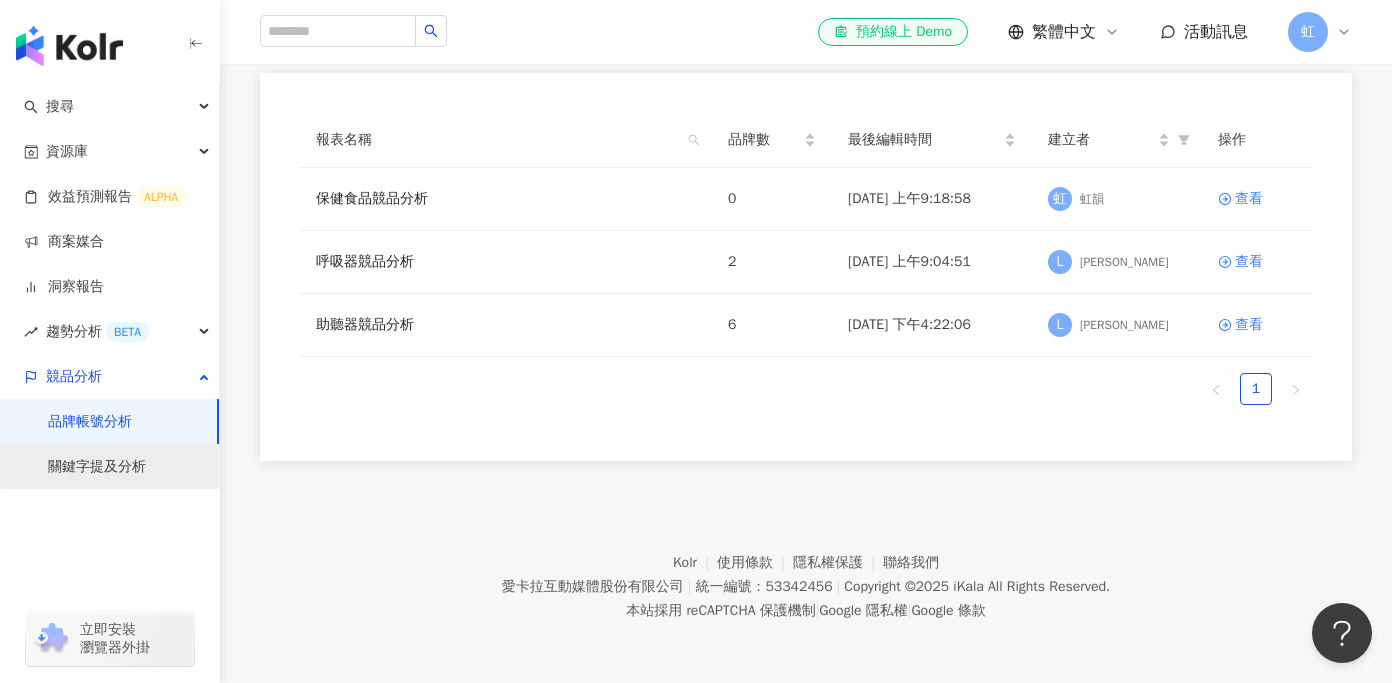 scroll, scrollTop: 0, scrollLeft: 0, axis: both 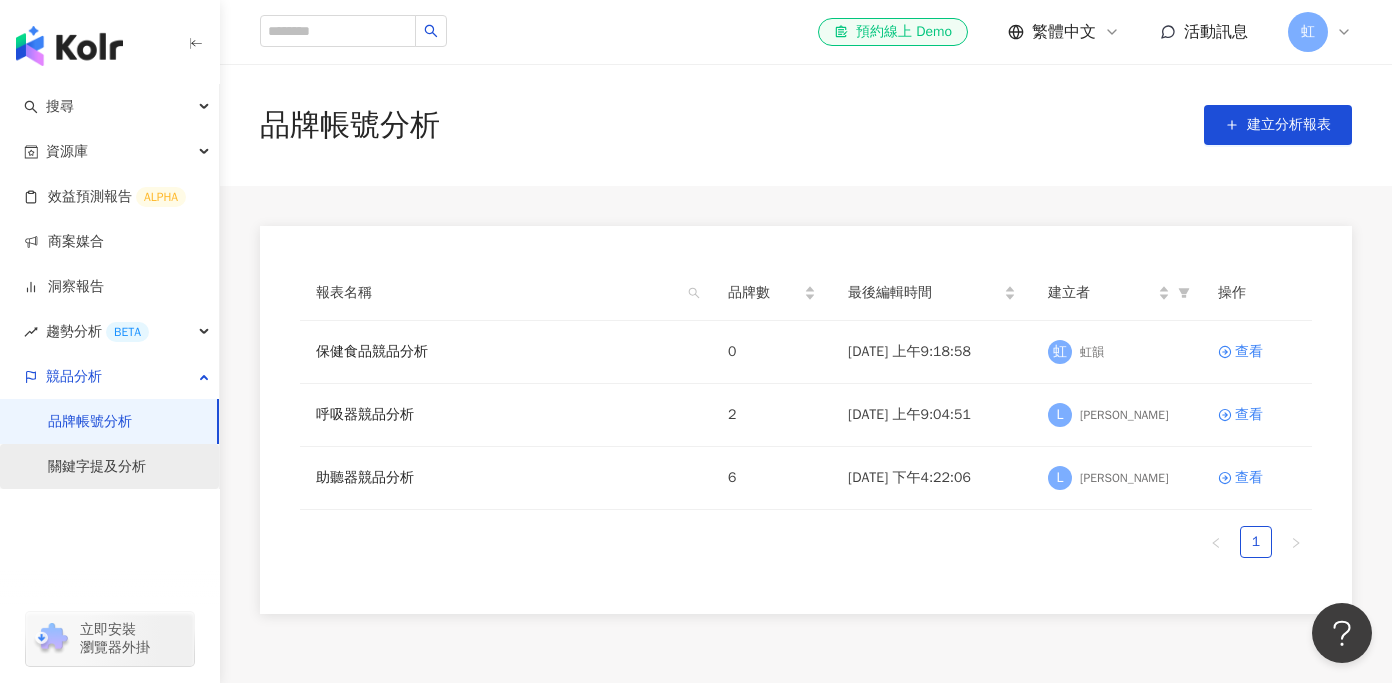click on "關鍵字提及分析" at bounding box center [97, 467] 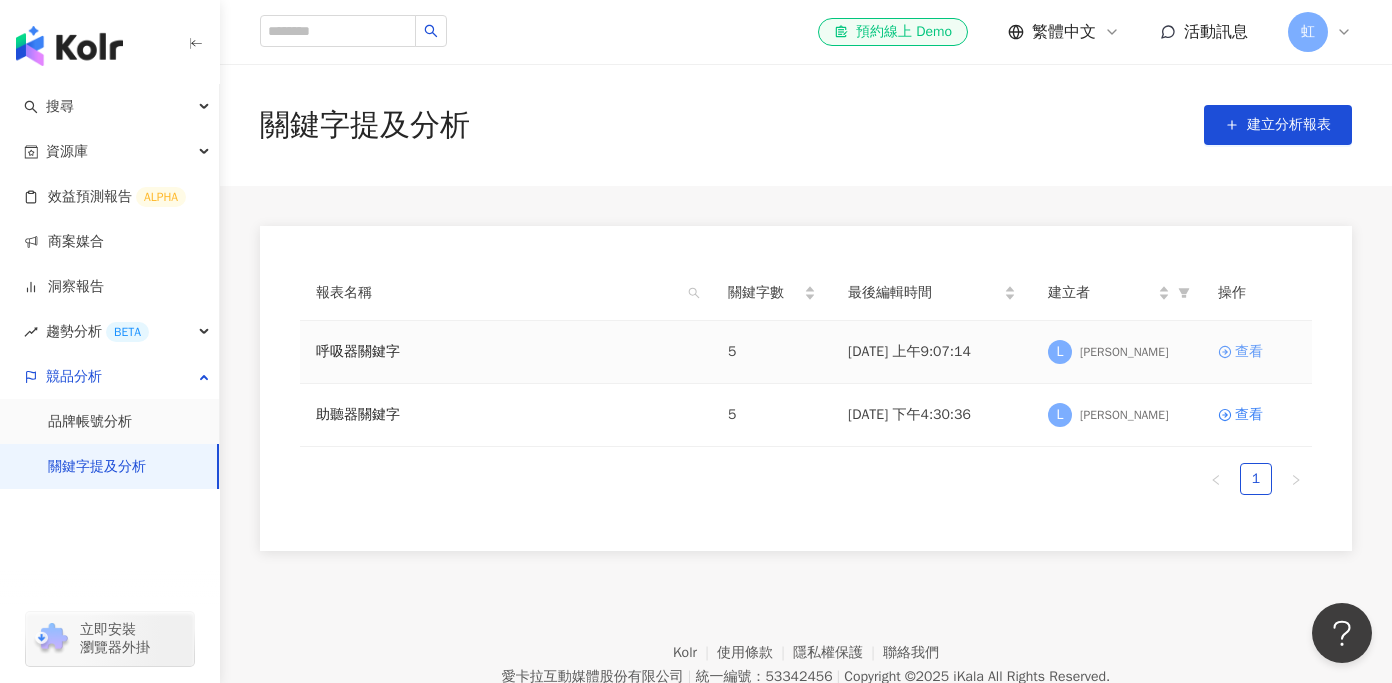 click on "查看" at bounding box center [1249, 352] 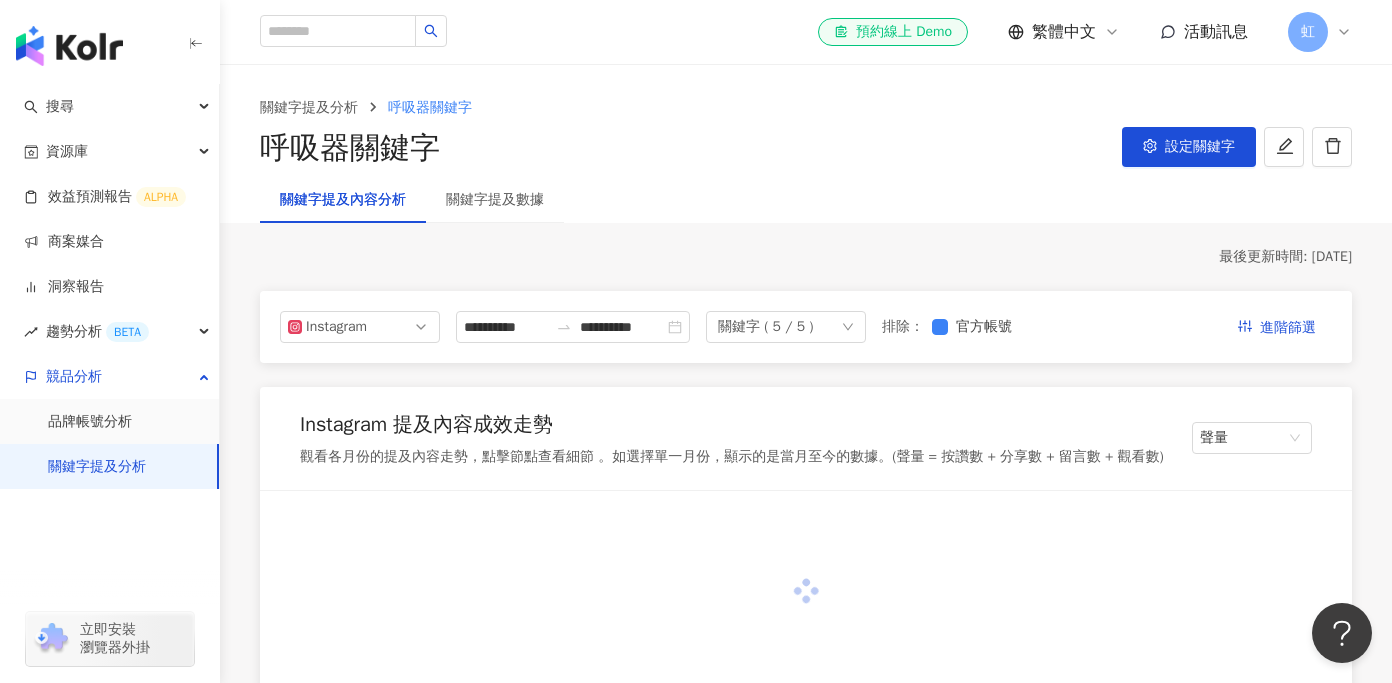 click 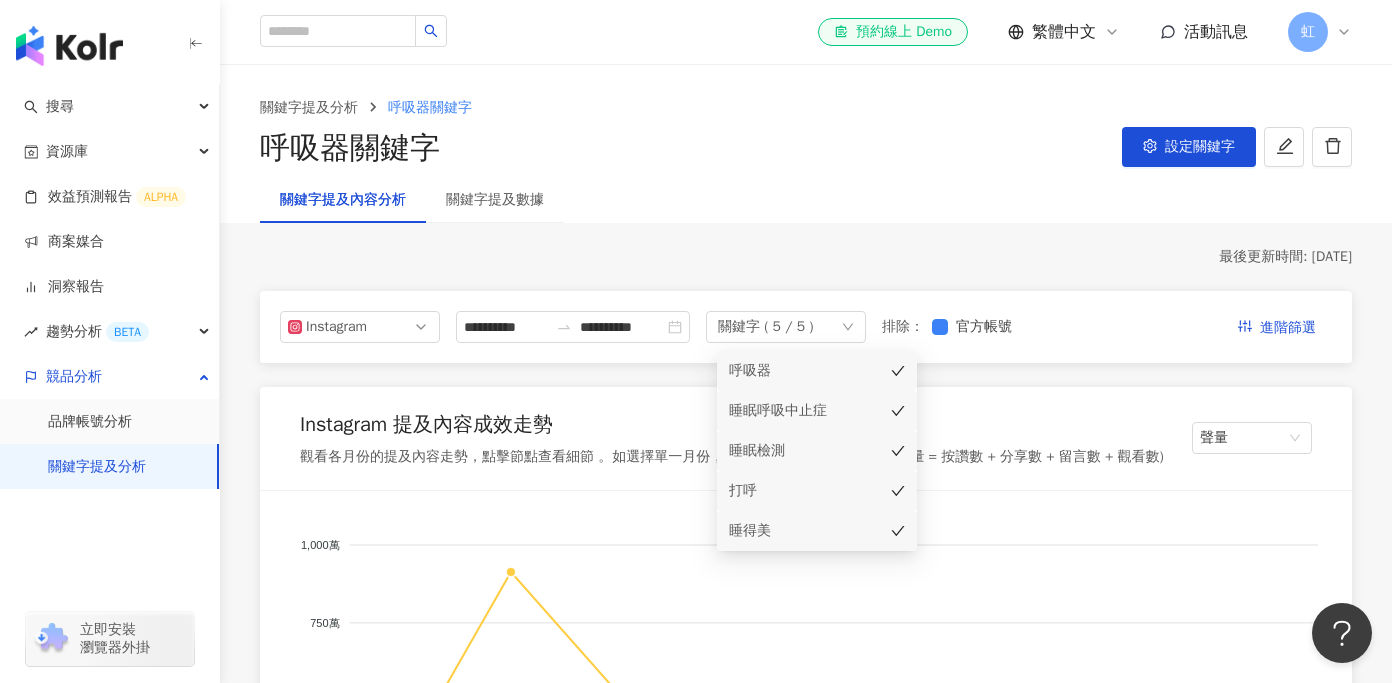click 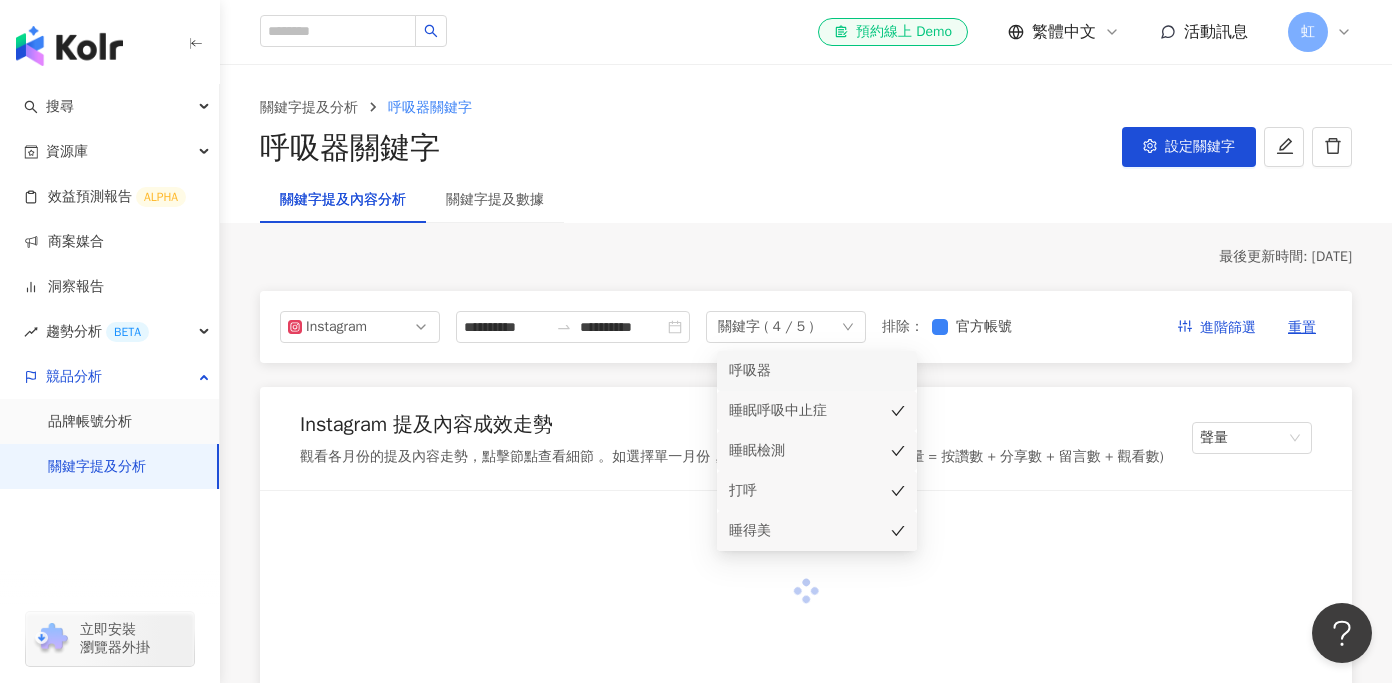 click 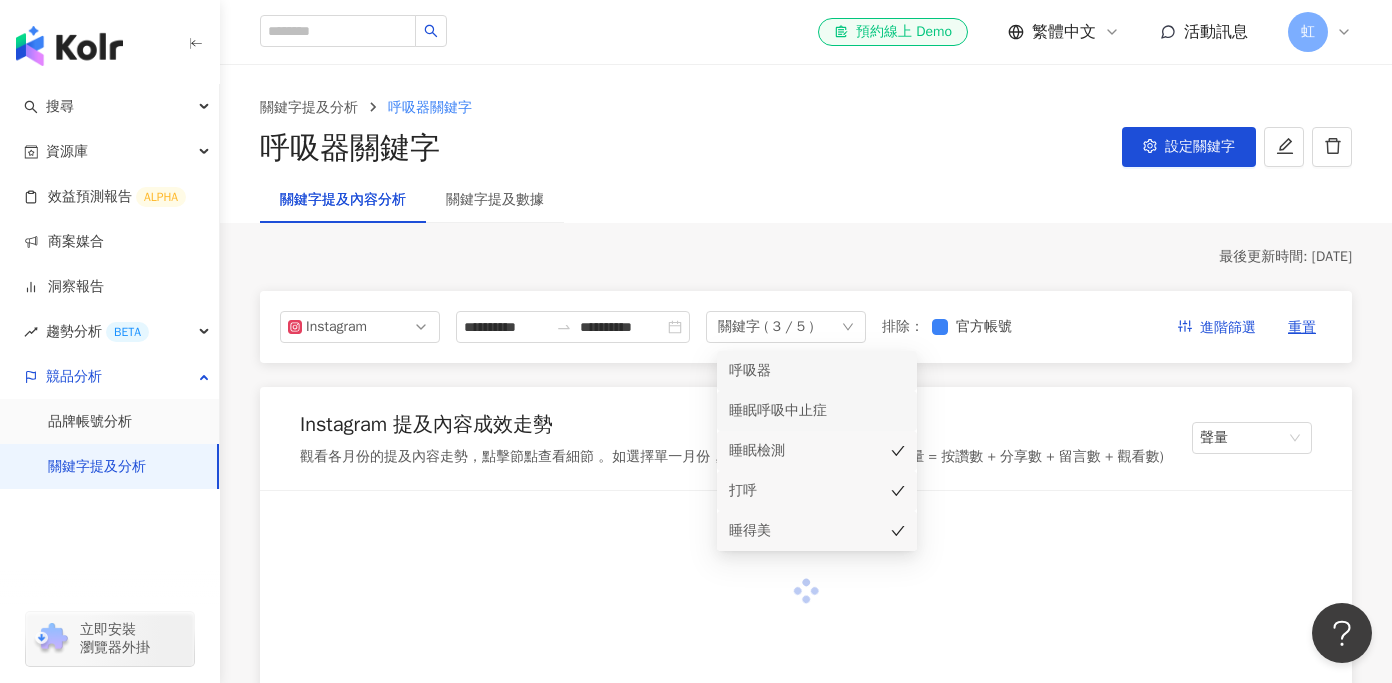 click 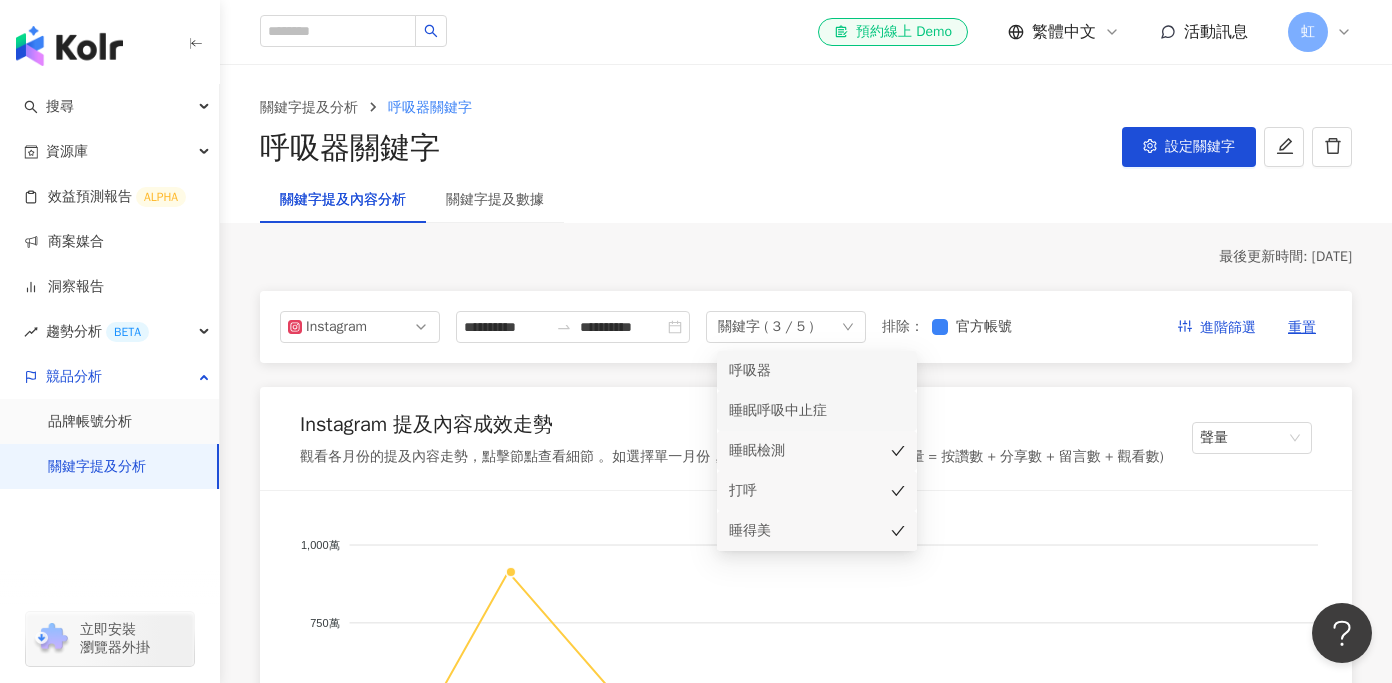 click 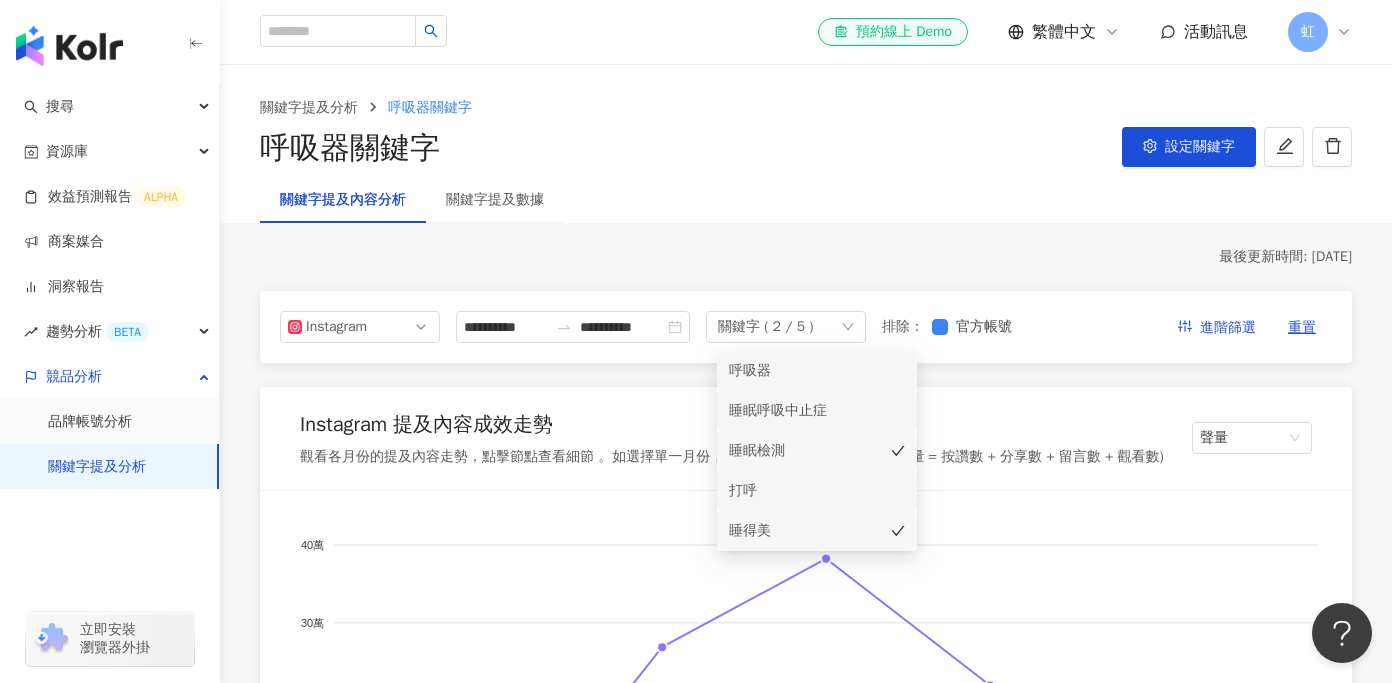click 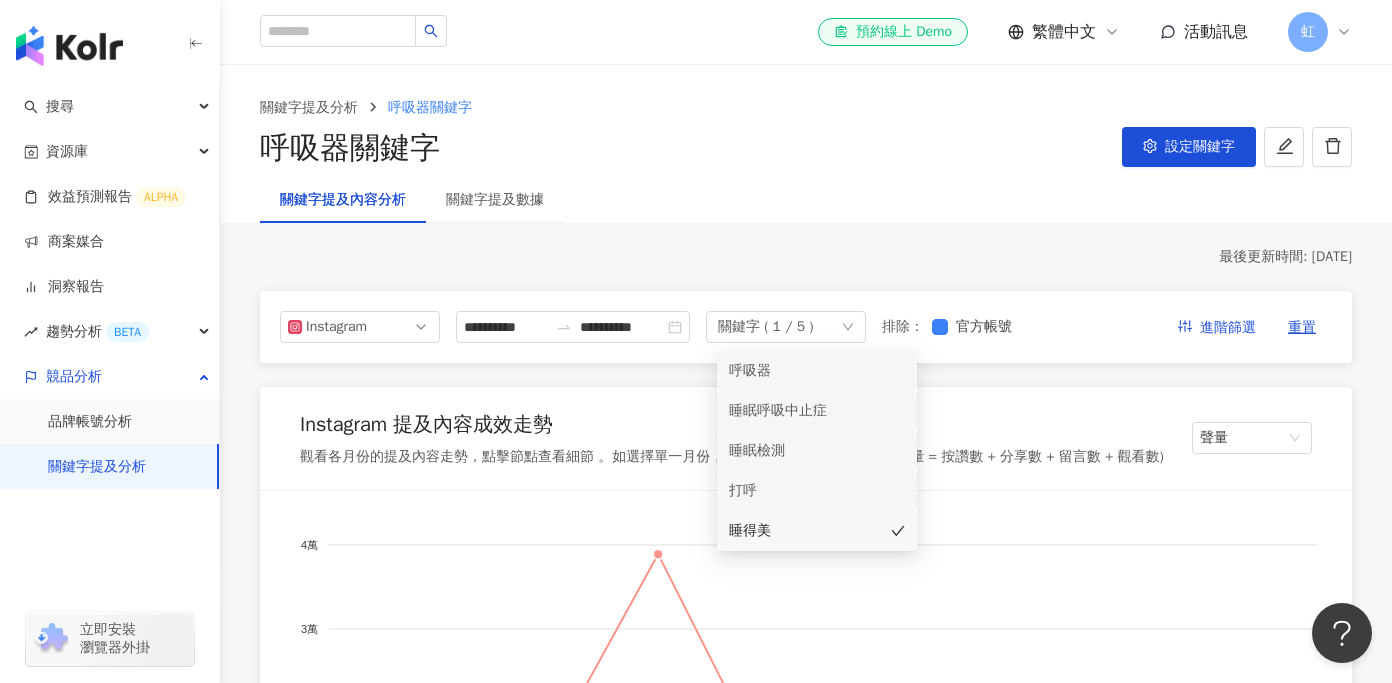 click on "Instagram 提及內容成效走勢 觀看各月份的提及內容走勢，點擊節點查看細節 。如選擇單一月份，顯示的是當月至今的數據。(聲量 = 按讚數 + 分享數 + 留言數 + 觀看數) 聲量 4萬 4萬 3萬 3萬 2萬 2萬 1萬 1萬 0 0 1月 1月 2月 2月 3月 3月 4月 4月 5月 5月 6月 6月 7月 7月 點擊上方節點，查看當月主要聲量來源 Instagram 提及網紅量級分佈 根據圖表，可看出各關鍵字主要被哪種級距網紅提及的比例 奈米 (<1萬) 微型 (1萬-3萬) 小型 (3萬-5萬) 中小型 (5萬-10萬) 中型 (10萬-30萬) 中大型 (30萬-50萬) 大型 (50萬-100萬) 百萬  (>100萬) 100% 100% 75% 75% 50% 50% 25% 25% 0% 0% 睡得美 睡得美 Instagram 提及網紅類型分佈 由於一個網紅同時可能有多種類型，建議以前五種類型為主，效果較佳 100% 100% 75% 75% 50% 50% 25% 25% 0% 0% 醫療... 醫療與健康 藝術... 藝術與娛樂 旅遊 旅遊 保養 保養 美髮 美髮 教育... 教育與學習 親... (" at bounding box center (806, 2372) 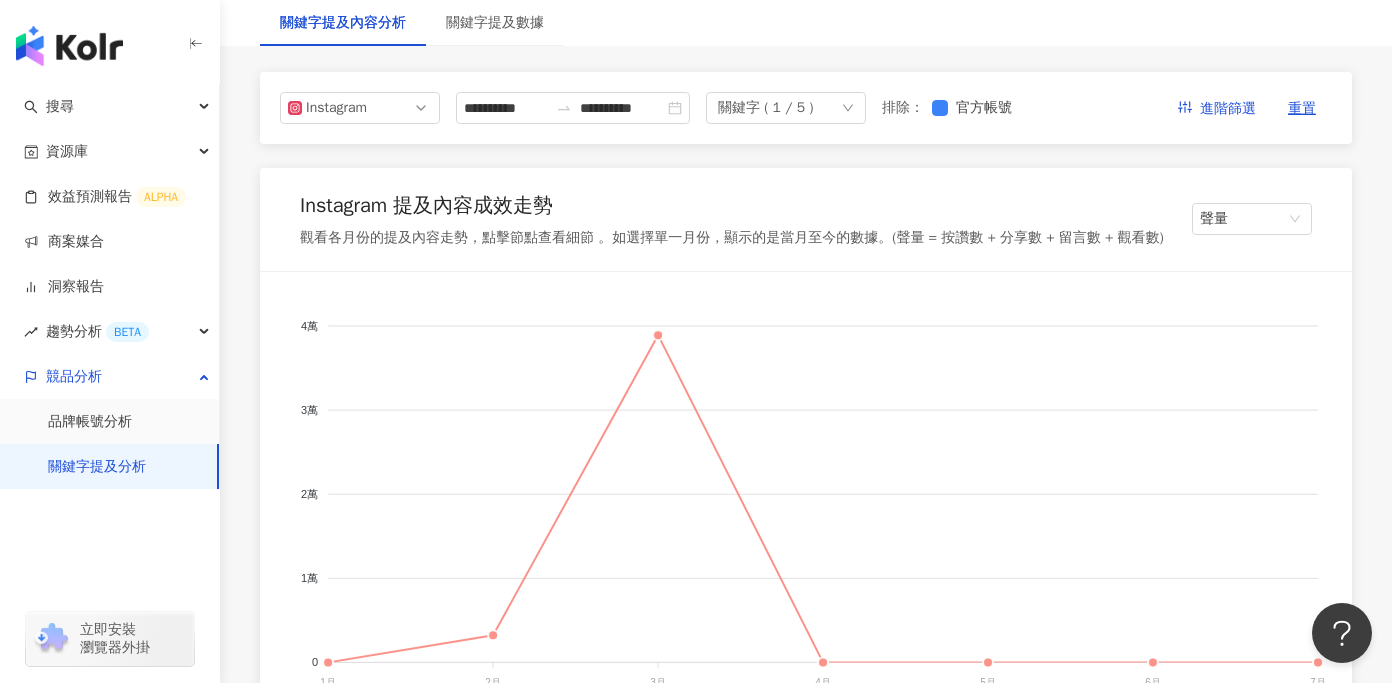 scroll, scrollTop: 0, scrollLeft: 0, axis: both 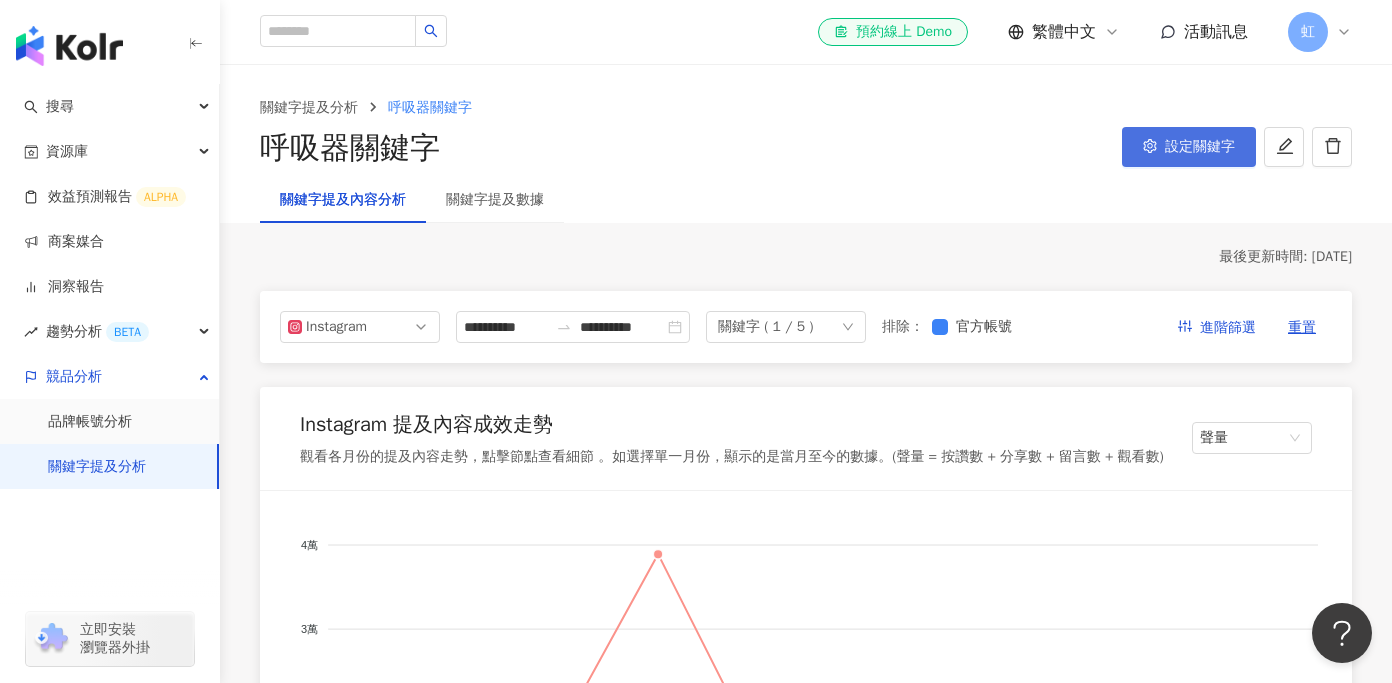 click on "設定關鍵字" at bounding box center (1189, 147) 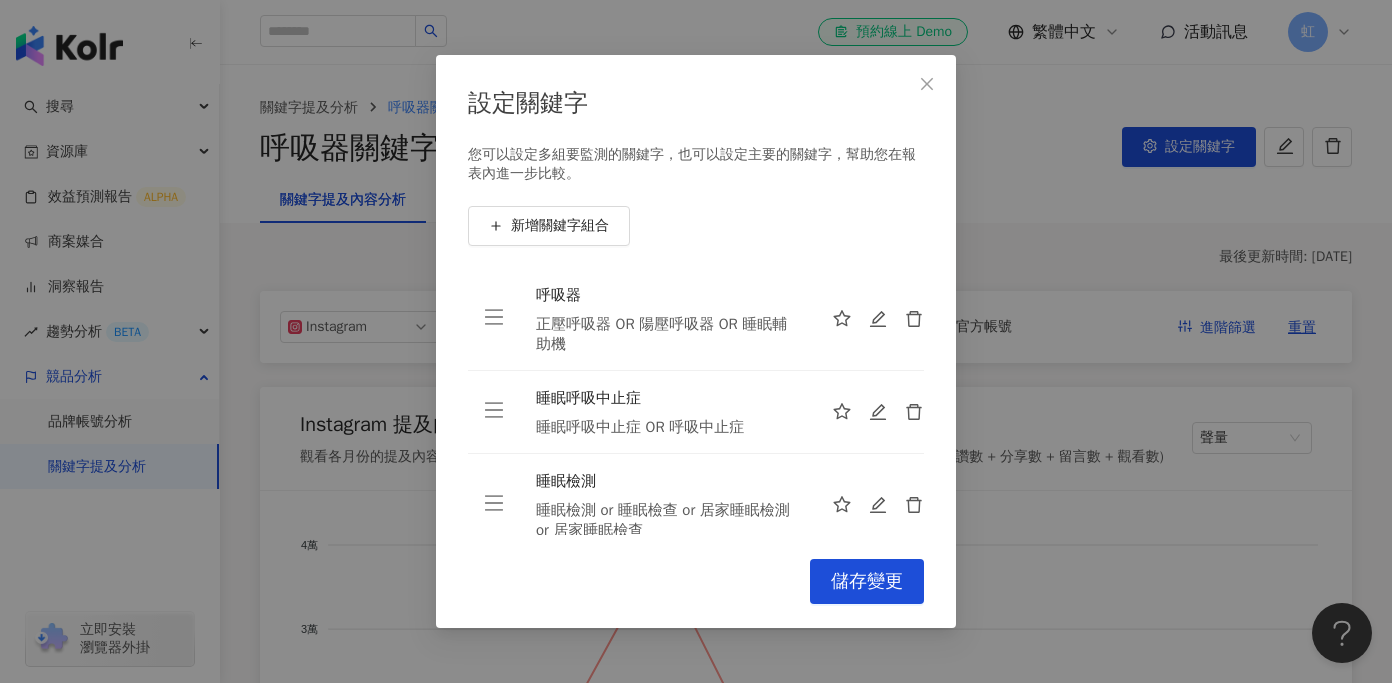 scroll, scrollTop: 188, scrollLeft: 0, axis: vertical 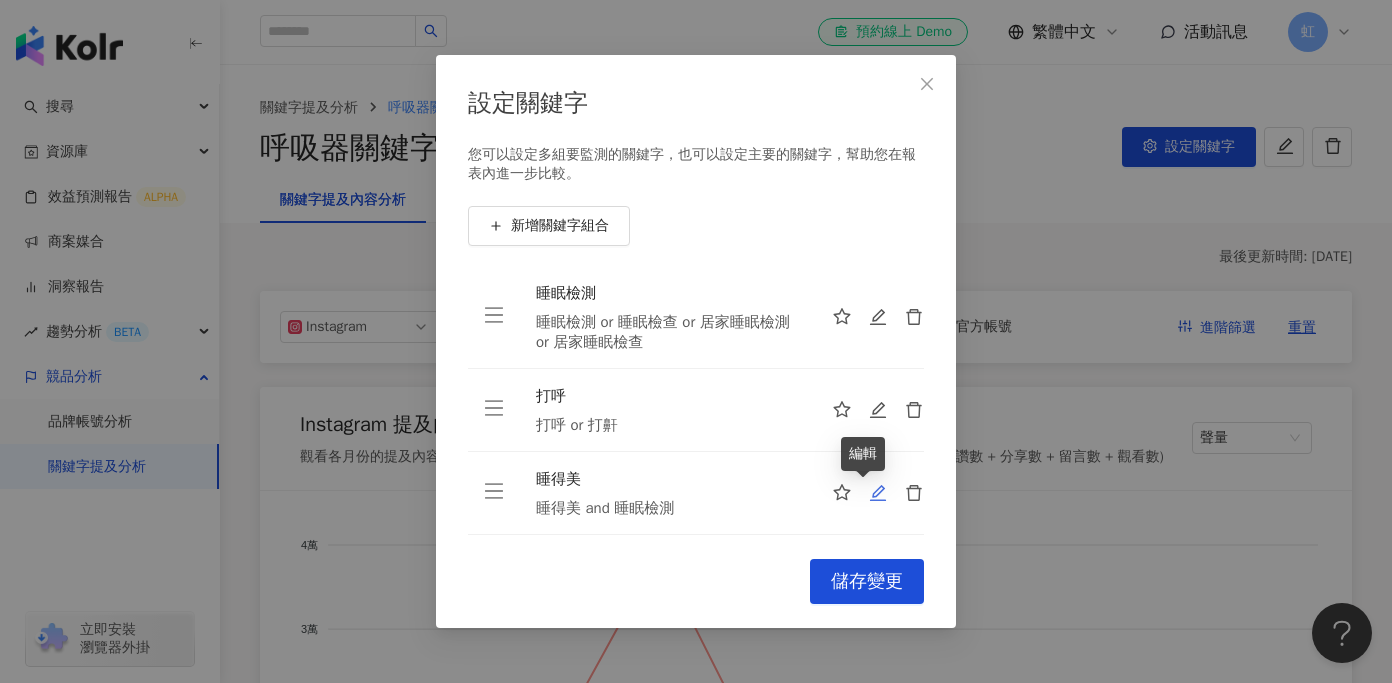 click 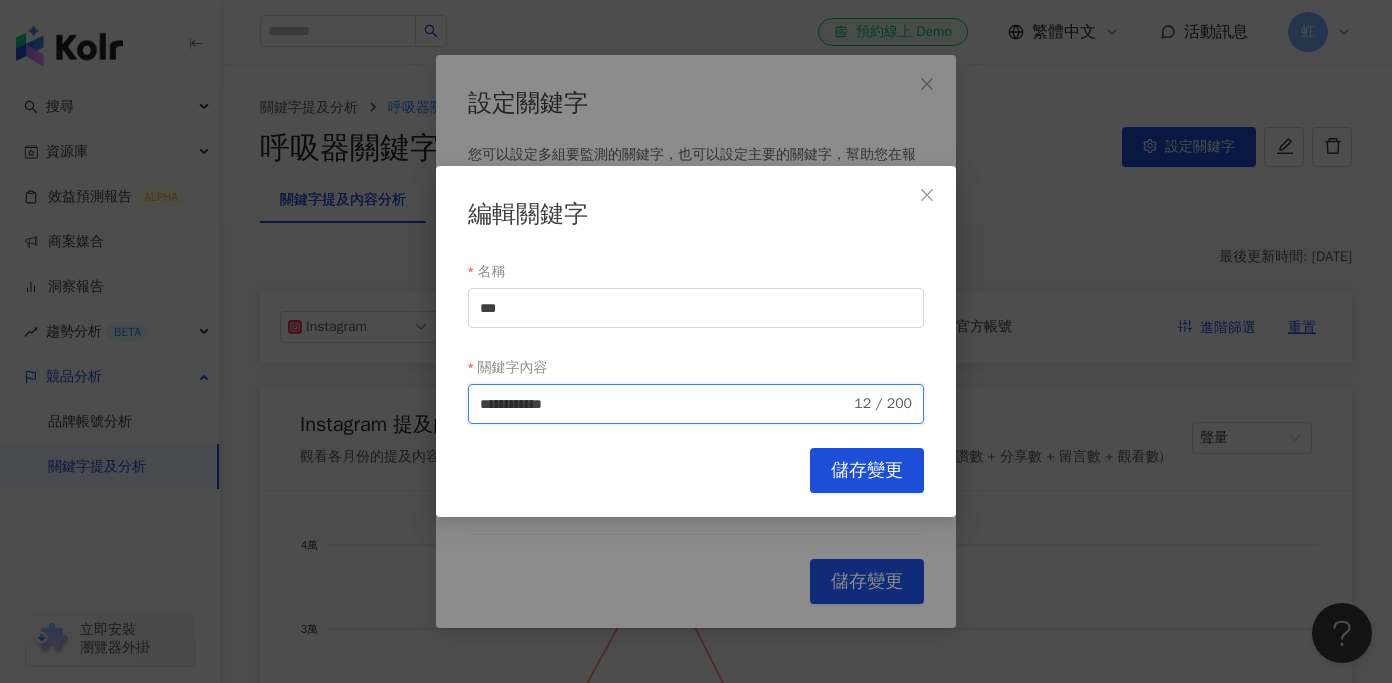 click on "**********" at bounding box center [665, 404] 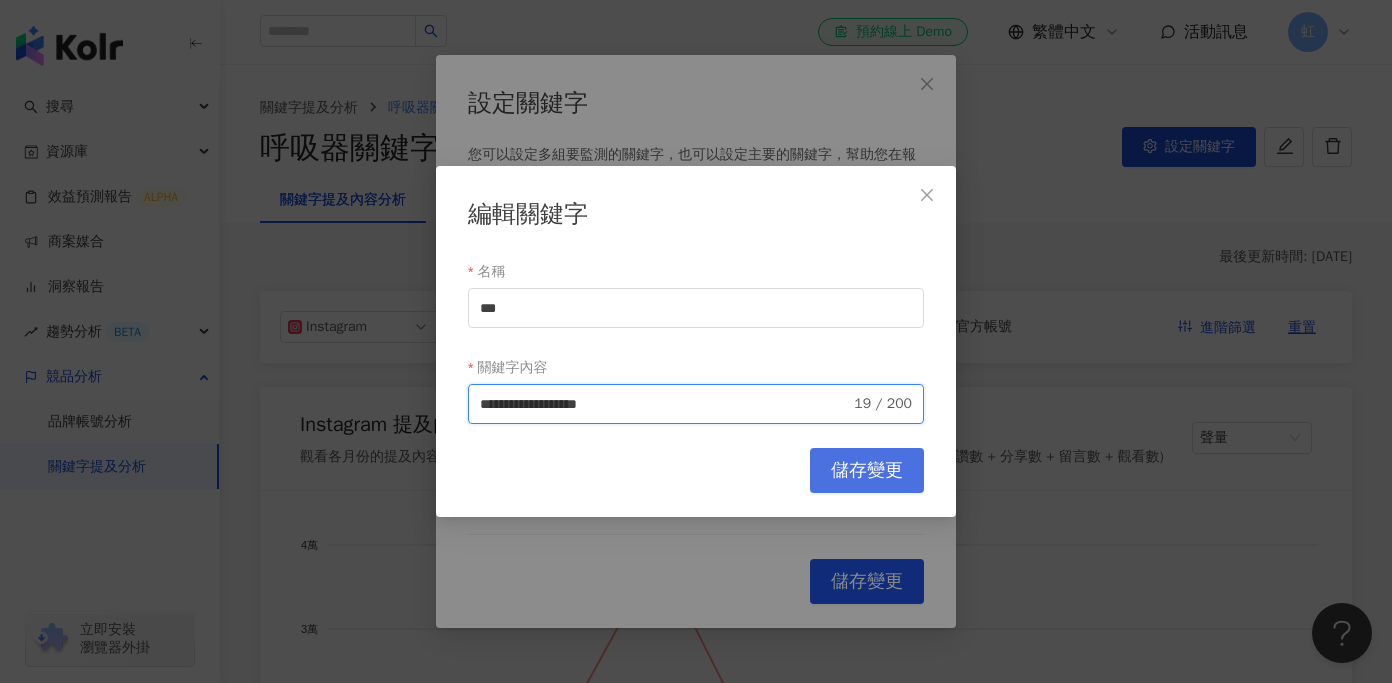 type on "**********" 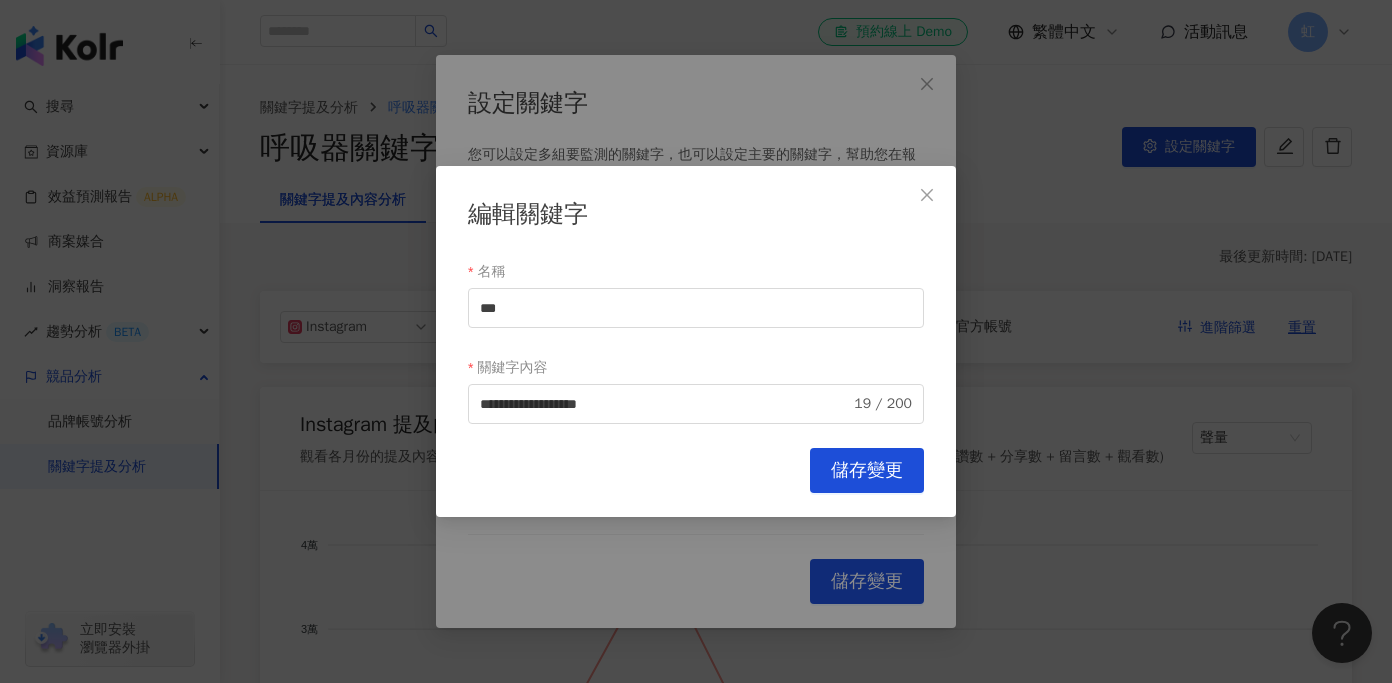 click on "儲存變更" at bounding box center (867, 471) 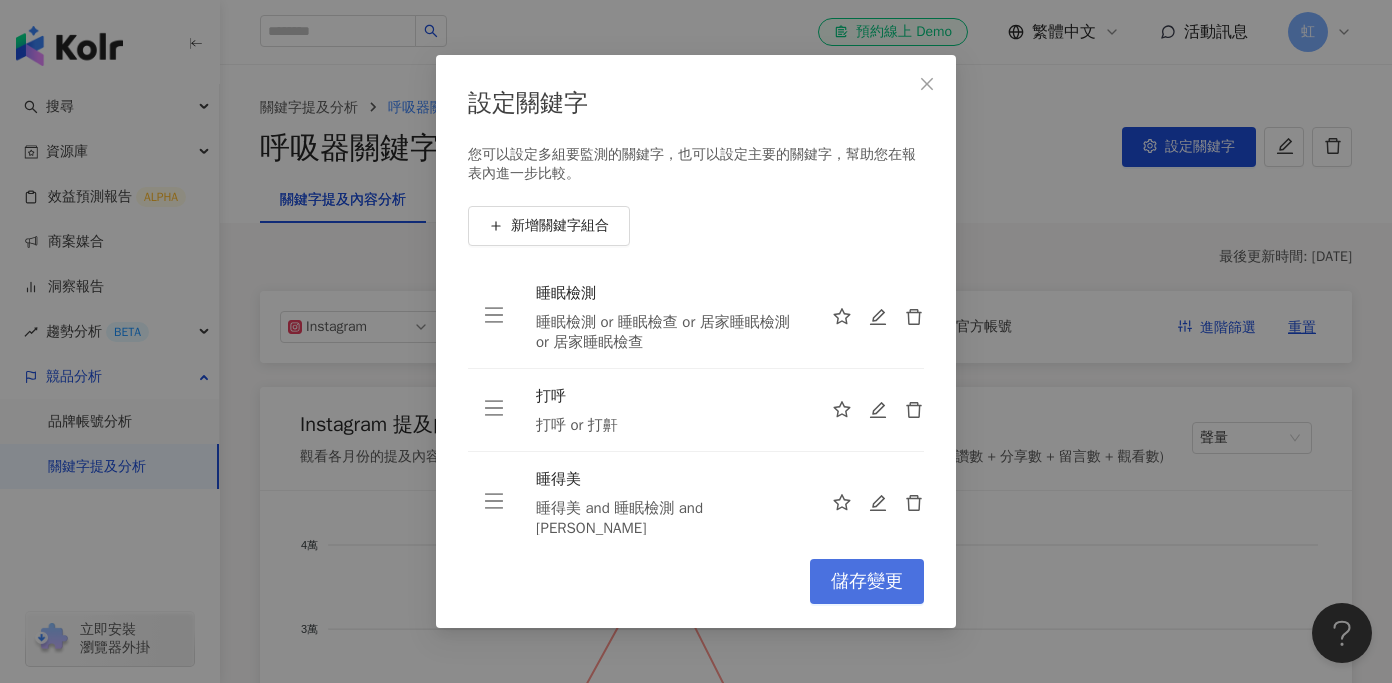click on "儲存變更" at bounding box center [867, 582] 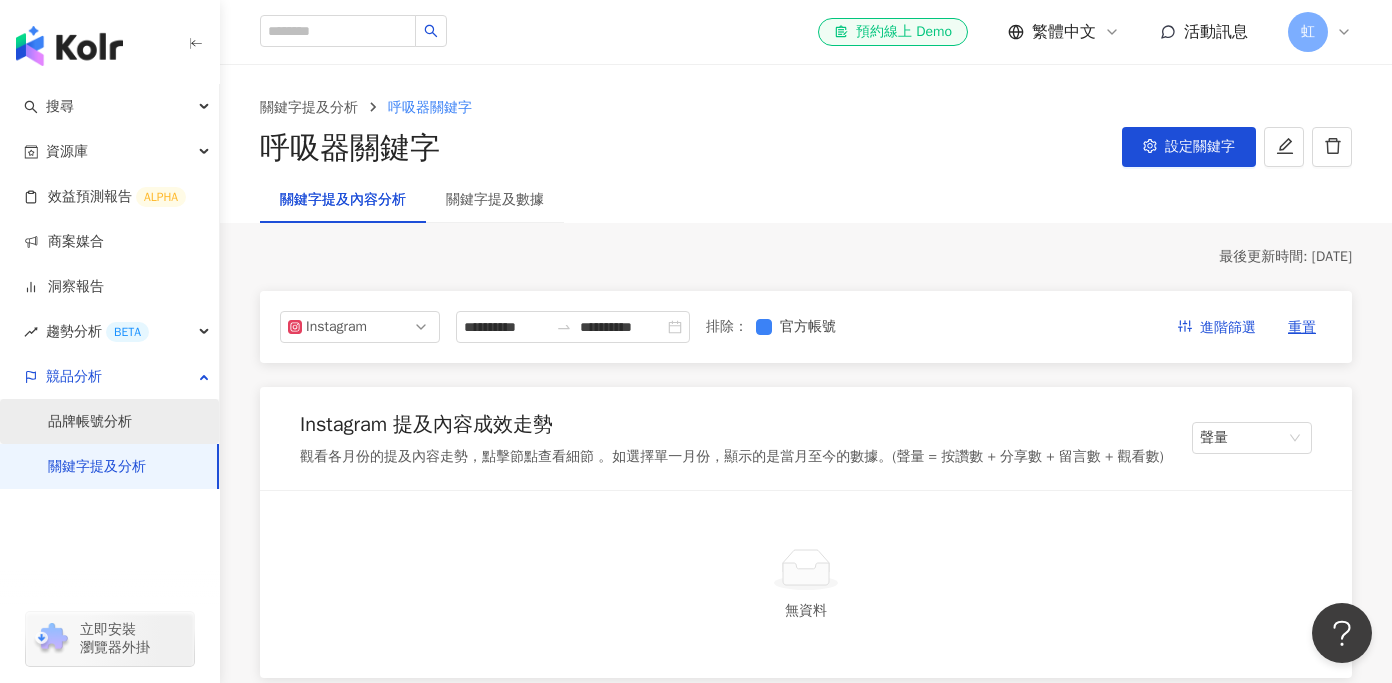 click on "品牌帳號分析" at bounding box center [90, 422] 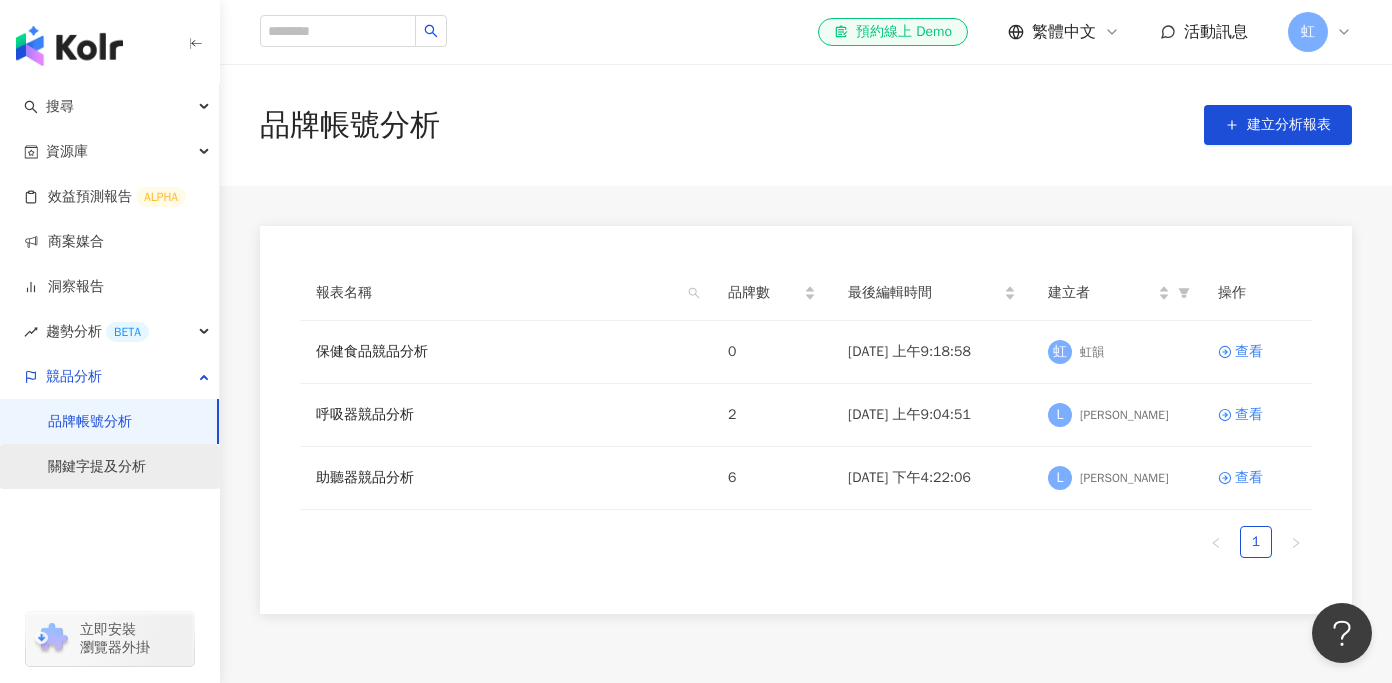 click on "關鍵字提及分析" at bounding box center [97, 467] 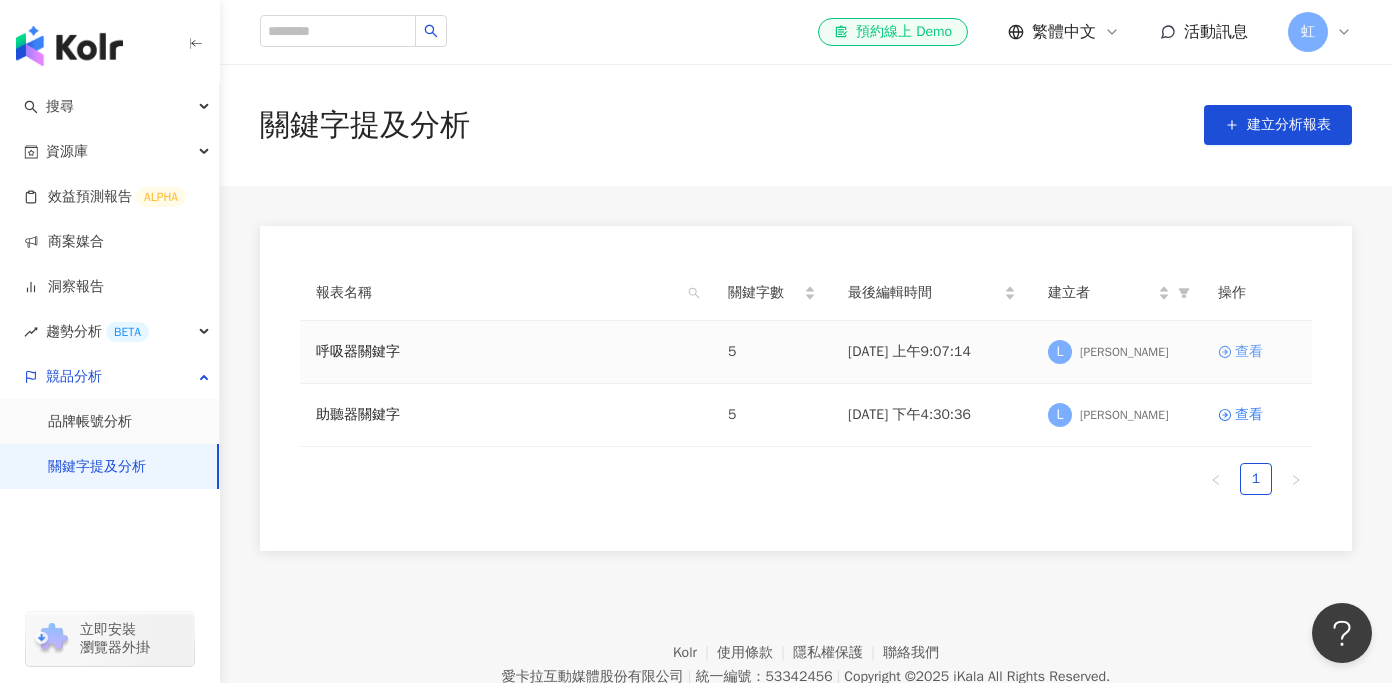 click on "查看" at bounding box center [1249, 352] 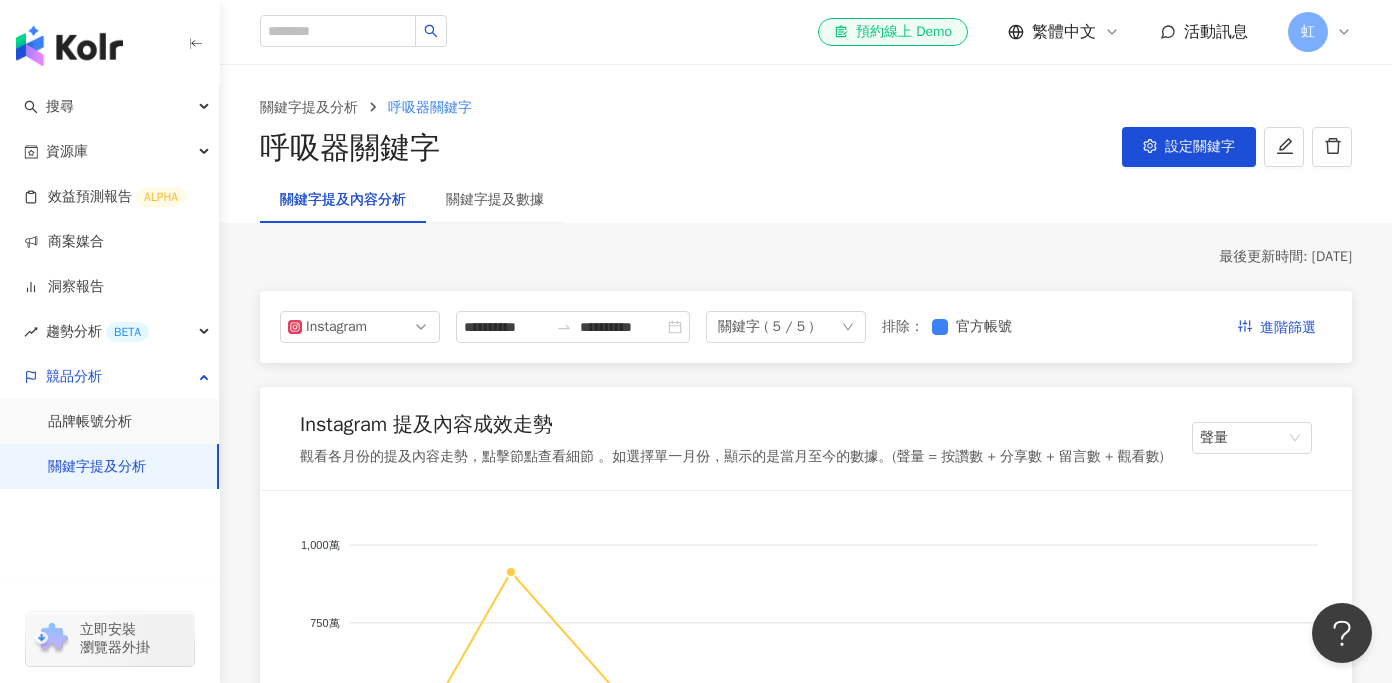 click on "關鍵字
( 5 / 5 )" at bounding box center [786, 327] 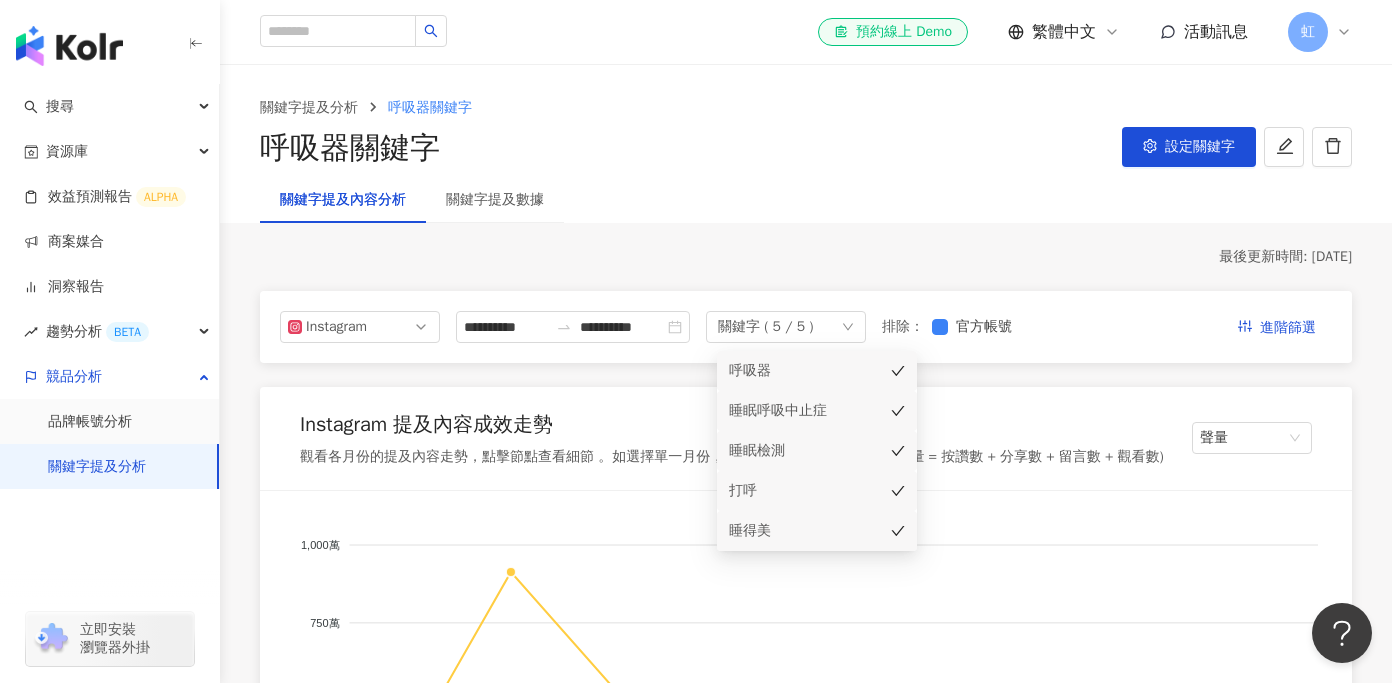click 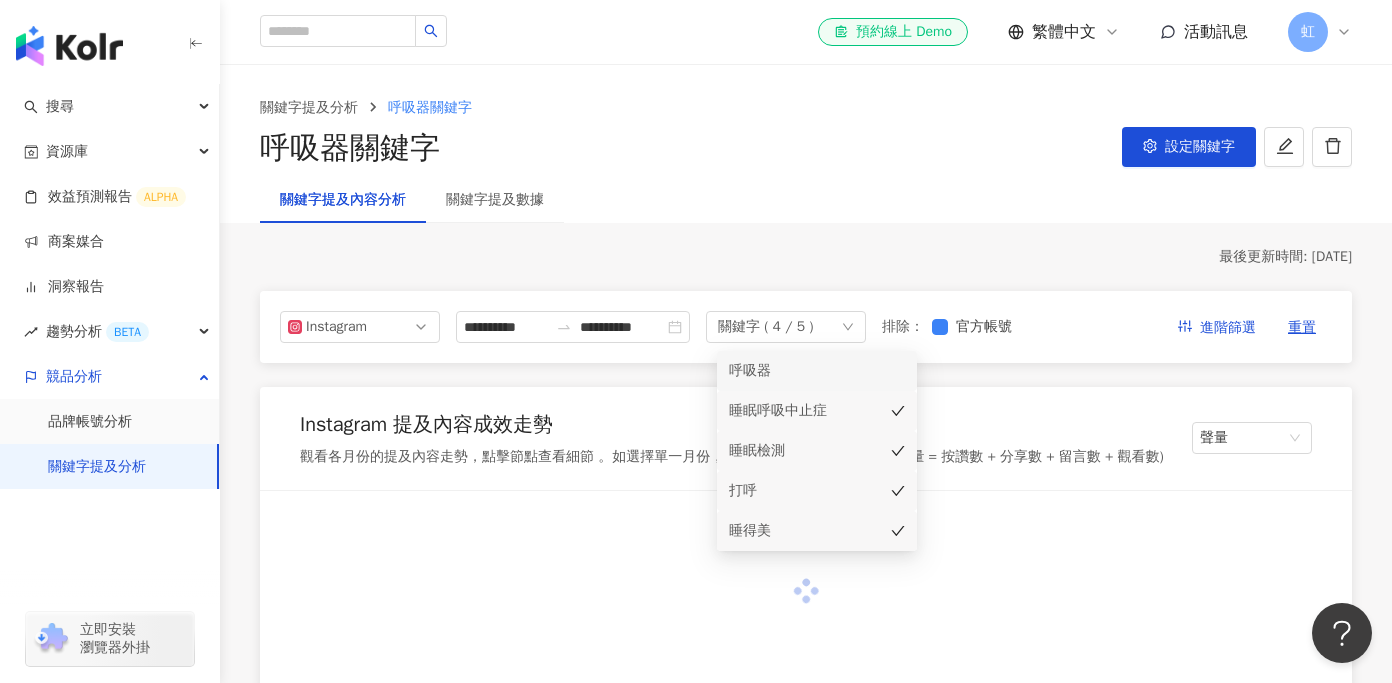 click 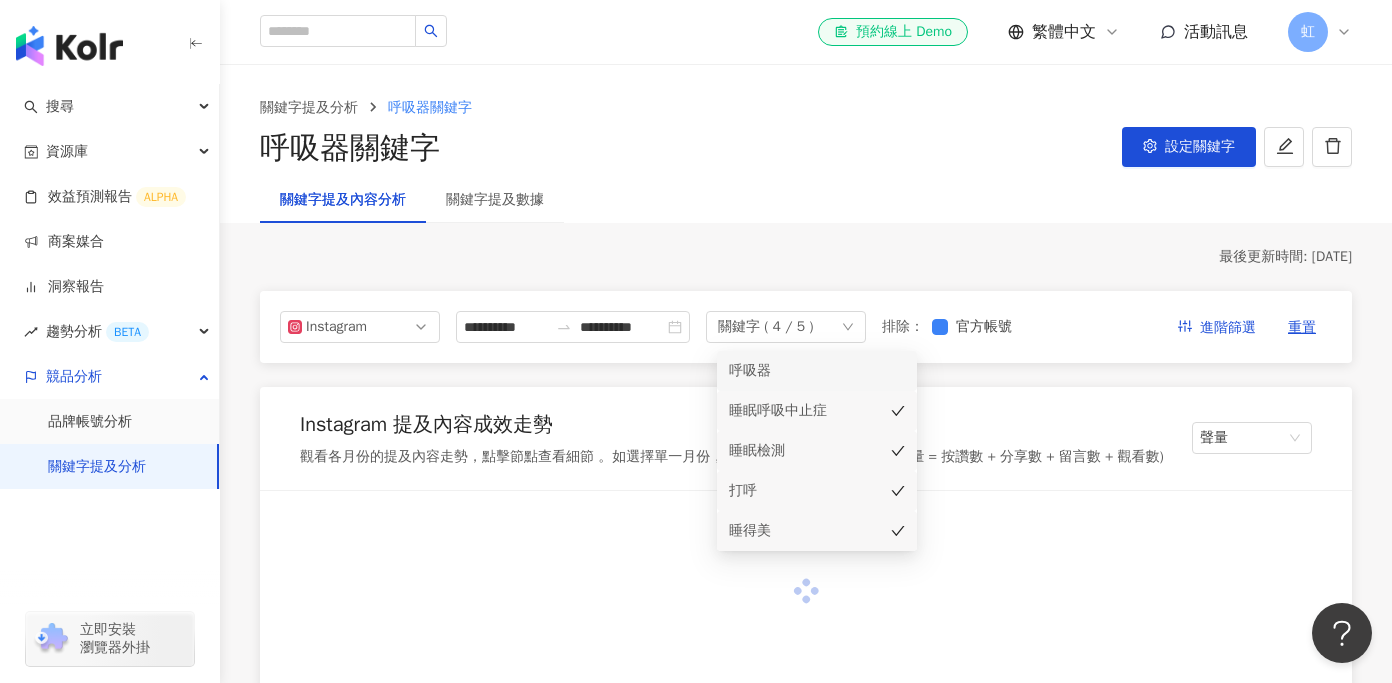click 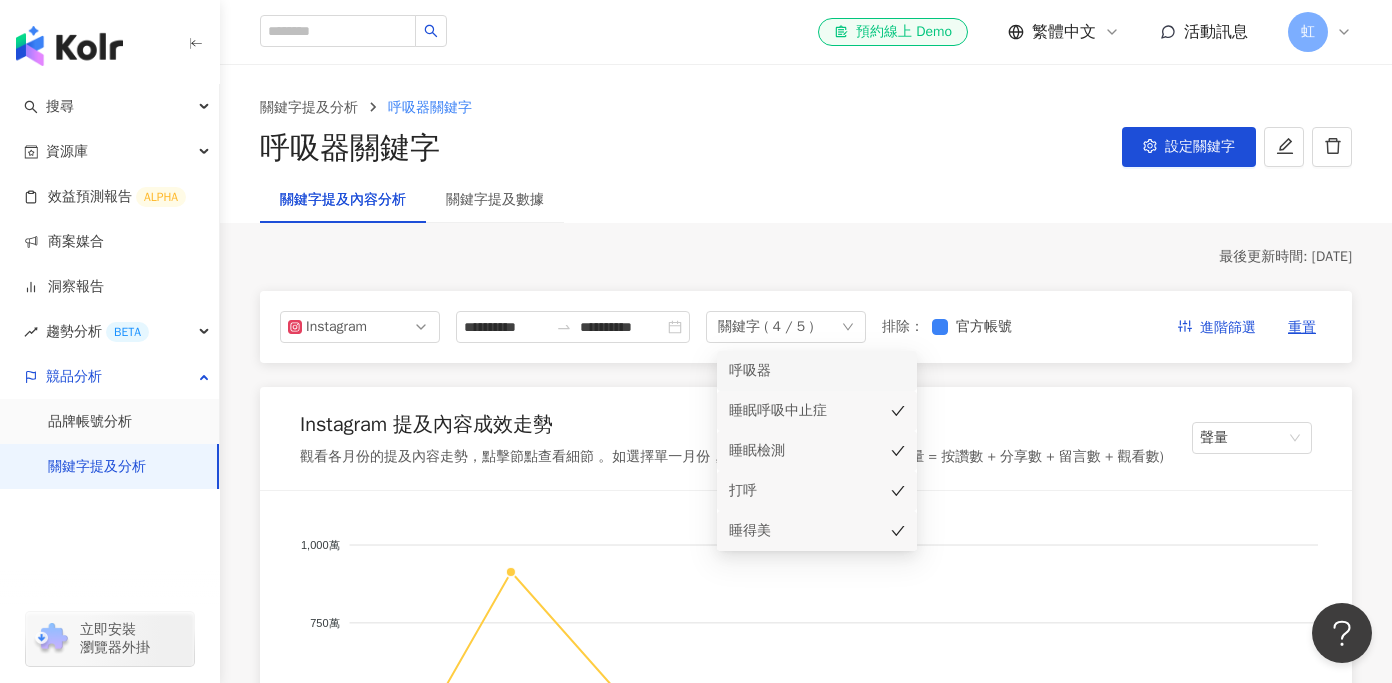 click 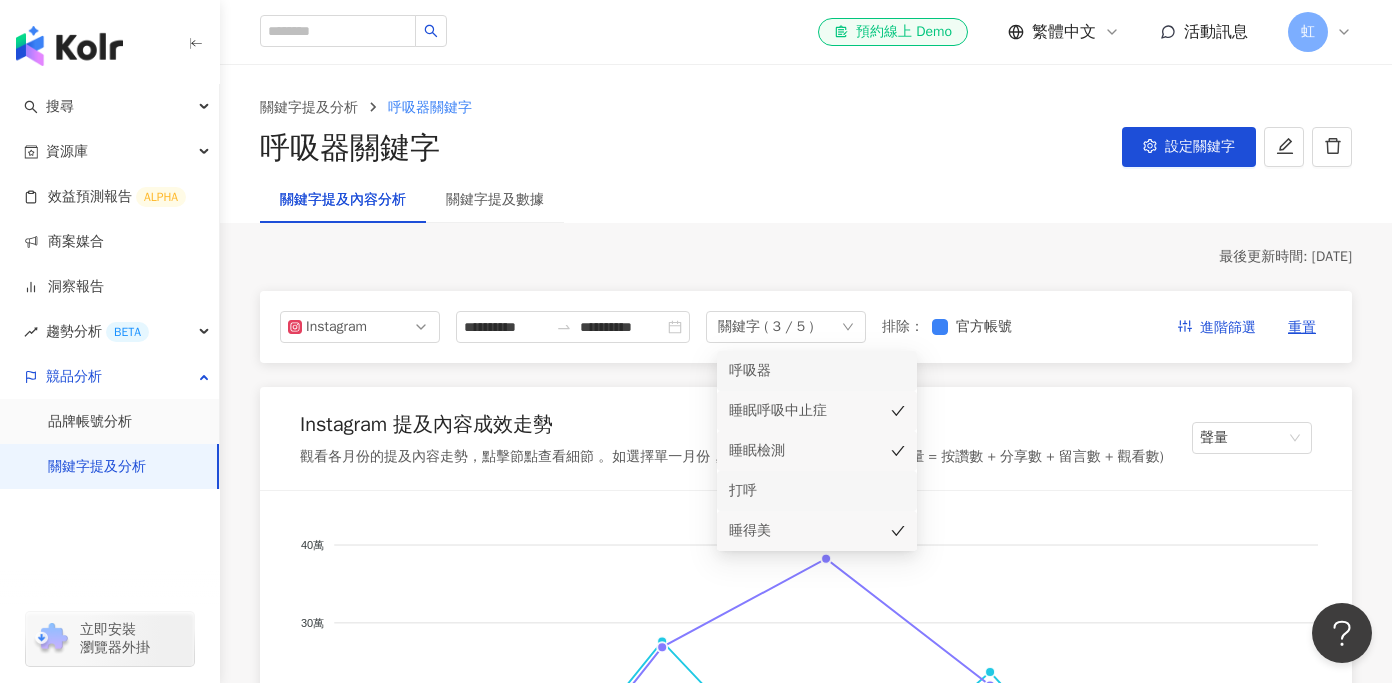 click on "睡眠呼吸中止症" at bounding box center (817, 411) 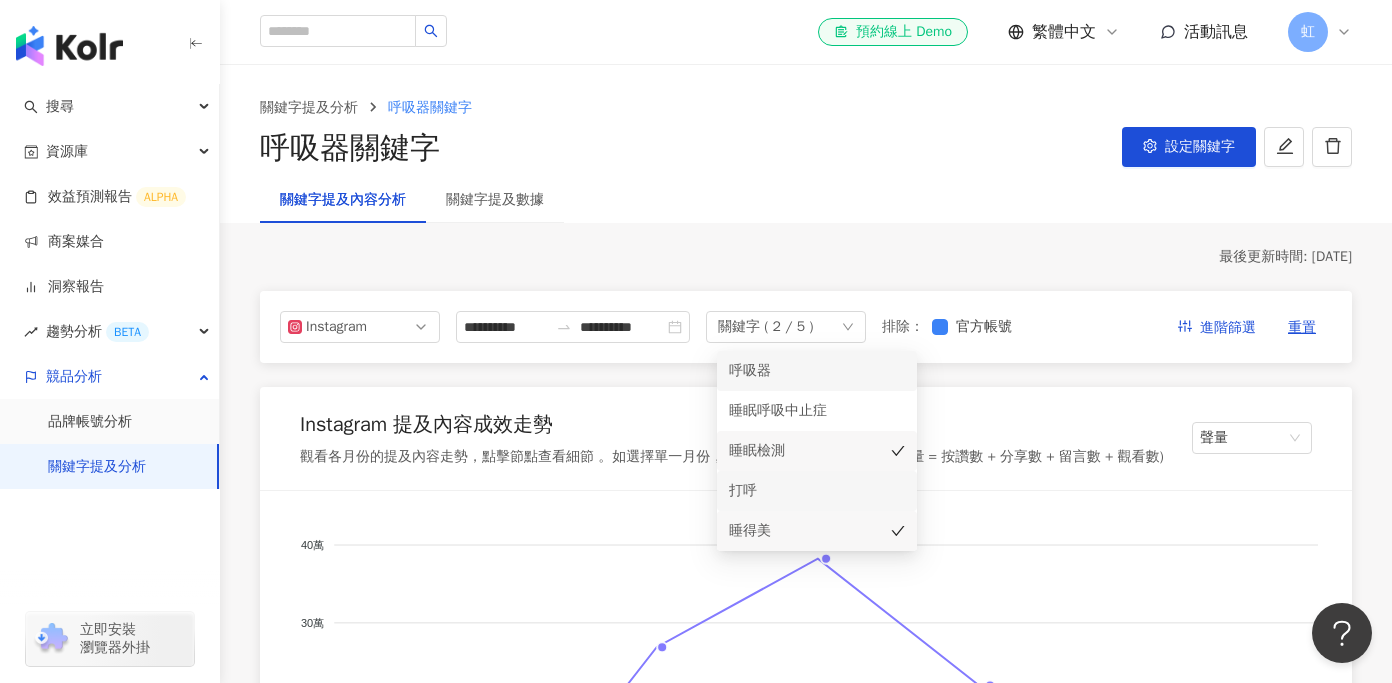 click on "睡眠檢測" at bounding box center (817, 451) 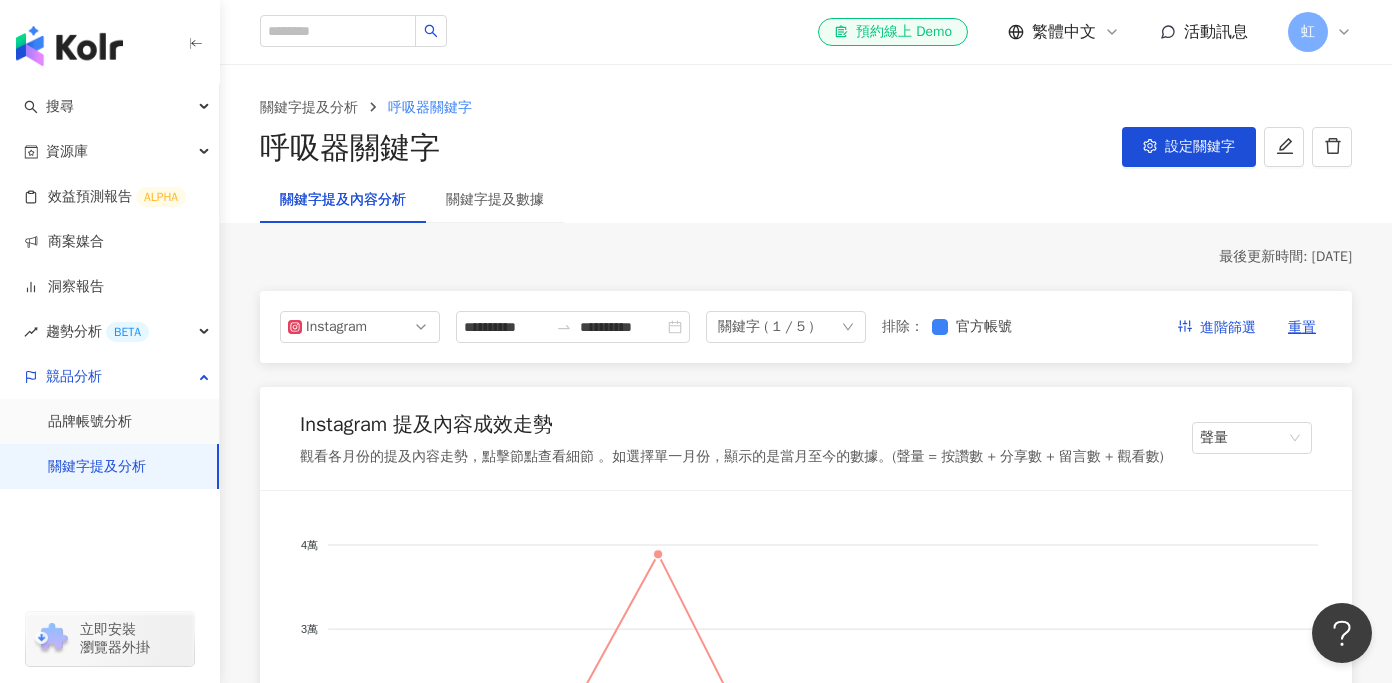 click on "Instagram 提及內容成效走勢 觀看各月份的提及內容走勢，點擊節點查看細節 。如選擇單一月份，顯示的是當月至今的數據。(聲量 = 按讚數 + 分享數 + 留言數 + 觀看數) 聲量" at bounding box center (806, 439) 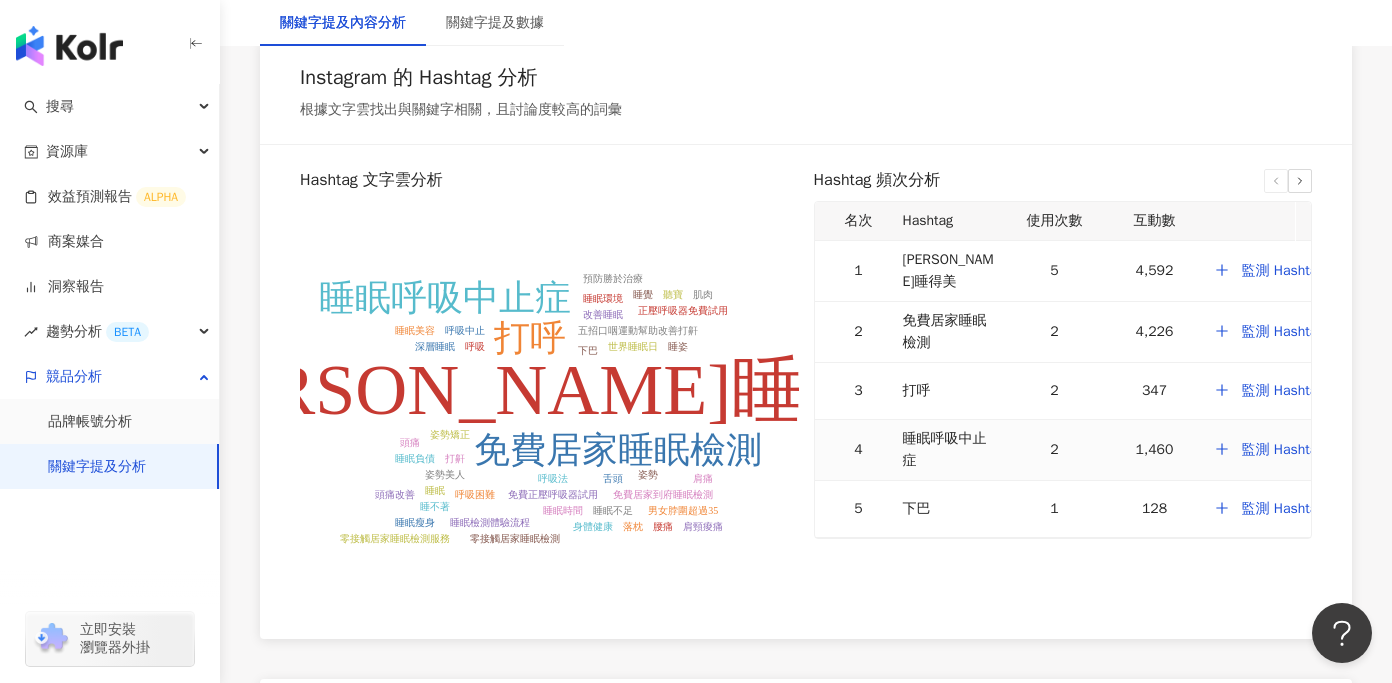 scroll, scrollTop: 3831, scrollLeft: 0, axis: vertical 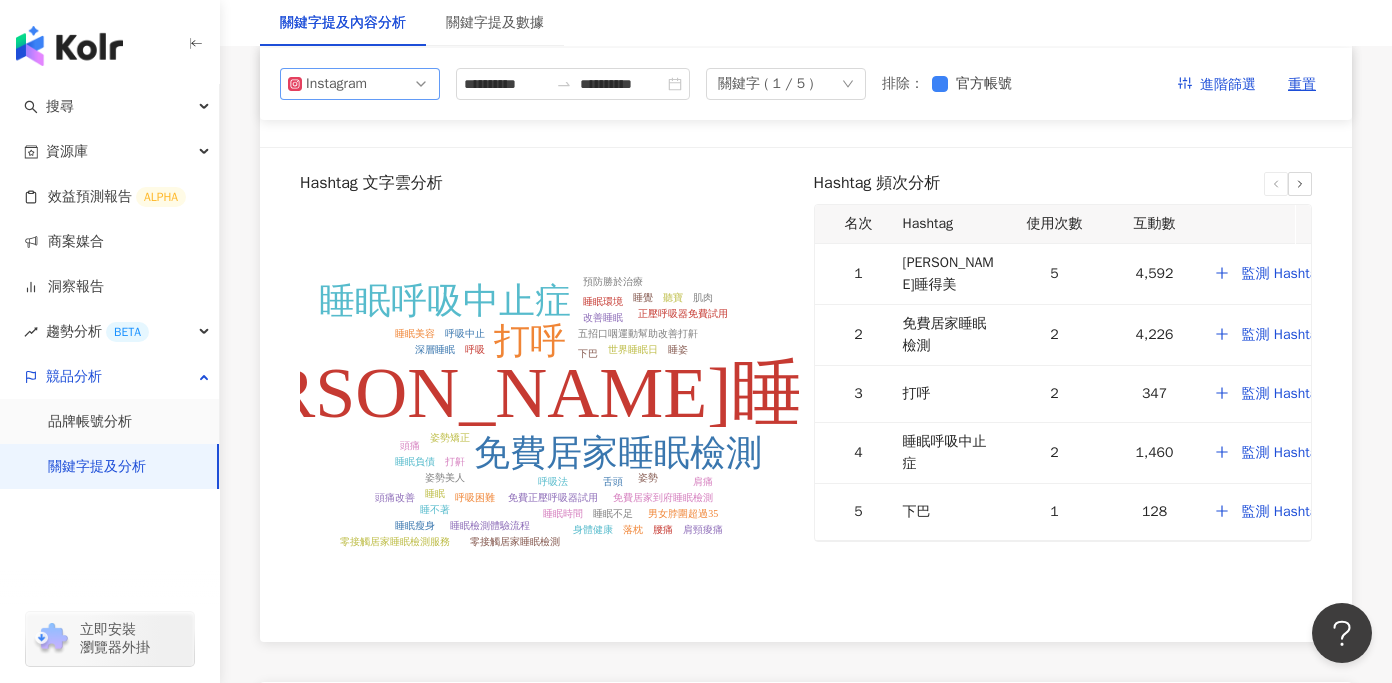 click on "Instagram" at bounding box center (360, 84) 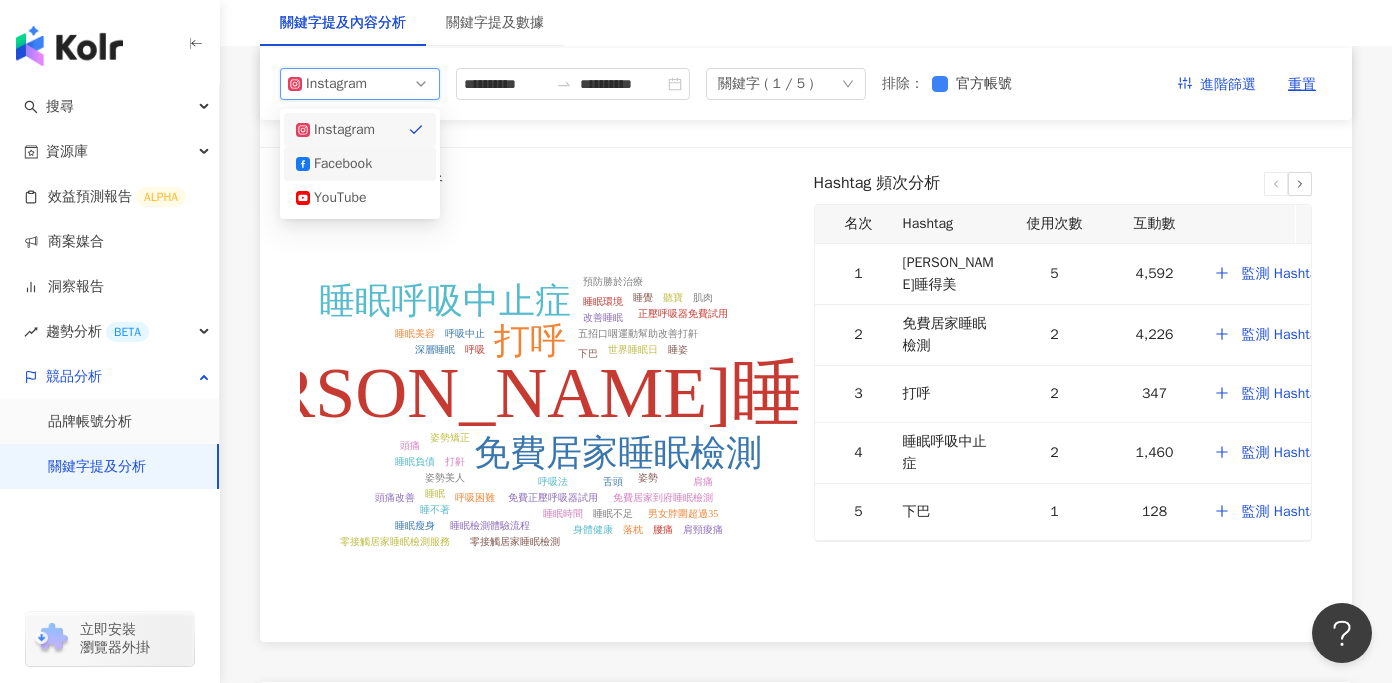 click on "Facebook" at bounding box center [360, 164] 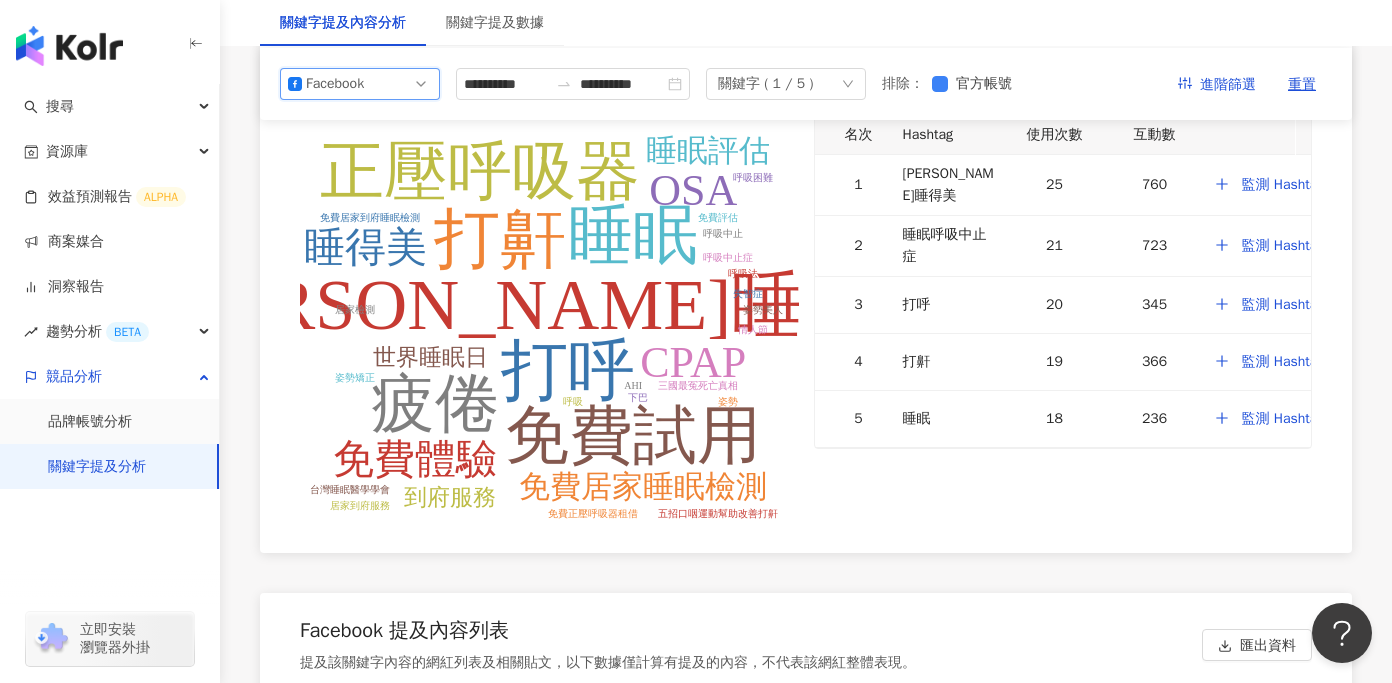 scroll, scrollTop: 3932, scrollLeft: 0, axis: vertical 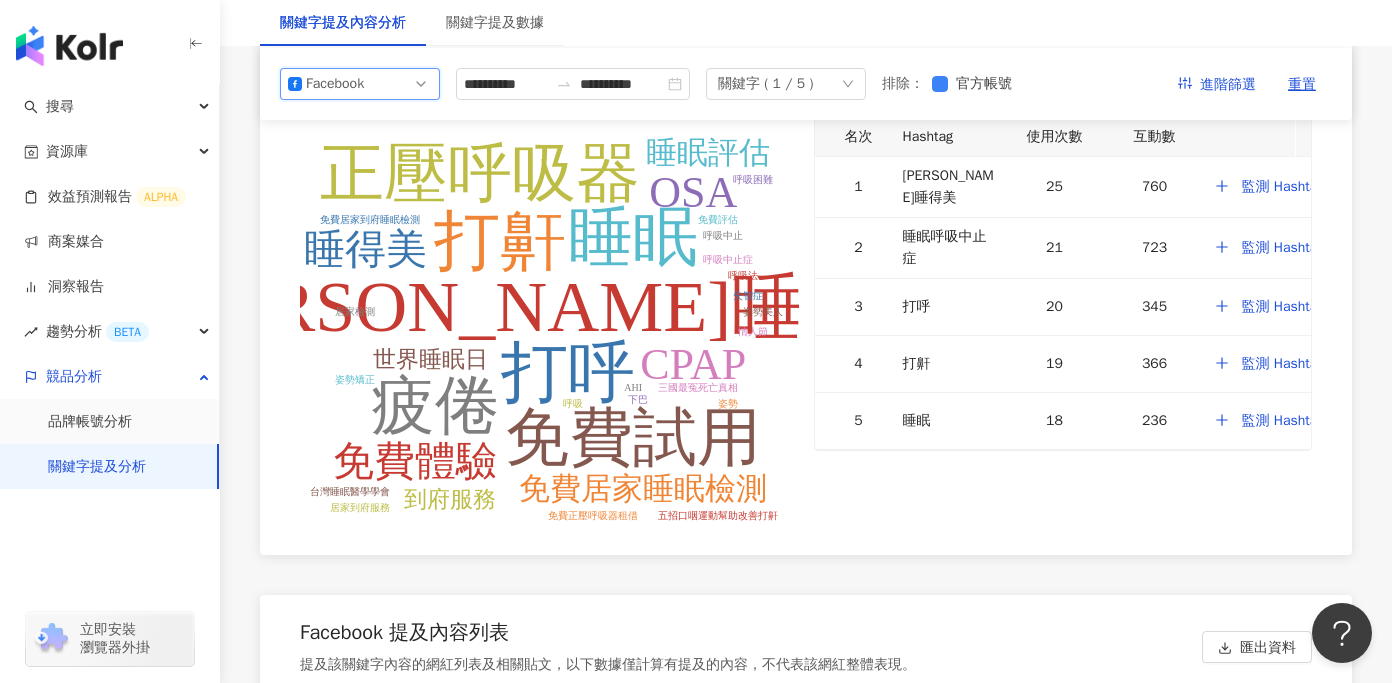 click on "Facebook" at bounding box center [360, 84] 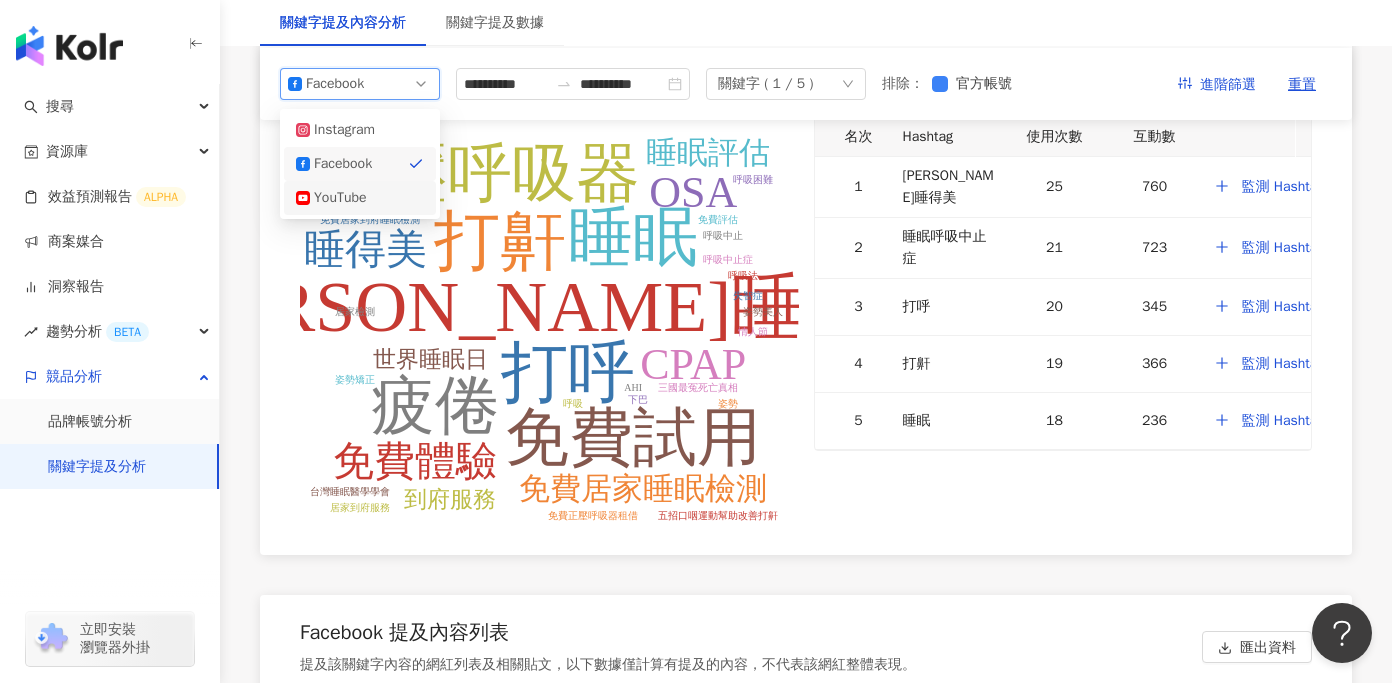 click on "YouTube" at bounding box center (360, 198) 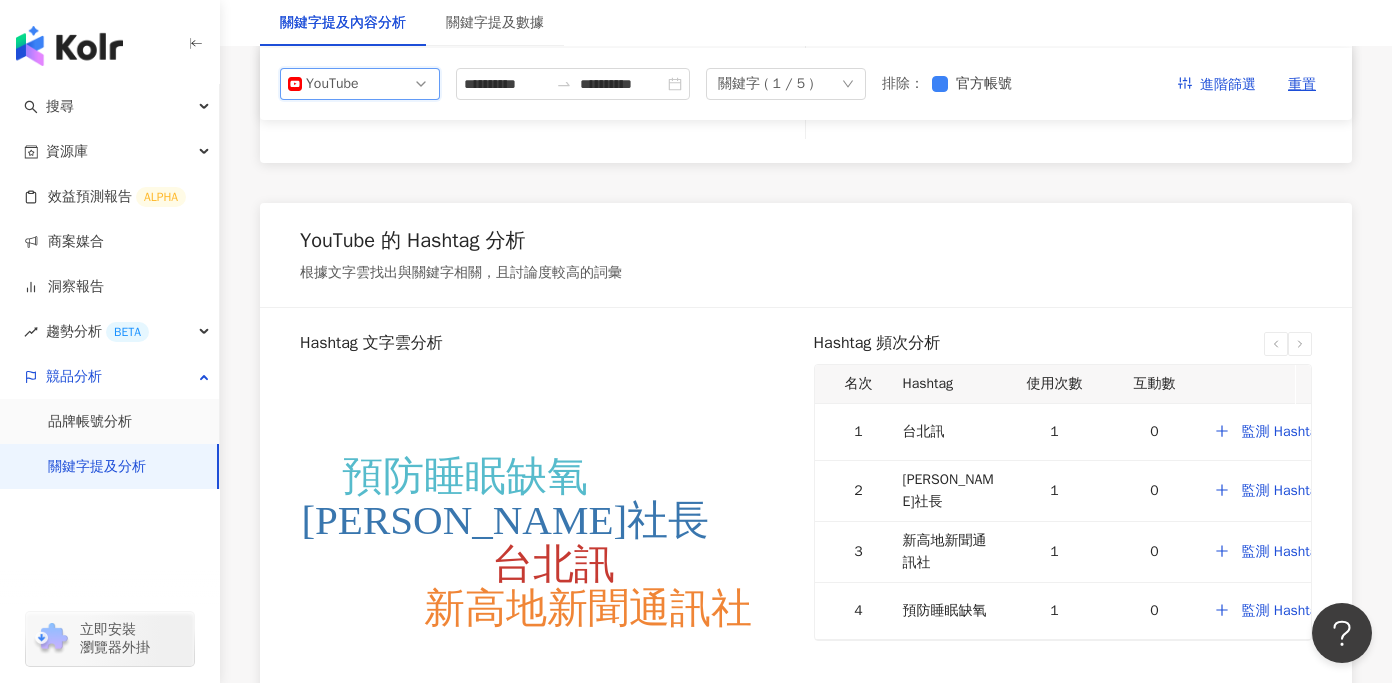 scroll, scrollTop: 3672, scrollLeft: 0, axis: vertical 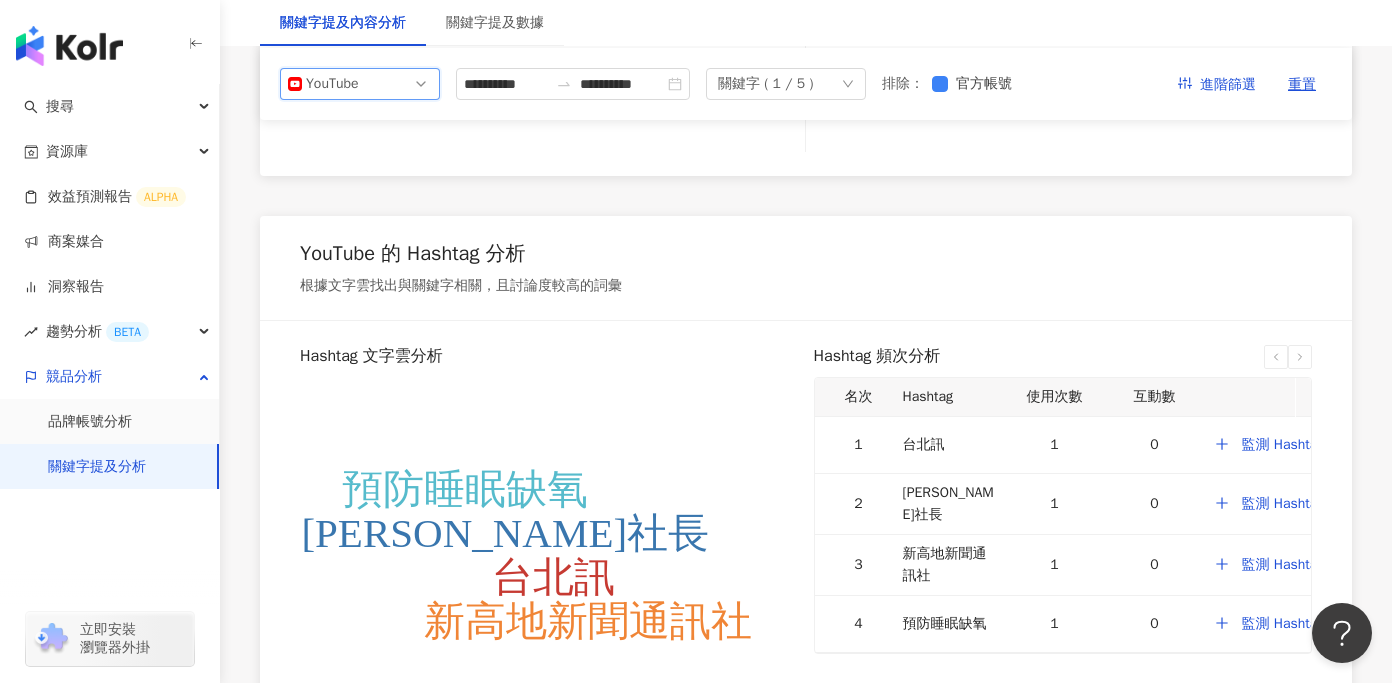 click on "YouTube" at bounding box center (360, 84) 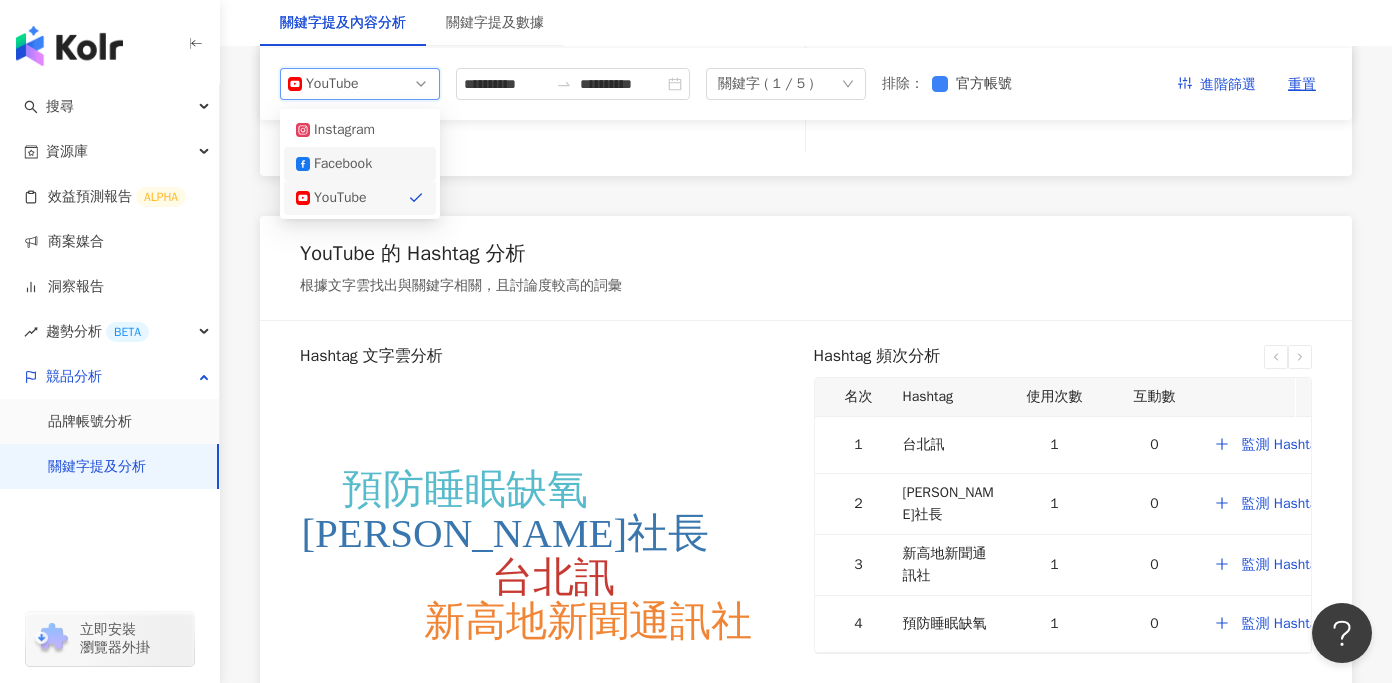 click on "Facebook" at bounding box center [346, 164] 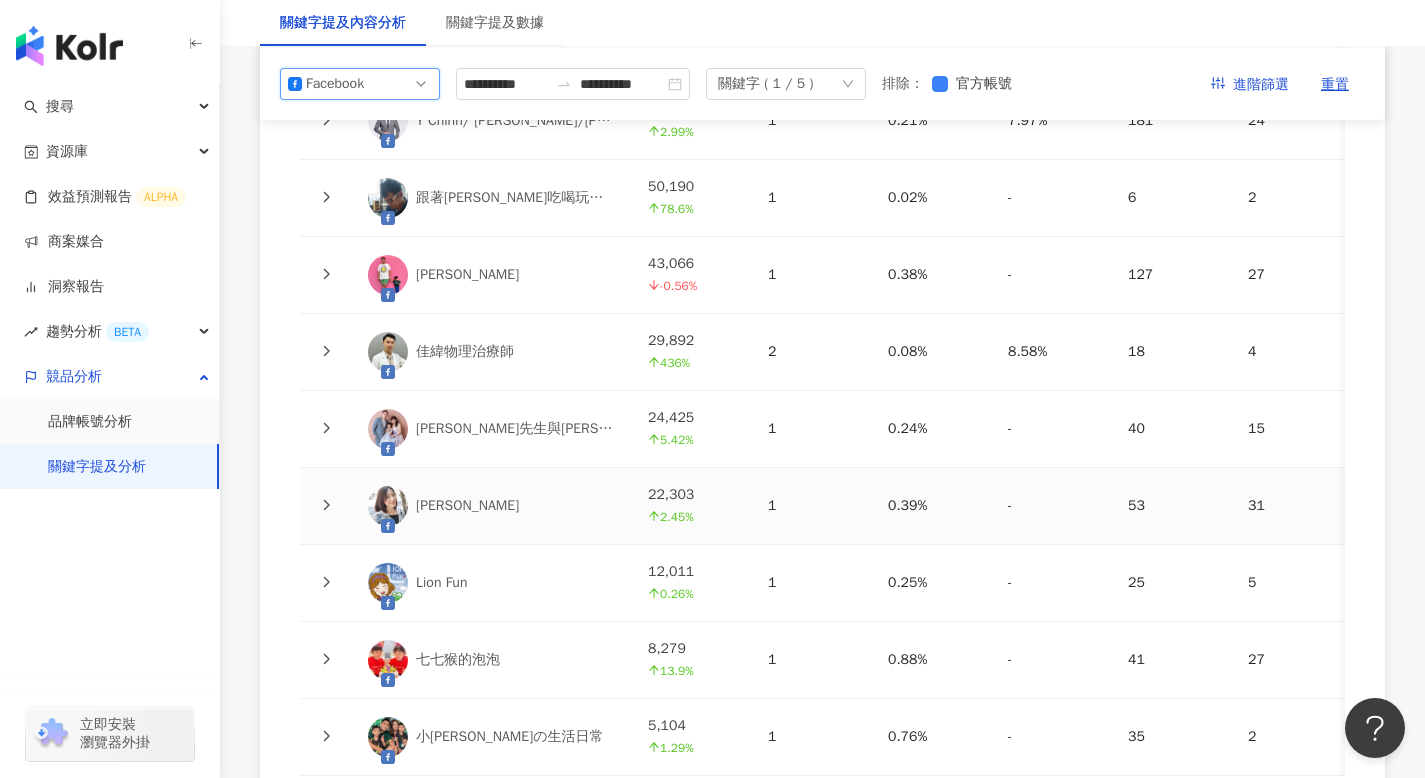 scroll, scrollTop: 4681, scrollLeft: 0, axis: vertical 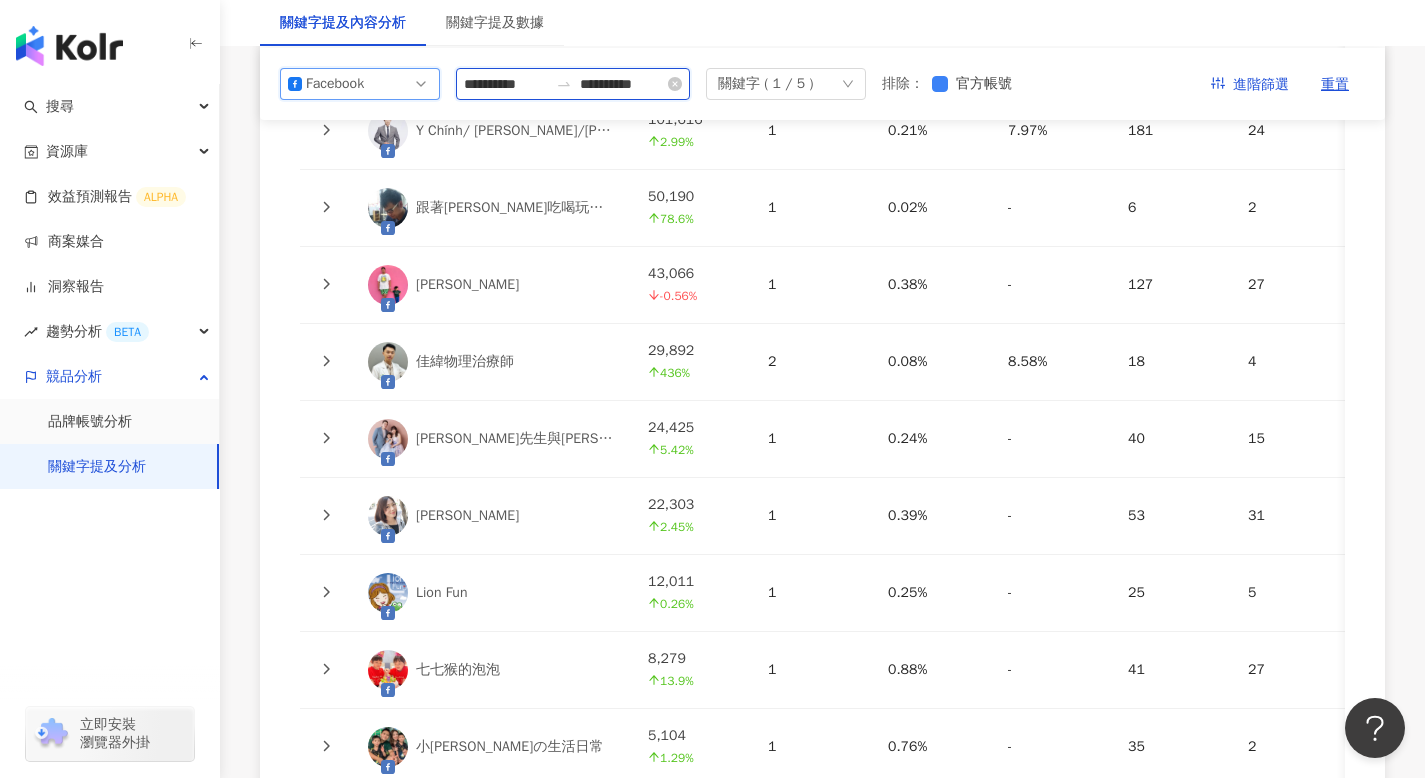 click on "**********" at bounding box center [506, 84] 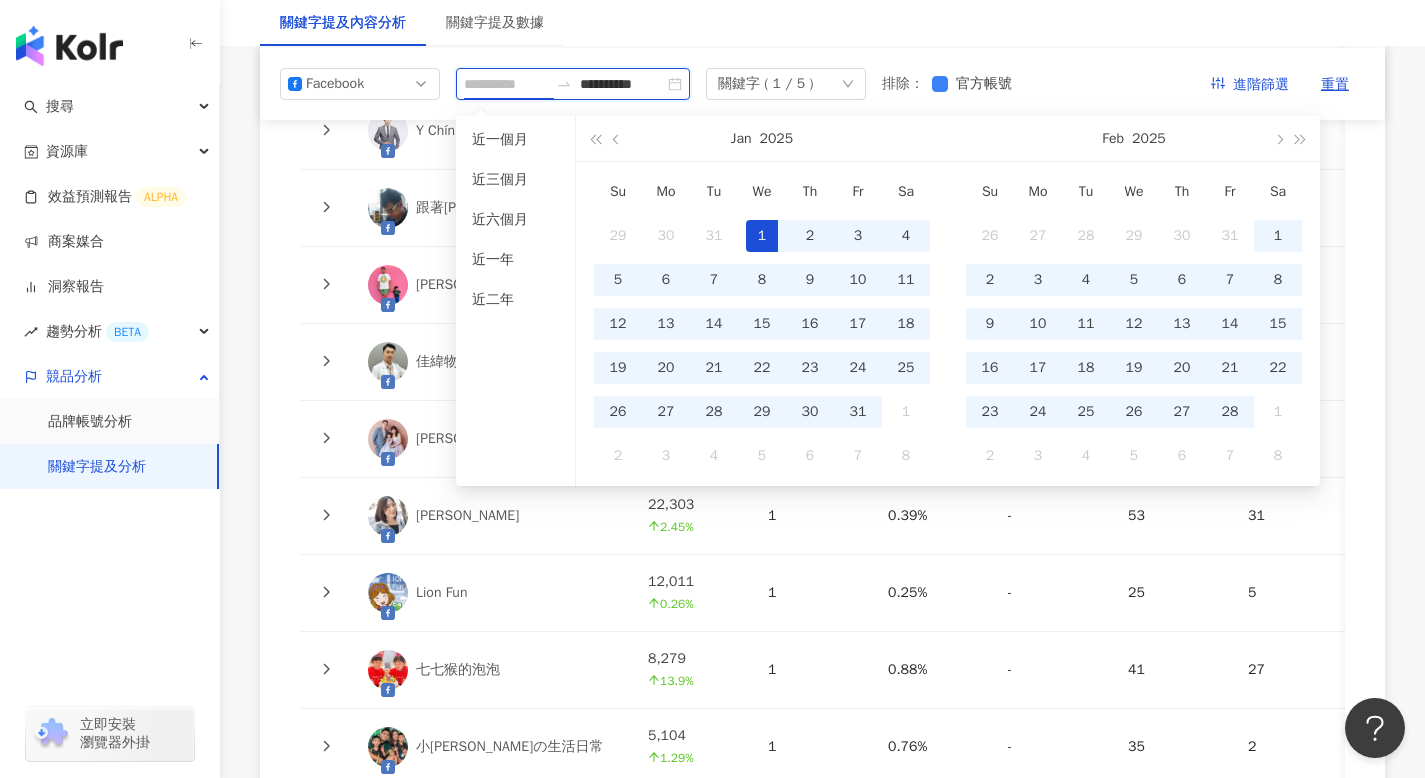 type on "**********" 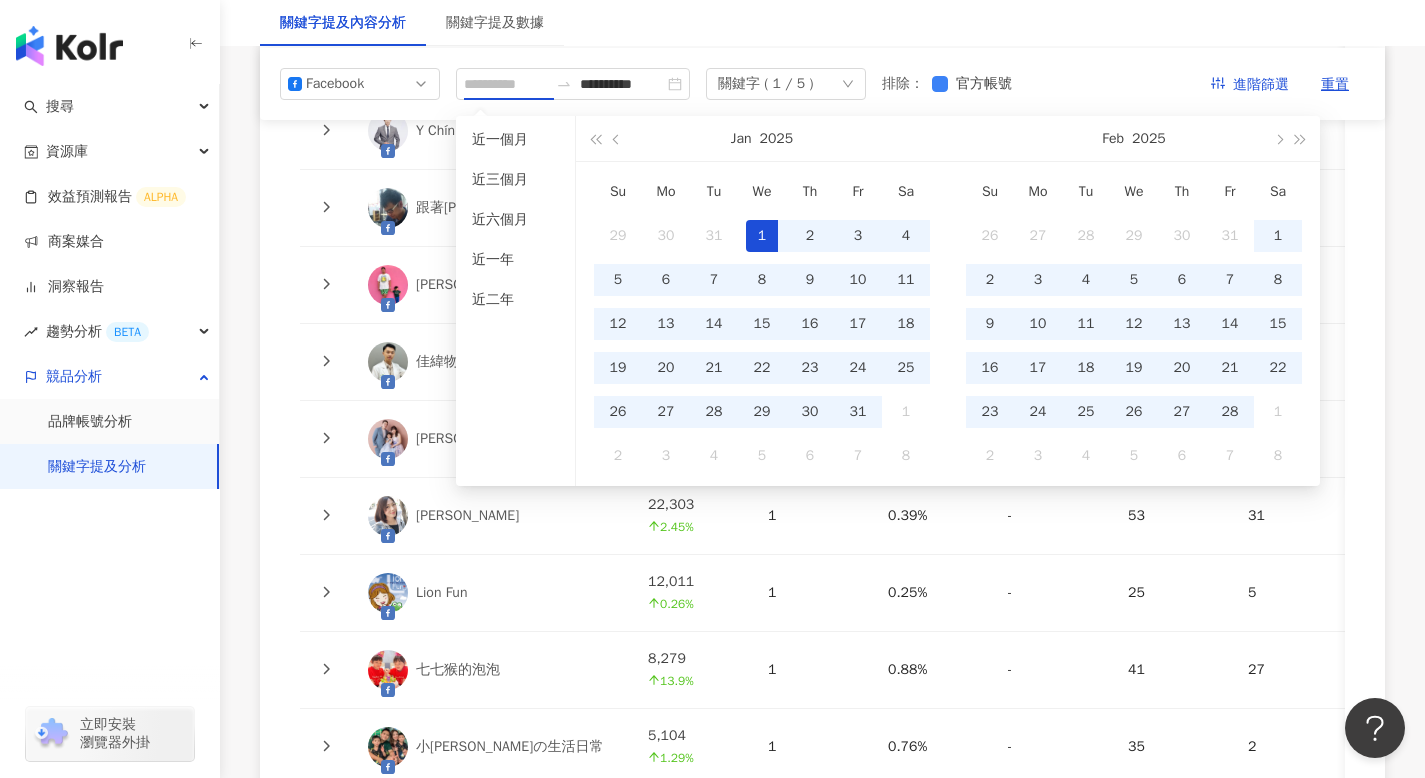 click on "1" at bounding box center (762, 236) 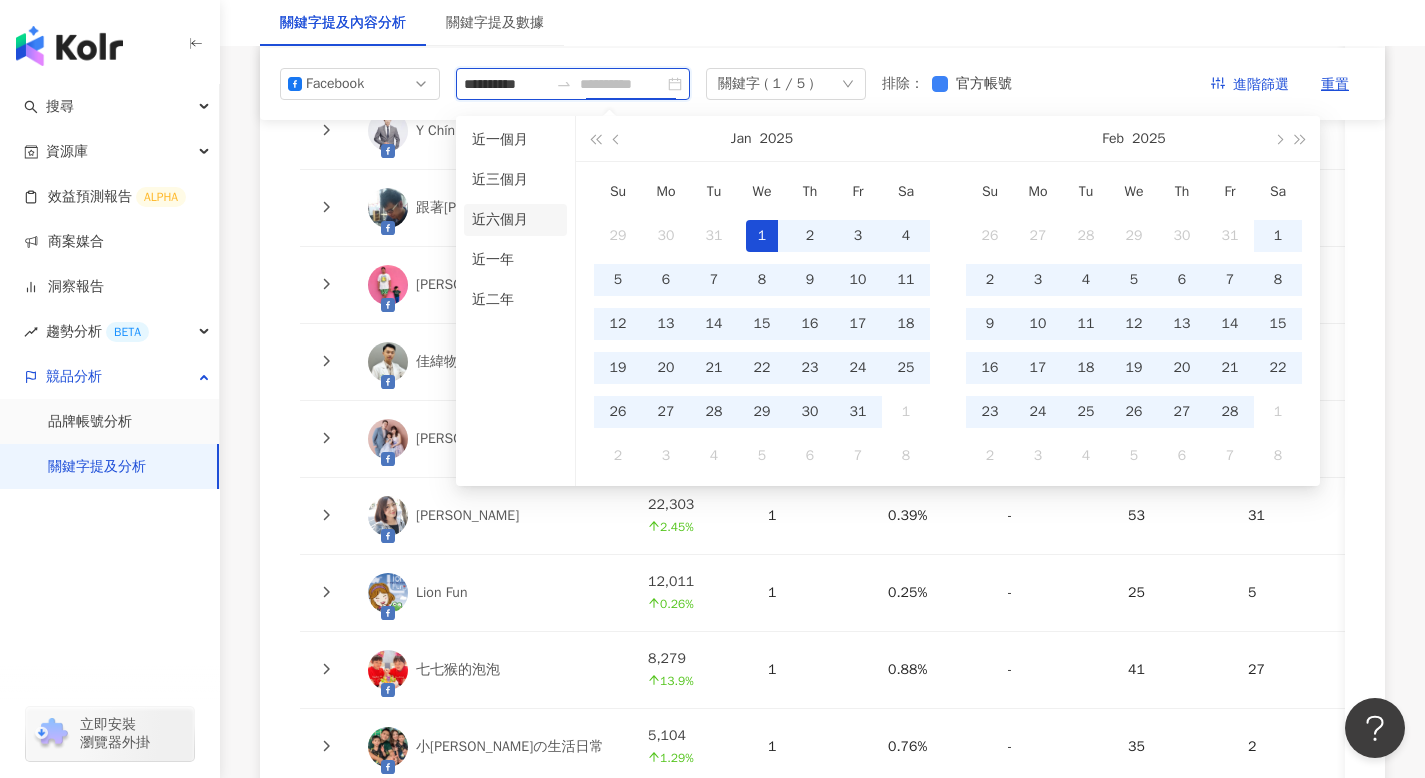 type on "**********" 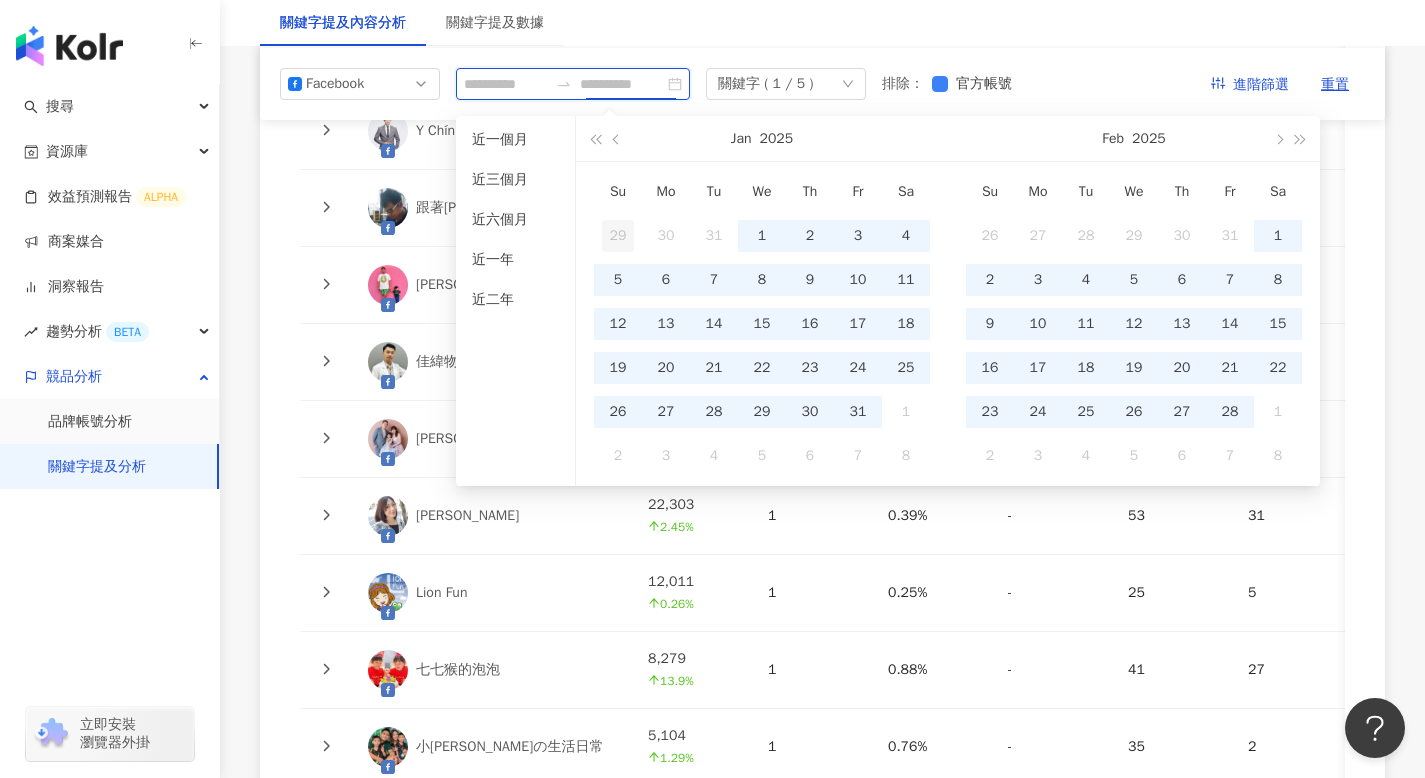type on "**********" 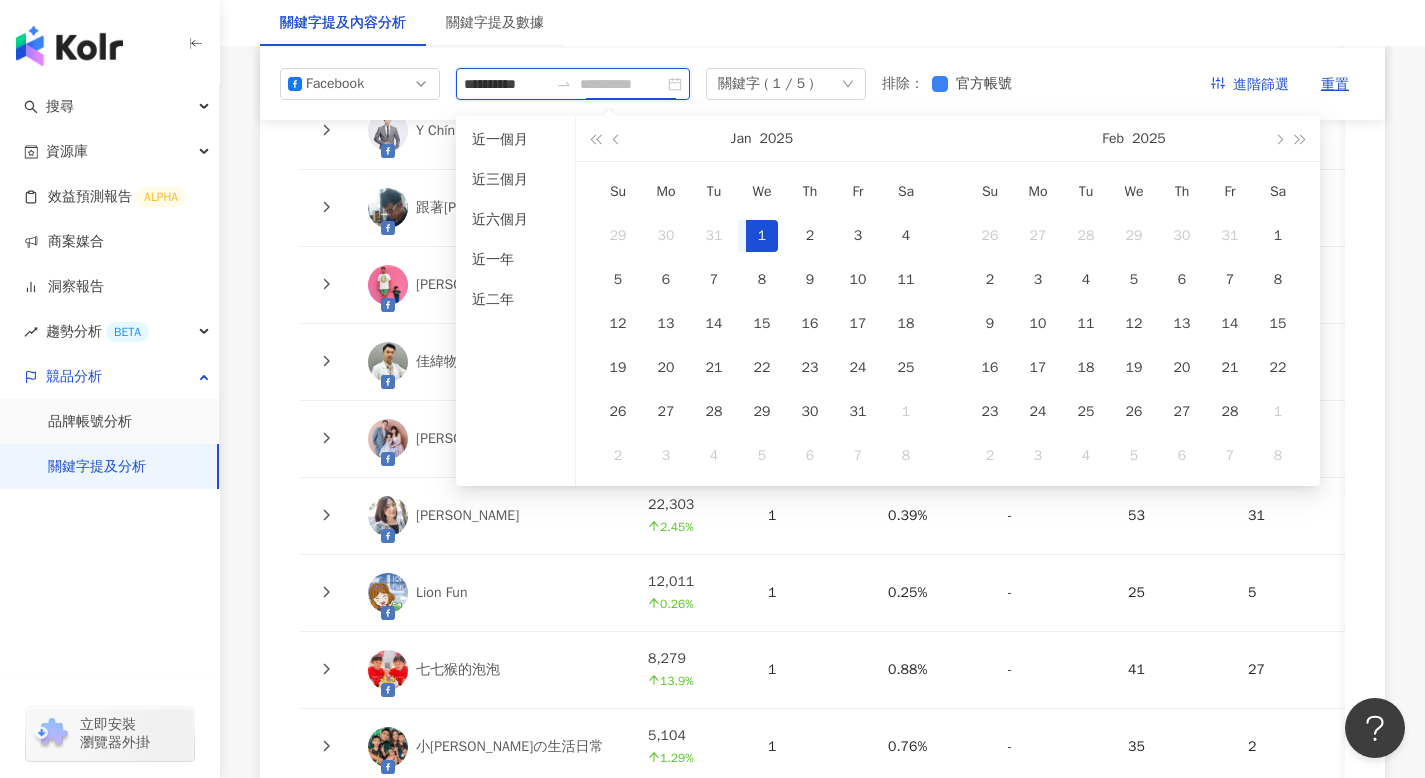 type on "**********" 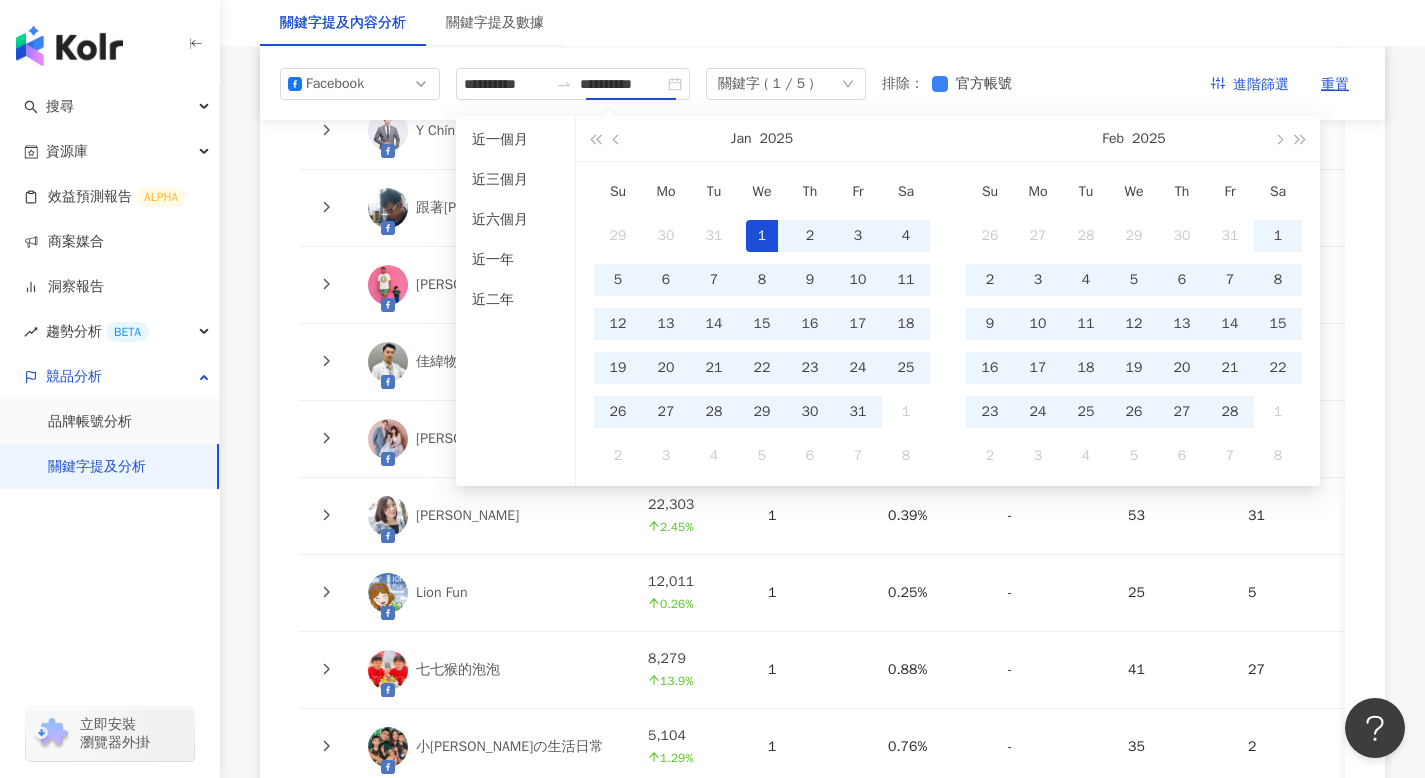 click on "**********" at bounding box center (822, -1760) 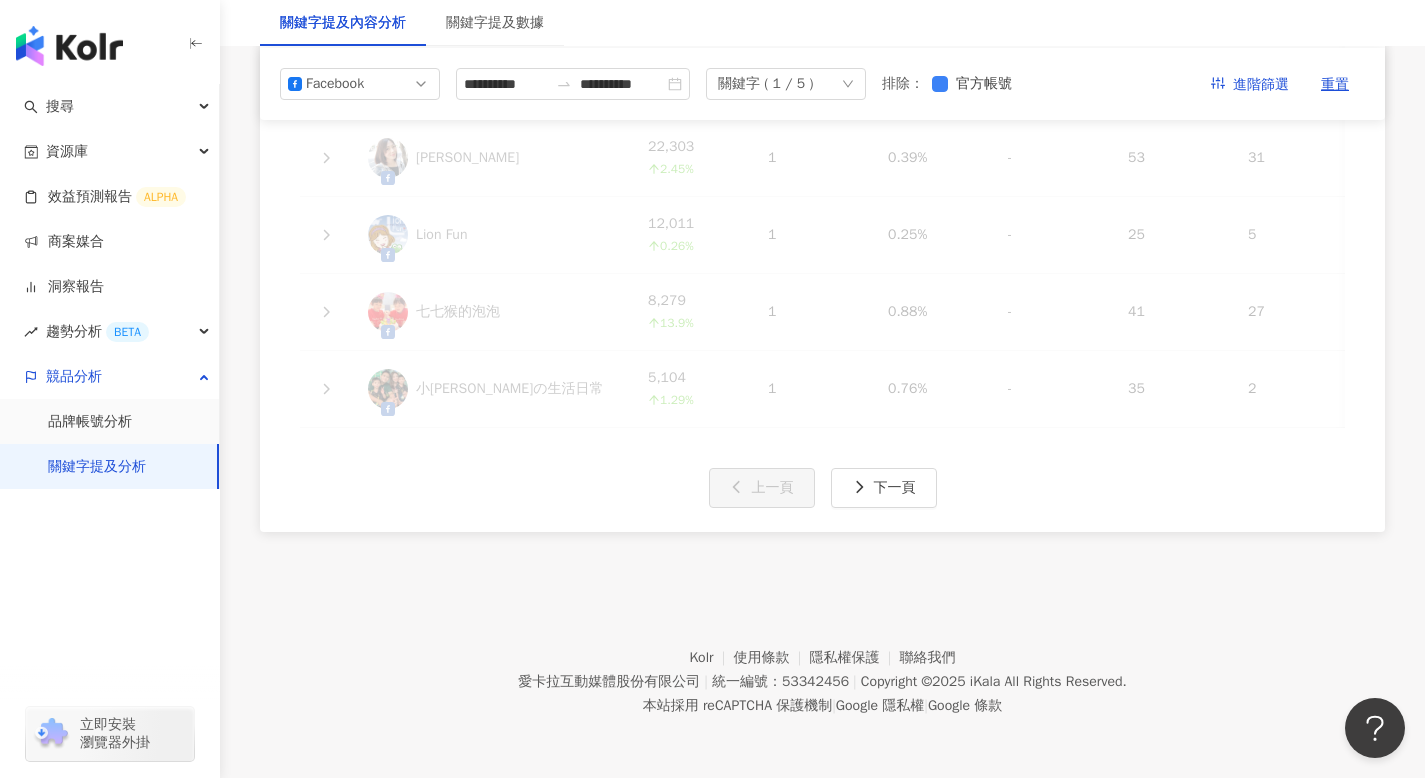 type on "**********" 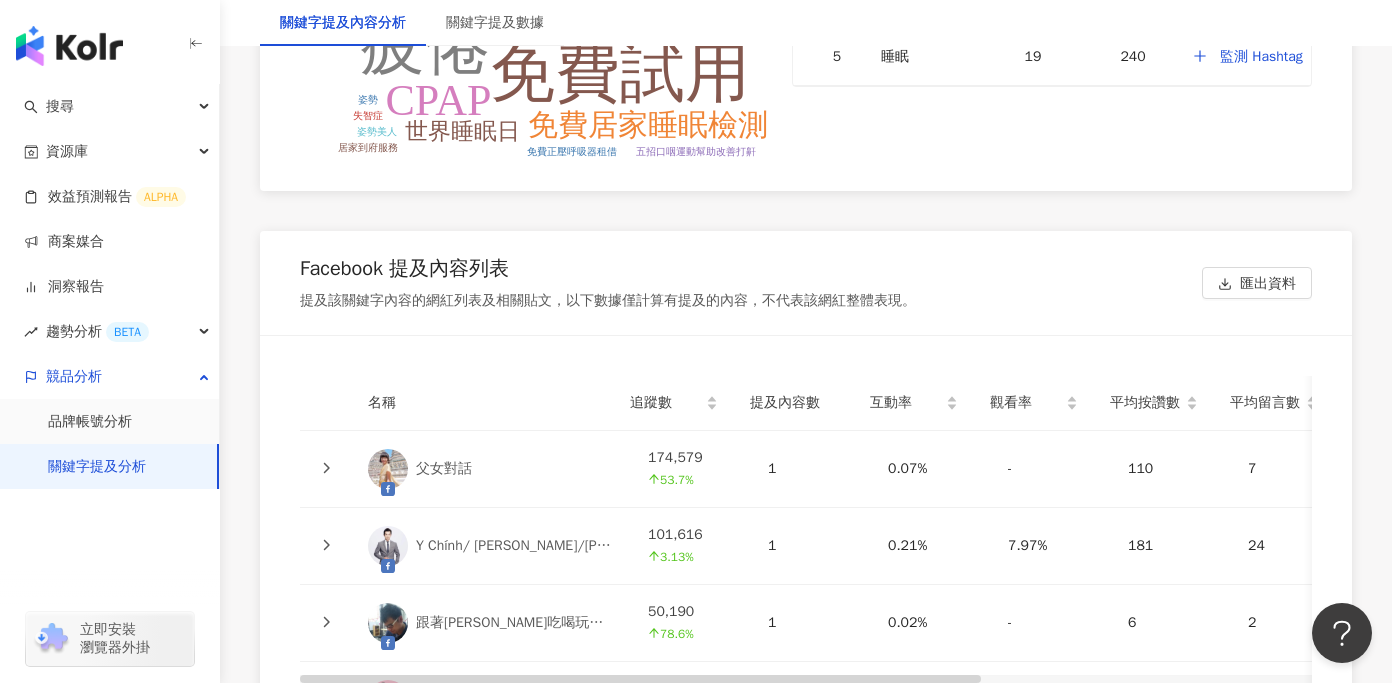 scroll, scrollTop: 4321, scrollLeft: 0, axis: vertical 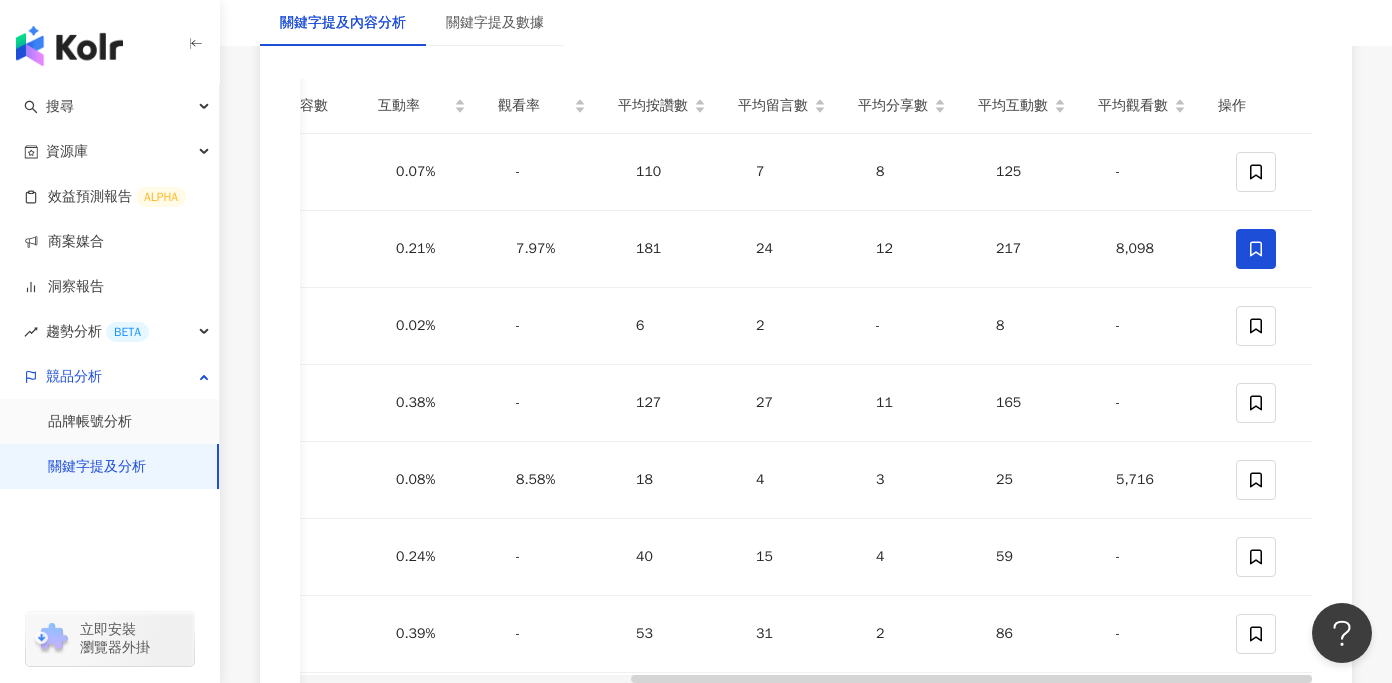 click 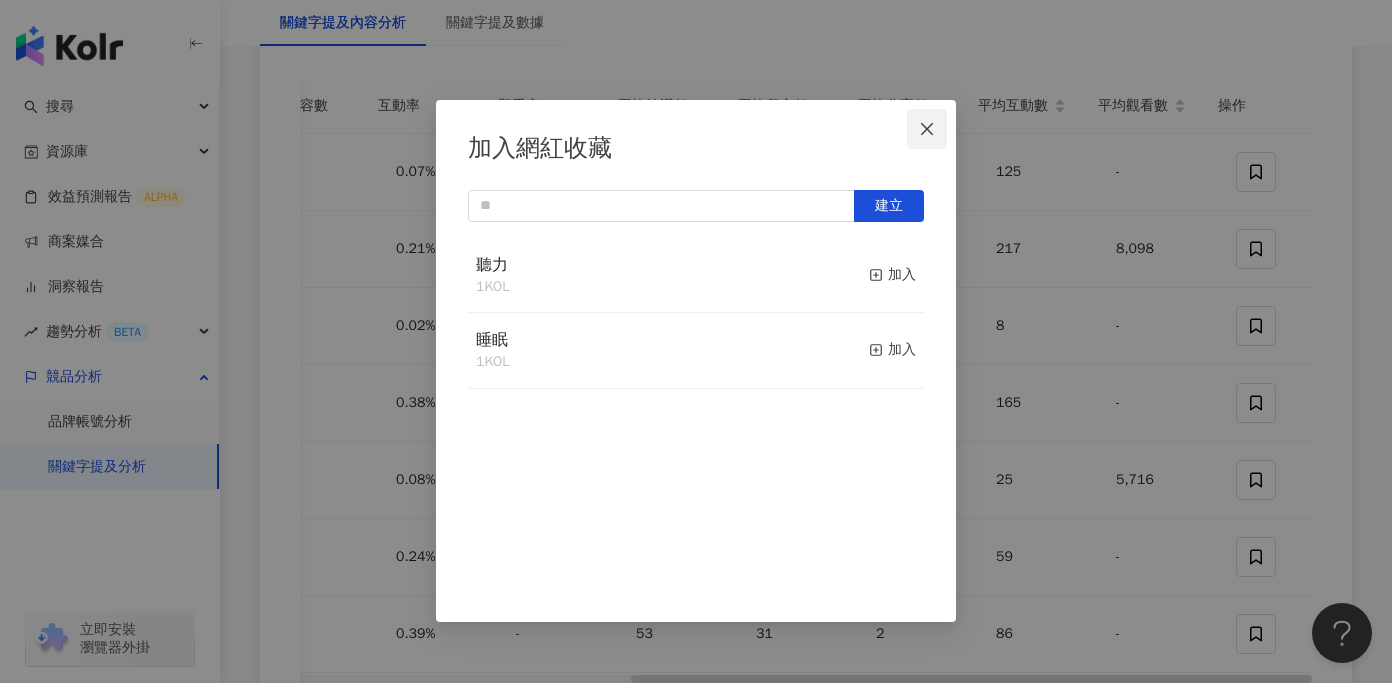 click 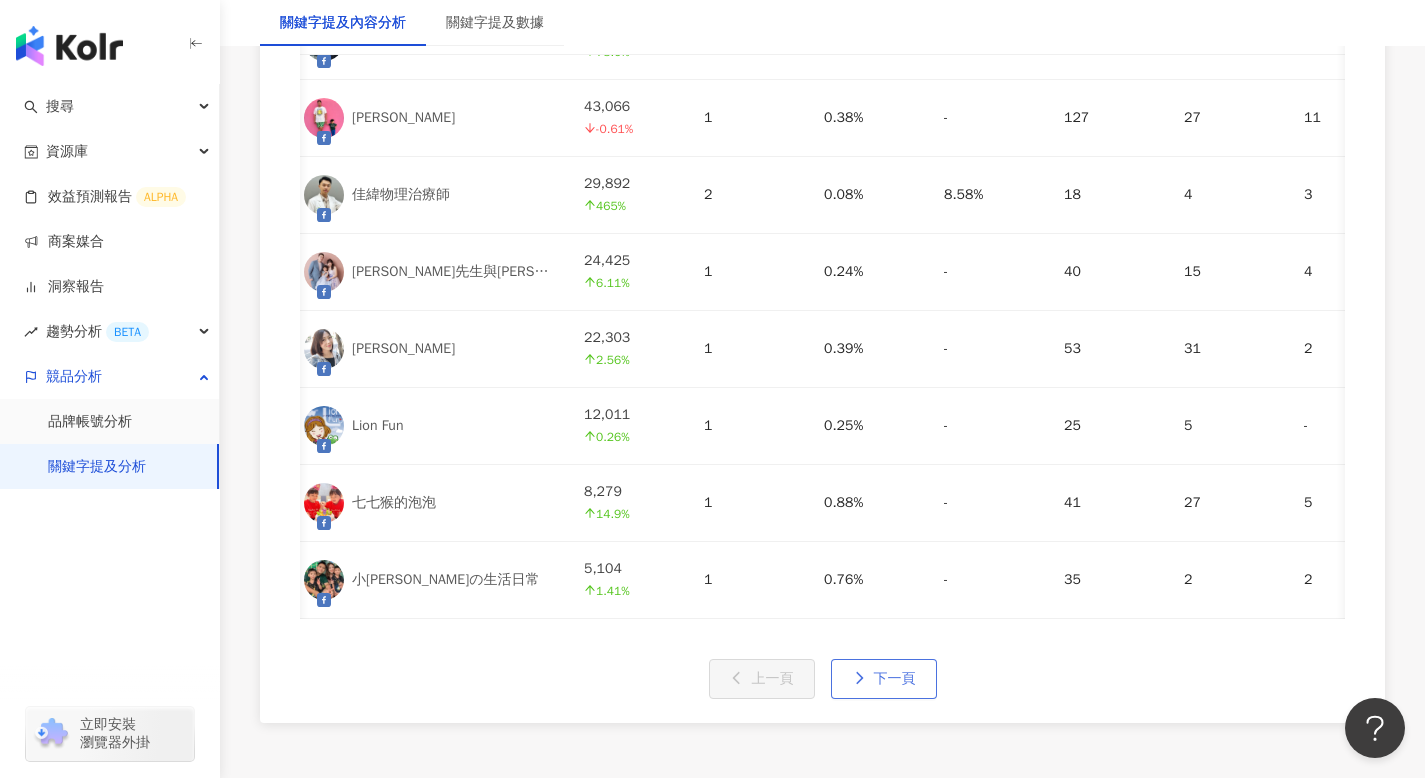 click on "下一頁" at bounding box center (895, 679) 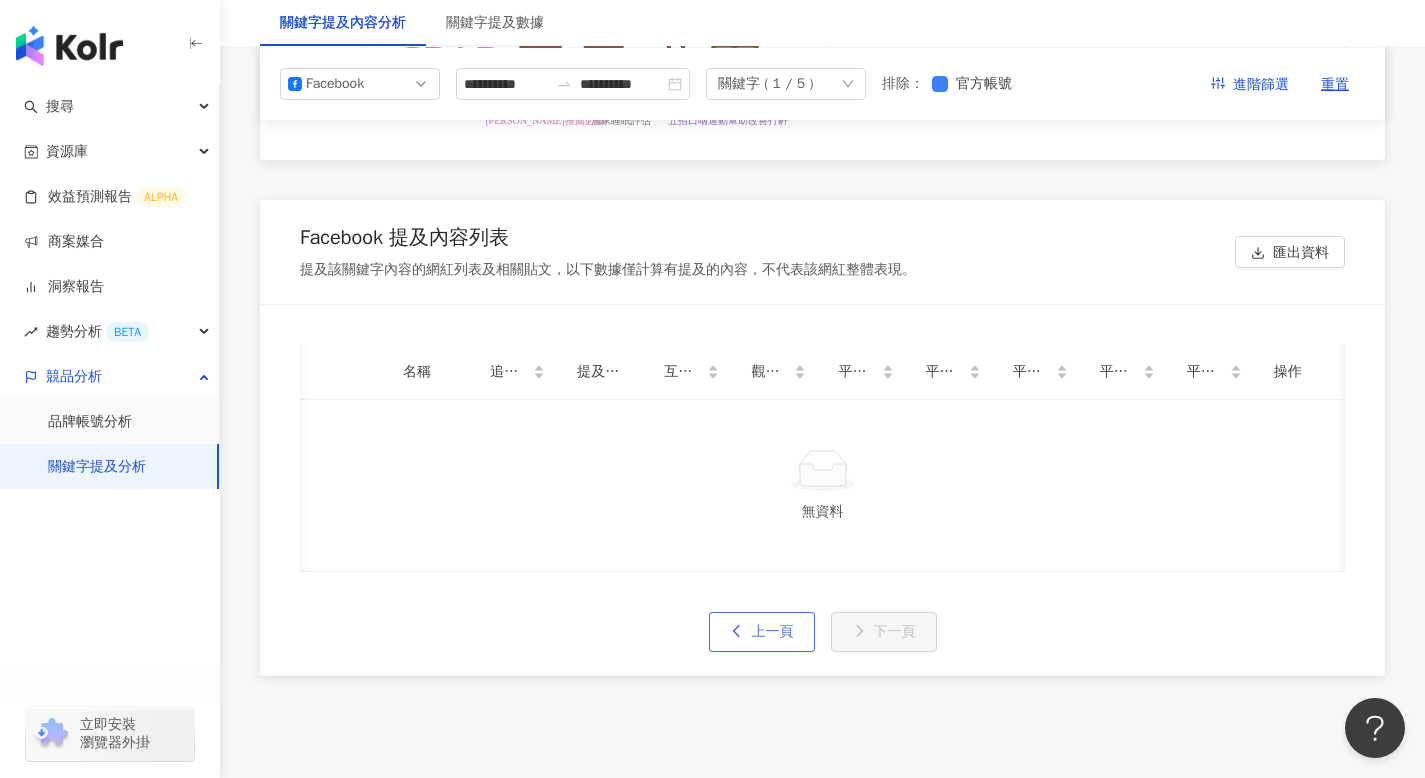 click on "上一頁" at bounding box center (773, 632) 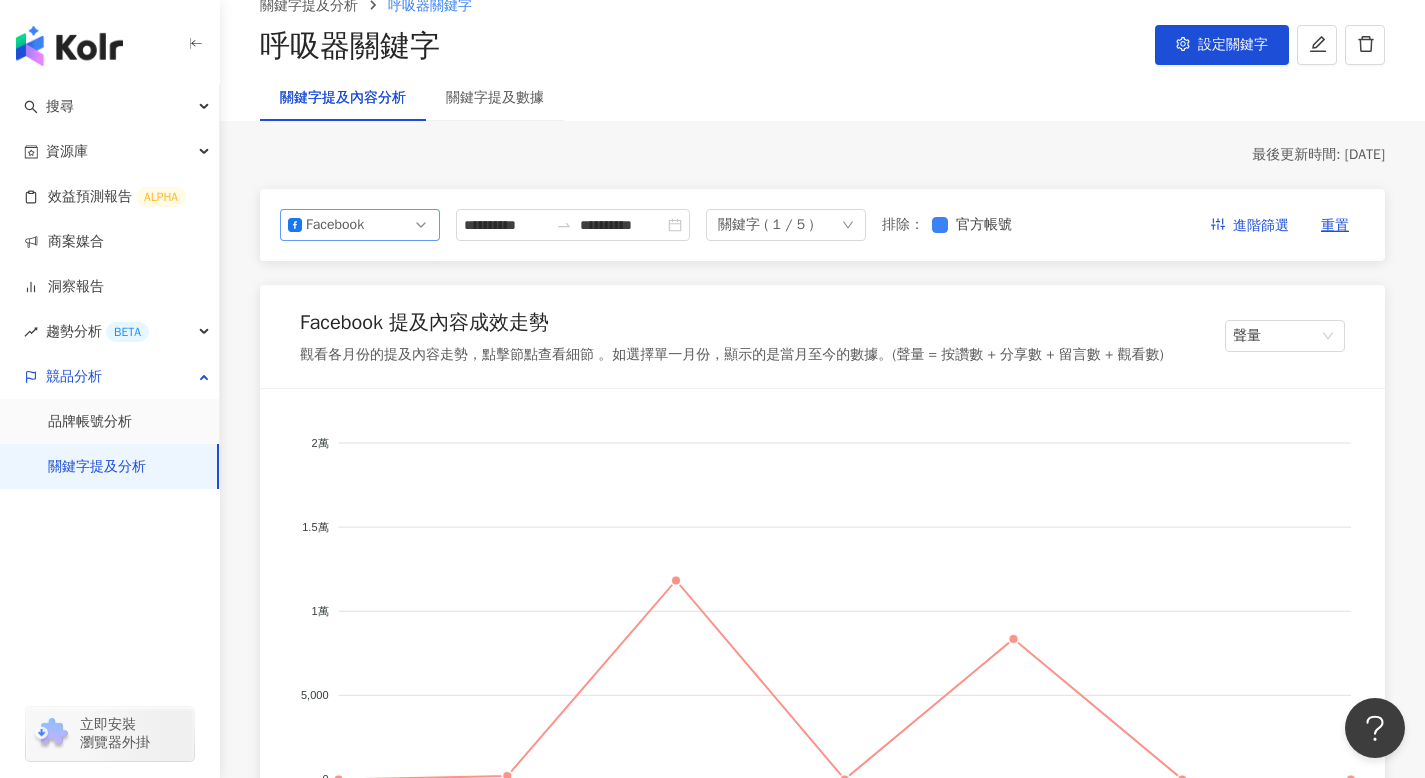 click on "Facebook" at bounding box center (360, 225) 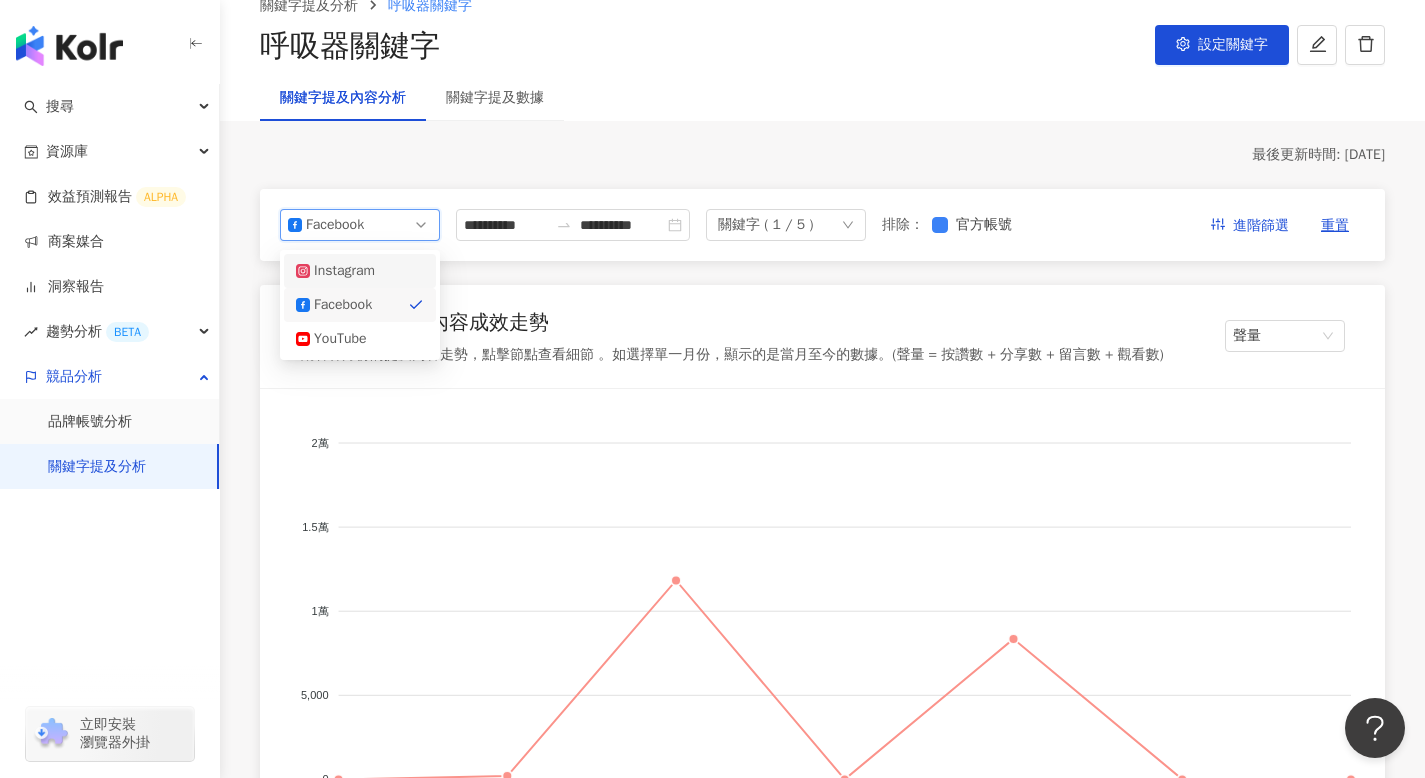 click on "Instagram" at bounding box center (360, 271) 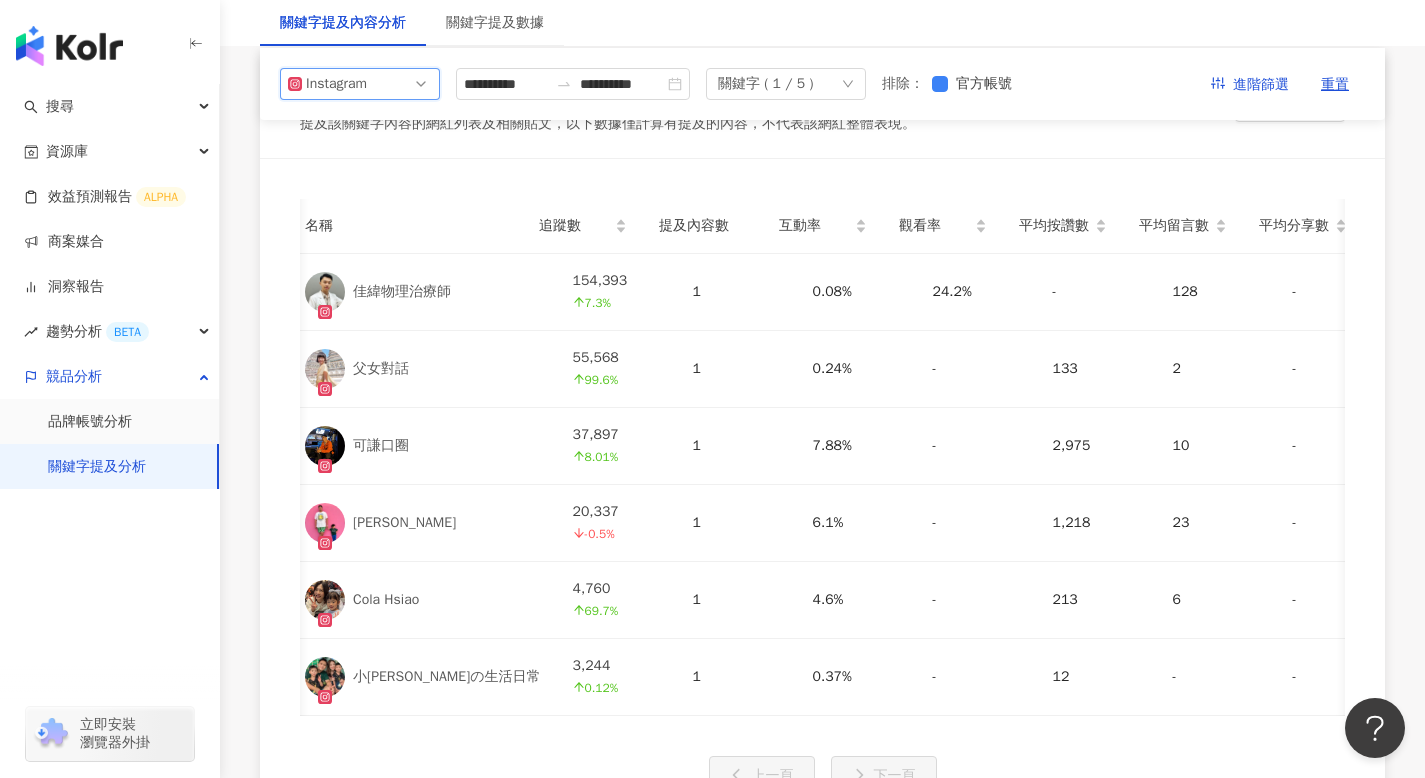 click on "Instagram" at bounding box center [360, 84] 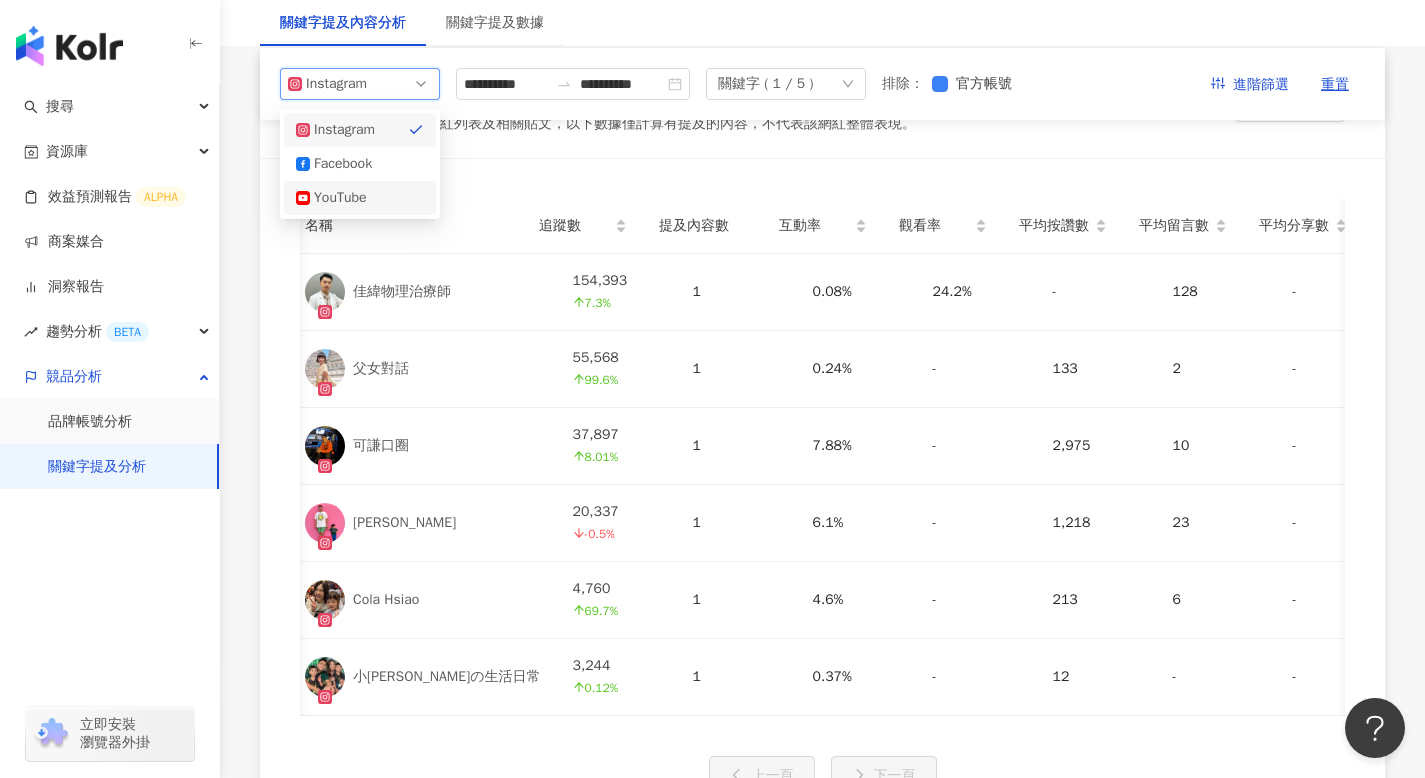 click on "YouTube" at bounding box center [360, 198] 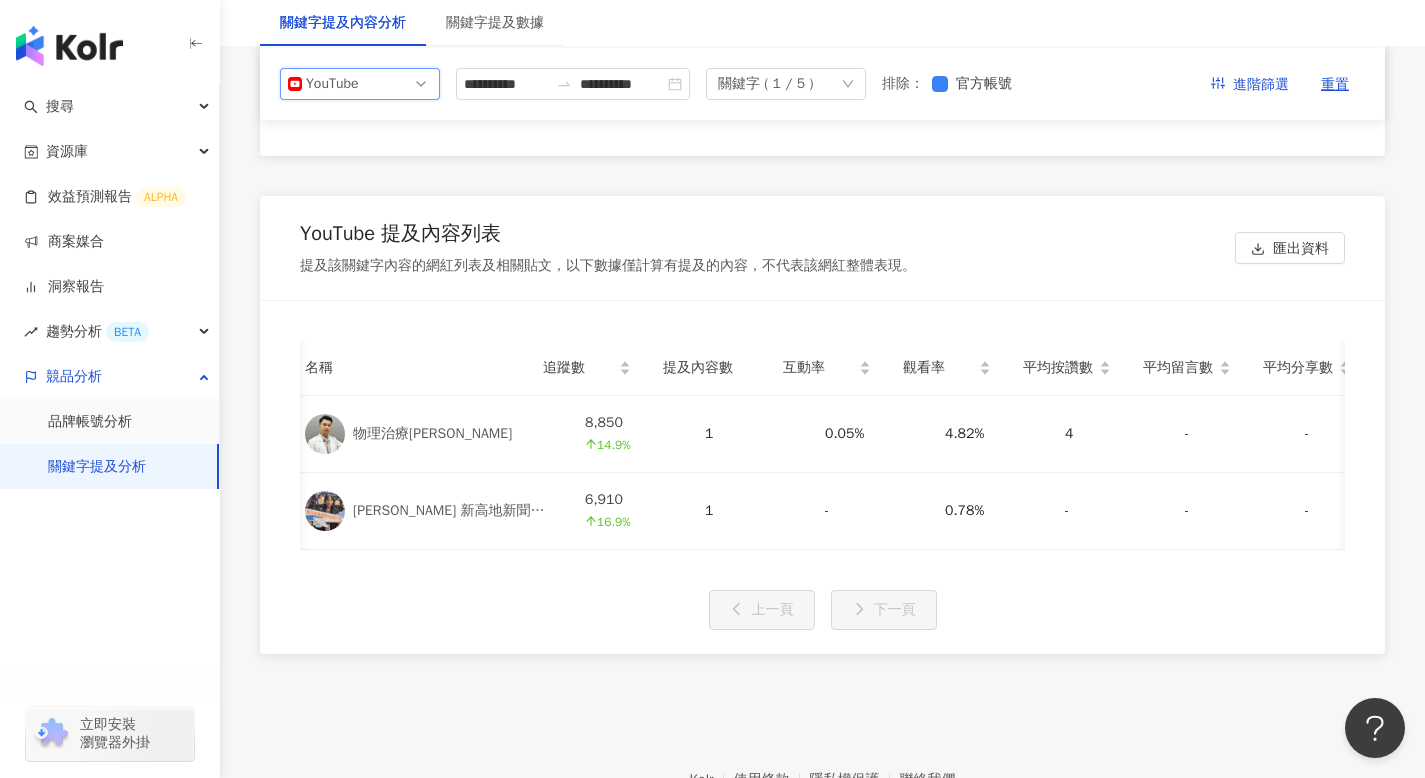 scroll, scrollTop: 4317, scrollLeft: 0, axis: vertical 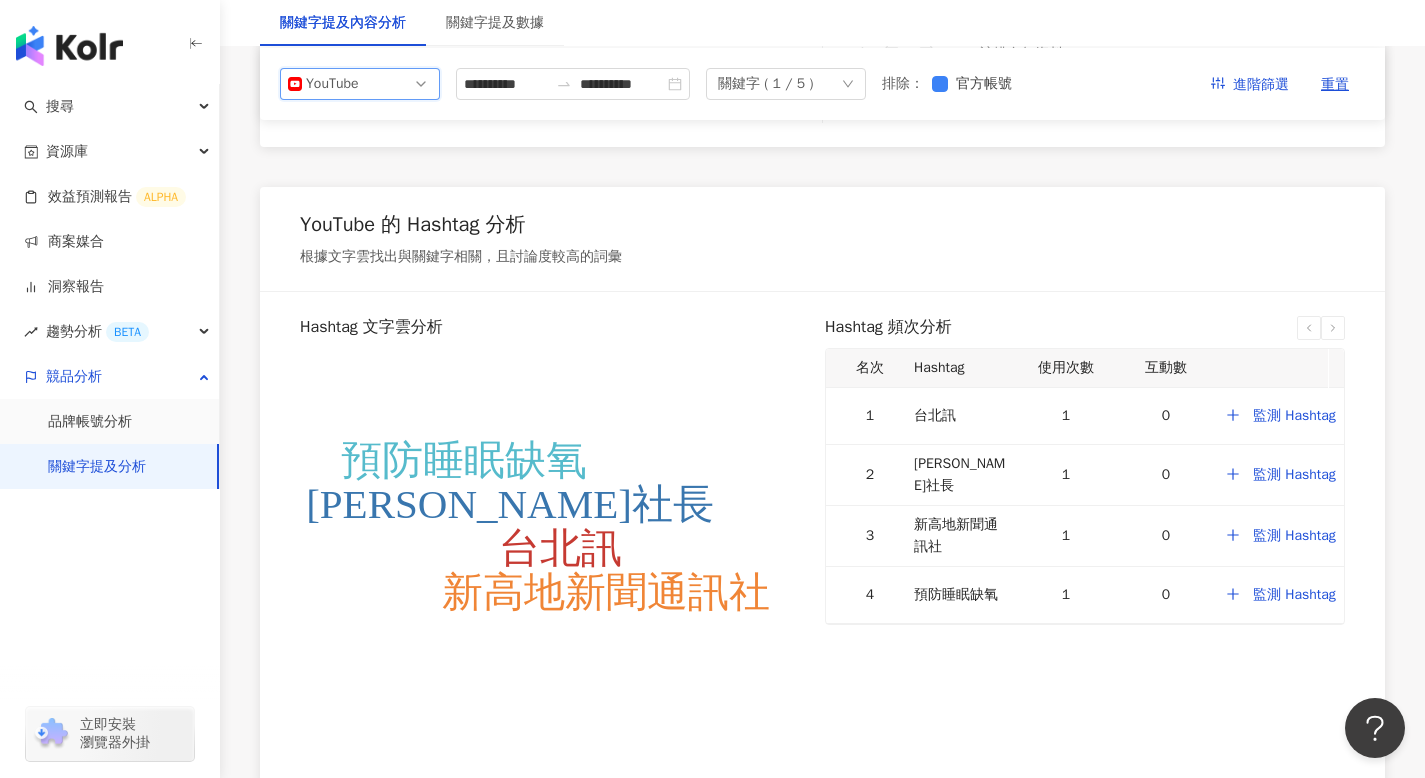 click on "YouTube" at bounding box center (360, 84) 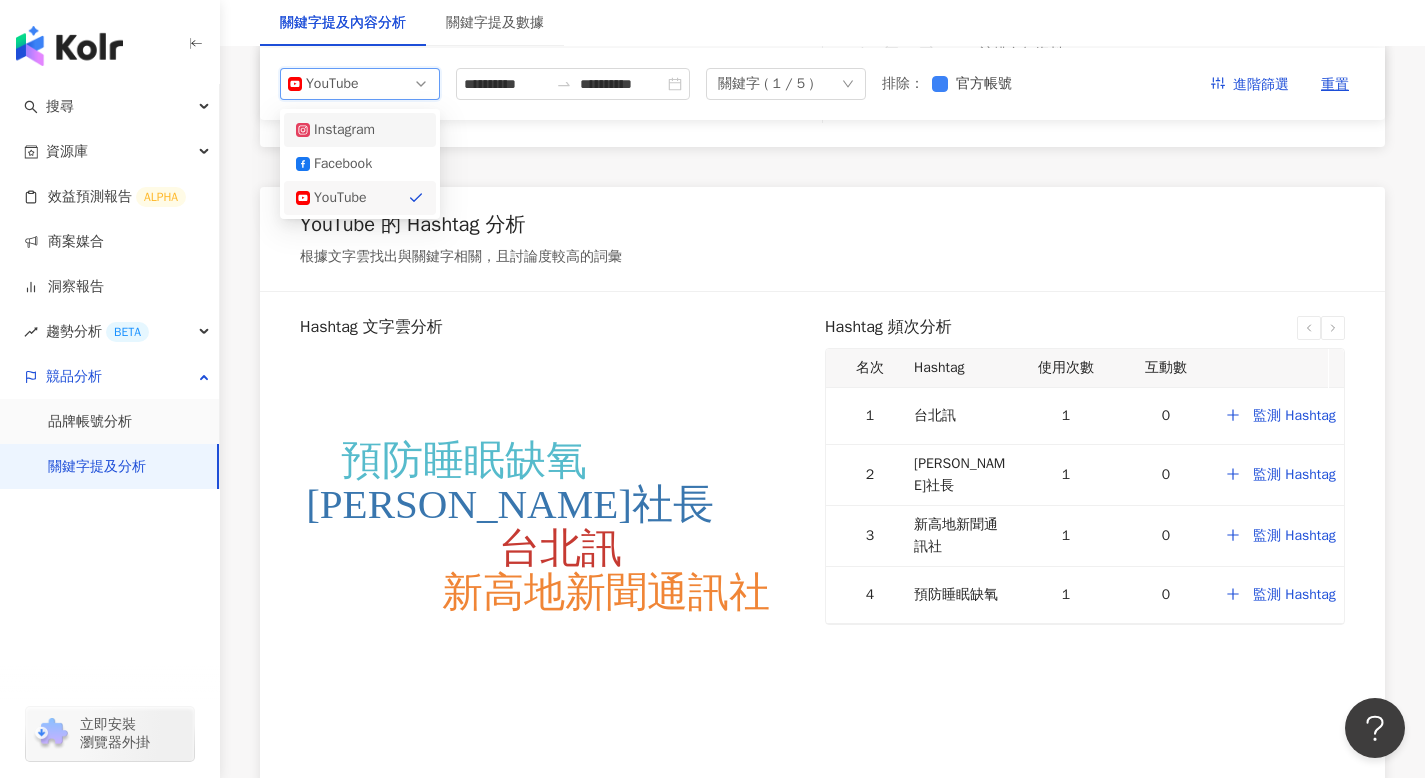 click on "Instagram" at bounding box center (360, 130) 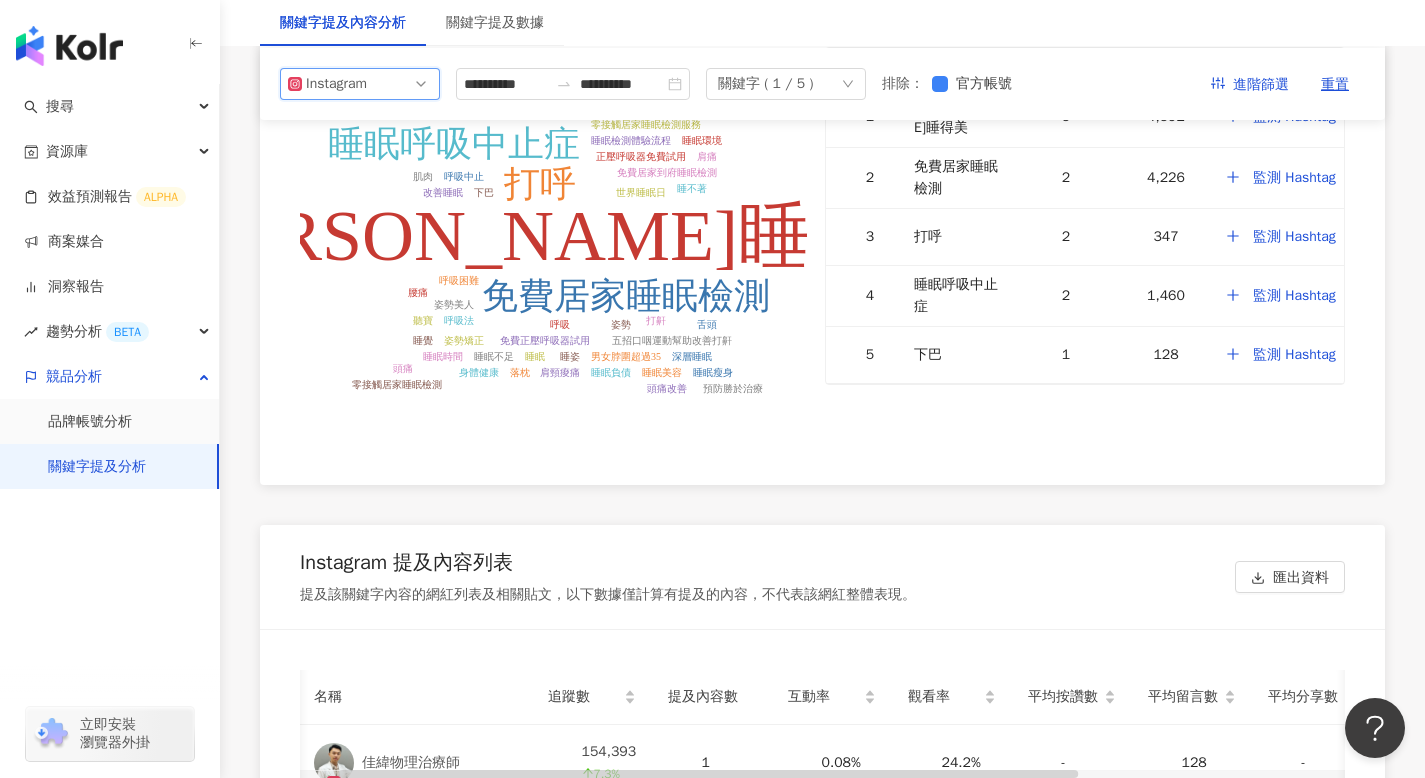 scroll, scrollTop: 3902, scrollLeft: 0, axis: vertical 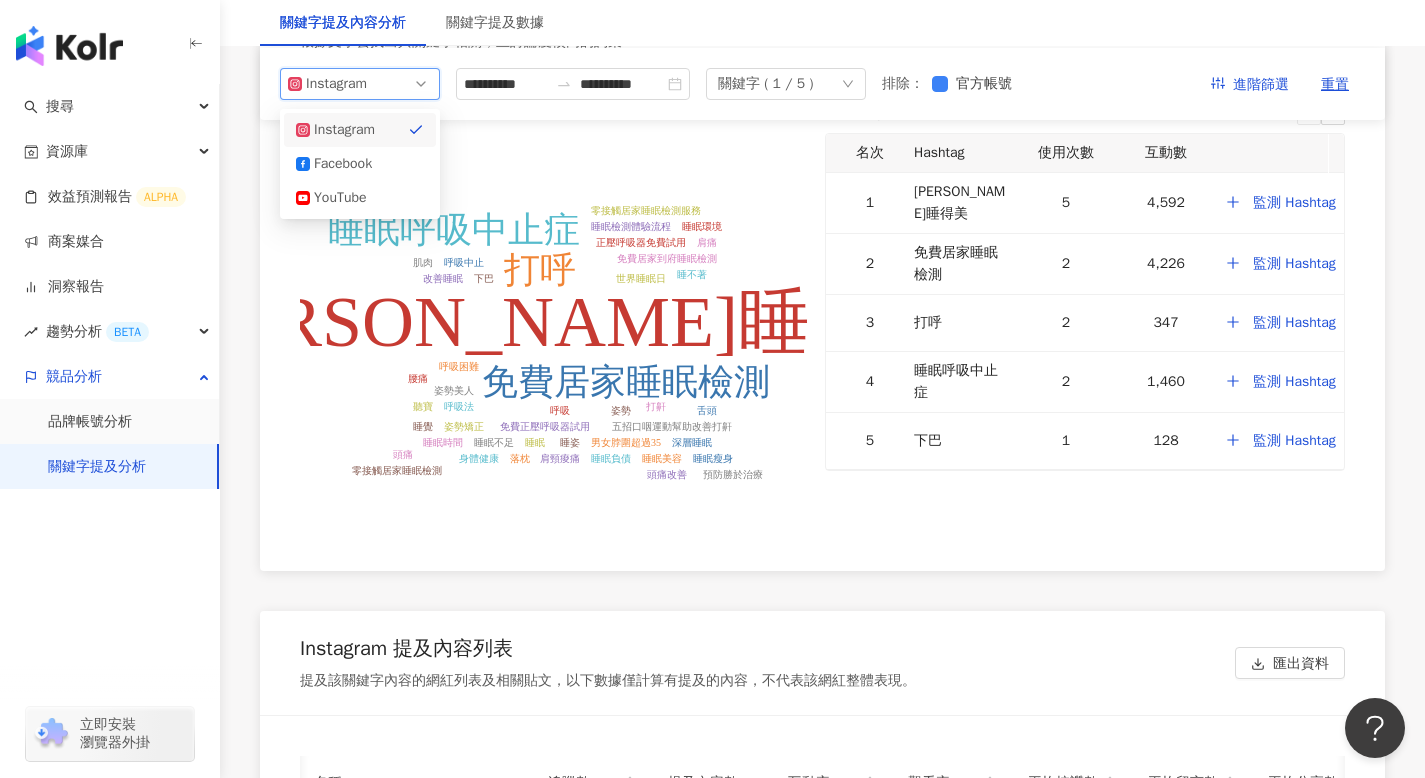 click on "Instagram" at bounding box center (360, 84) 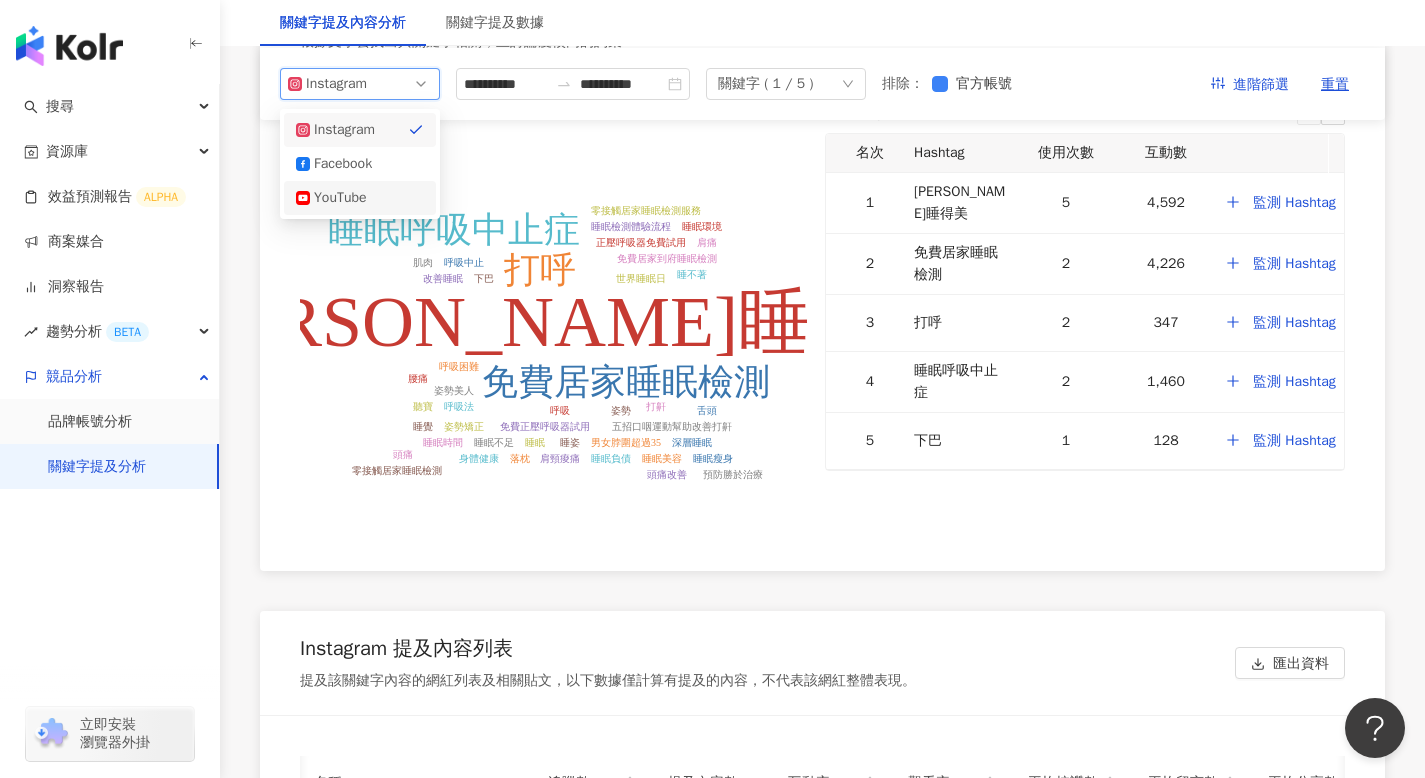 click on "YouTube" at bounding box center (360, 198) 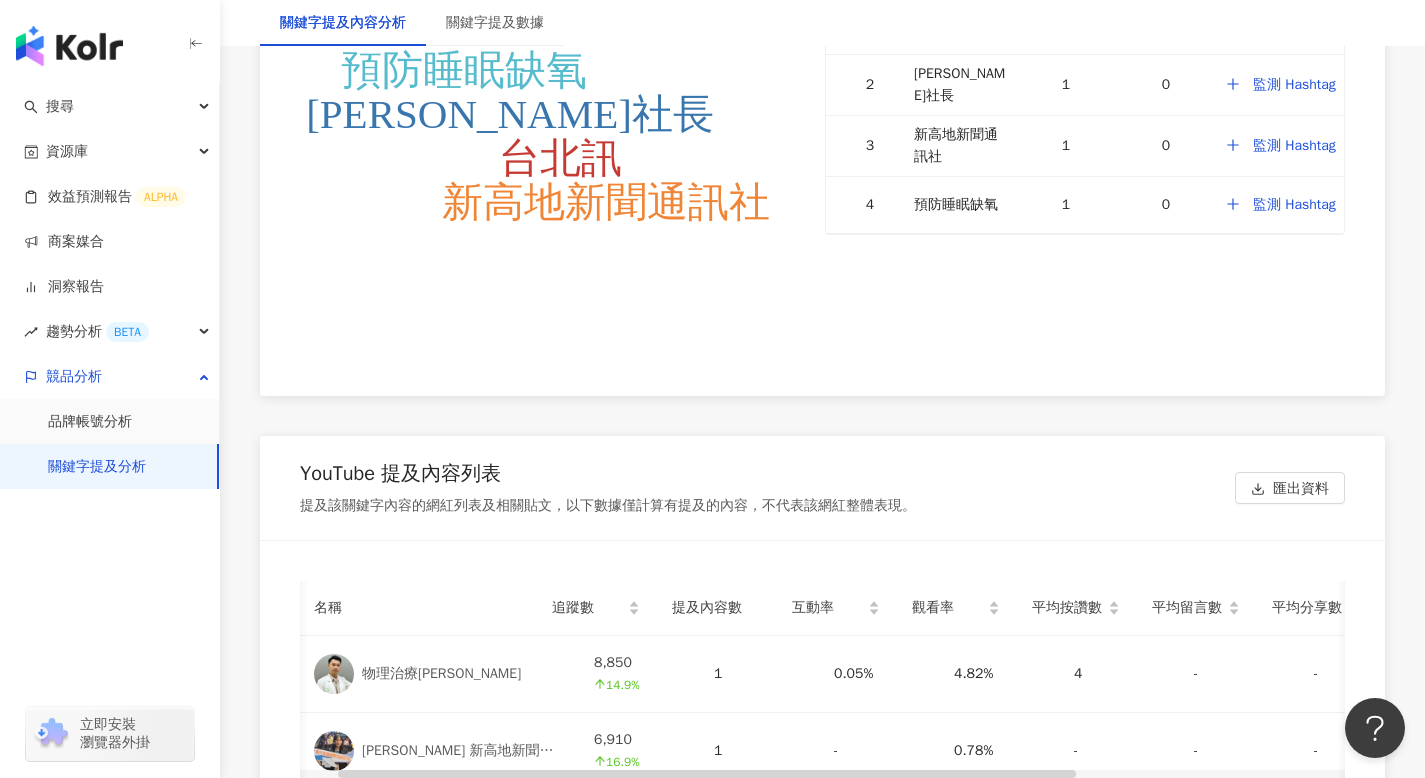 scroll, scrollTop: 4454, scrollLeft: 0, axis: vertical 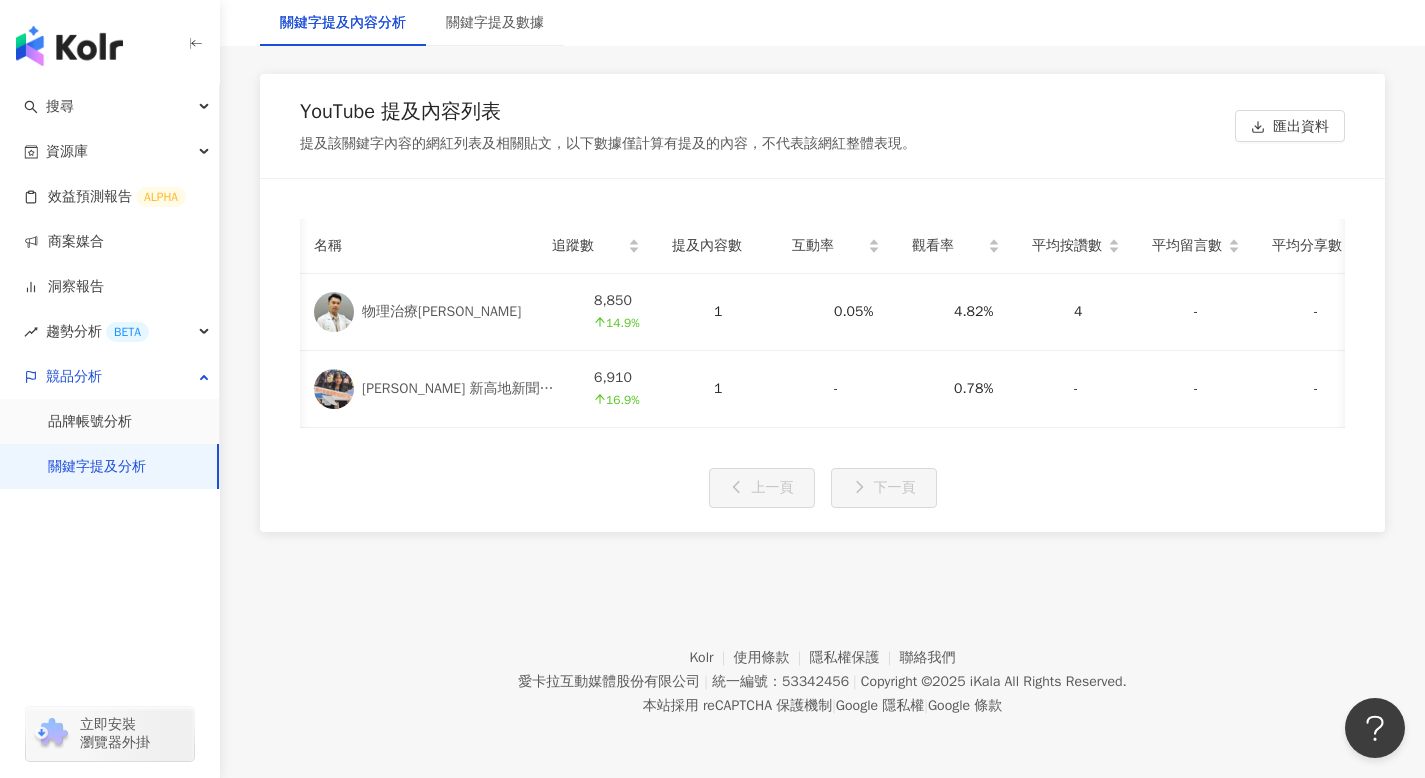 click on "吉玉珊 新高地新聞通訊社" at bounding box center (462, 389) 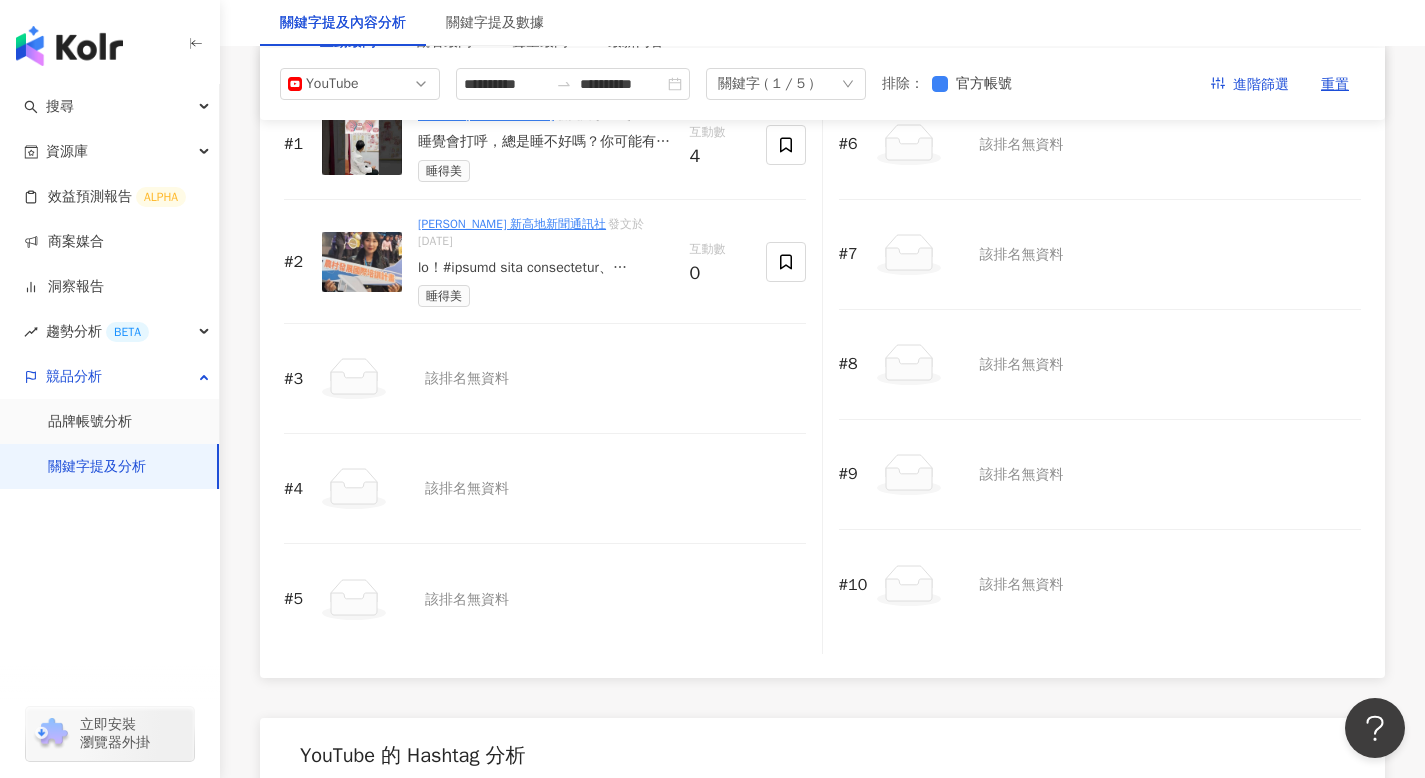 scroll, scrollTop: 3157, scrollLeft: 0, axis: vertical 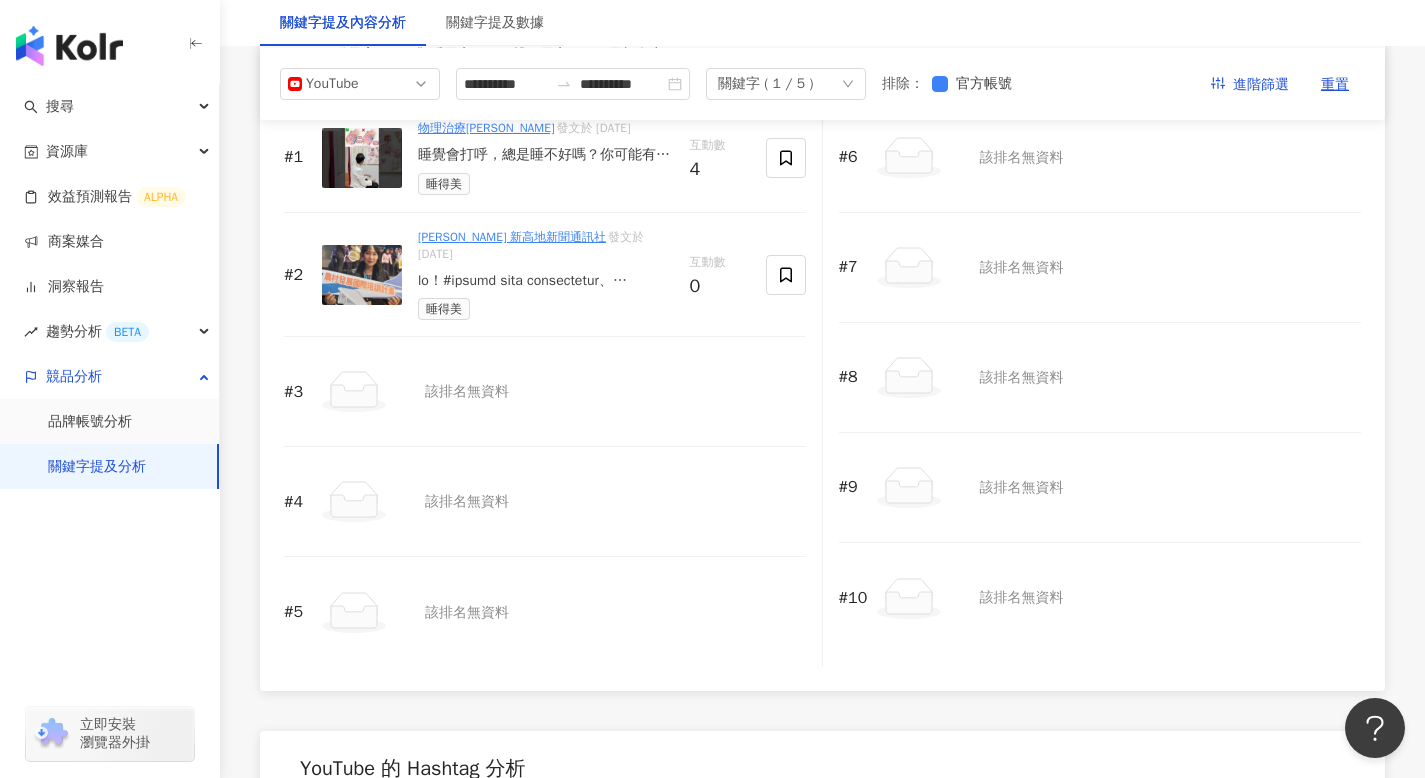 click at bounding box center [546, 281] 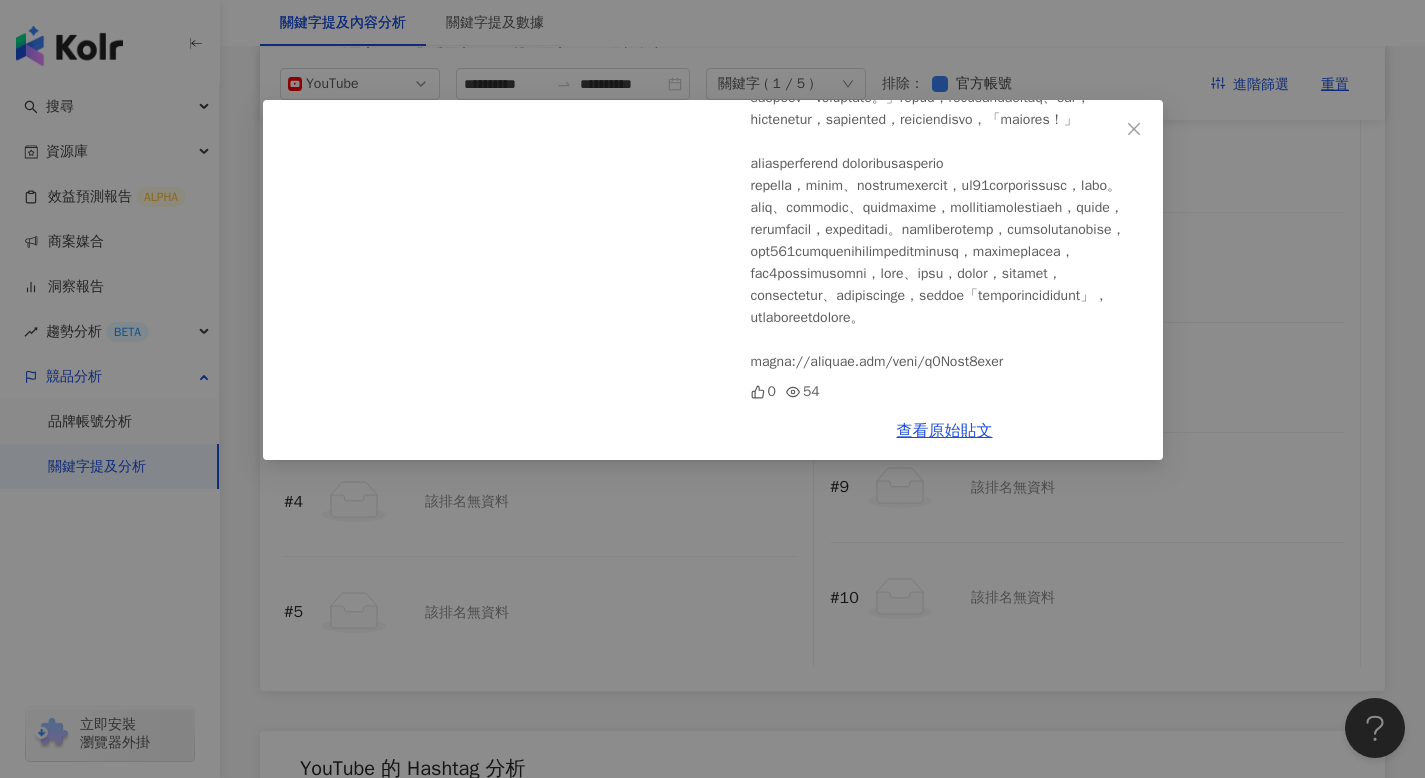 scroll, scrollTop: 1706, scrollLeft: 0, axis: vertical 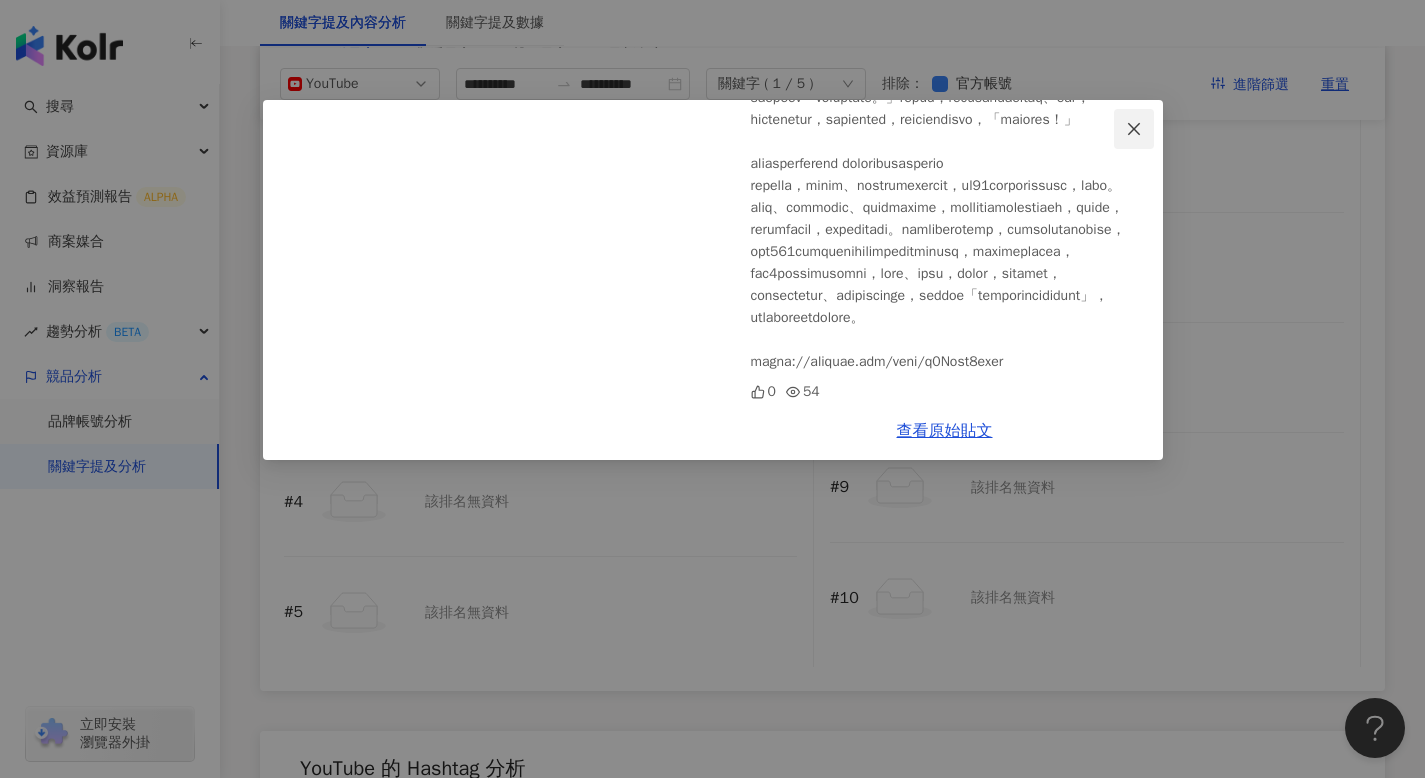 click 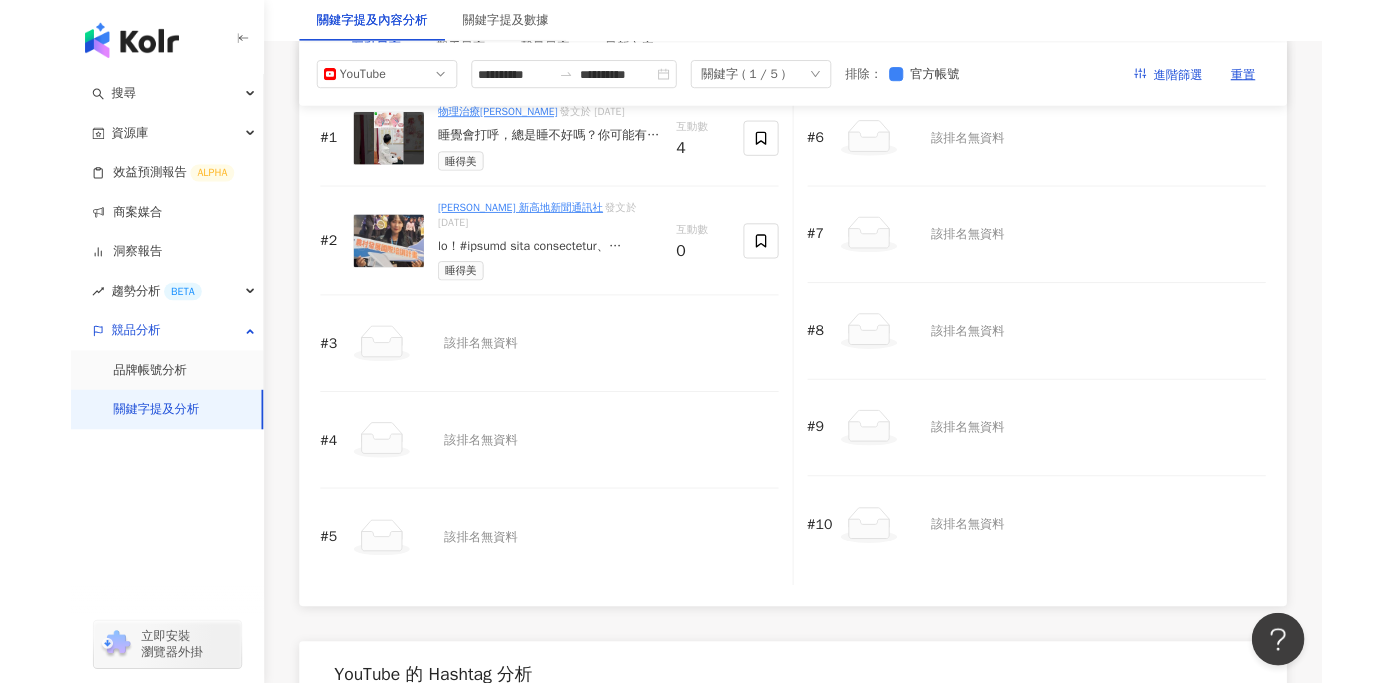 scroll, scrollTop: 3142, scrollLeft: 0, axis: vertical 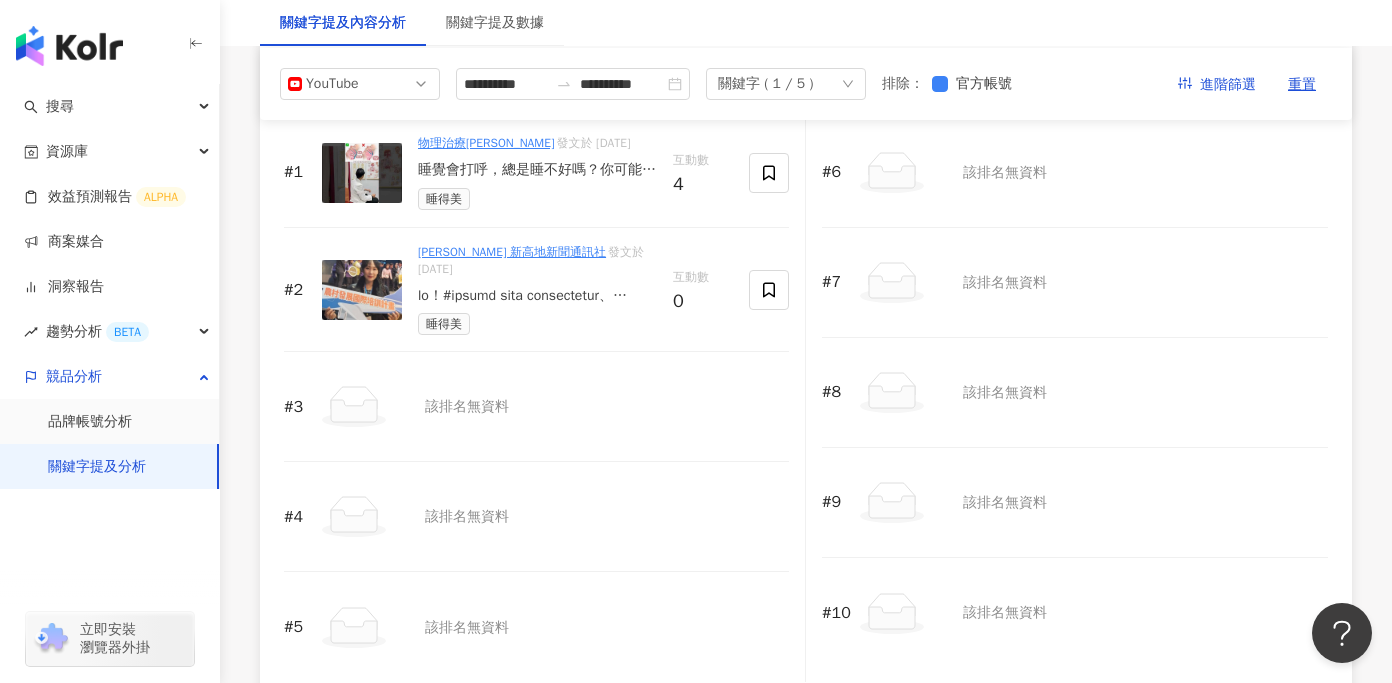 click on "關鍵字提及分析" at bounding box center (97, 467) 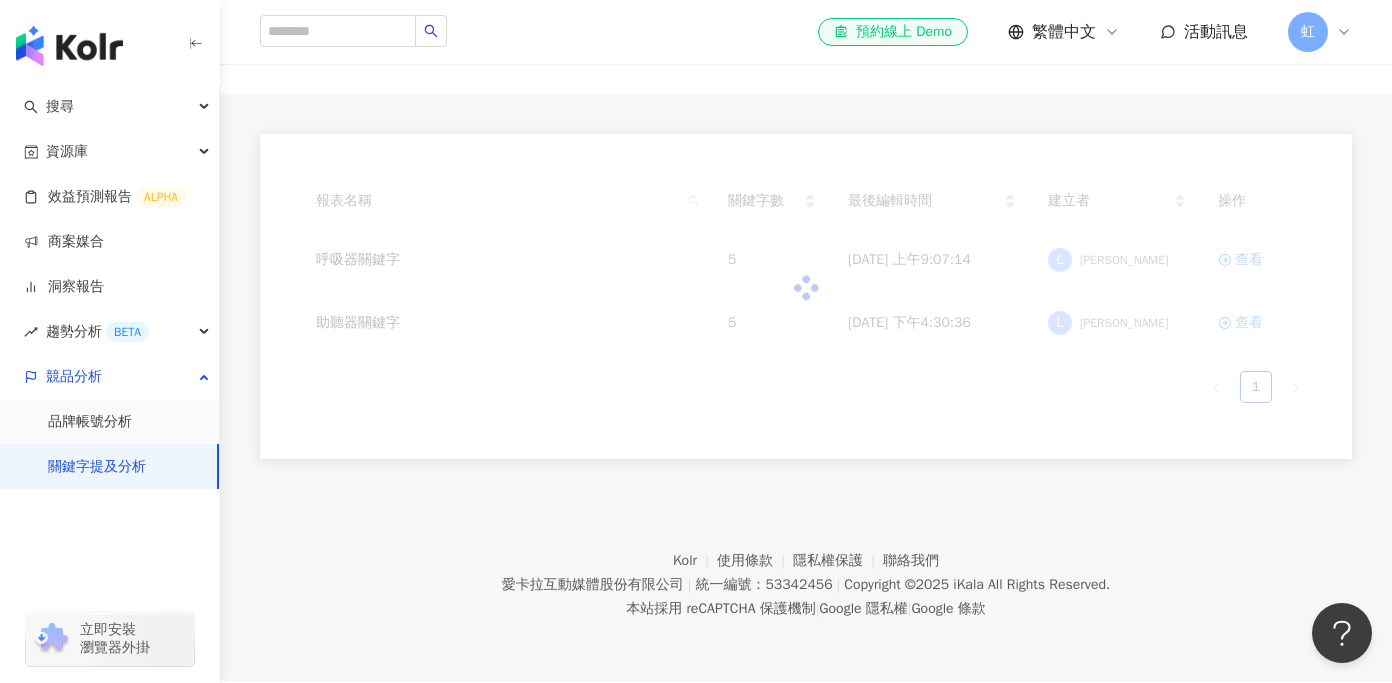 scroll, scrollTop: 0, scrollLeft: 0, axis: both 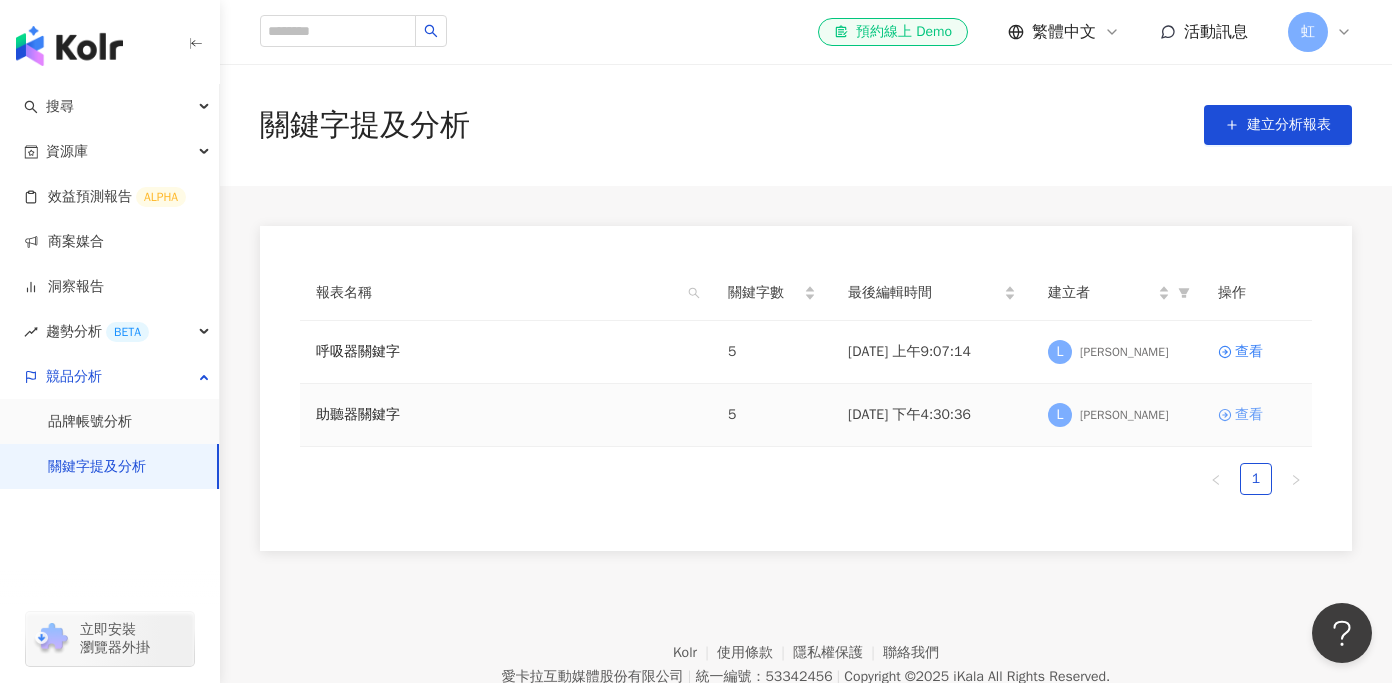click on "查看" at bounding box center [1249, 415] 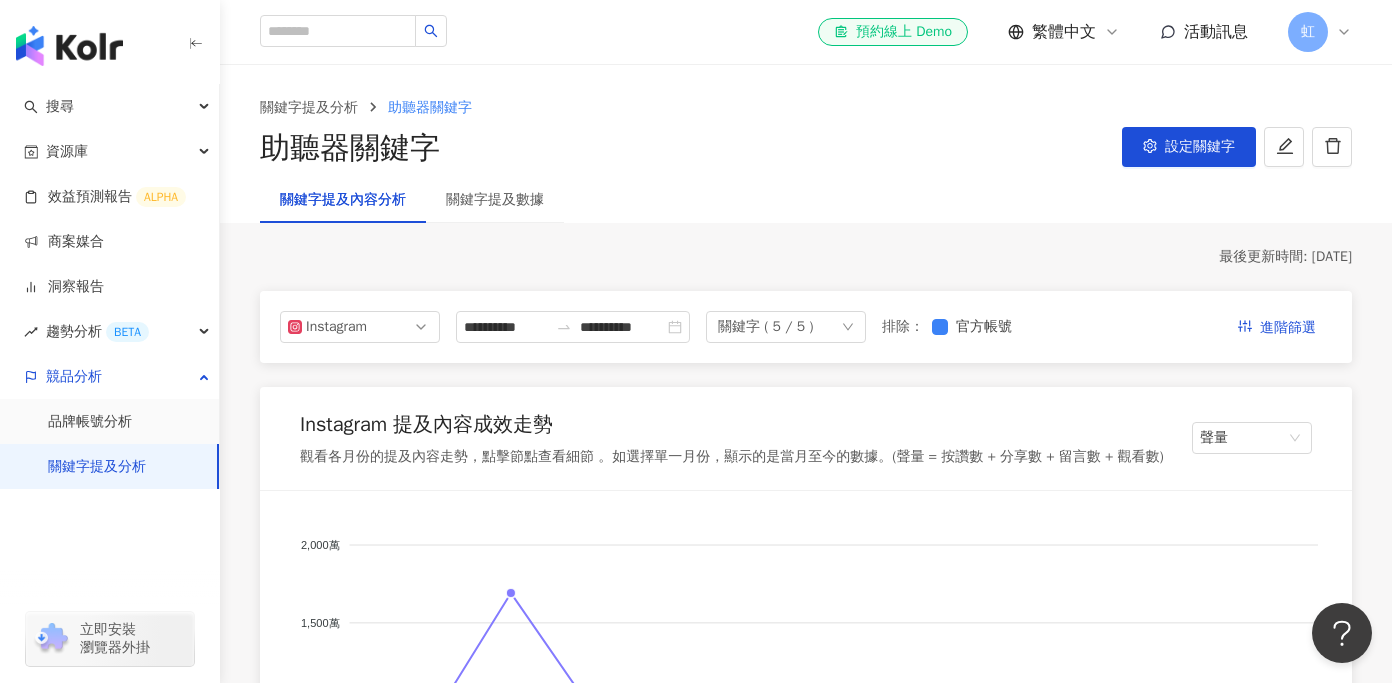 click on "關鍵字
( 5 / 5 )" at bounding box center (765, 327) 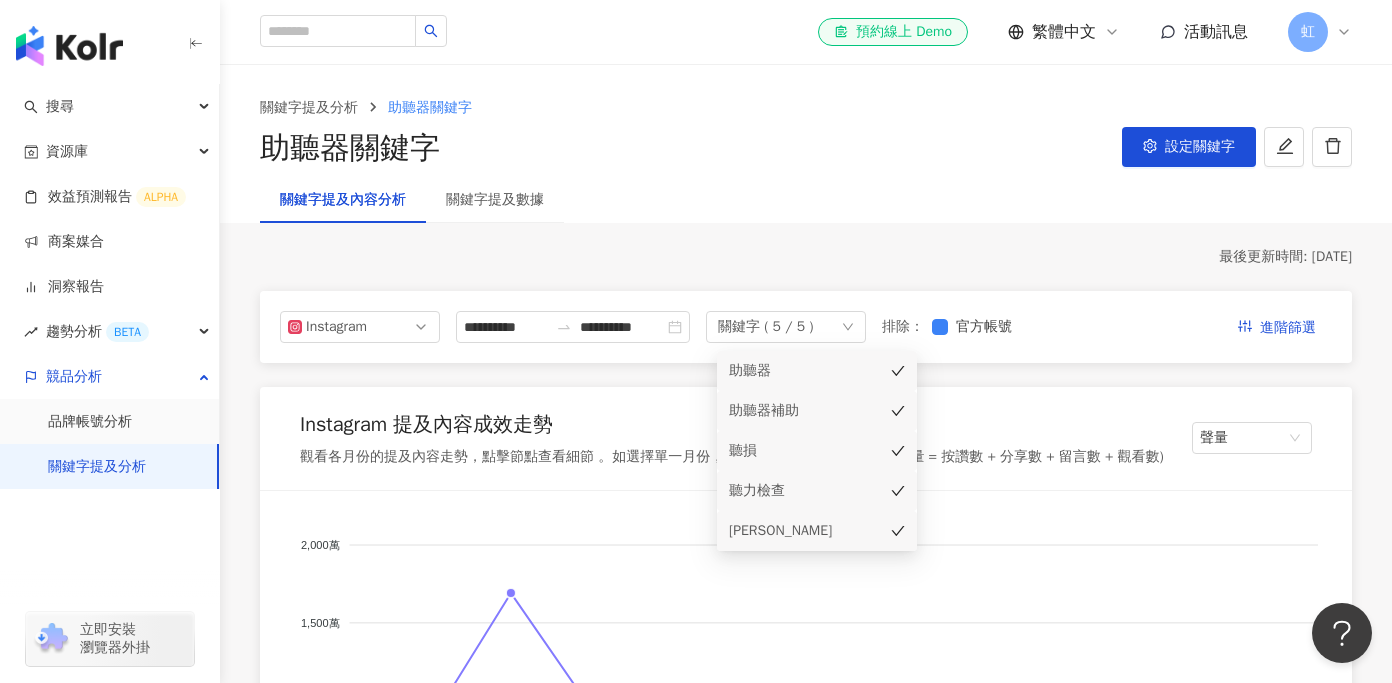click 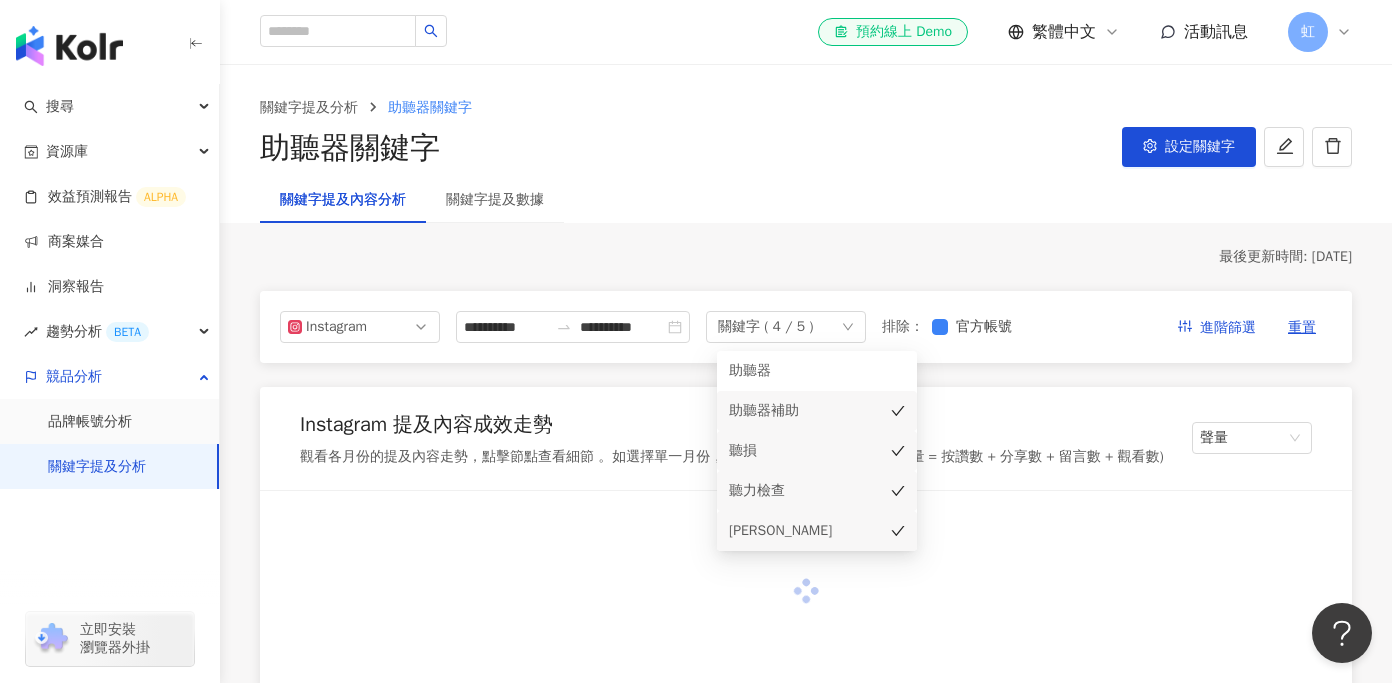 click 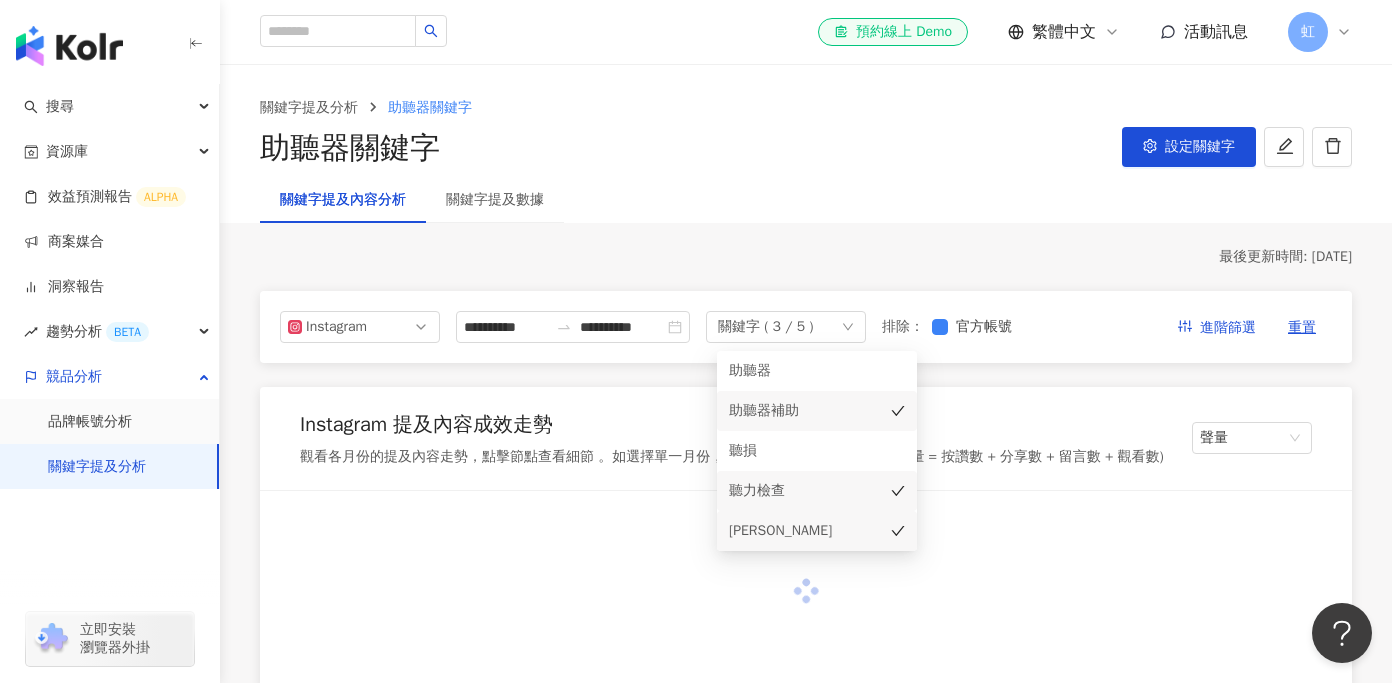 type 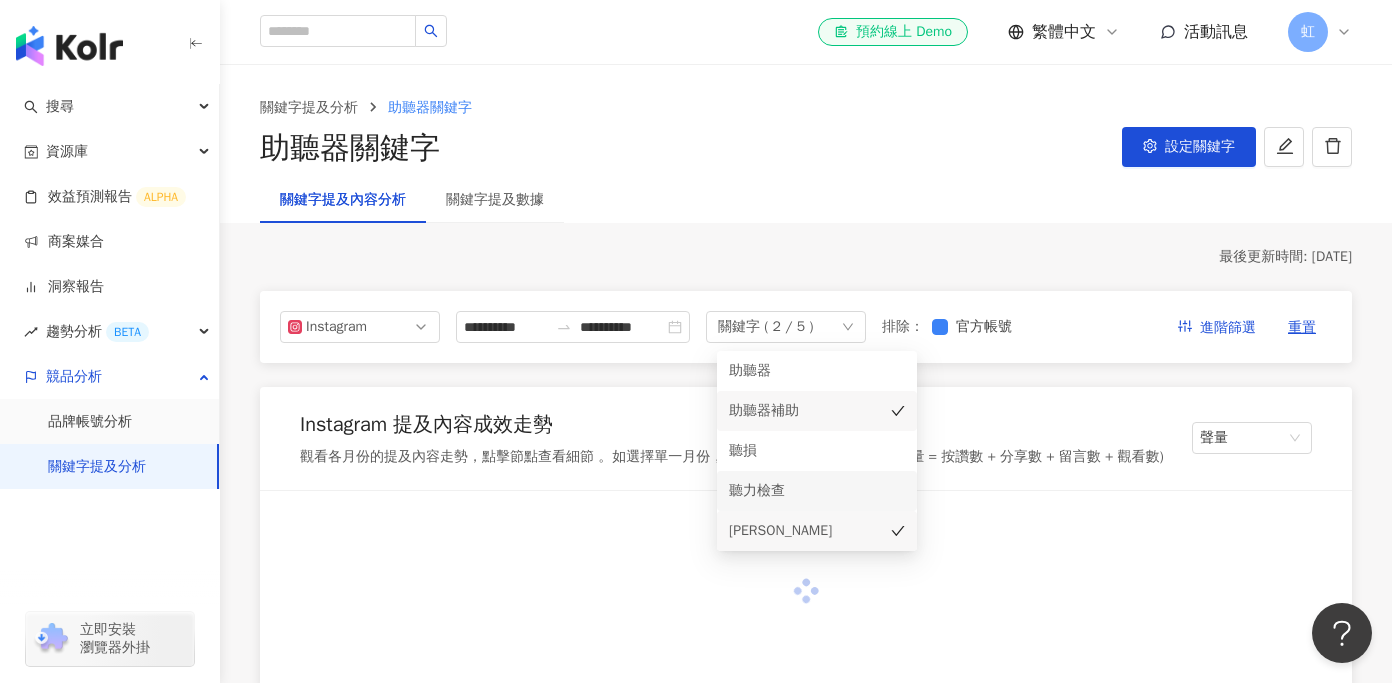 click 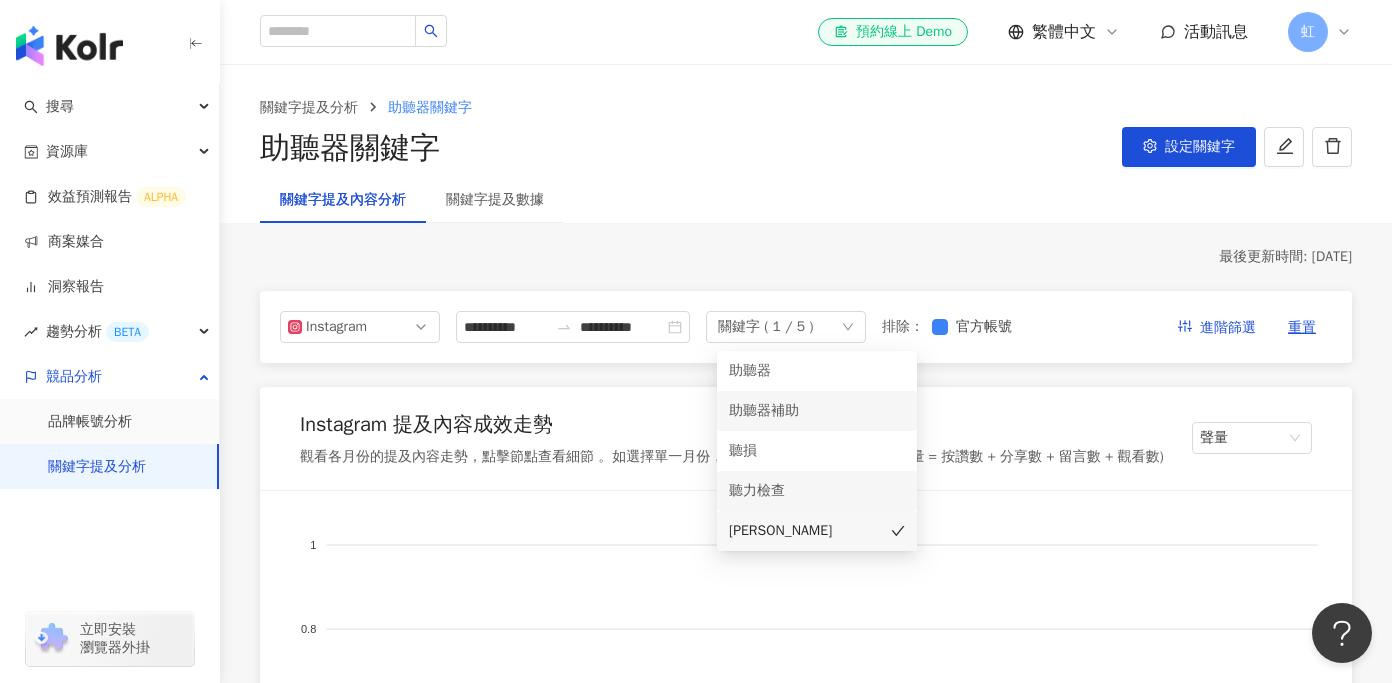 click on "Instagram 提及內容成效走勢 觀看各月份的提及內容走勢，點擊節點查看細節 。如選擇單一月份，顯示的是當月至今的數據。(聲量 = 按讚數 + 分享數 + 留言數 + 觀看數) 聲量 1 1 0.8 0.8 0.5 0.5 0.3 0.3 0 0 1月 1月 2月 2月 3月 3月 4月 4月 5月 5月 6月 6月 7月 7月 點擊上方節點，查看當月主要聲量來源 Instagram 提及網紅量級分佈 根據圖表，可看出各關鍵字主要被哪種級距網紅提及的比例 奈米 (<1萬) 微型 (1萬-3萬) 小型 (3萬-5萬) 中小型 (5萬-10萬) 中型 (10萬-30萬) 中大型 (30萬-50萬) 大型 (50萬-100萬) 百萬  (>100萬) 100% 100% 75% 75% 50% 50% 25% 25% 0% 0% 科林 科林 Instagram 提及網紅類型分佈 由於一個網紅同時可能有多種類型，建議以前五種類型為主，效果較佳 無資料 Instagram 關鍵字預估合作費用 根據圖表可看出各關鍵字預估合作費用 預設排序 幣別 ： 新台幣 ( TWD ) 1 1 0.8 0.8 0.5 0.5 0.3 0.3 0 0 - 科林" at bounding box center (806, 2015) 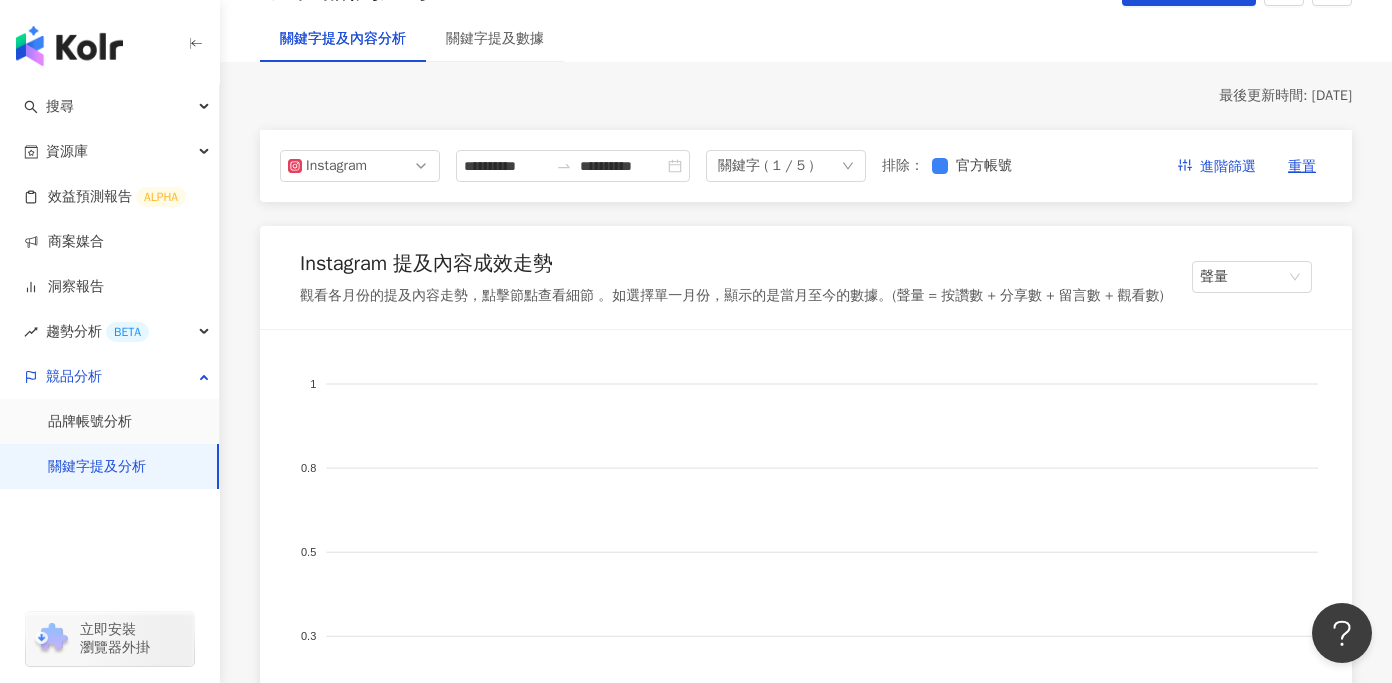 scroll, scrollTop: 84, scrollLeft: 0, axis: vertical 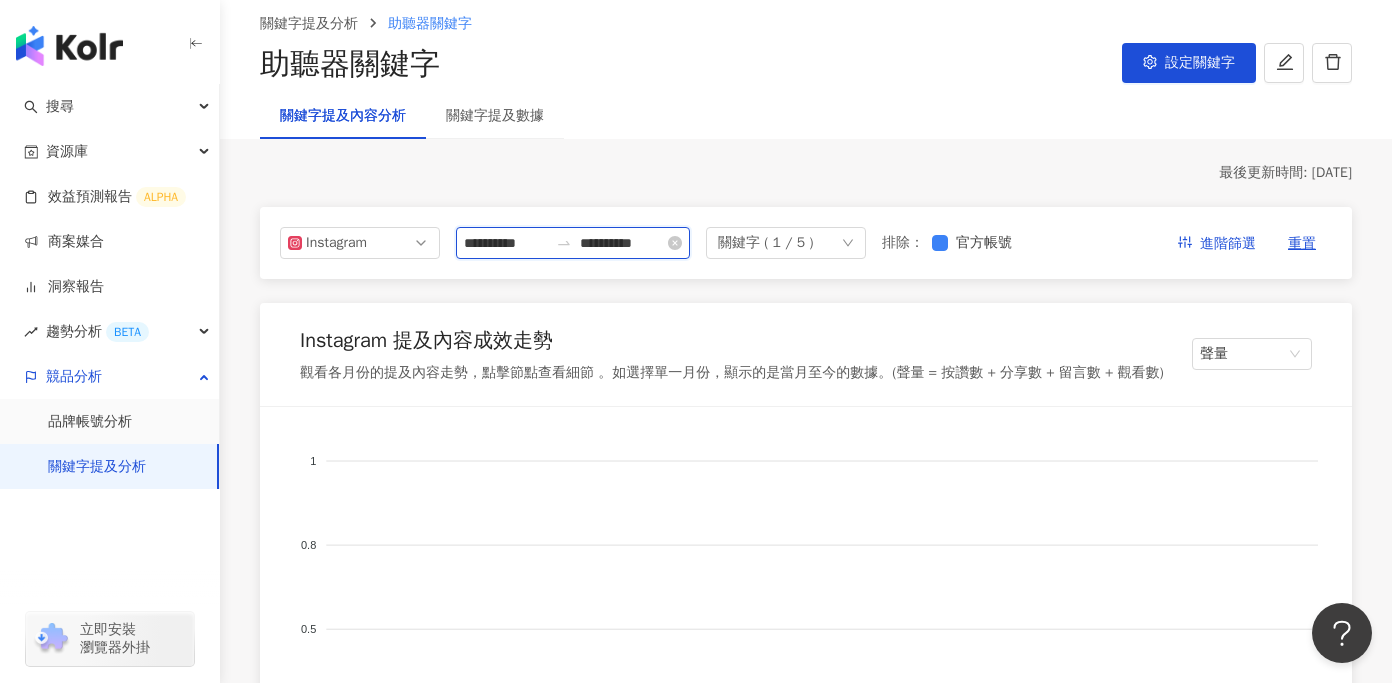 click on "**********" at bounding box center [506, 243] 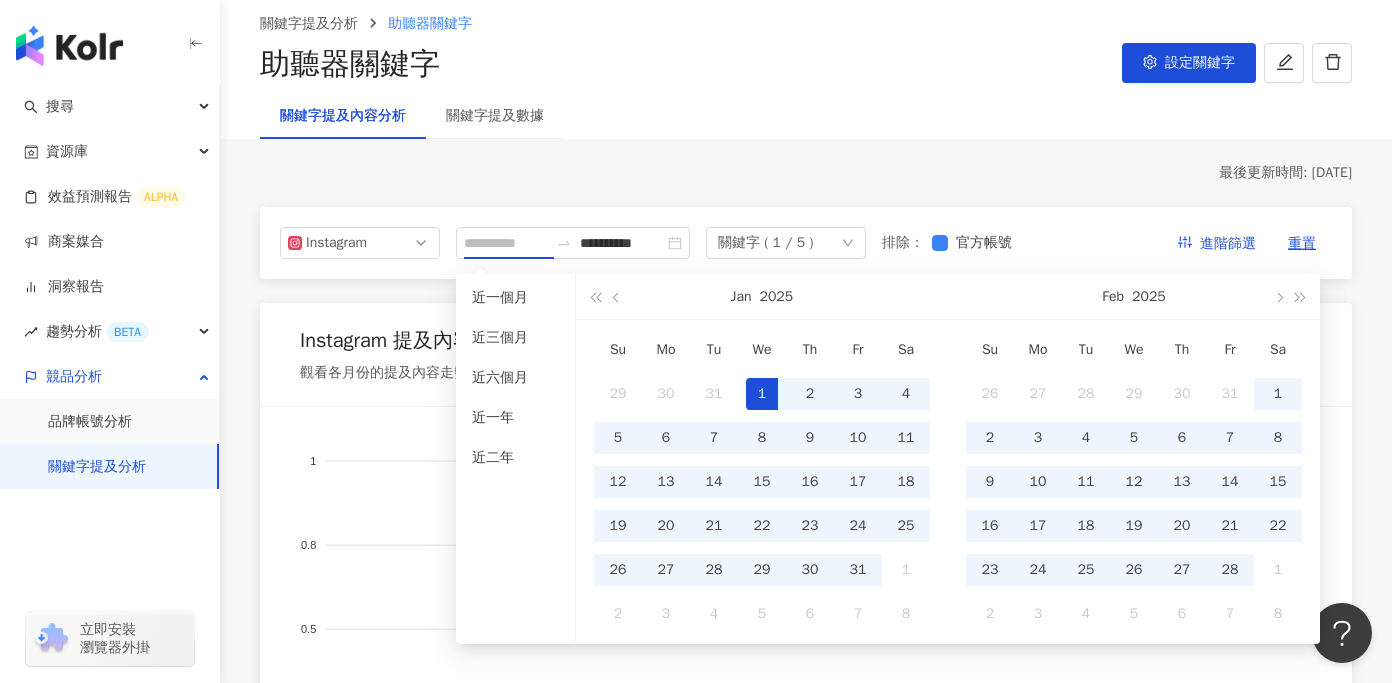 click on "1" at bounding box center (762, 394) 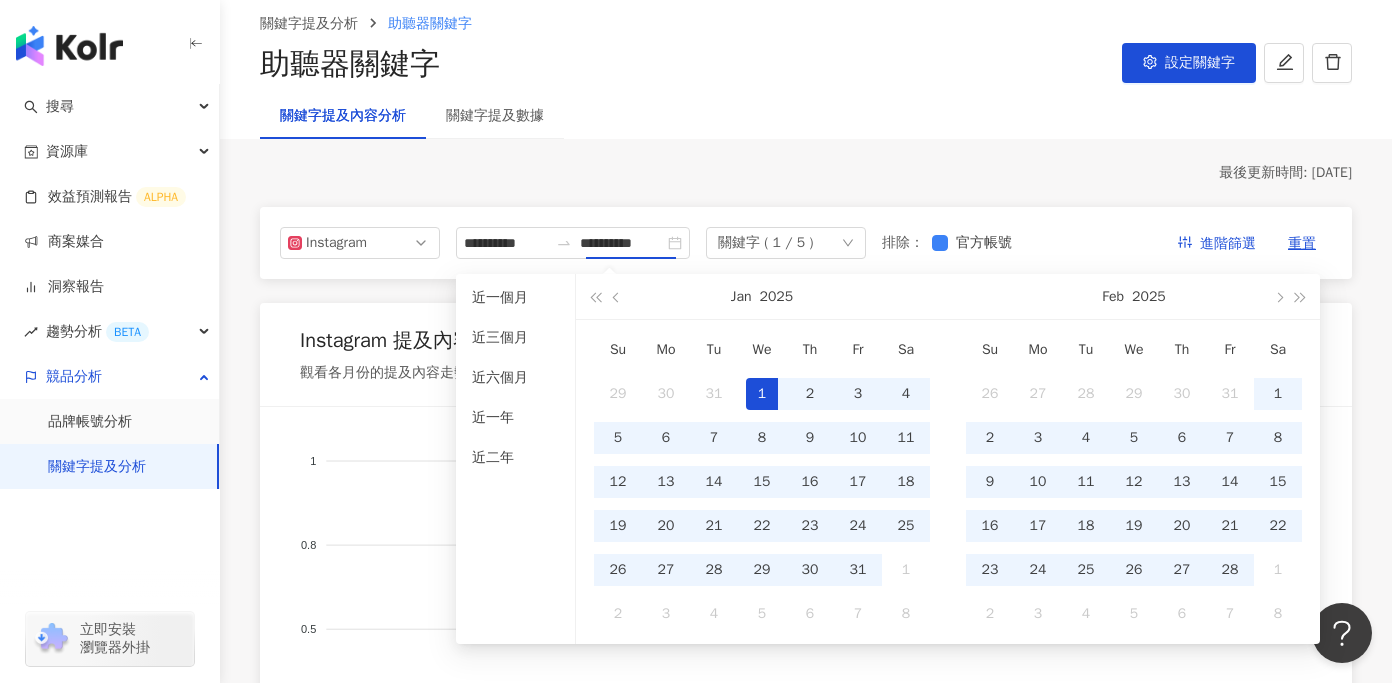 click on "最後更新時間: [DATE]" at bounding box center (806, 173) 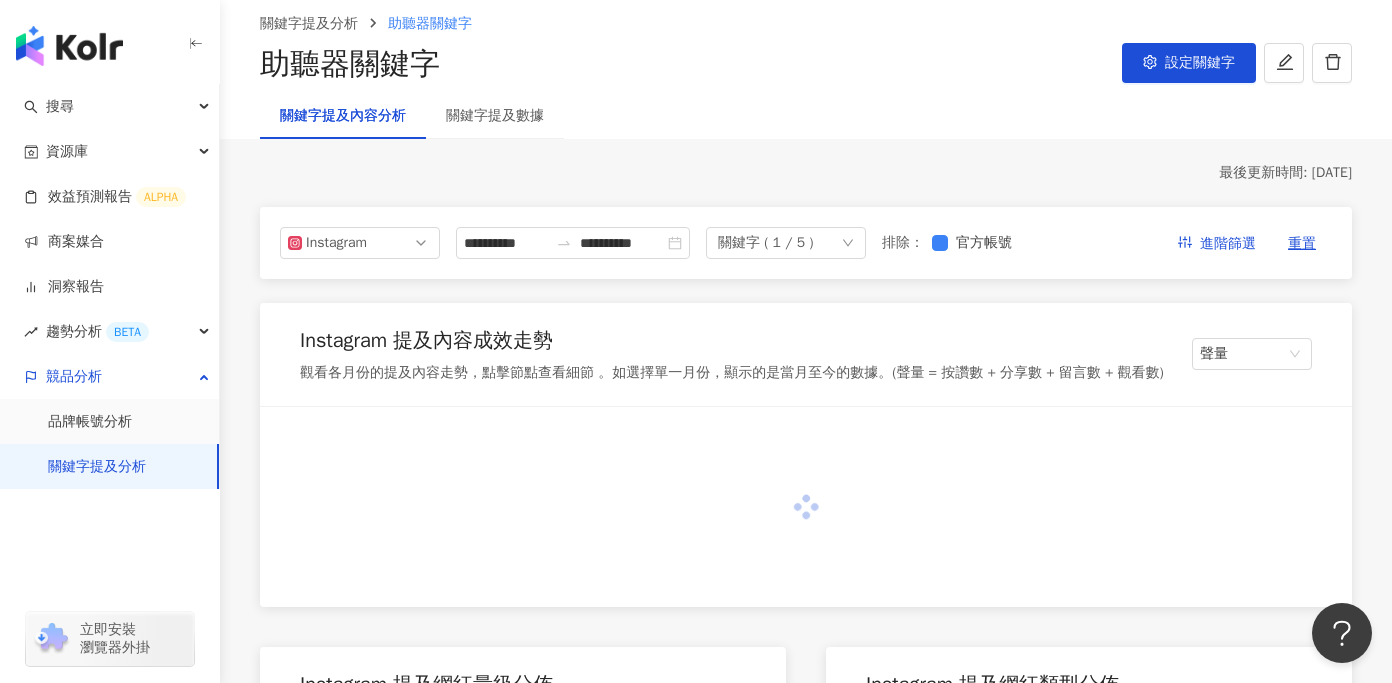 type on "**********" 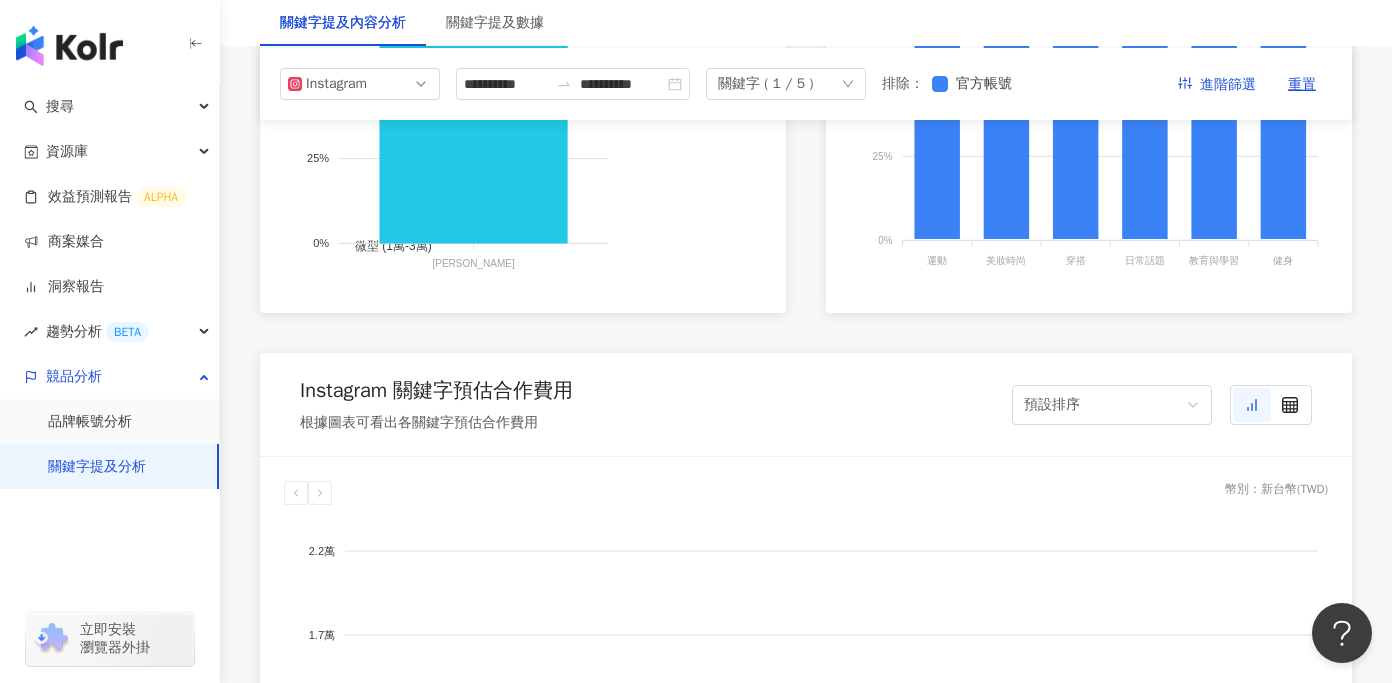 scroll, scrollTop: 1054, scrollLeft: 0, axis: vertical 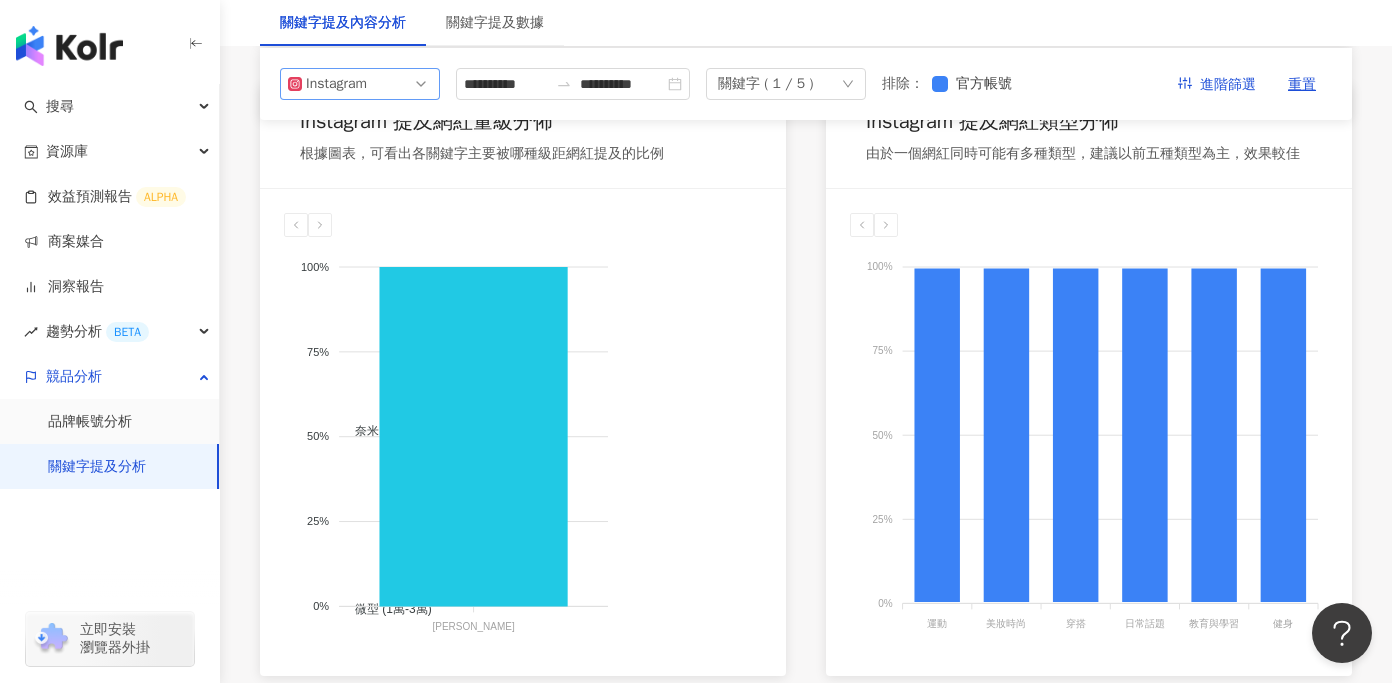 click on "Instagram" at bounding box center [360, 84] 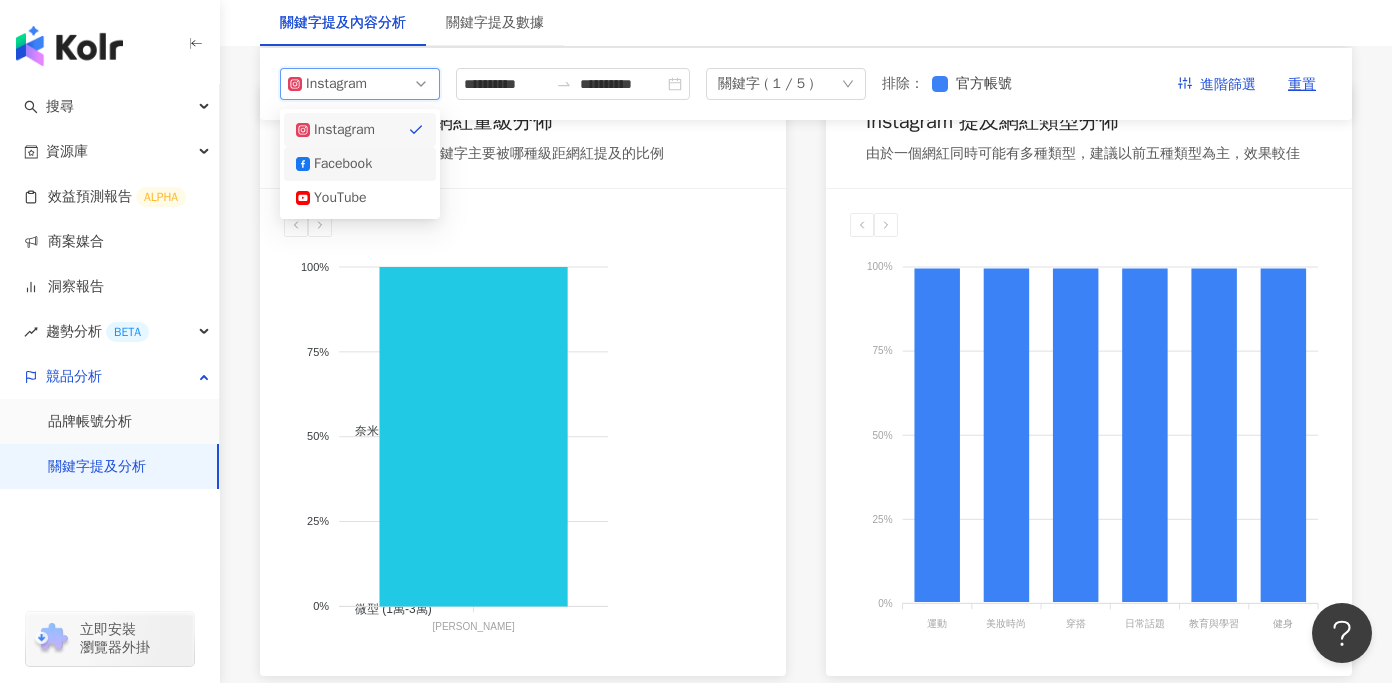 click on "Facebook" at bounding box center (346, 164) 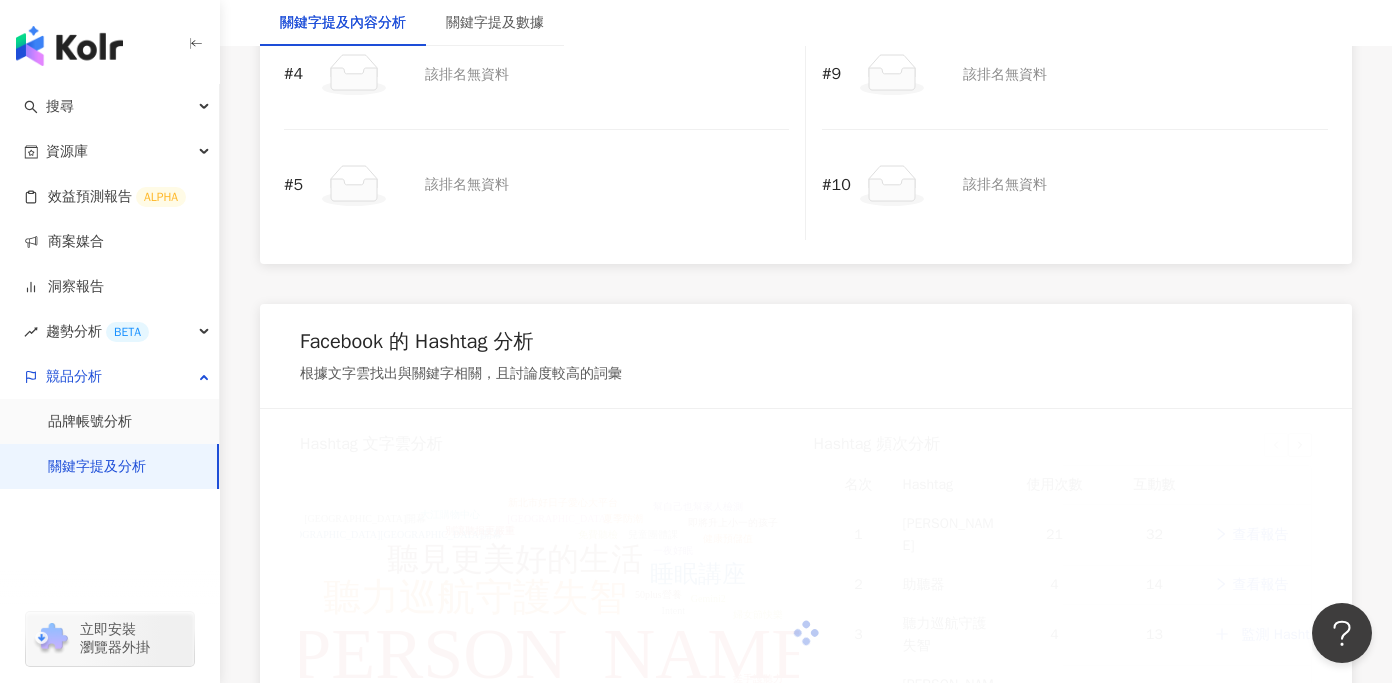 scroll, scrollTop: 3891, scrollLeft: 0, axis: vertical 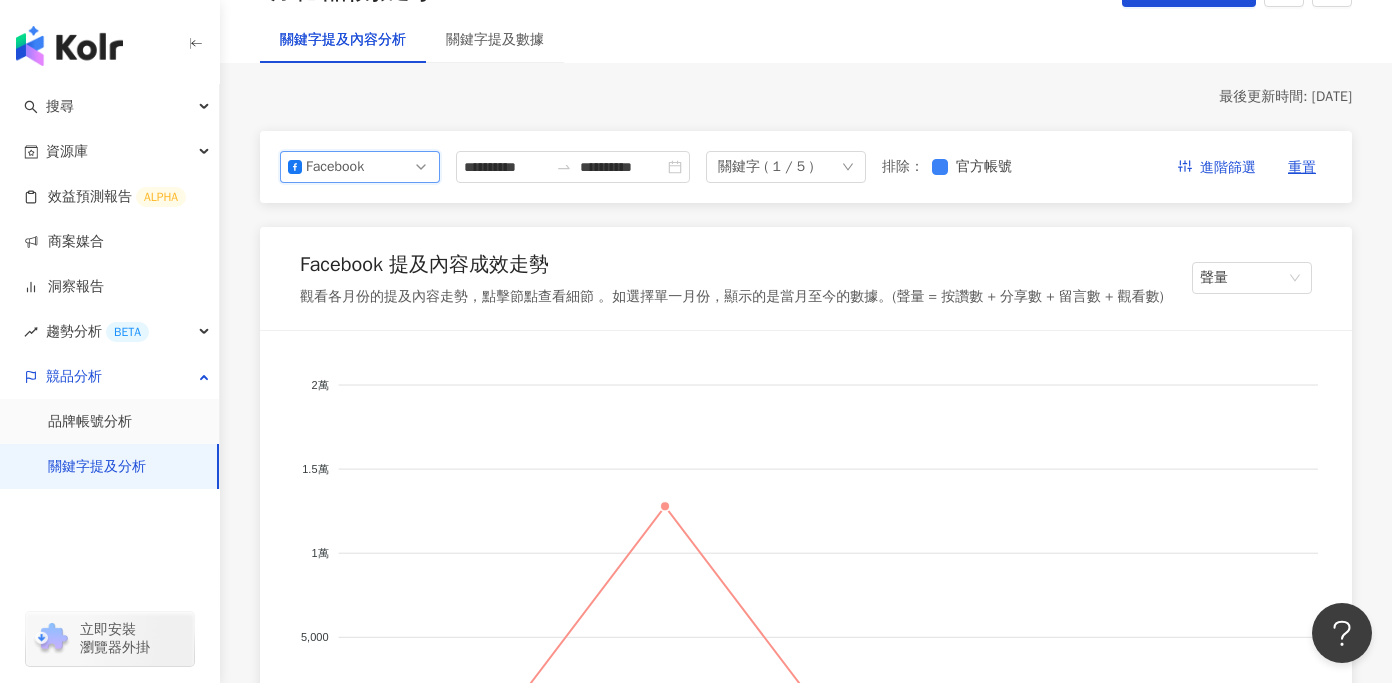 click on "**********" at bounding box center (806, 167) 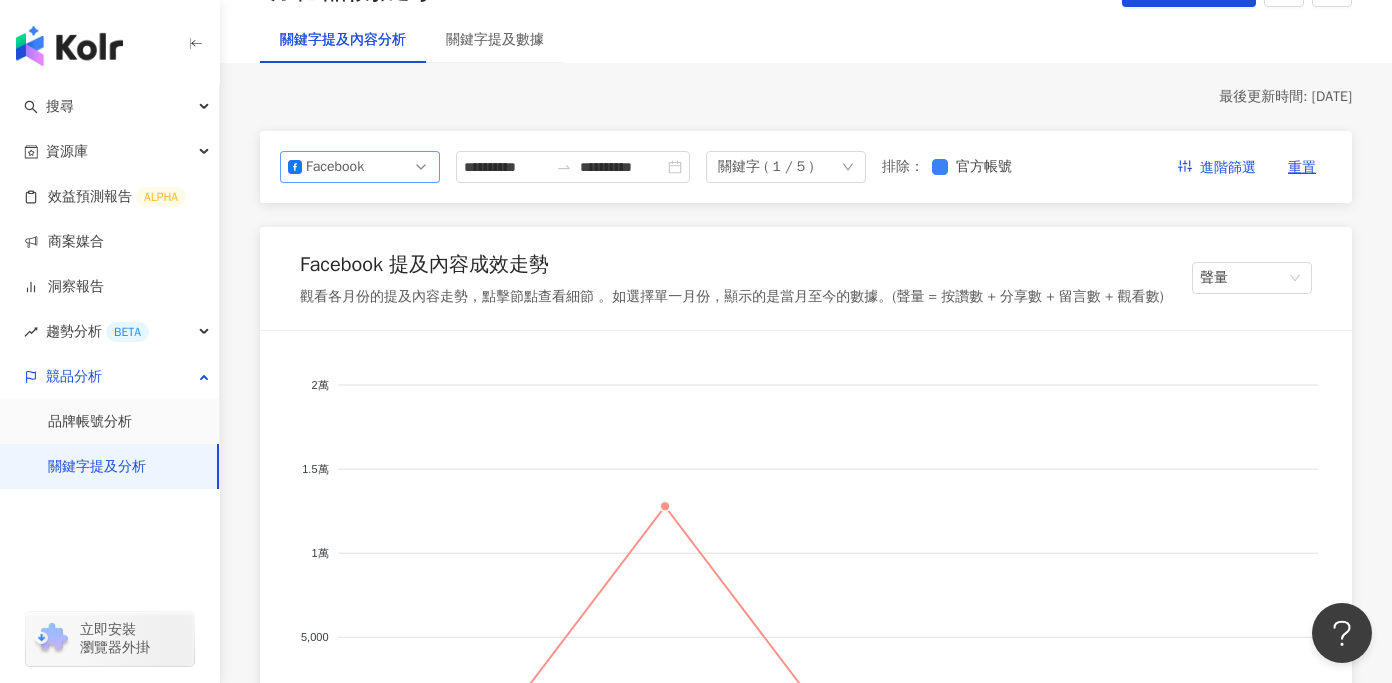 click on "Facebook" at bounding box center [360, 167] 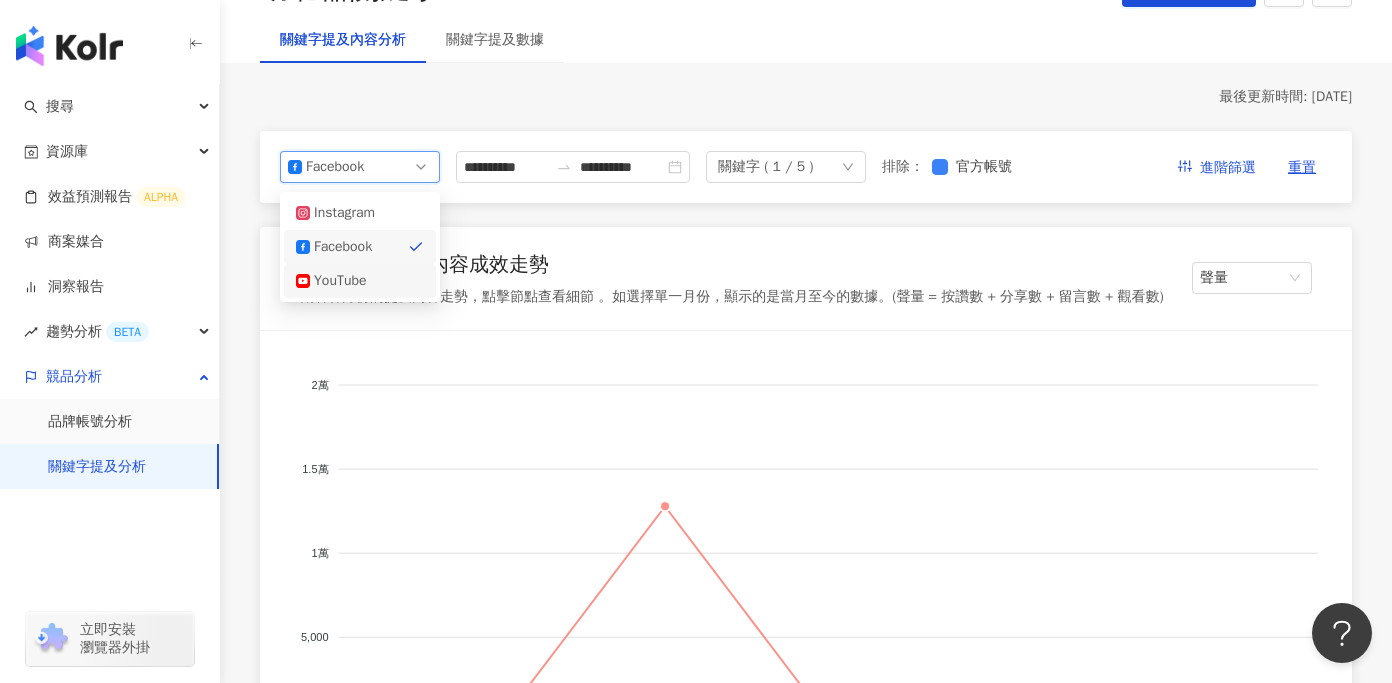 click on "YouTube" at bounding box center [360, 281] 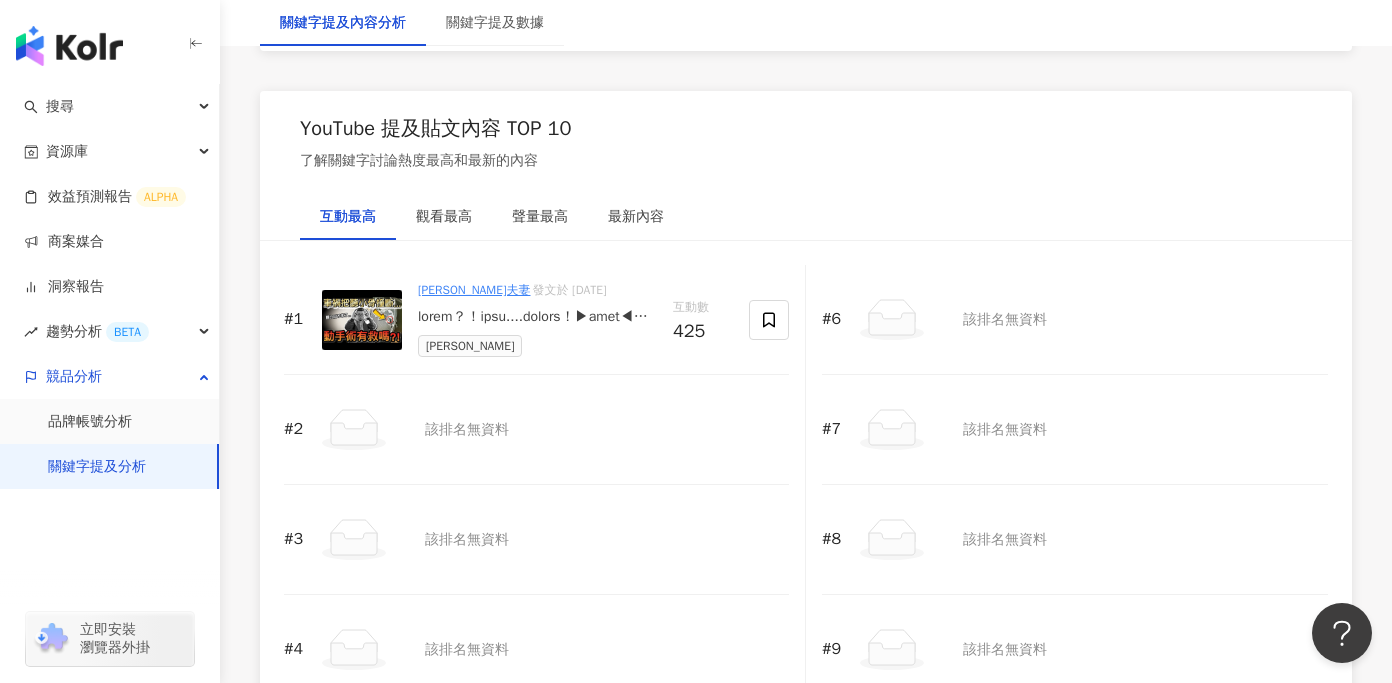 scroll, scrollTop: 2994, scrollLeft: 0, axis: vertical 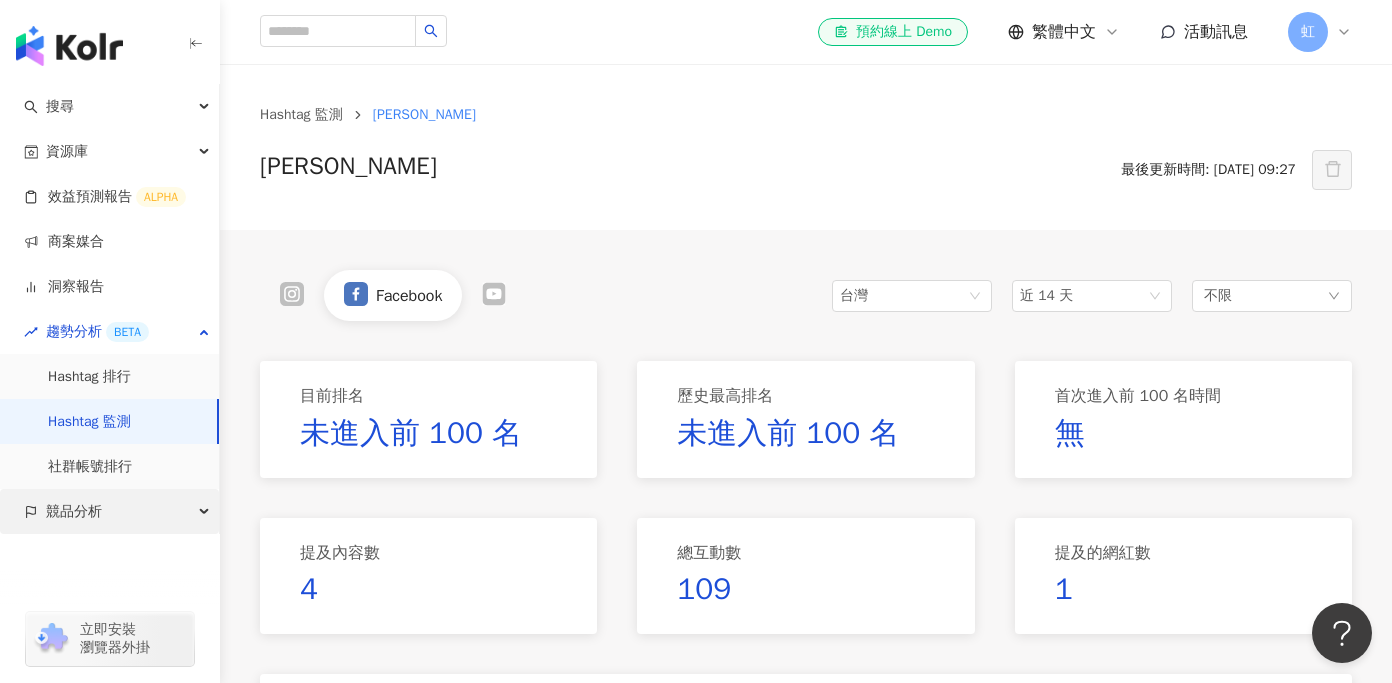 click on "競品分析" at bounding box center (109, 511) 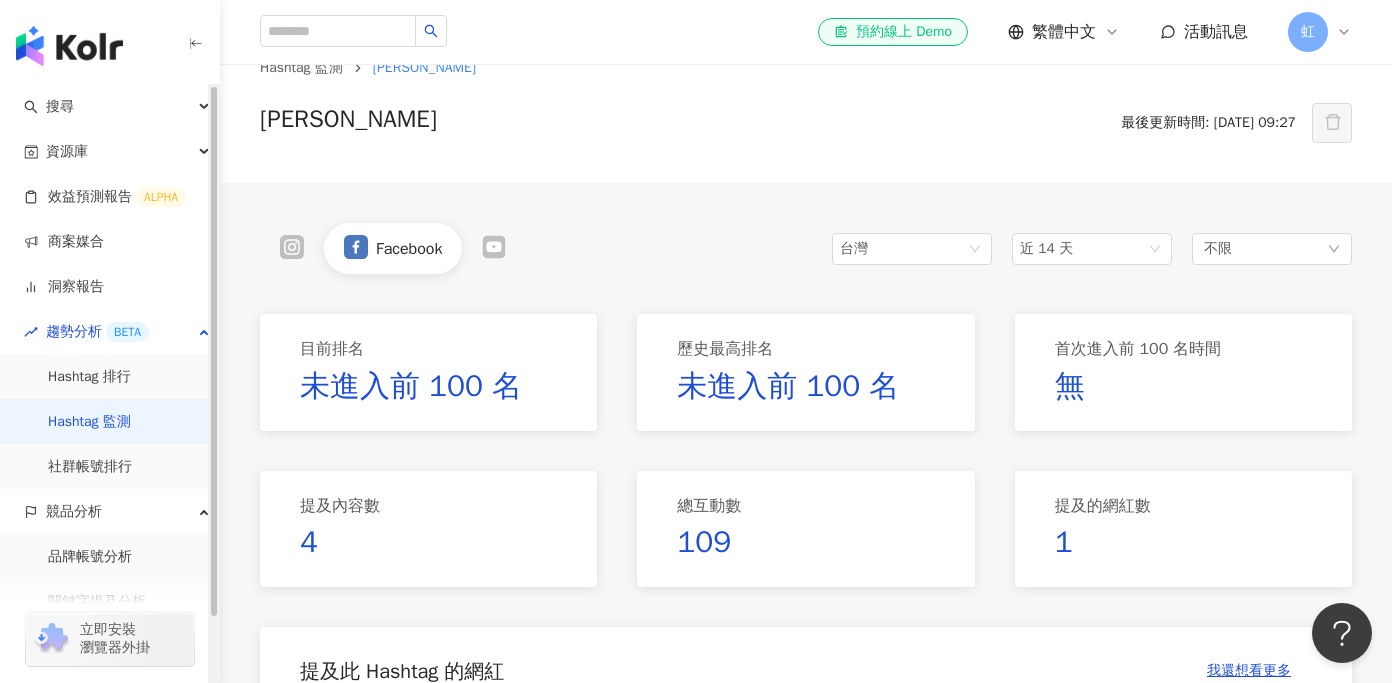 scroll, scrollTop: 62, scrollLeft: 0, axis: vertical 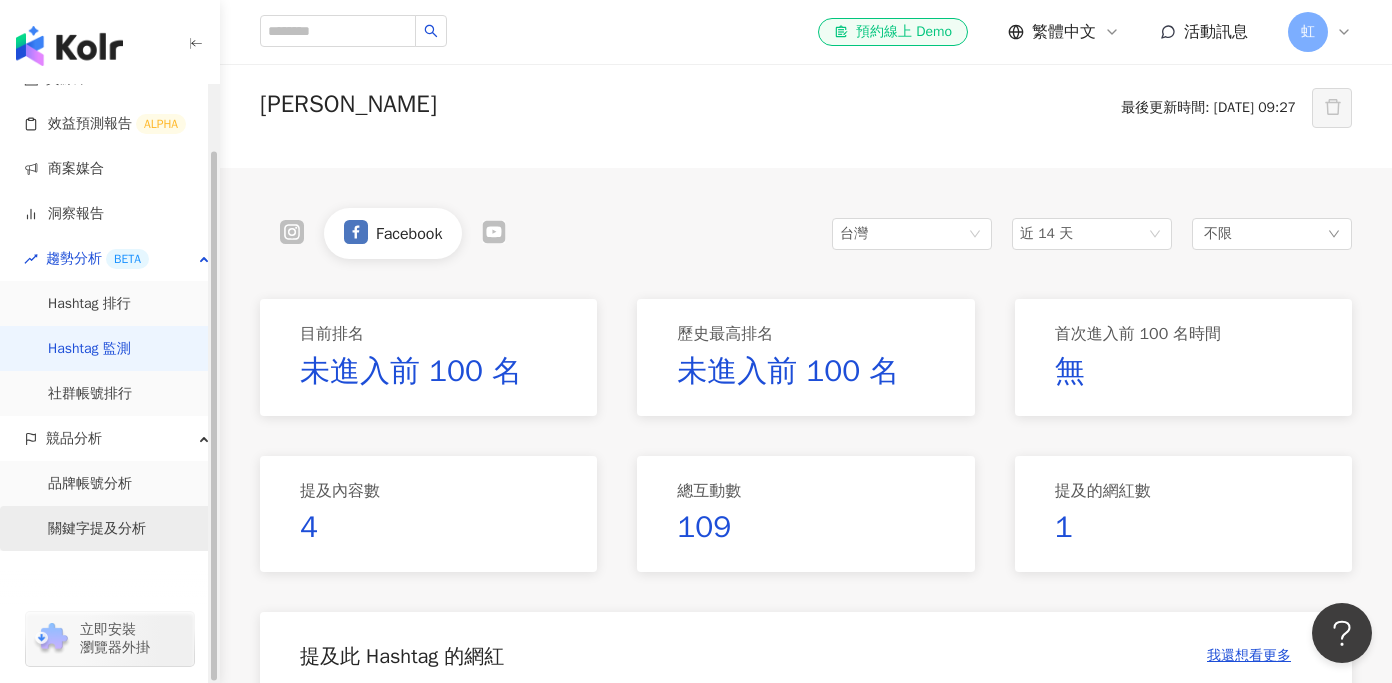 click on "關鍵字提及分析" at bounding box center (97, 529) 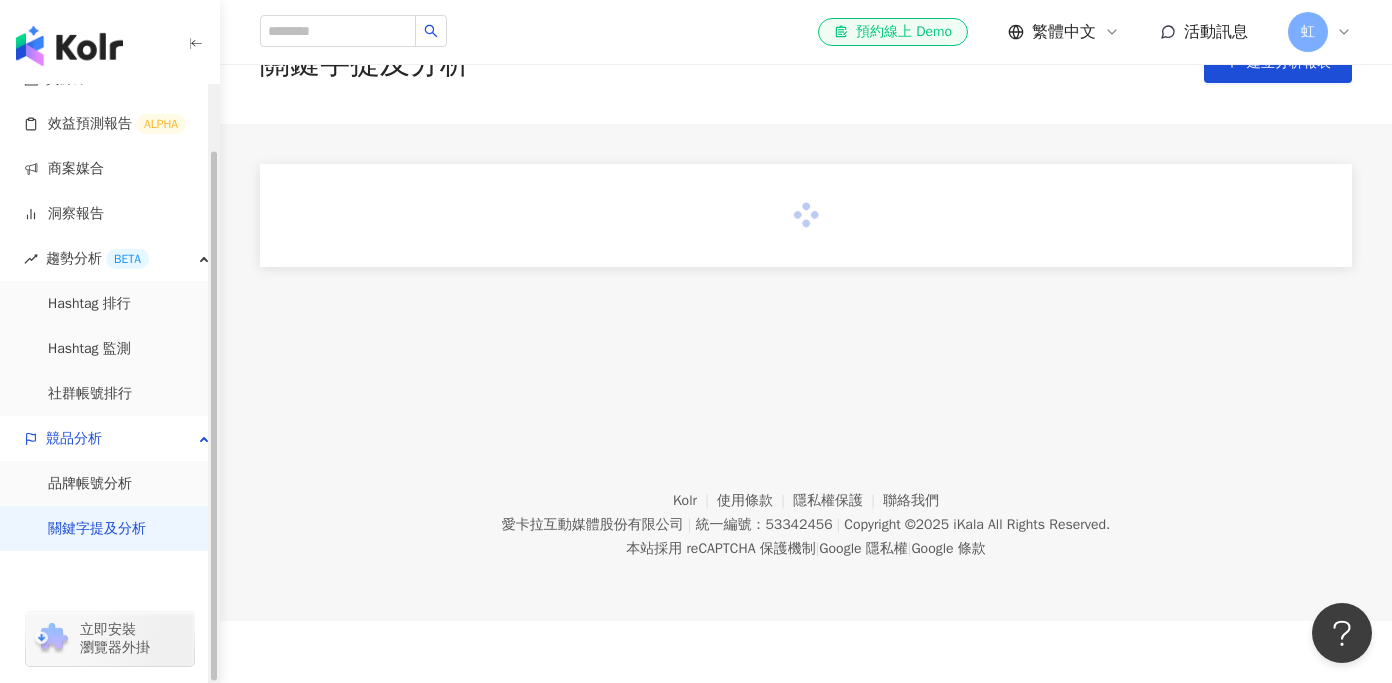 scroll, scrollTop: 0, scrollLeft: 0, axis: both 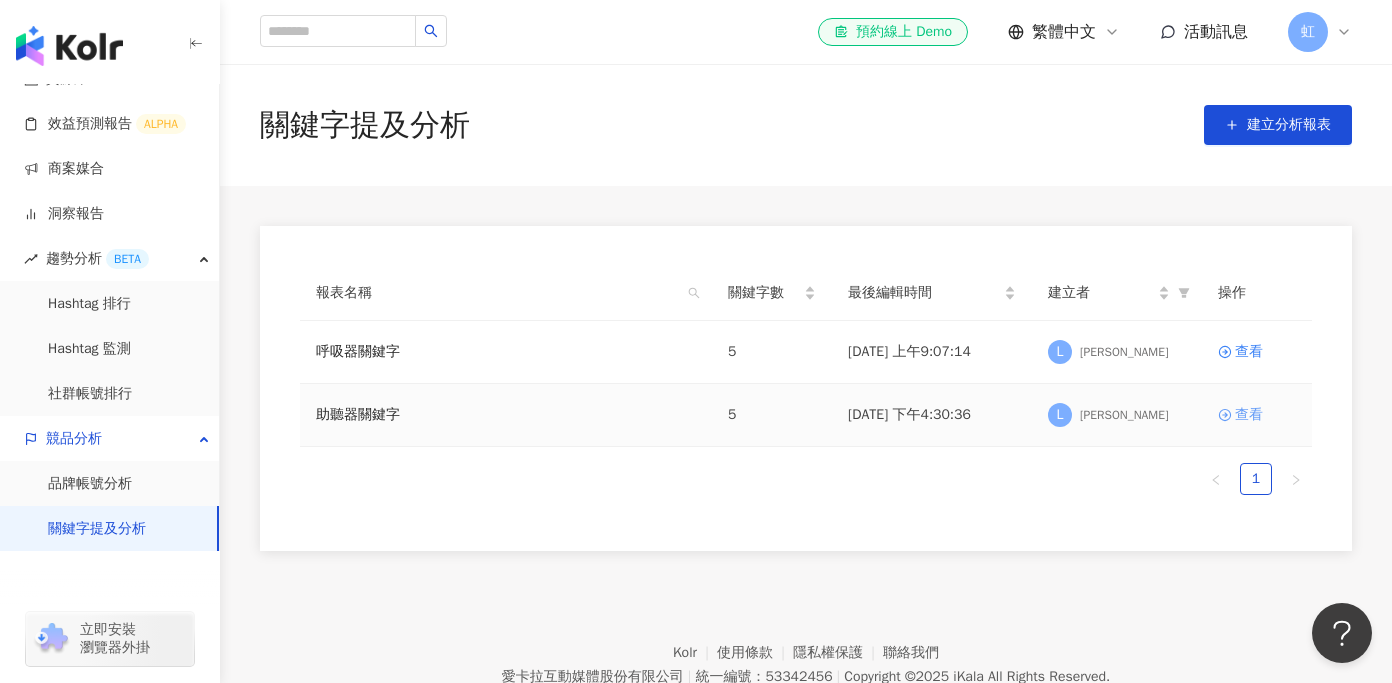 click on "查看" at bounding box center [1249, 415] 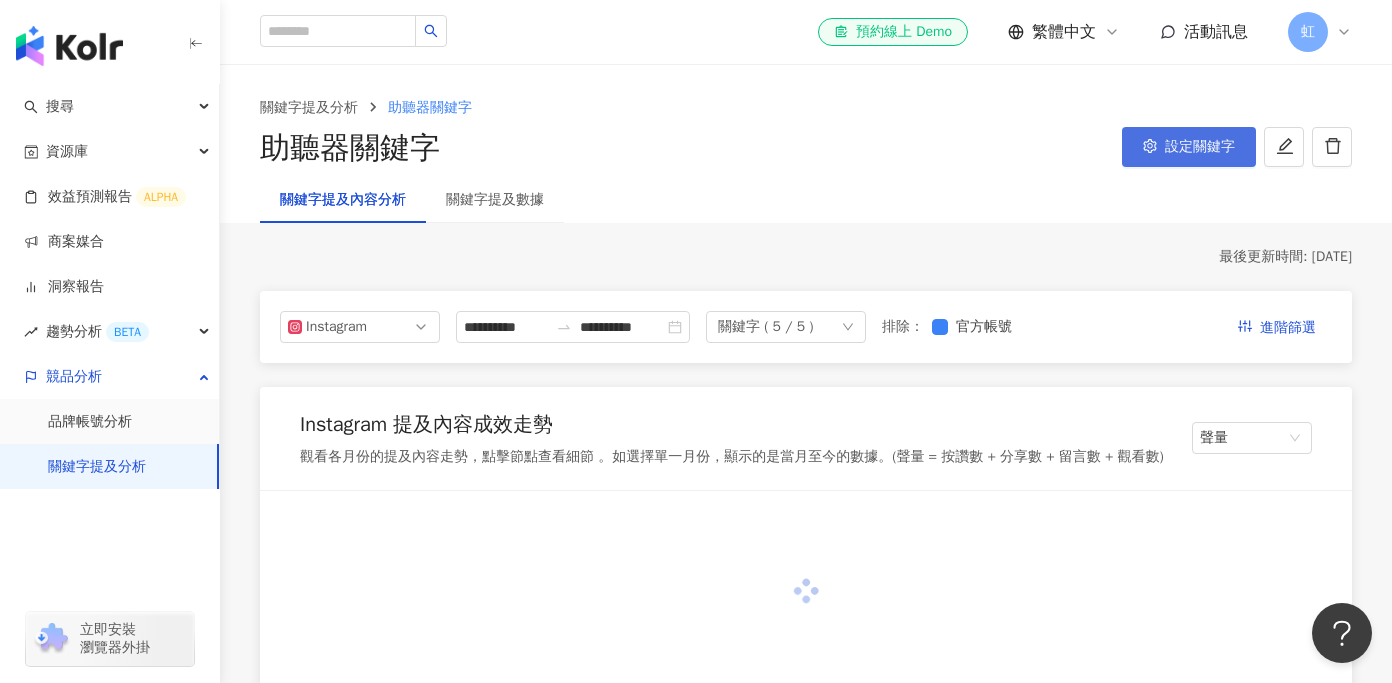 click on "設定關鍵字" at bounding box center [1200, 147] 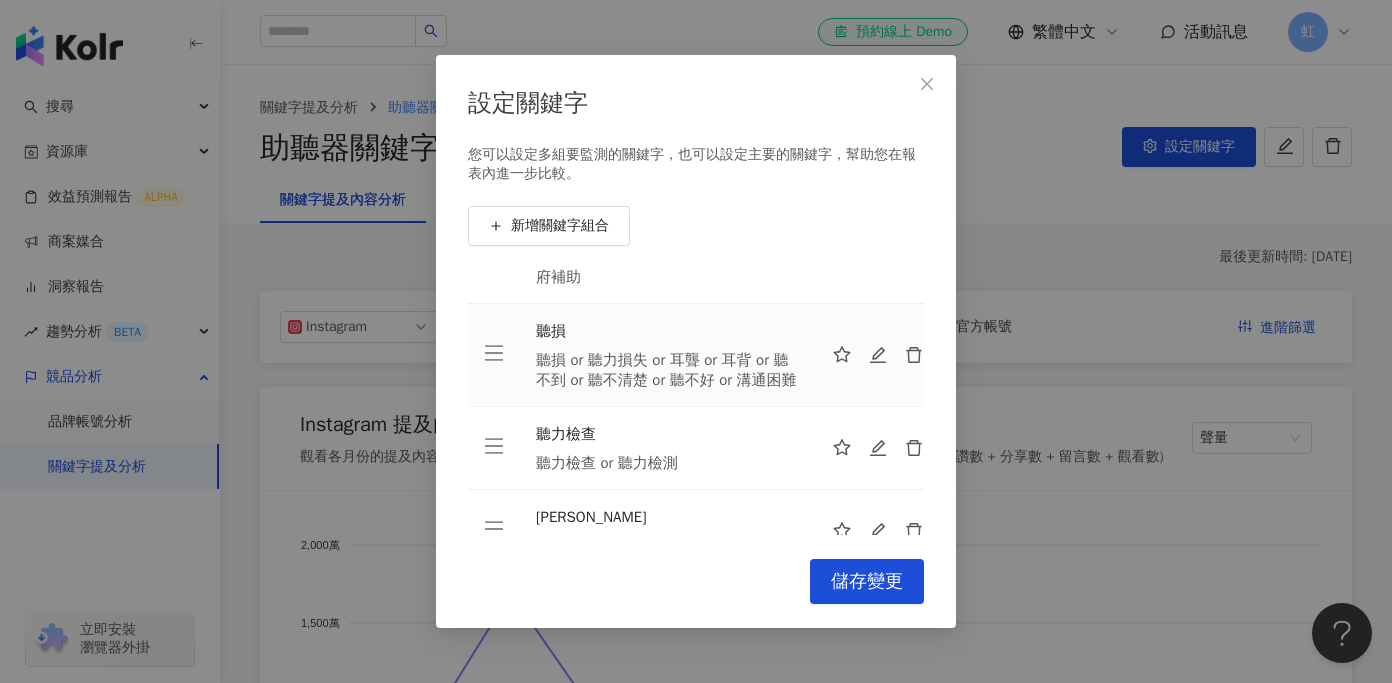 scroll, scrollTop: 208, scrollLeft: 0, axis: vertical 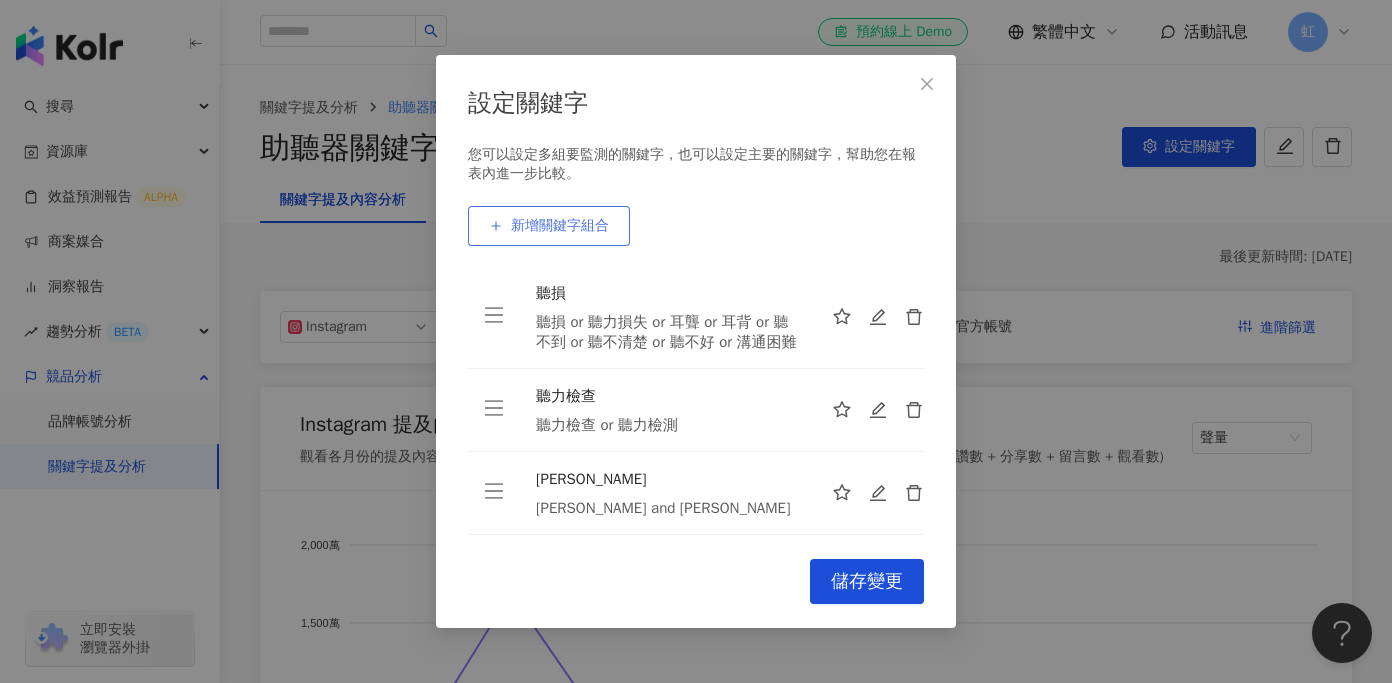 click on "新增關鍵字組合" at bounding box center (560, 226) 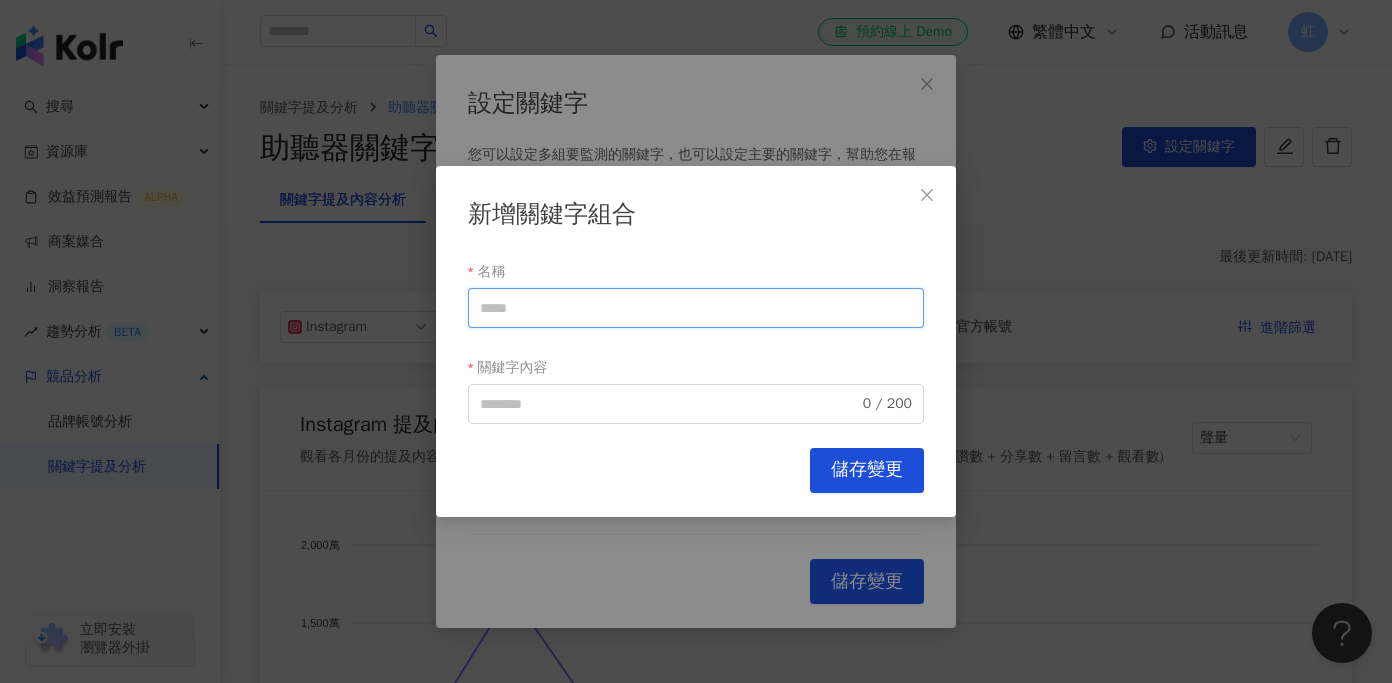 click on "名稱" at bounding box center [696, 308] 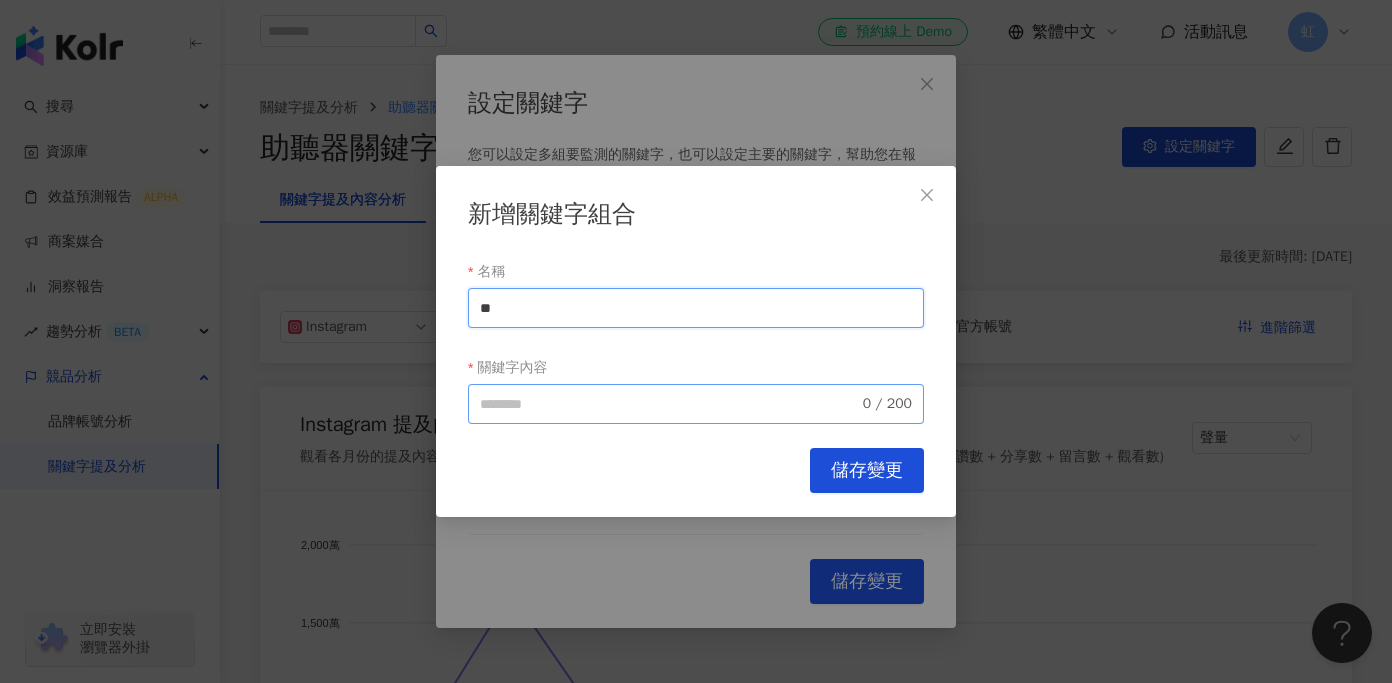 type on "**" 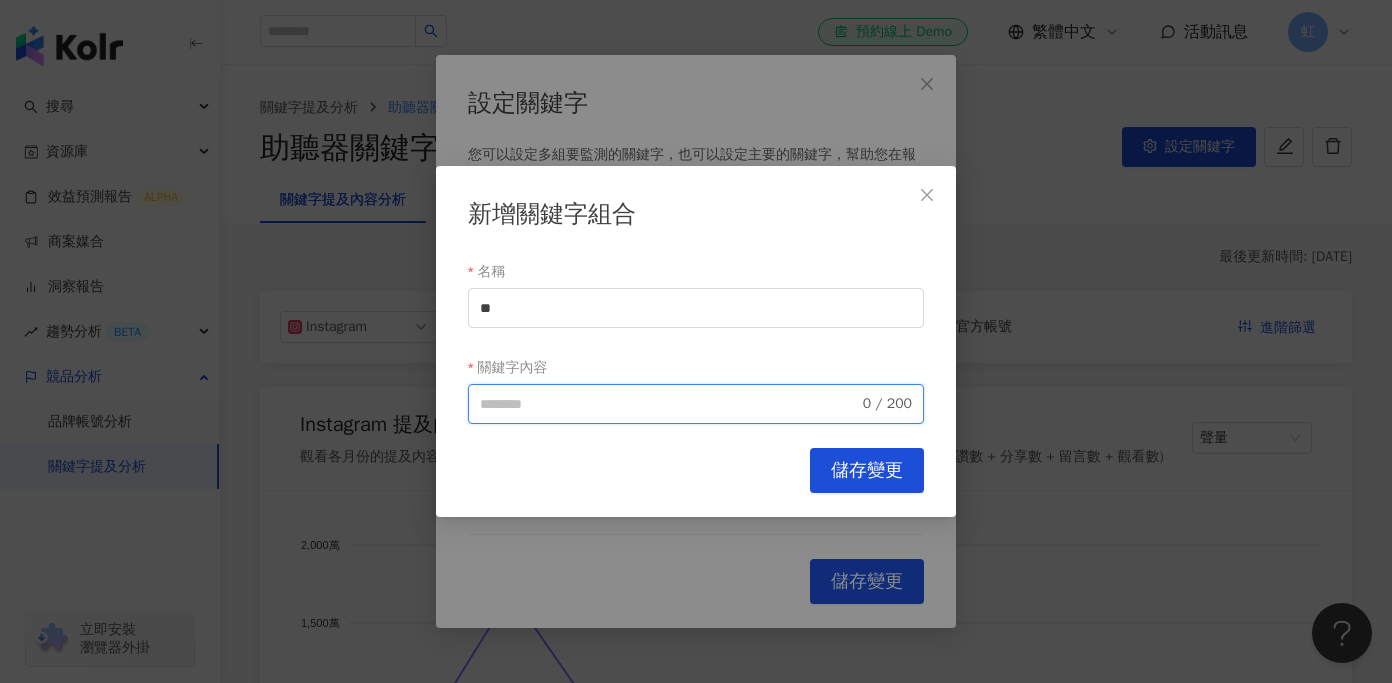 click on "關鍵字內容" at bounding box center (669, 404) 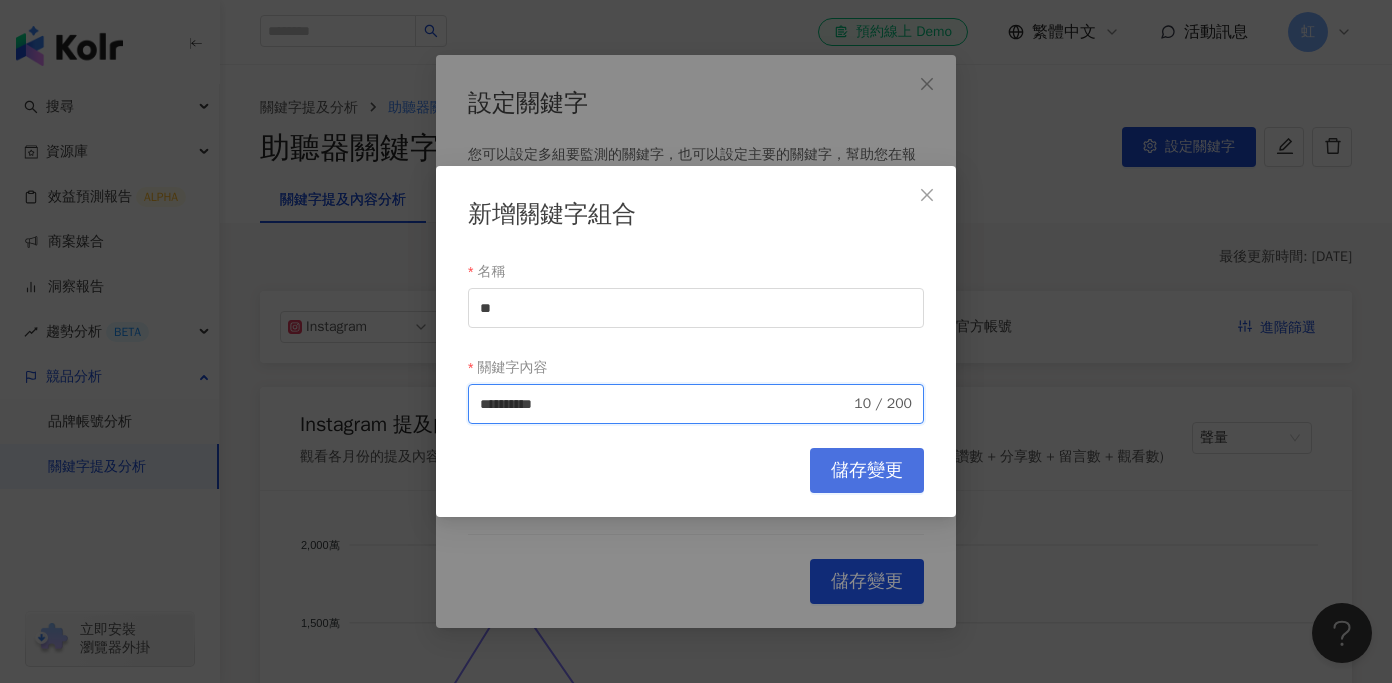 type on "**********" 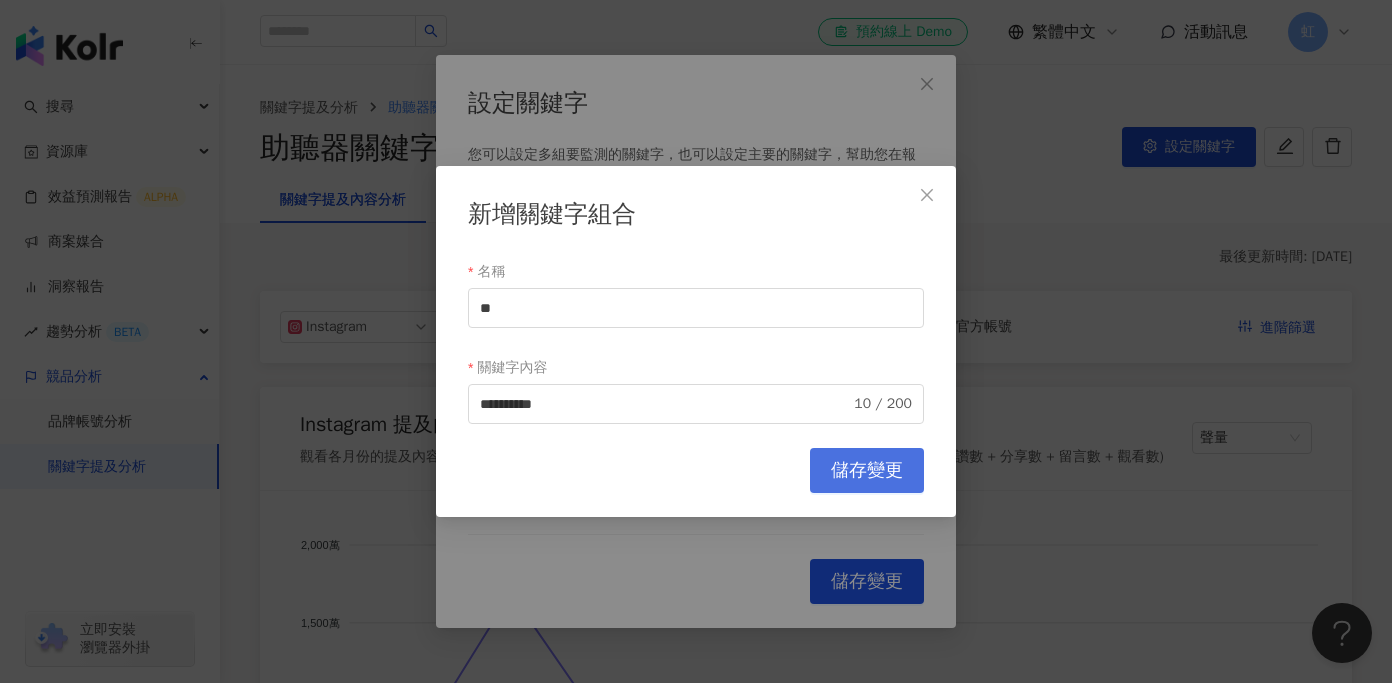 click on "儲存變更" at bounding box center [867, 471] 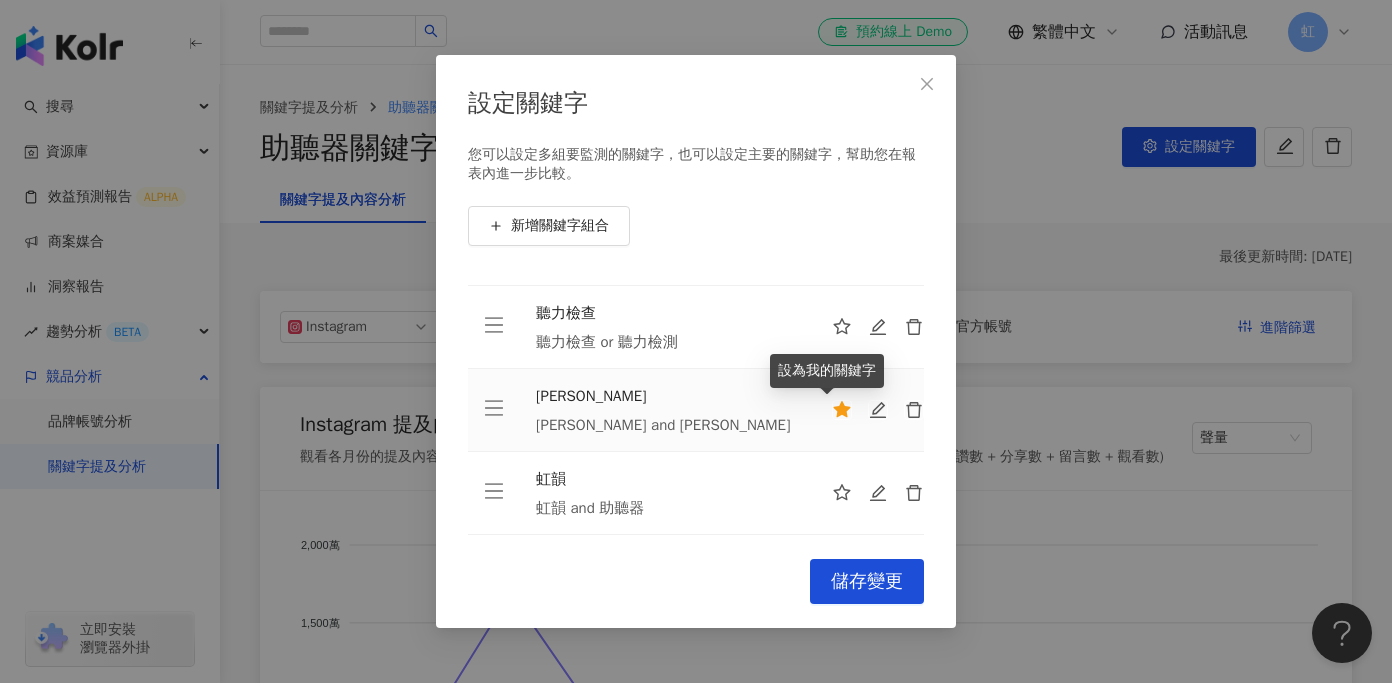 scroll, scrollTop: 291, scrollLeft: 0, axis: vertical 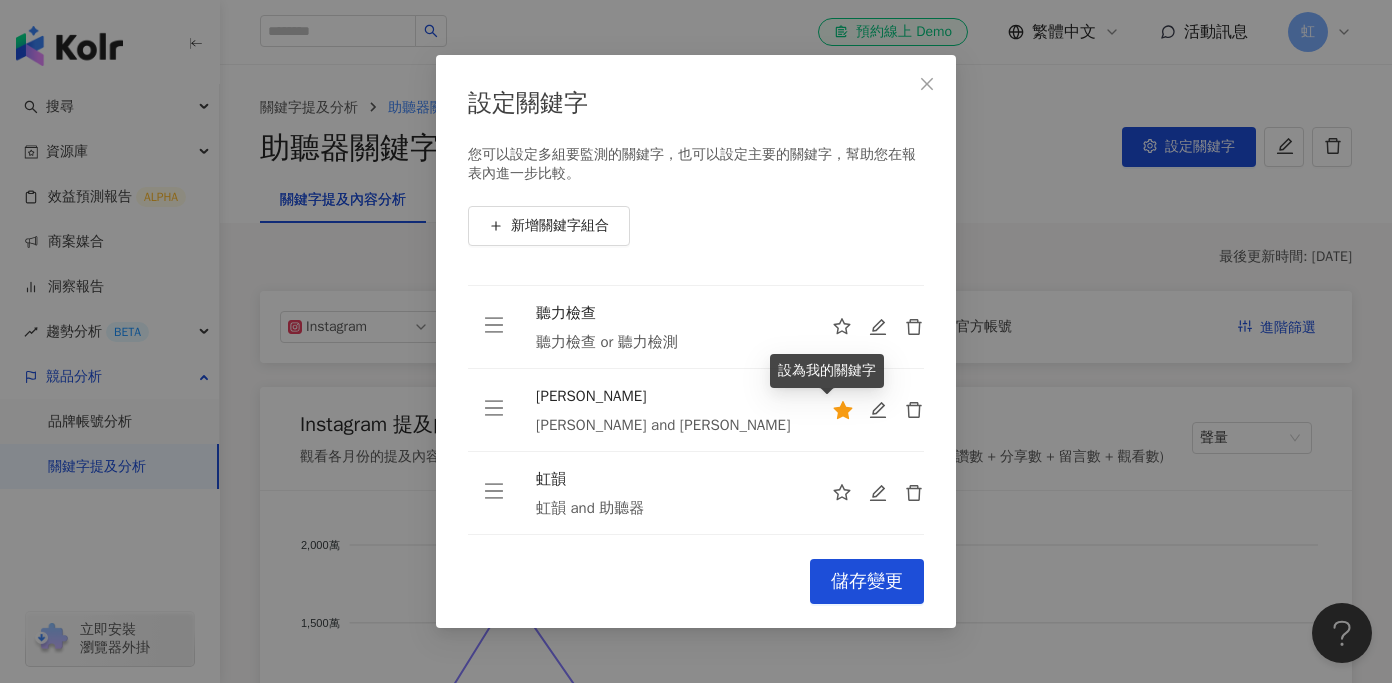 click 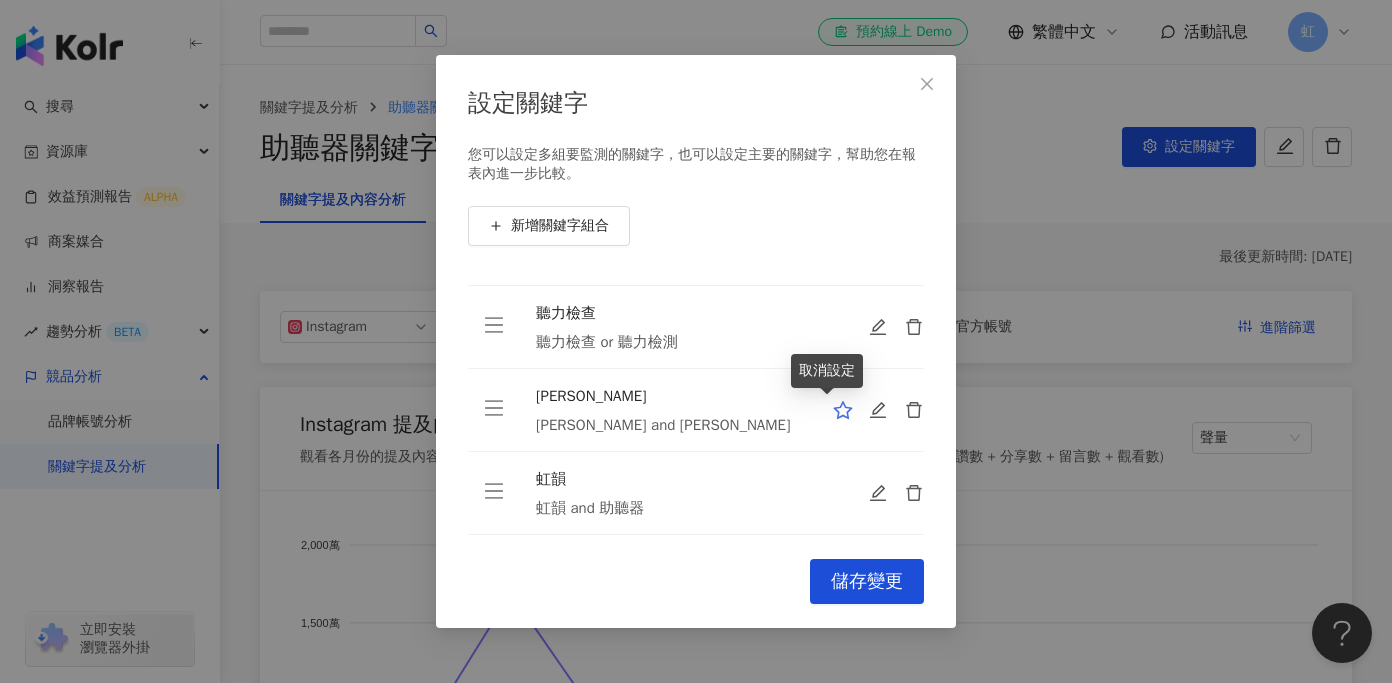click 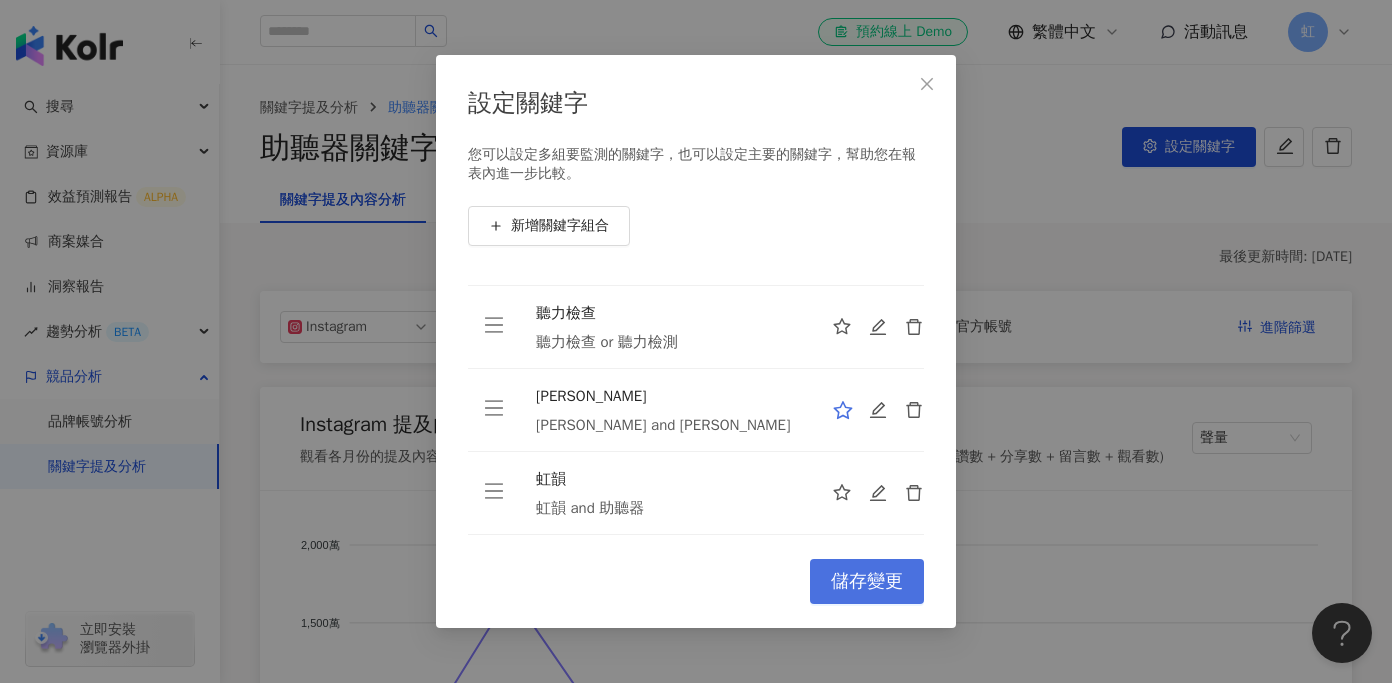 click on "儲存變更" at bounding box center [867, 582] 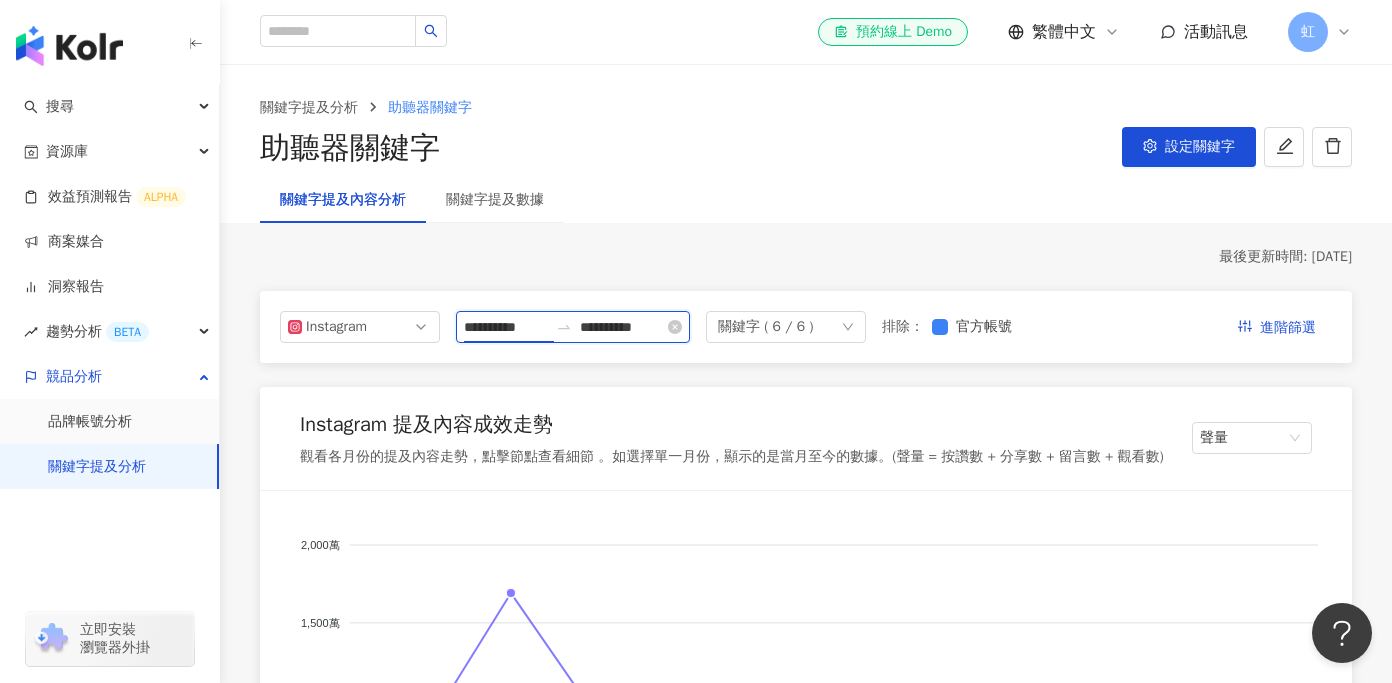 click on "**********" at bounding box center [506, 327] 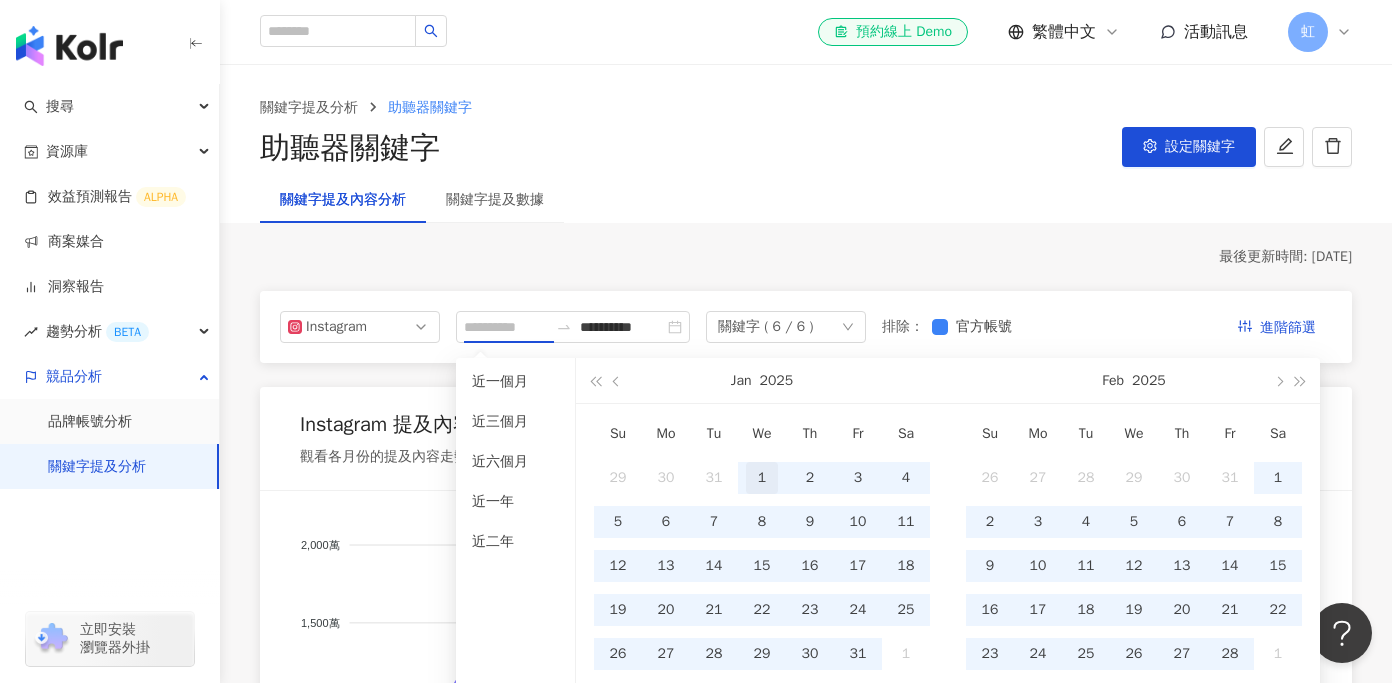 click on "1" at bounding box center [762, 478] 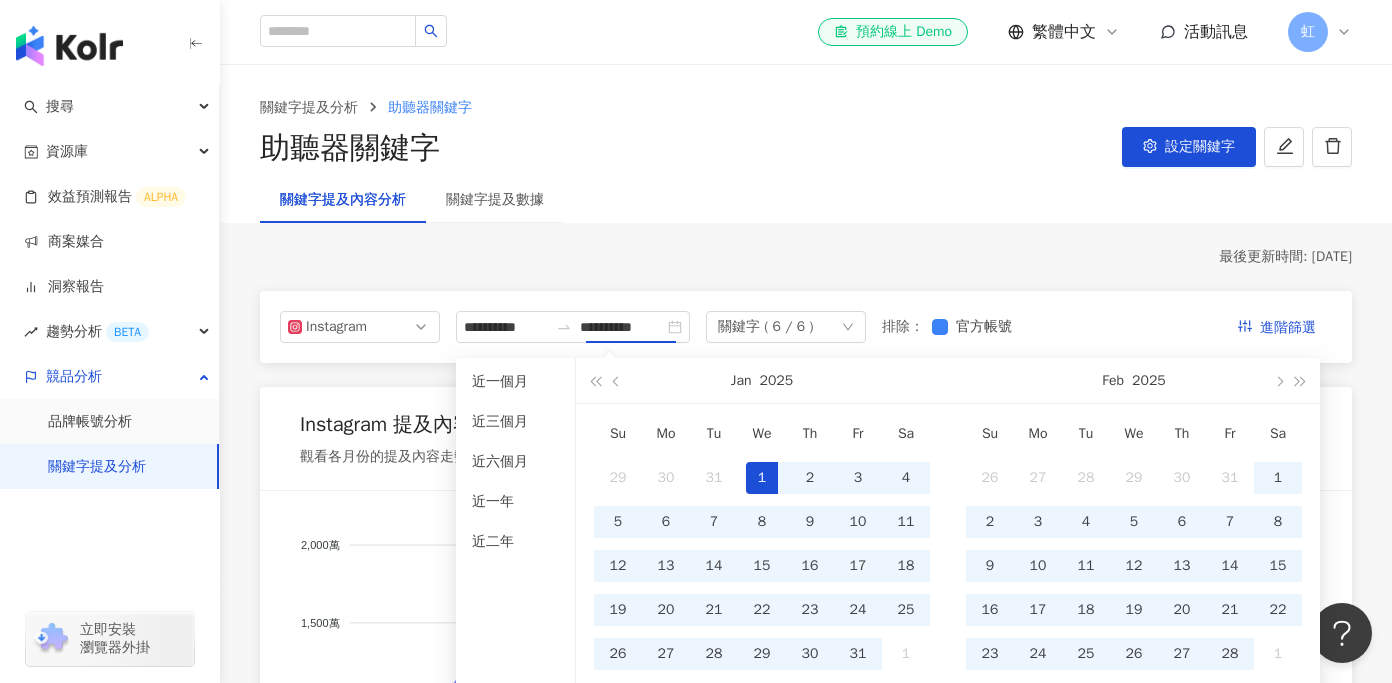 click on "**********" at bounding box center (806, 2929) 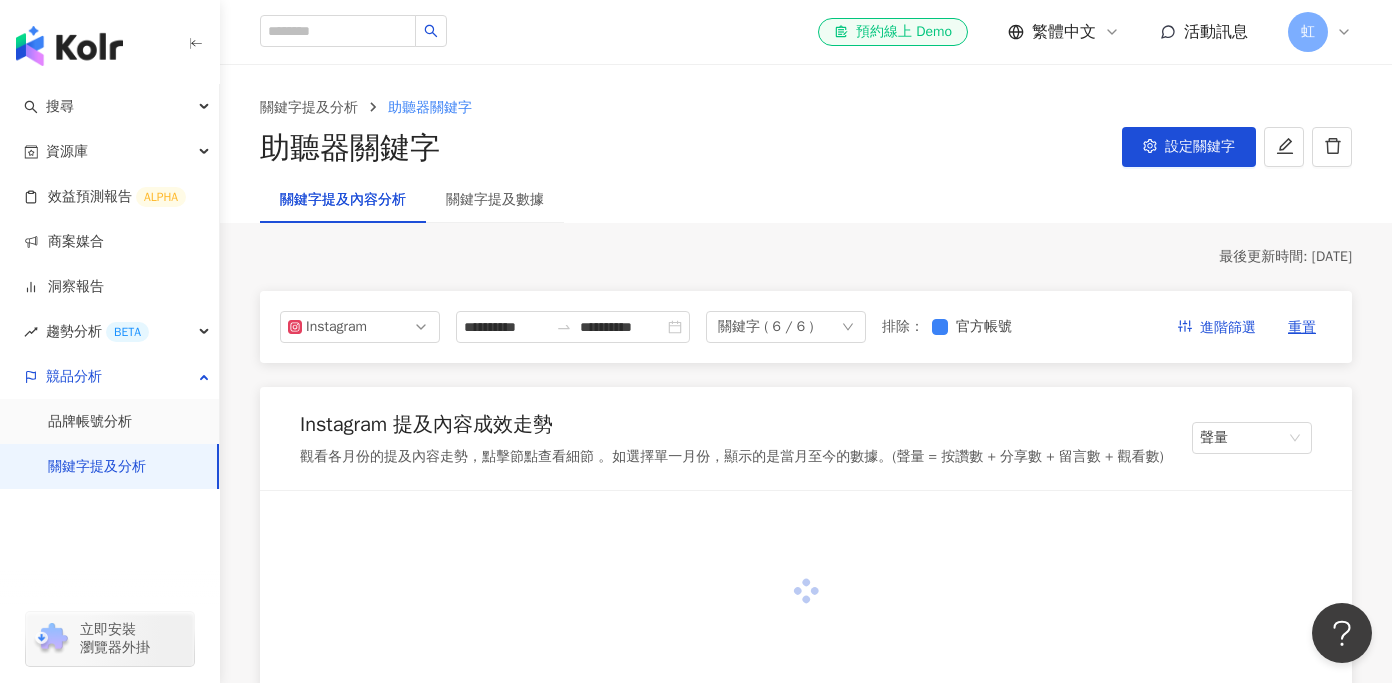 click on "關鍵字
( 6 / 6 )" at bounding box center (786, 327) 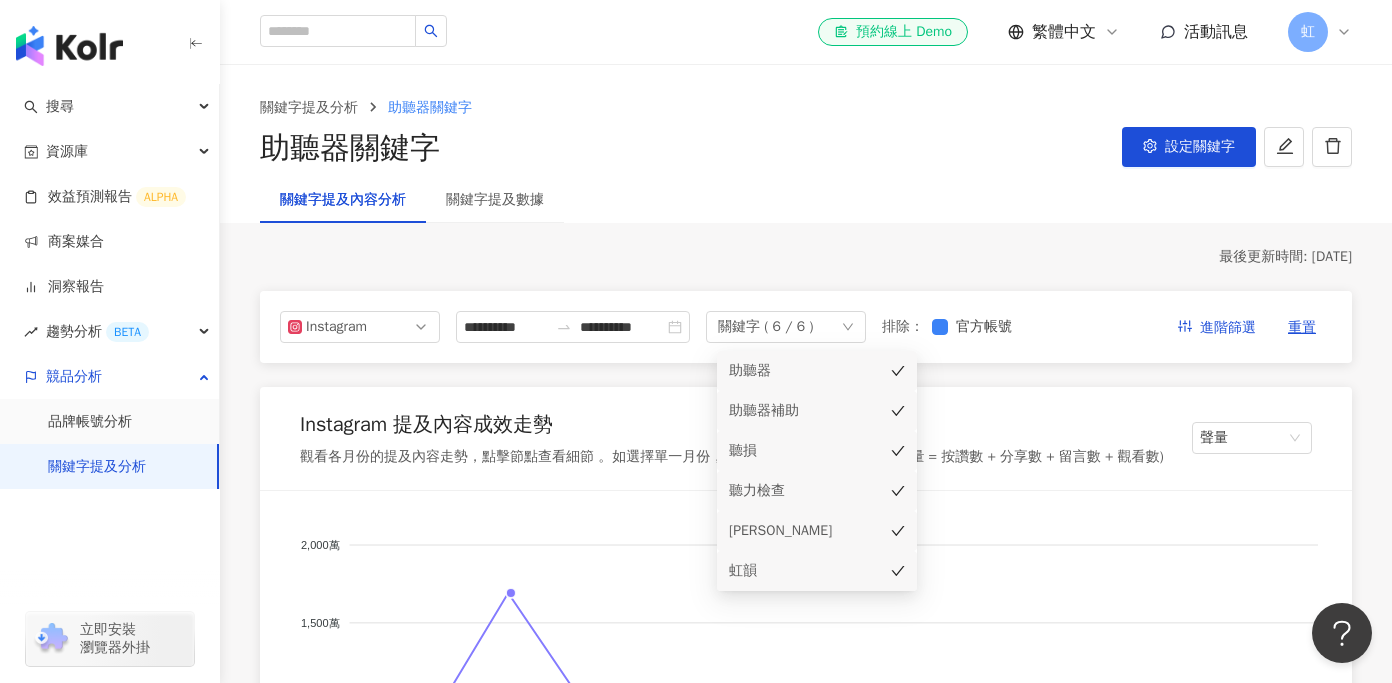 click on "助聽器" at bounding box center [817, 371] 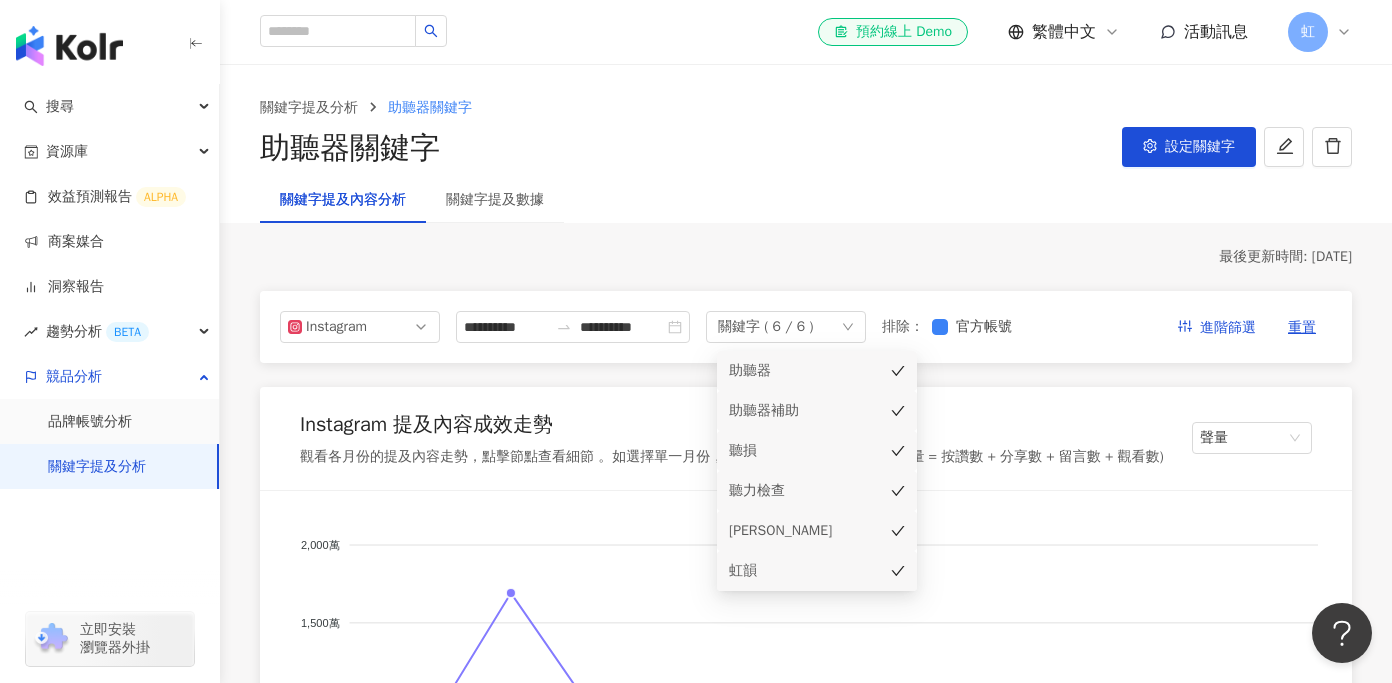click 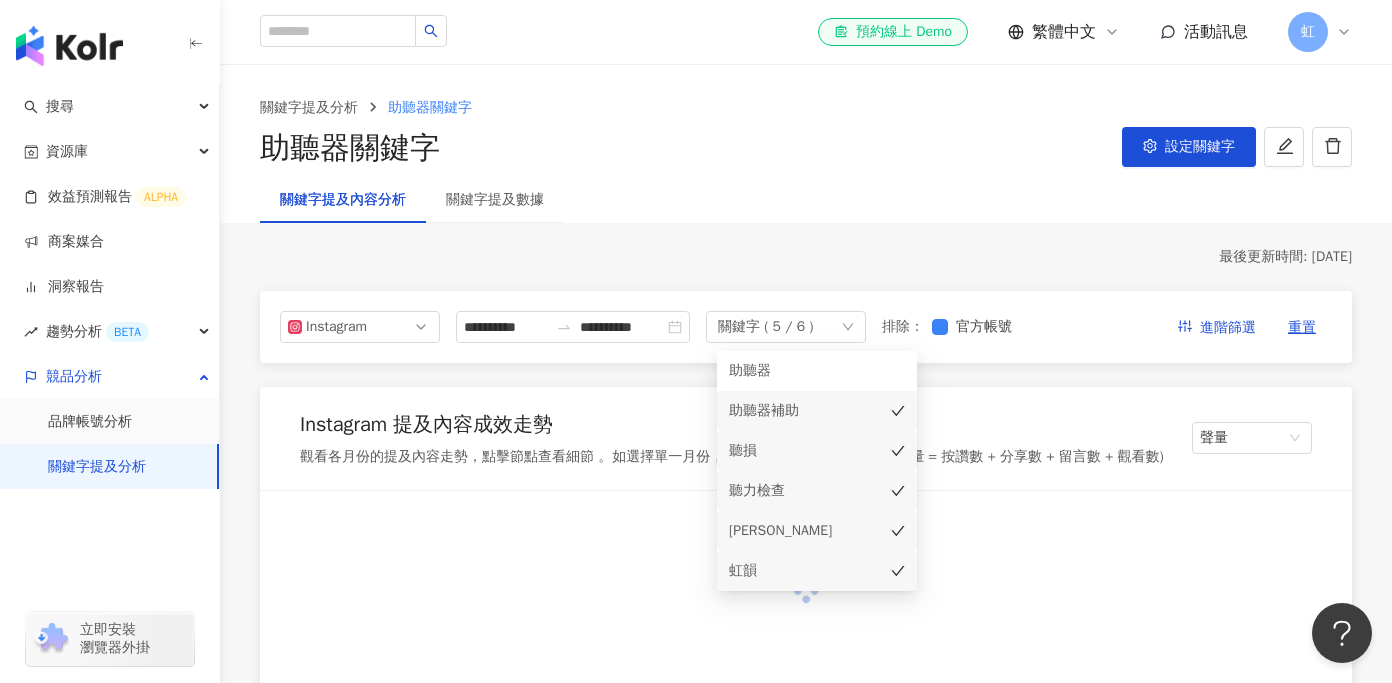 click 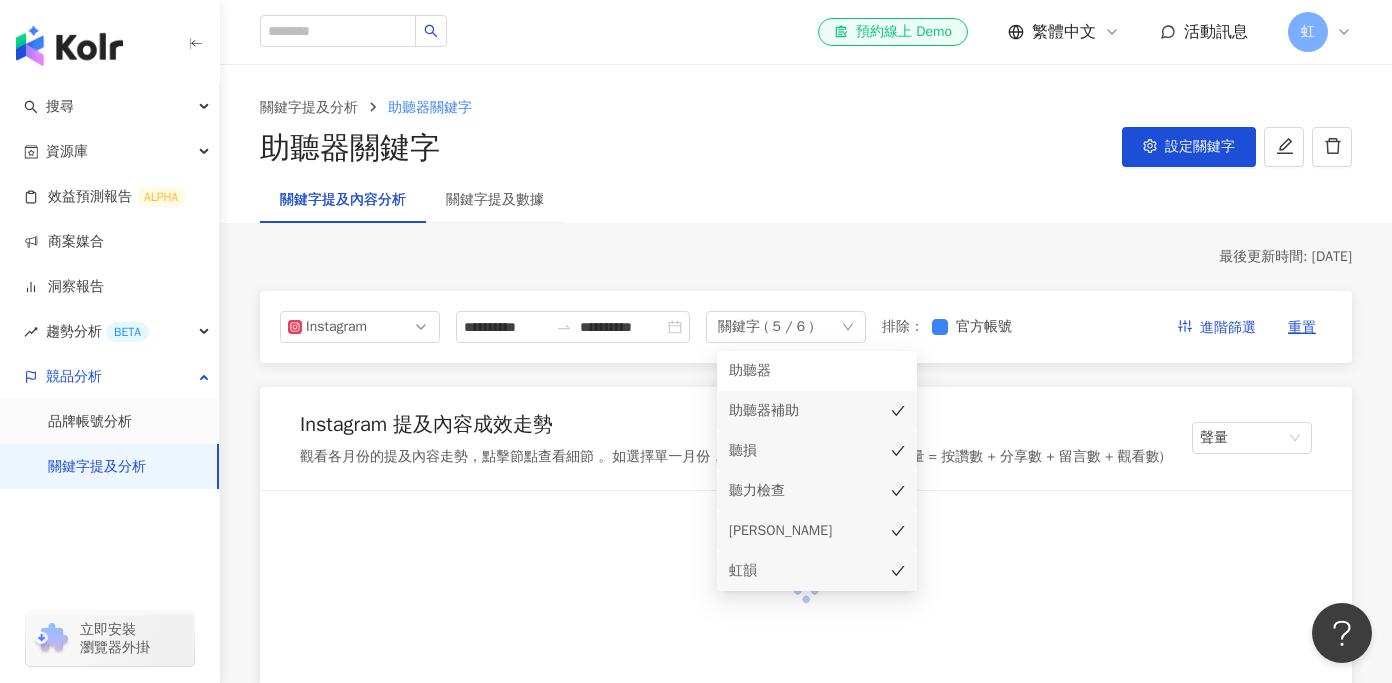click 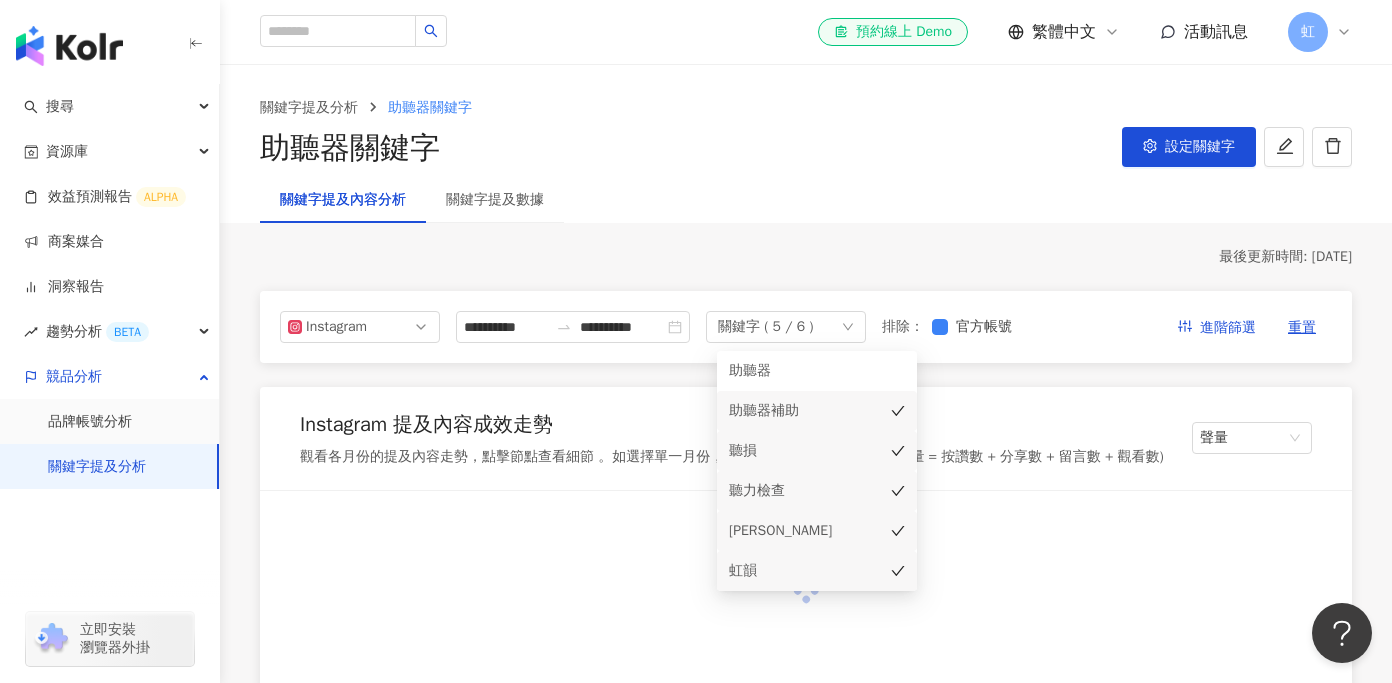 click 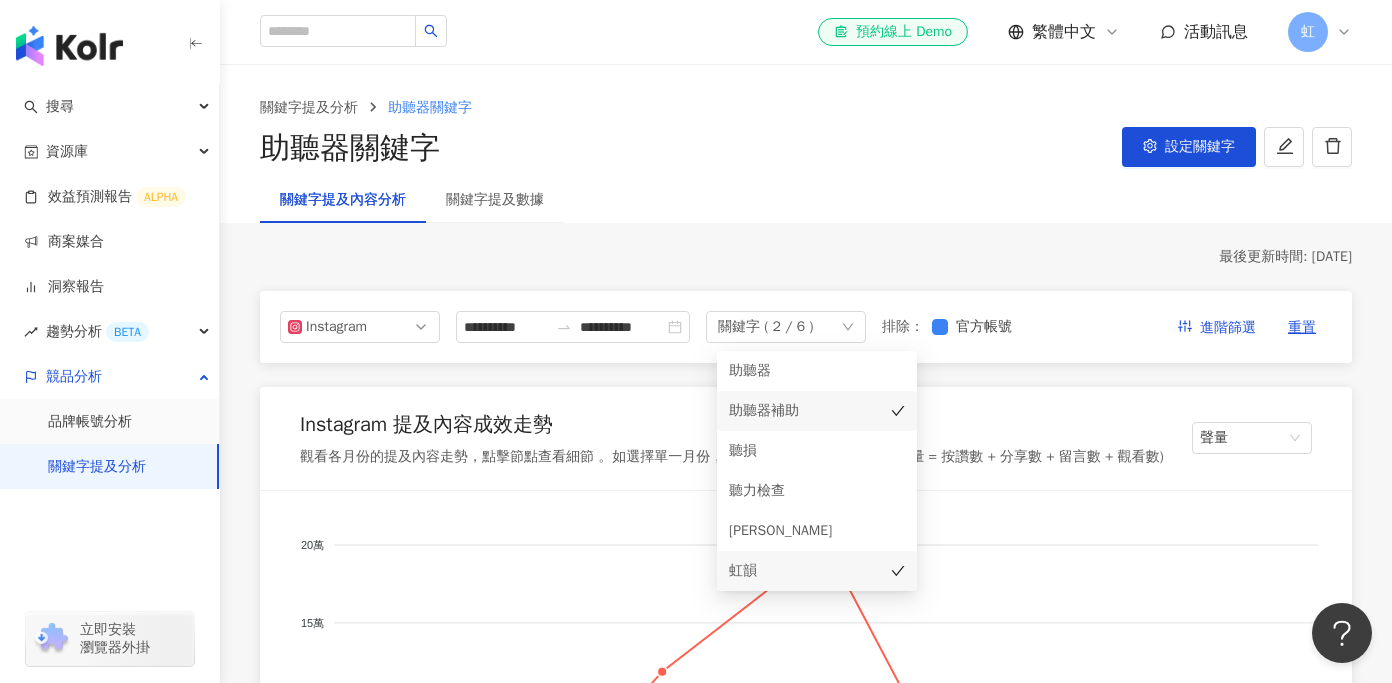 click 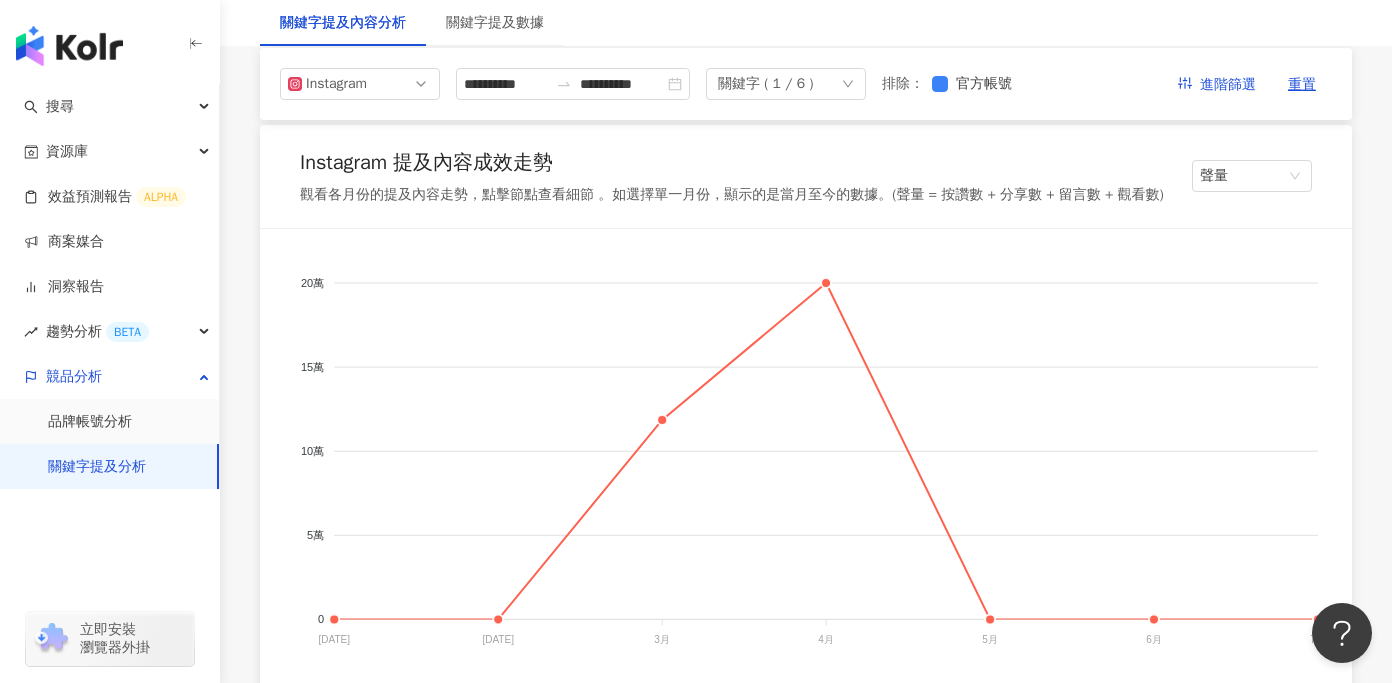 scroll, scrollTop: 0, scrollLeft: 0, axis: both 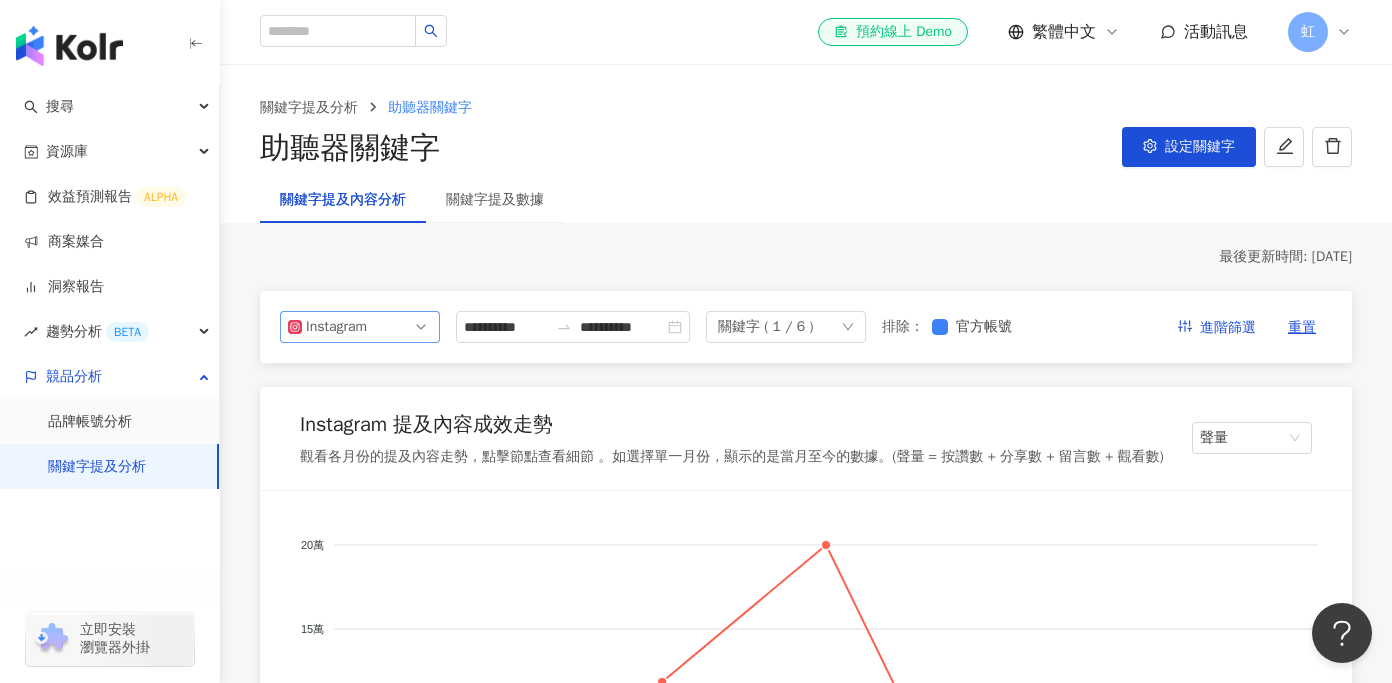 click on "Instagram" at bounding box center (338, 327) 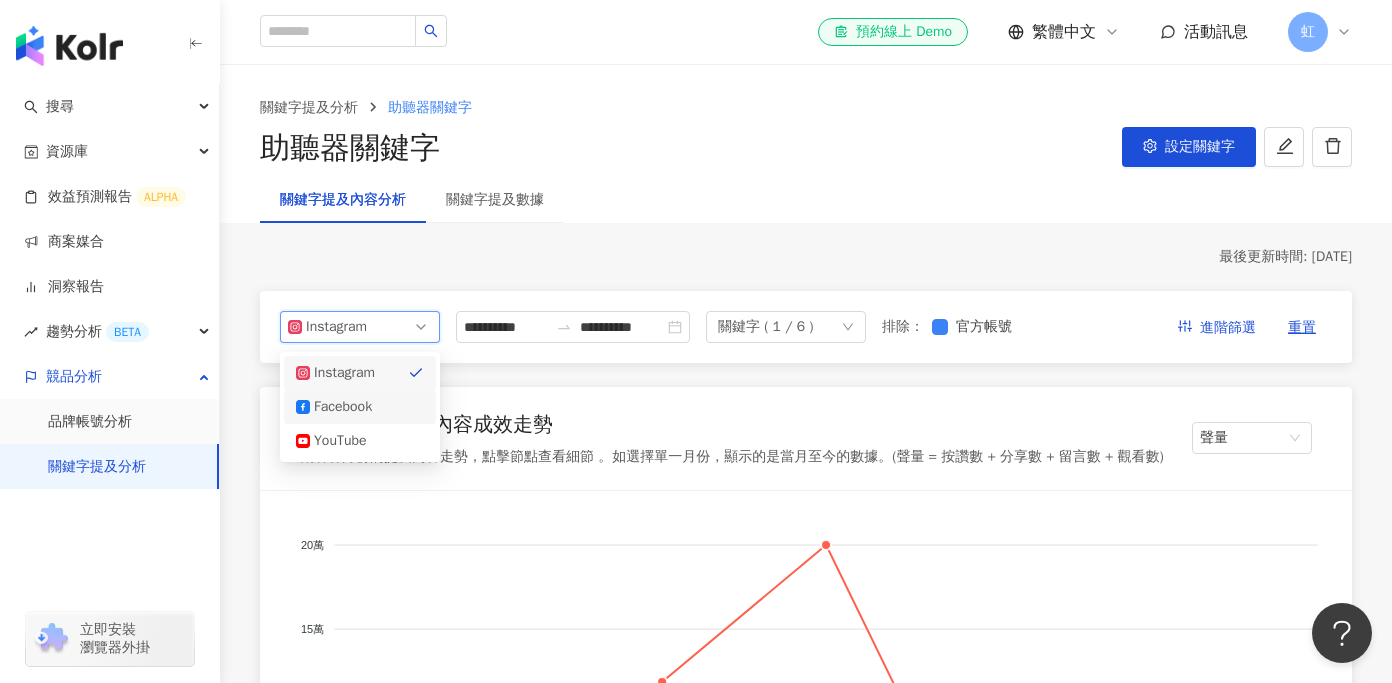 click on "Facebook" at bounding box center (346, 407) 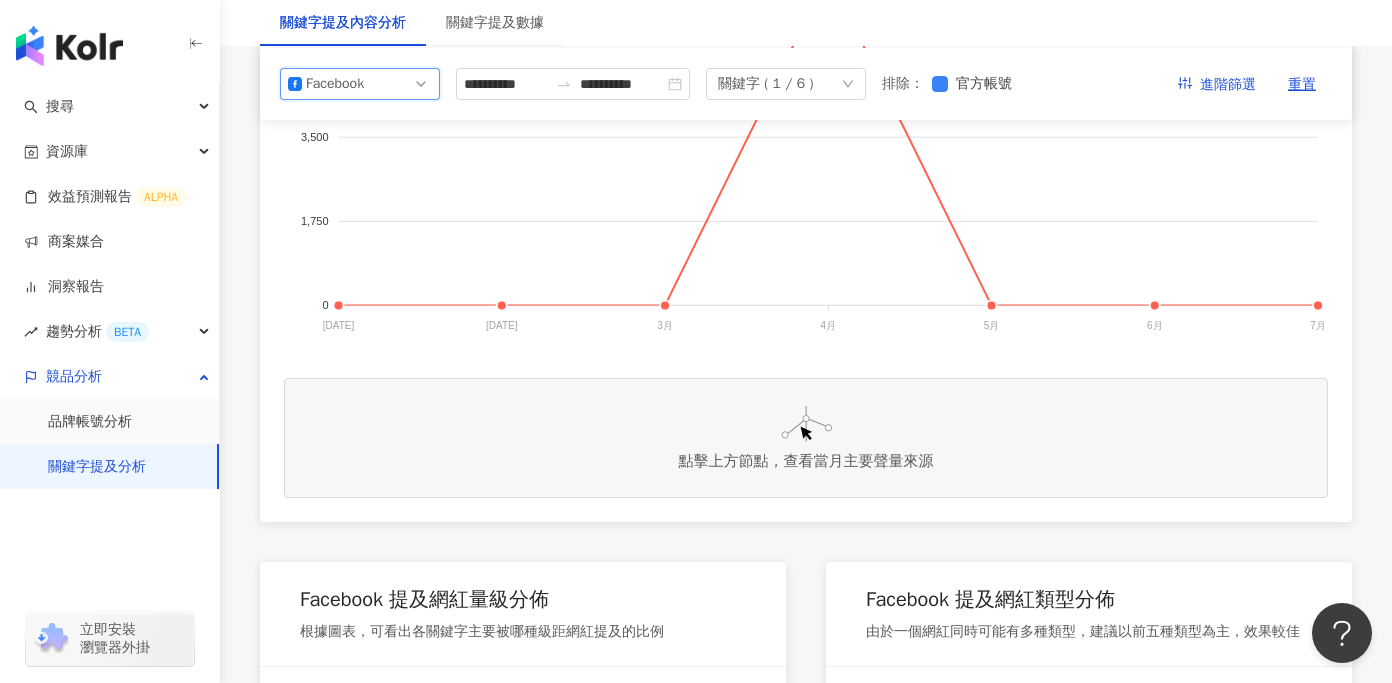 scroll, scrollTop: 78, scrollLeft: 0, axis: vertical 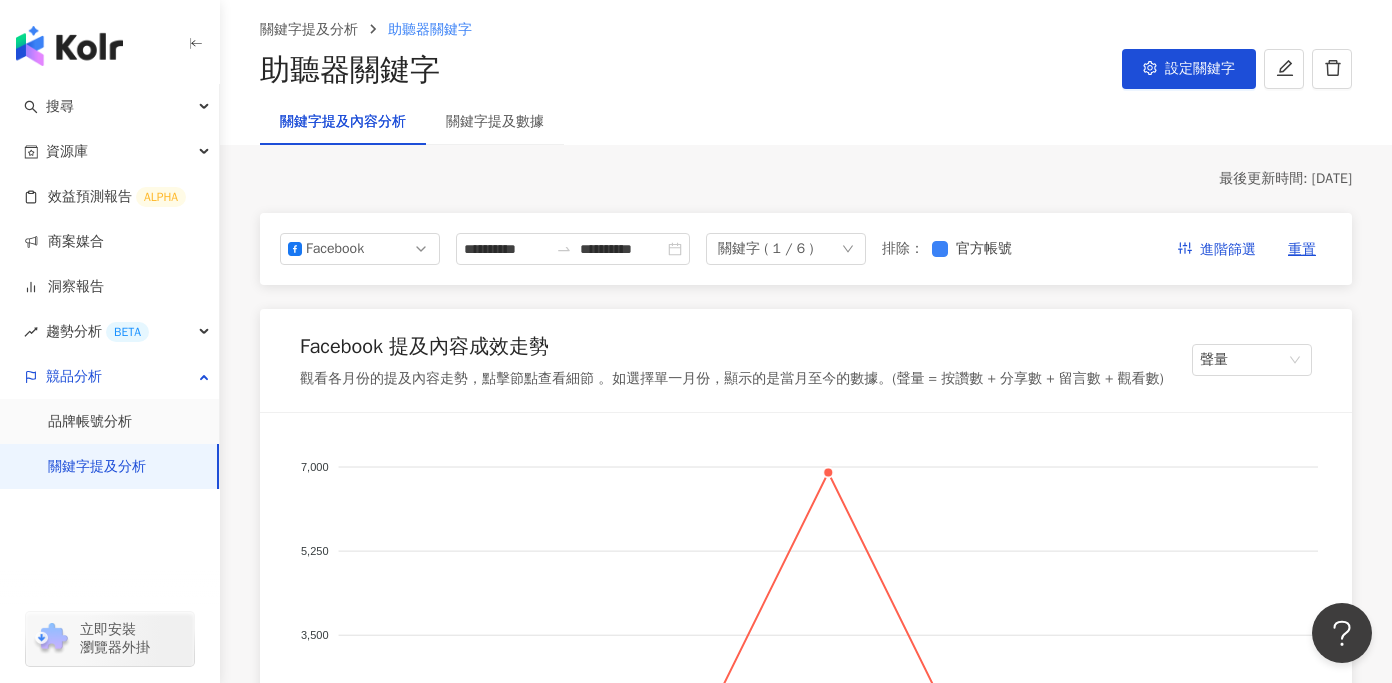 click on "**********" at bounding box center (806, 249) 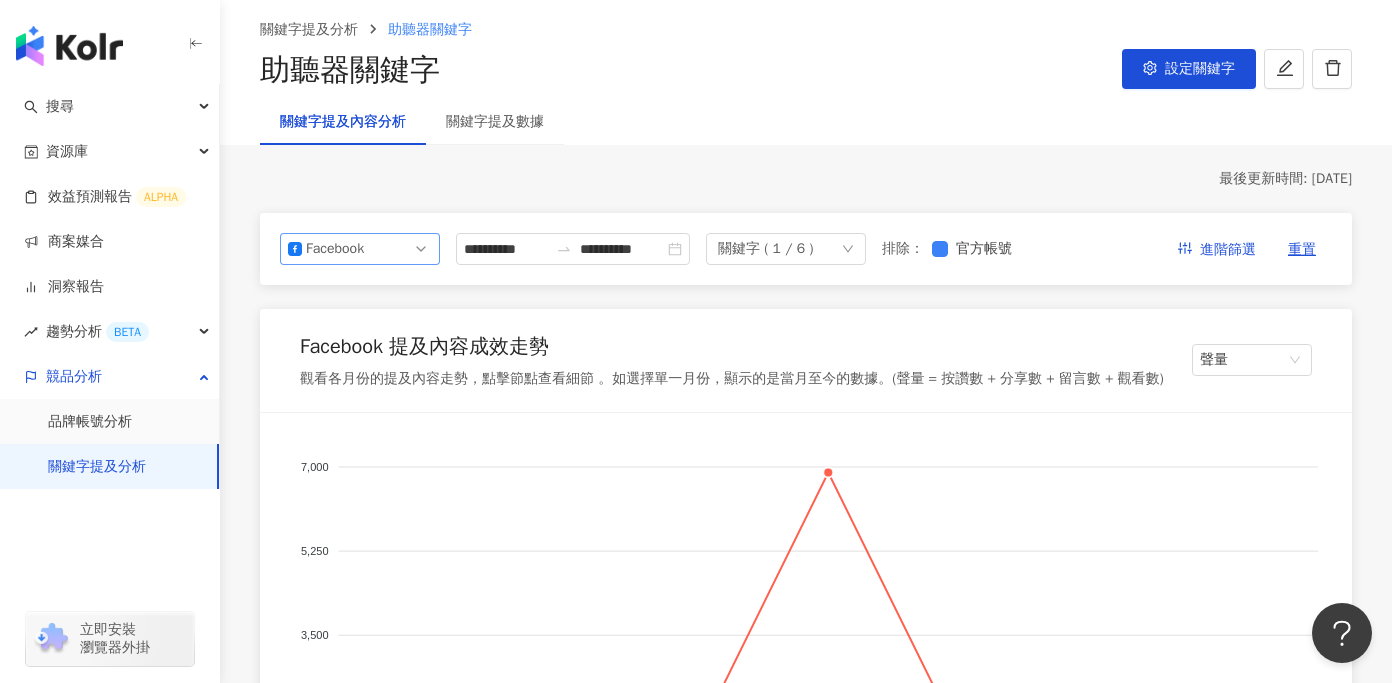 click on "Facebook" at bounding box center [360, 249] 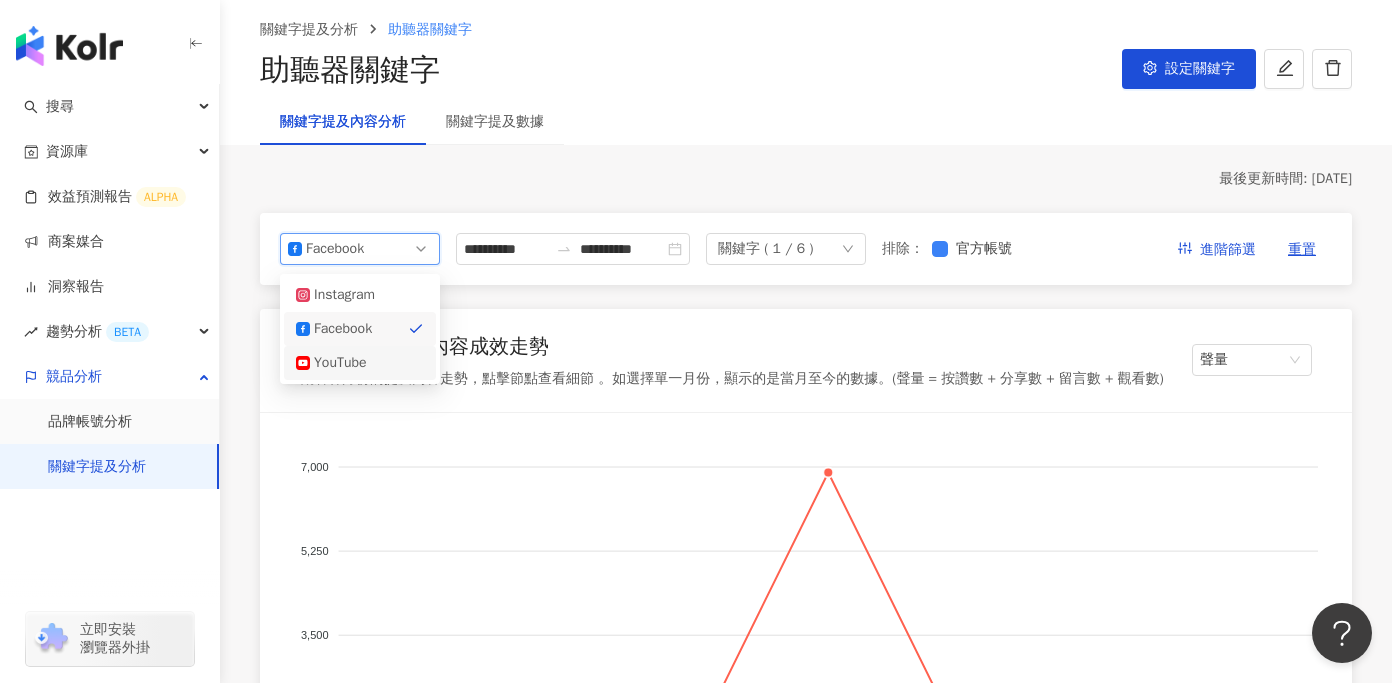 click on "YouTube" at bounding box center [360, 363] 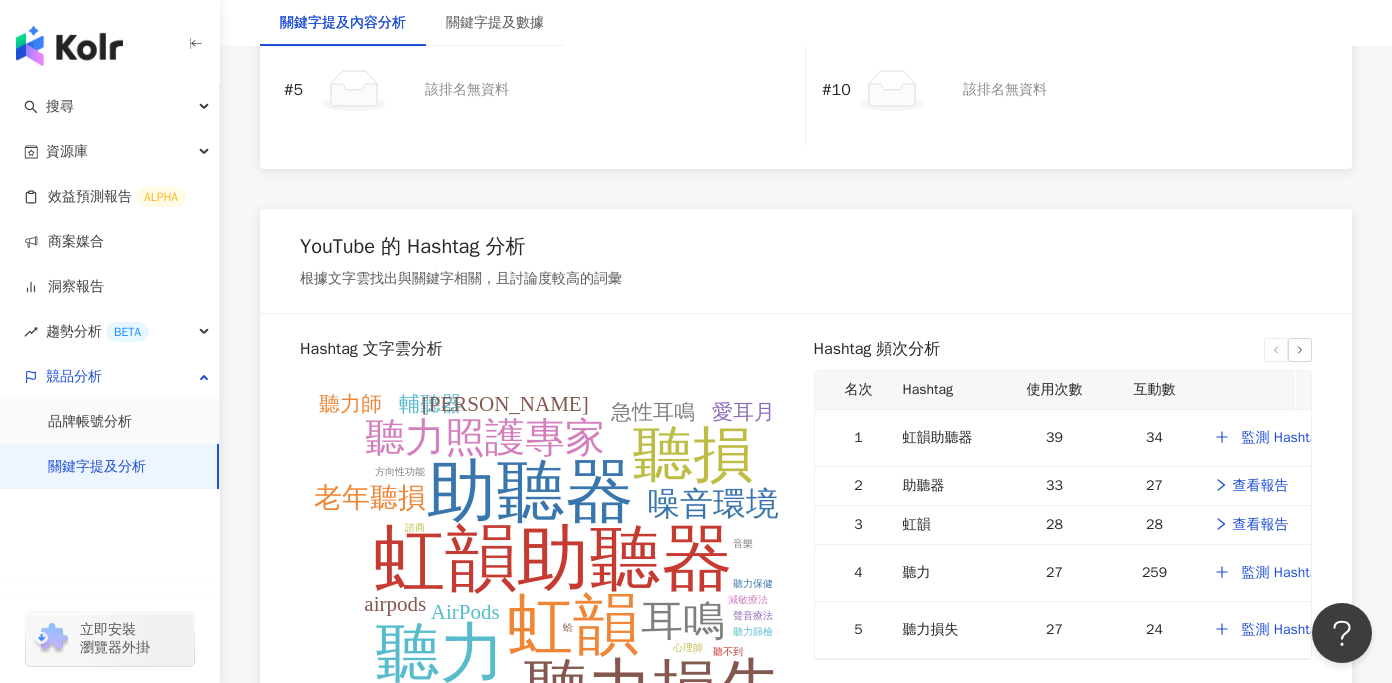 scroll, scrollTop: 3743, scrollLeft: 0, axis: vertical 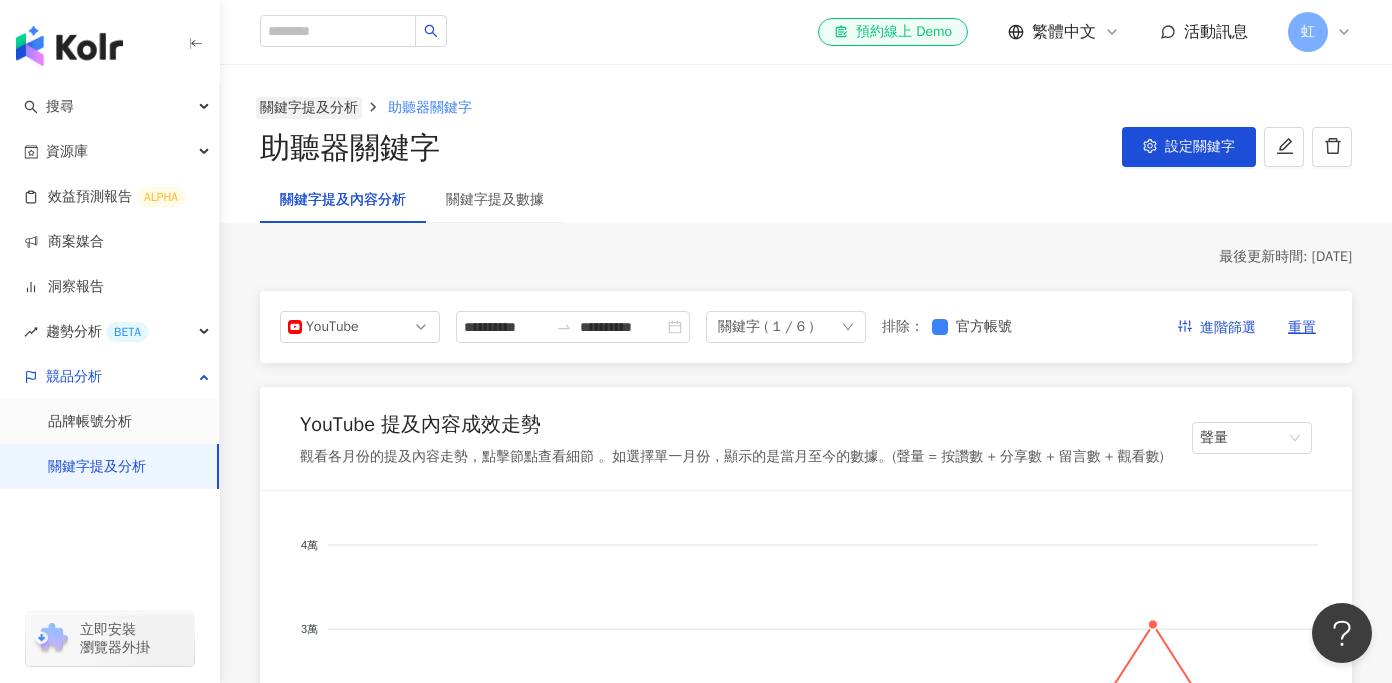 click on "關鍵字提及分析" at bounding box center [309, 108] 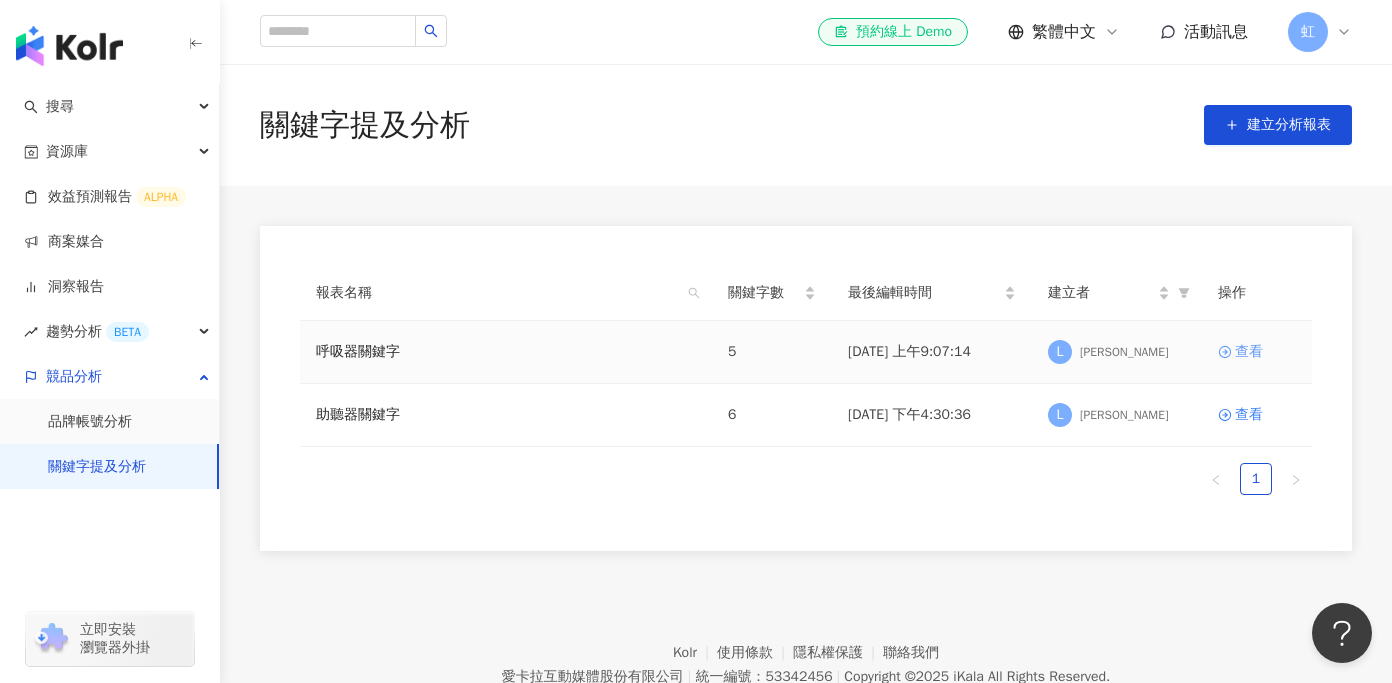 click on "查看" at bounding box center [1249, 352] 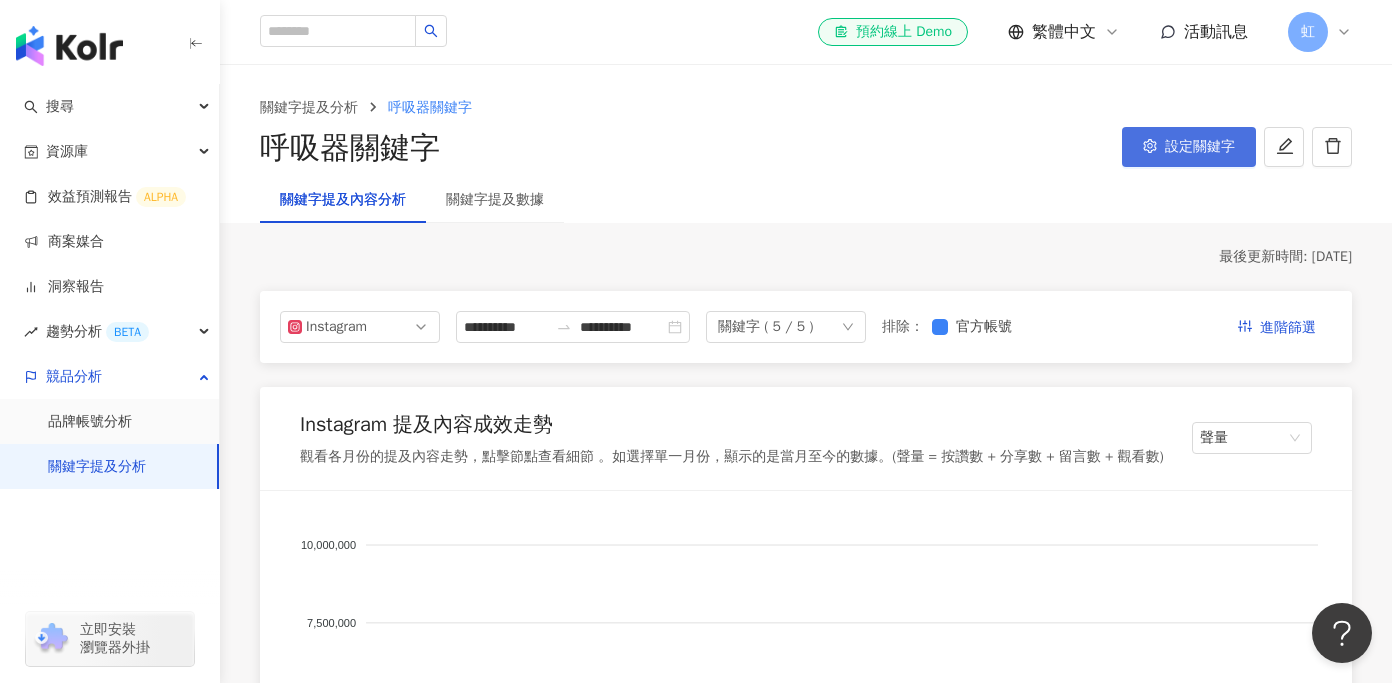 click on "設定關鍵字" at bounding box center (1189, 147) 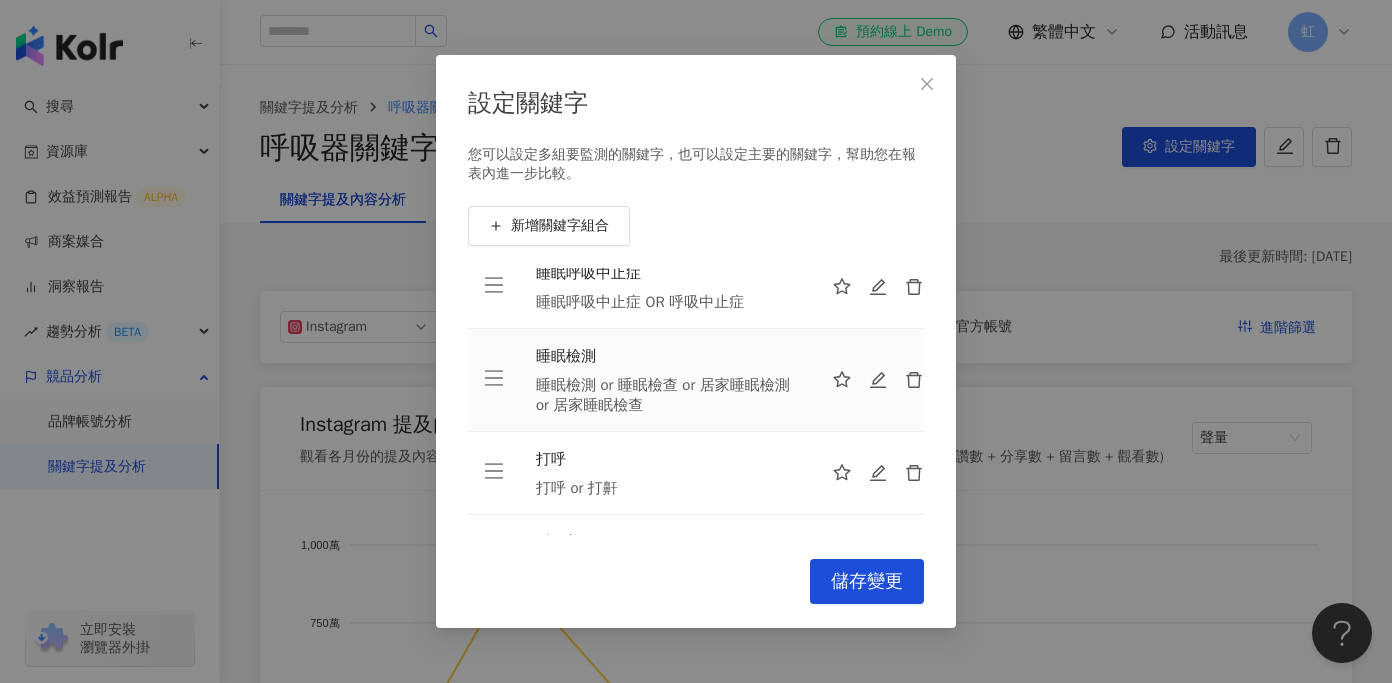 scroll, scrollTop: 188, scrollLeft: 0, axis: vertical 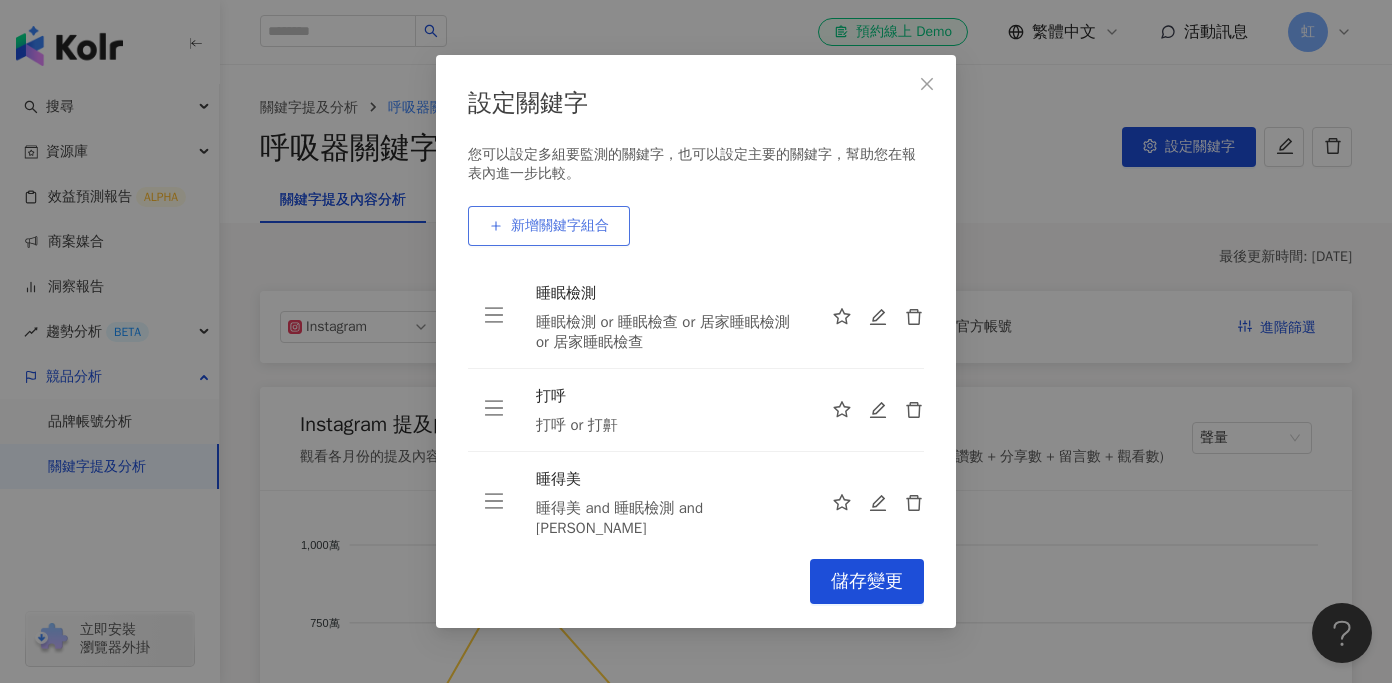 click on "新增關鍵字組合" at bounding box center (560, 226) 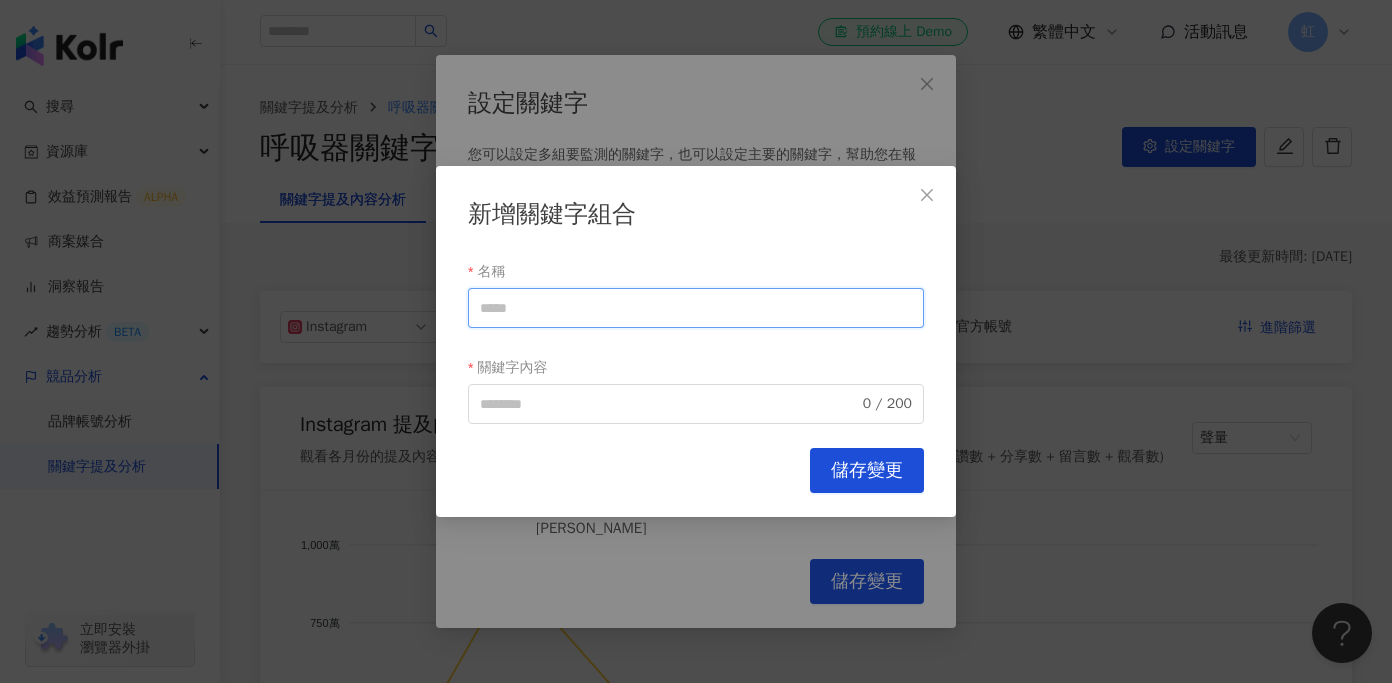 click on "名稱" at bounding box center (696, 308) 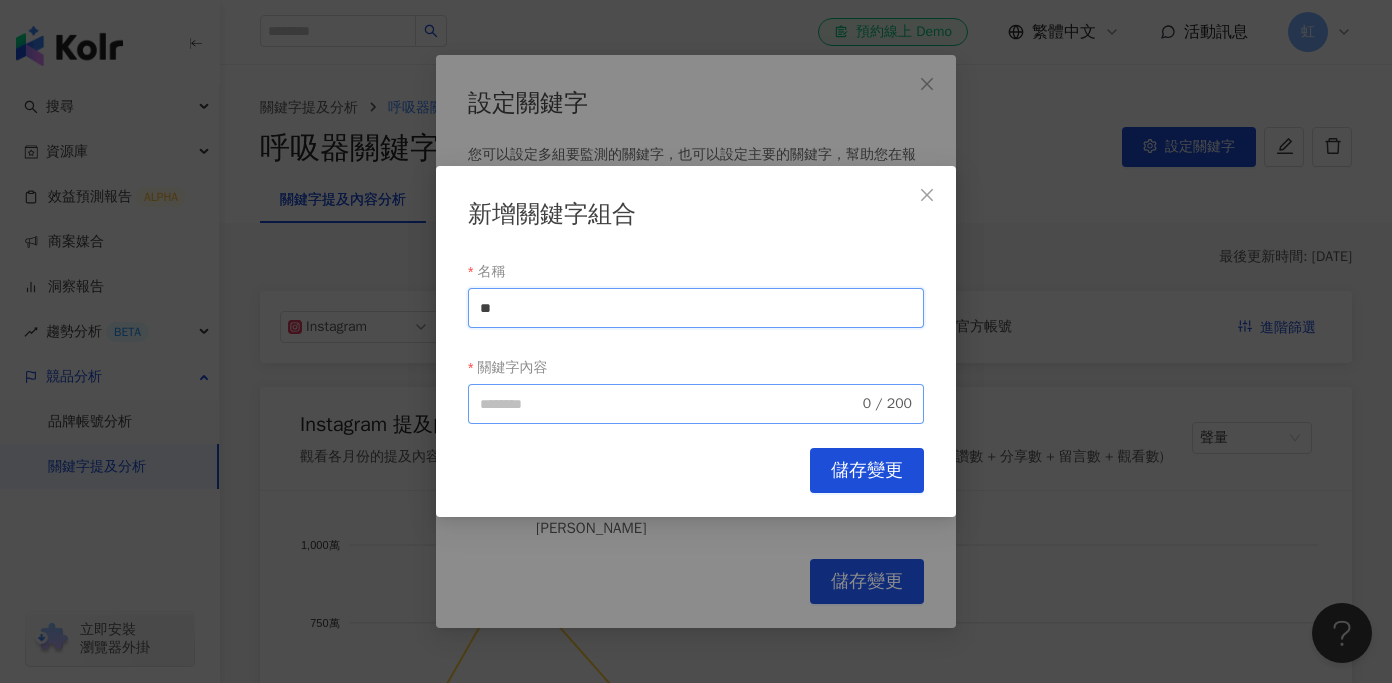 type on "**" 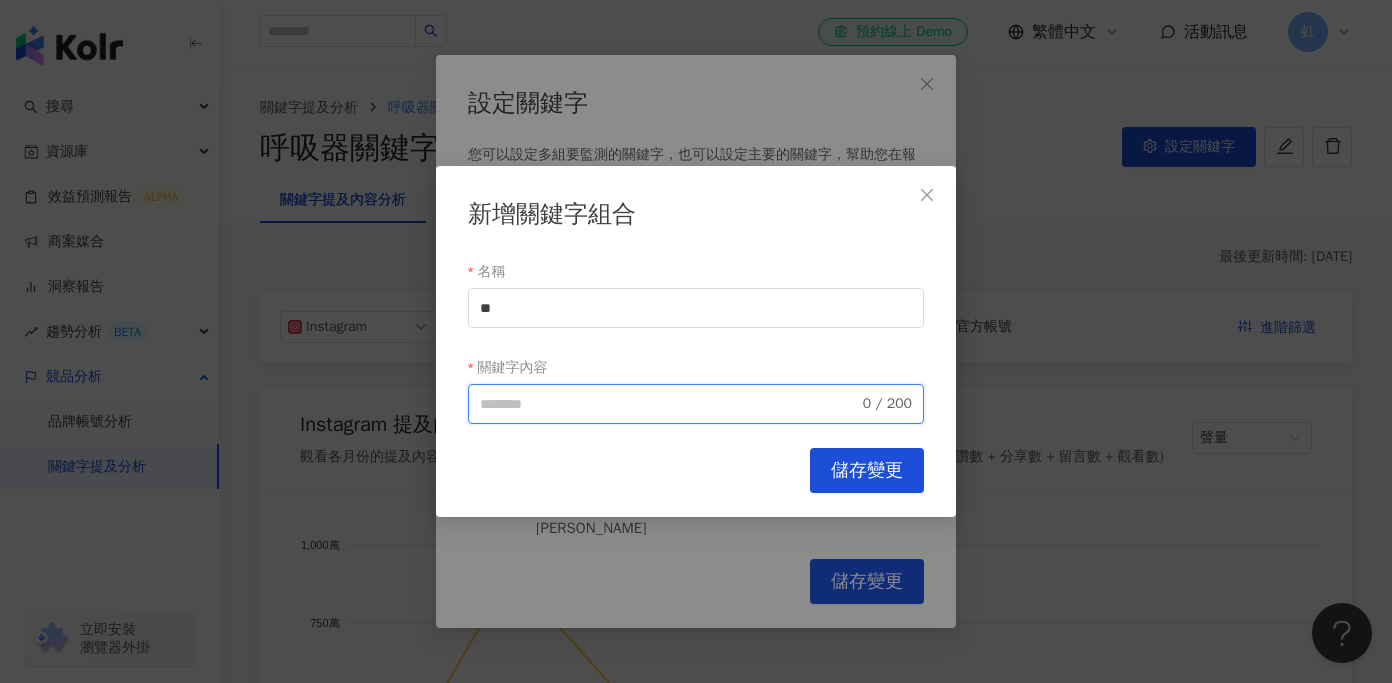 click on "關鍵字內容" at bounding box center (669, 404) 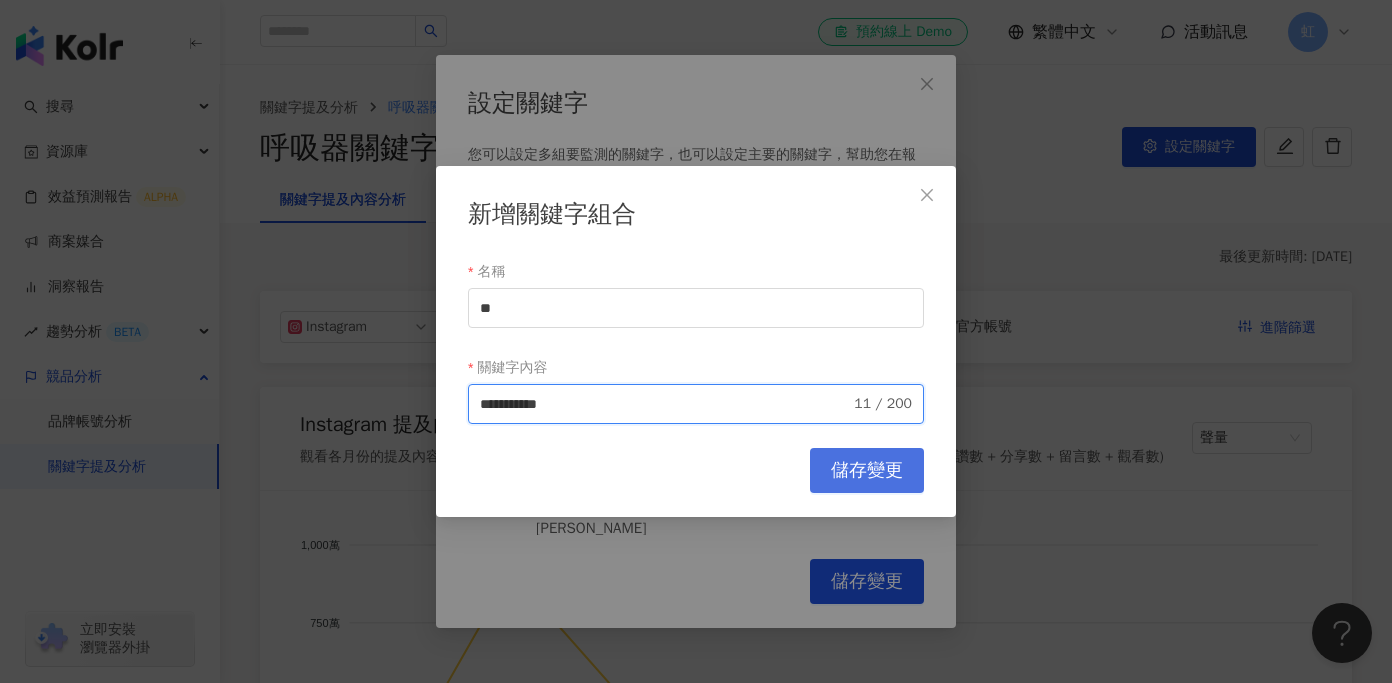 type on "**********" 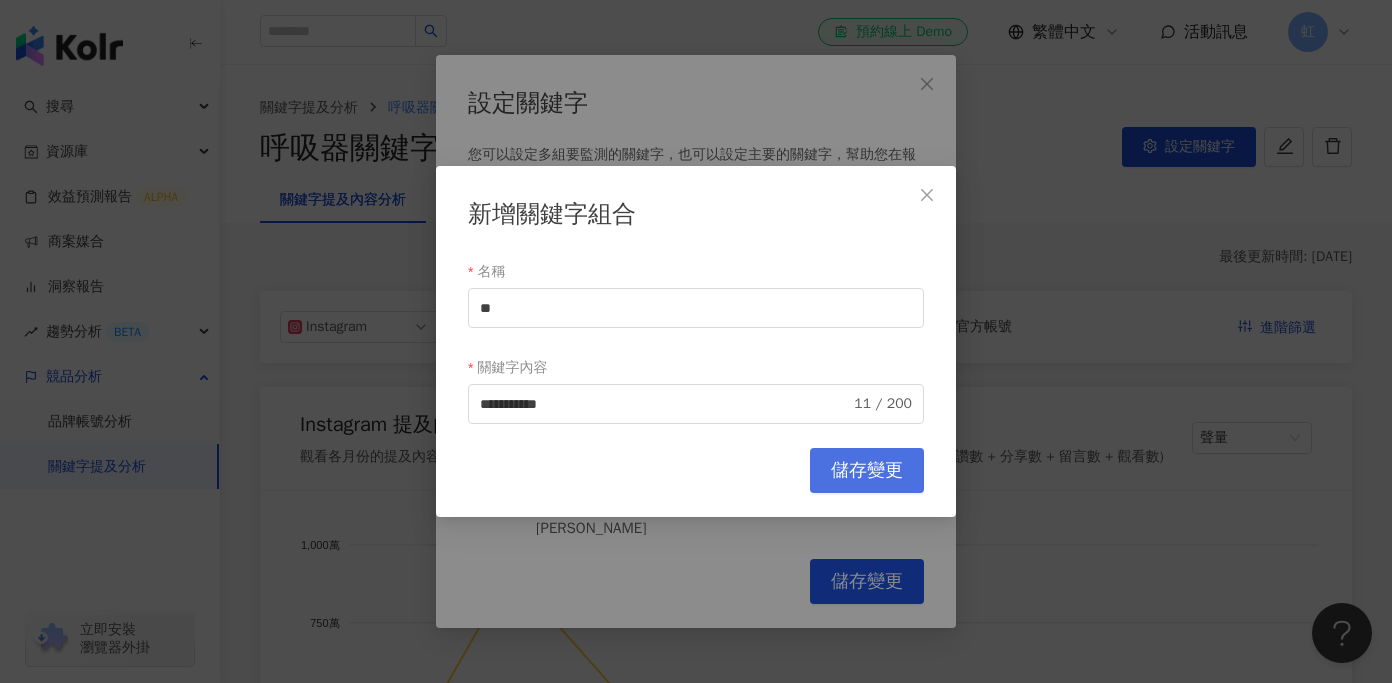 click on "儲存變更" at bounding box center (867, 471) 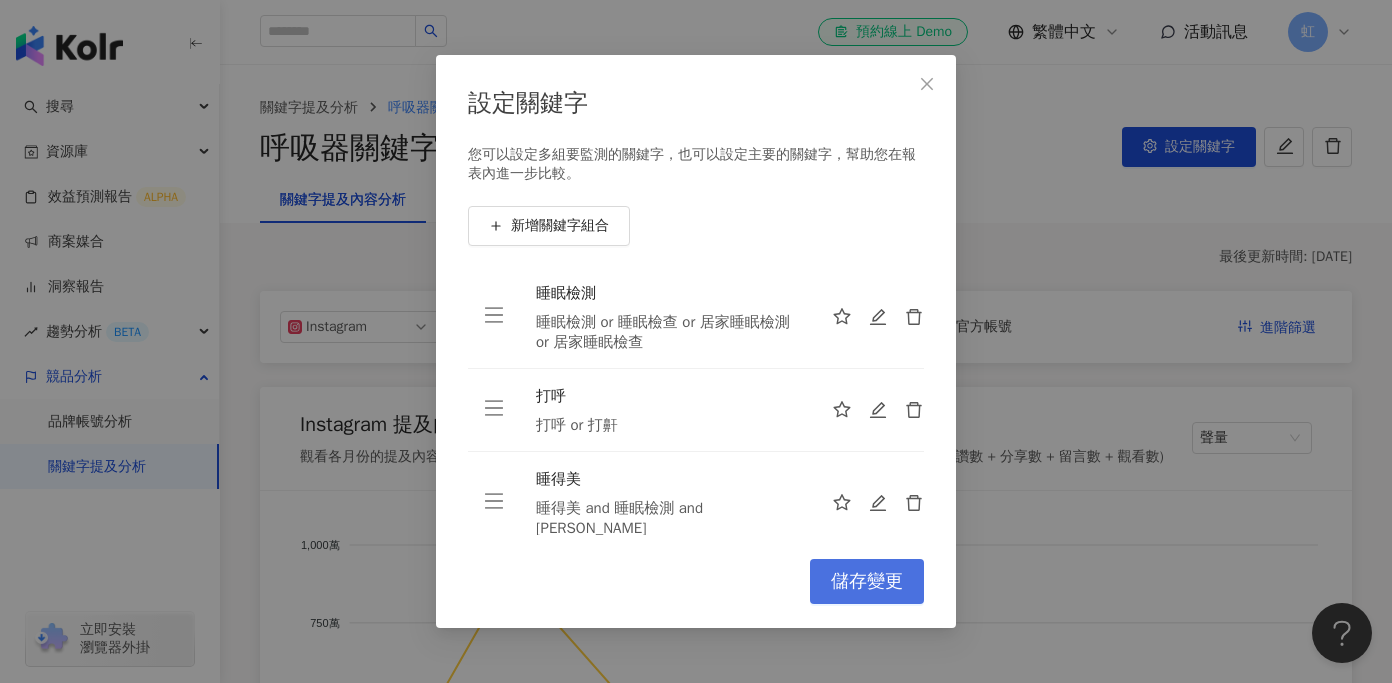 click on "儲存變更" at bounding box center (867, 582) 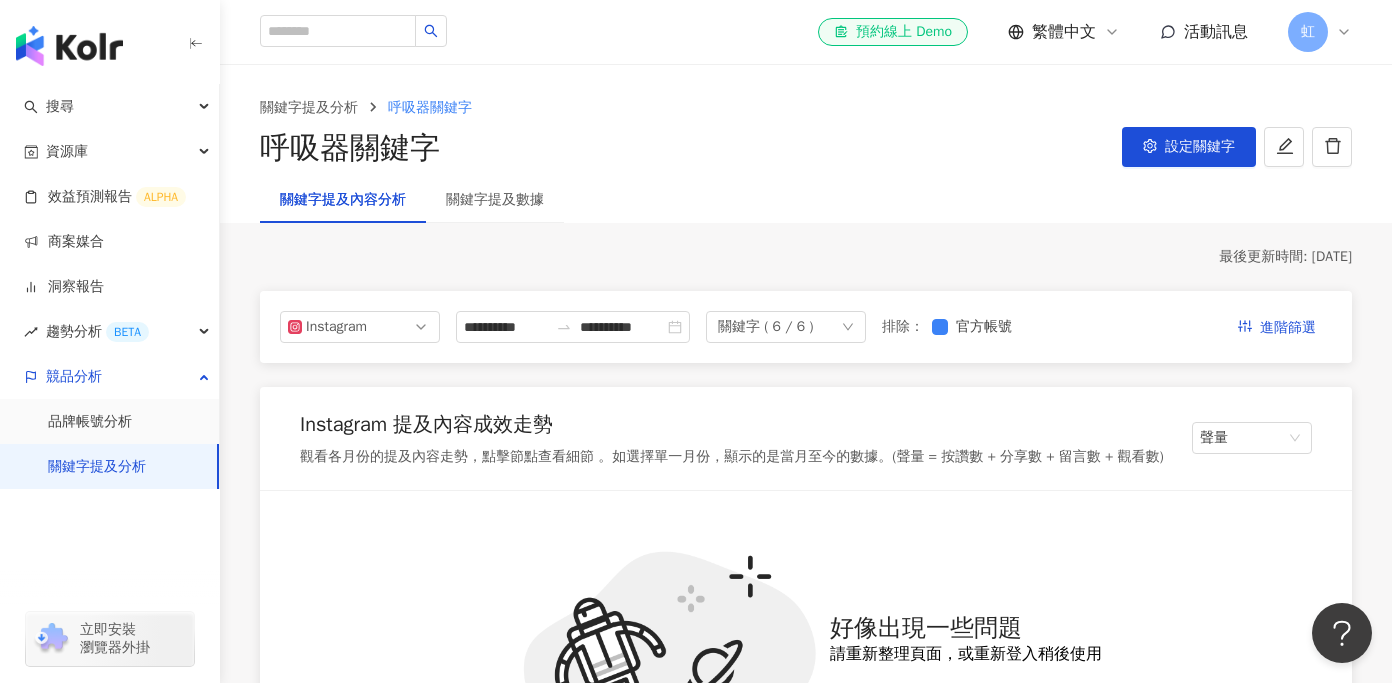 click on "關鍵字提及分析" at bounding box center (97, 467) 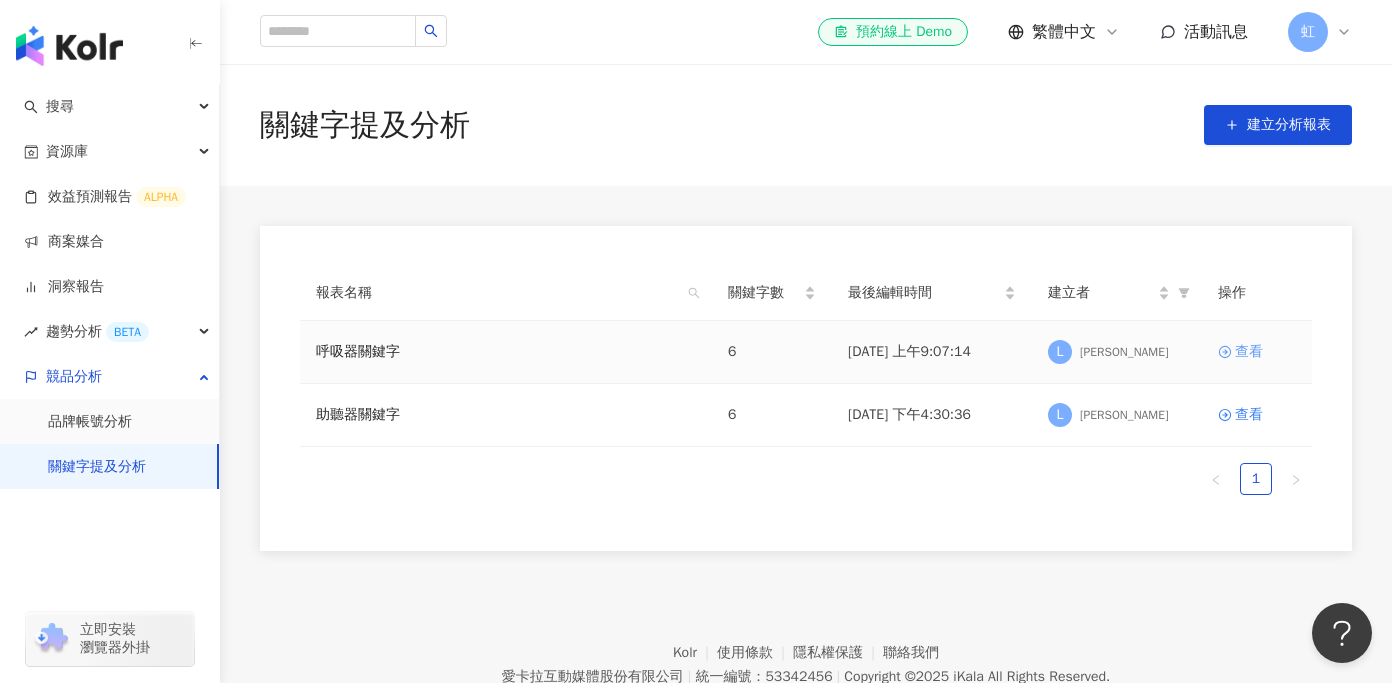 click on "查看" at bounding box center (1249, 352) 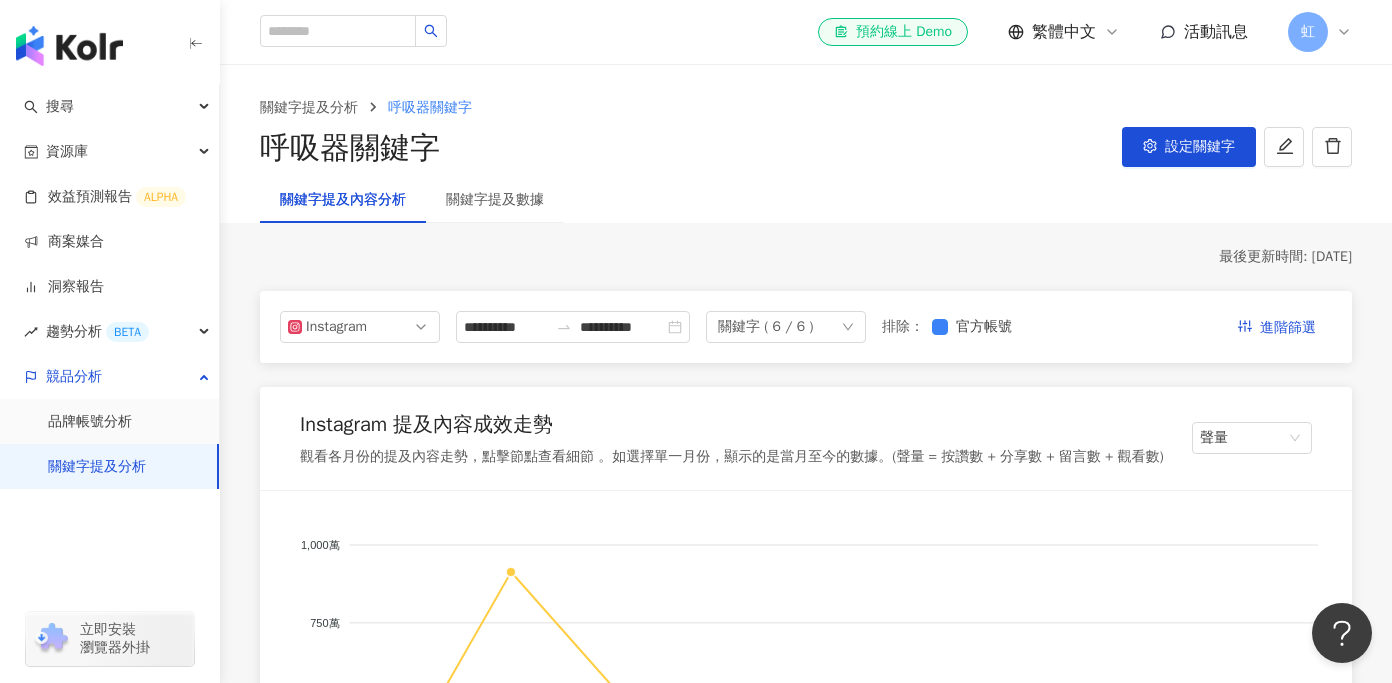 click 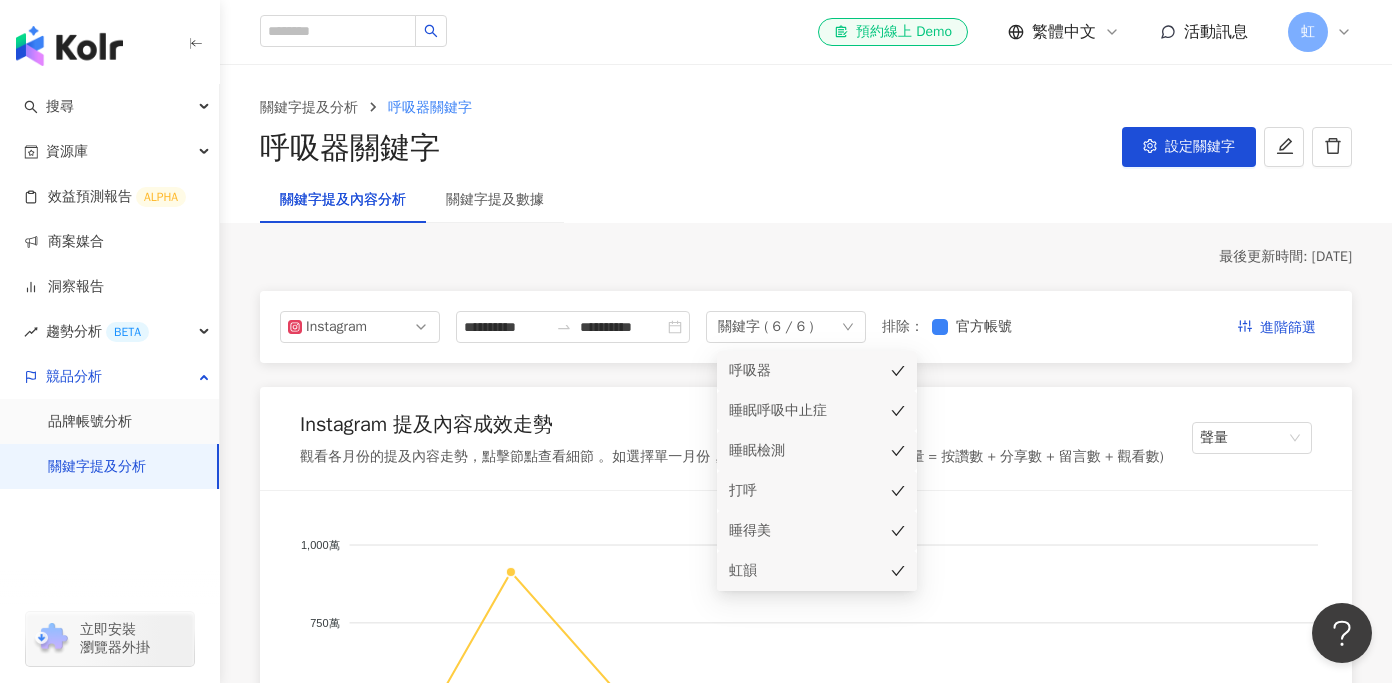 click 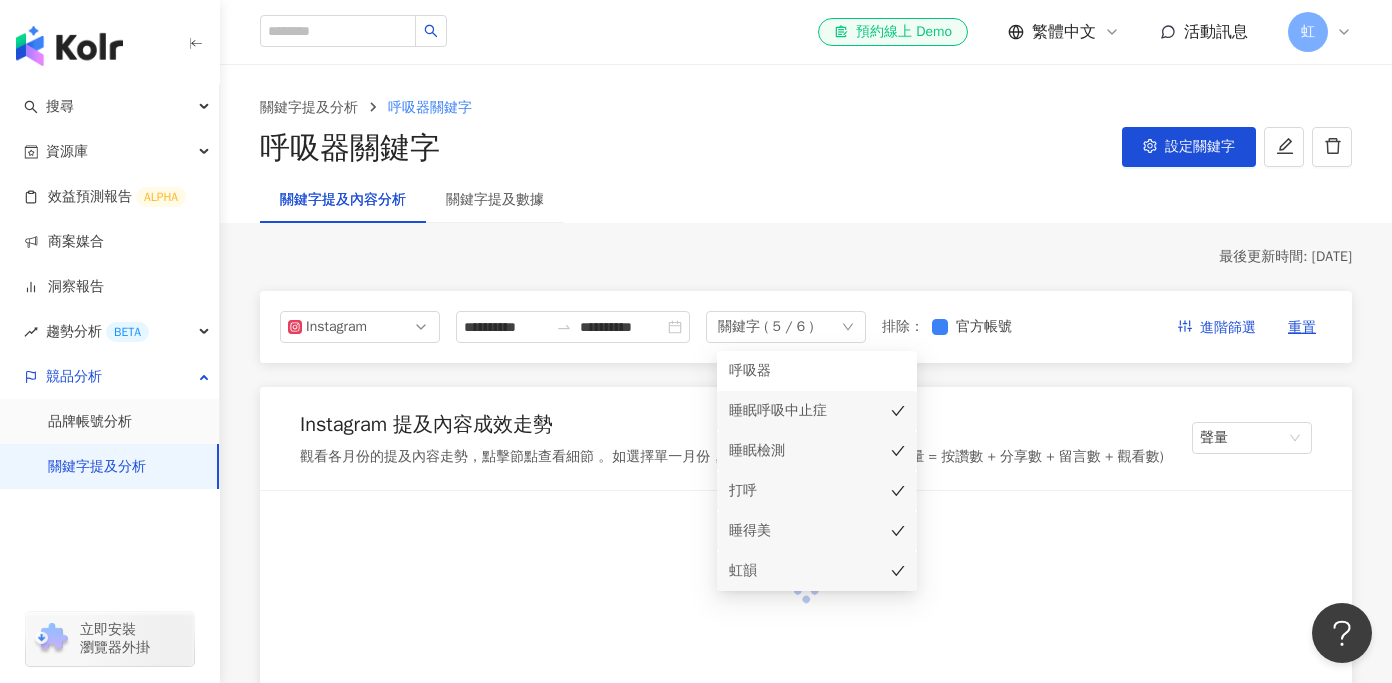 click on "睡眠檢測" at bounding box center [817, 451] 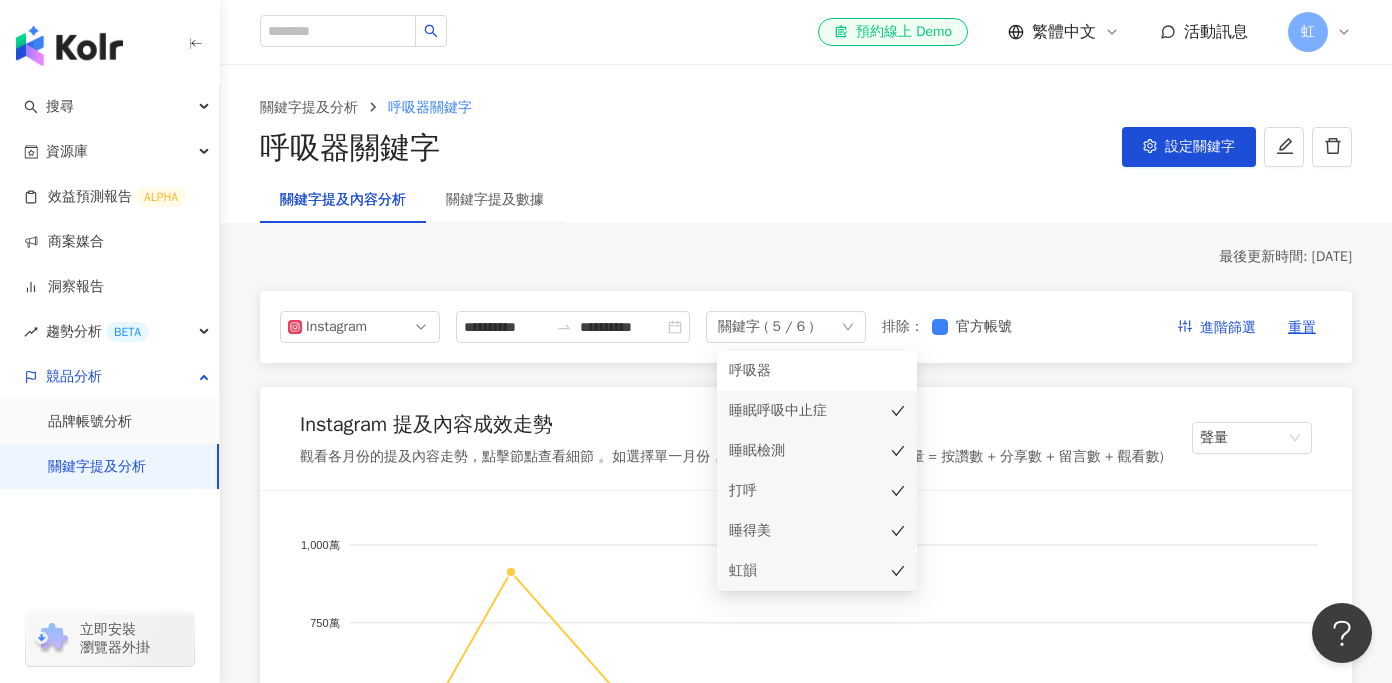 click 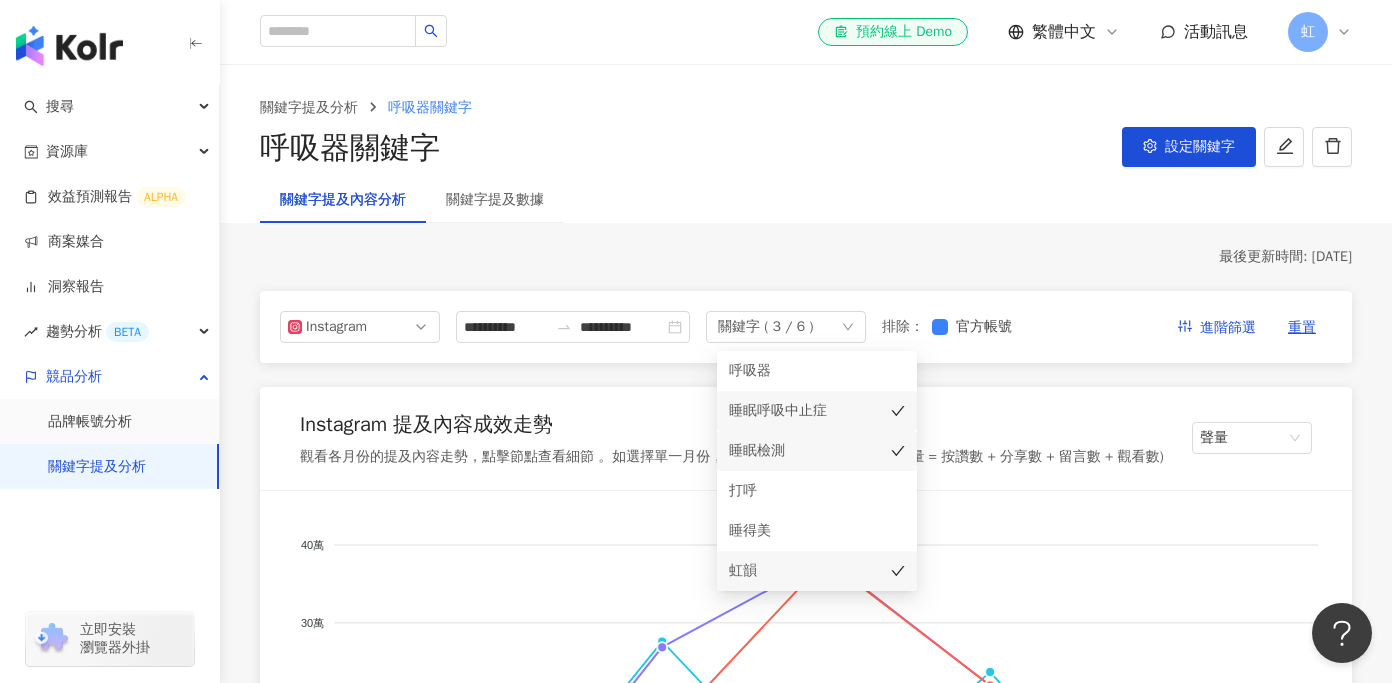 click 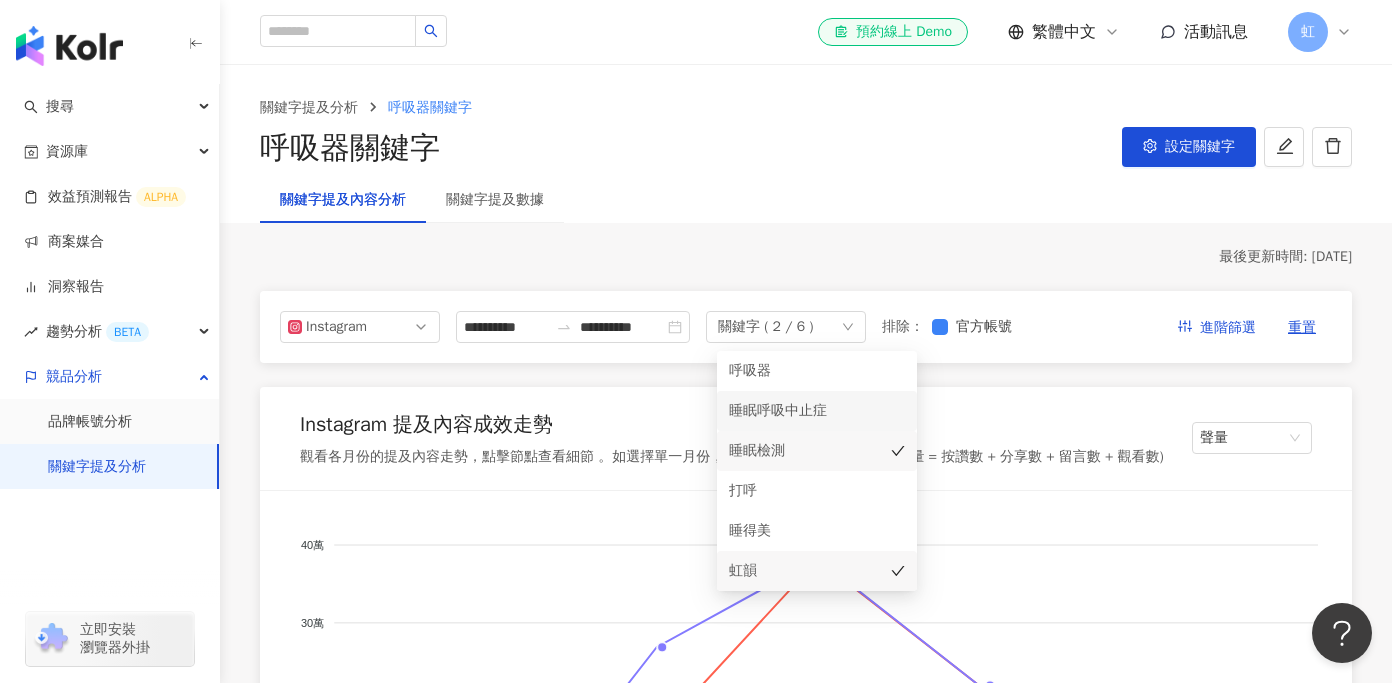 click 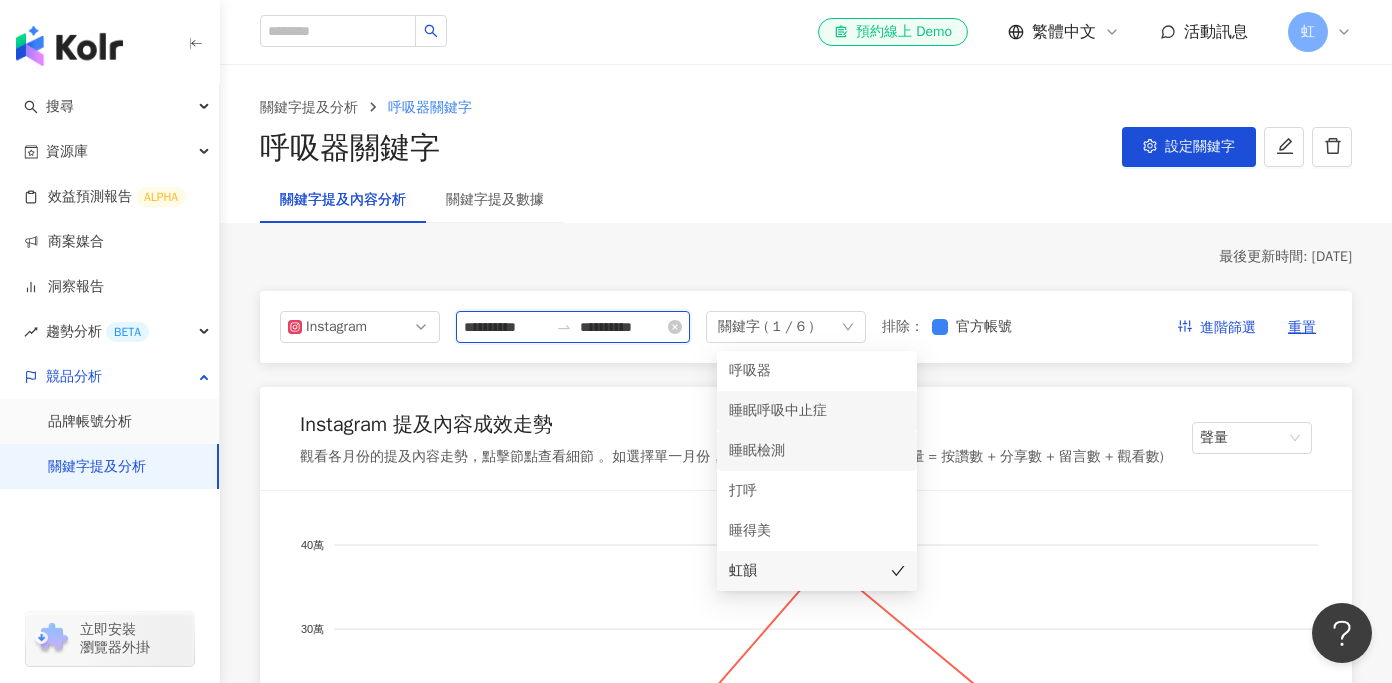 click on "**********" at bounding box center (506, 327) 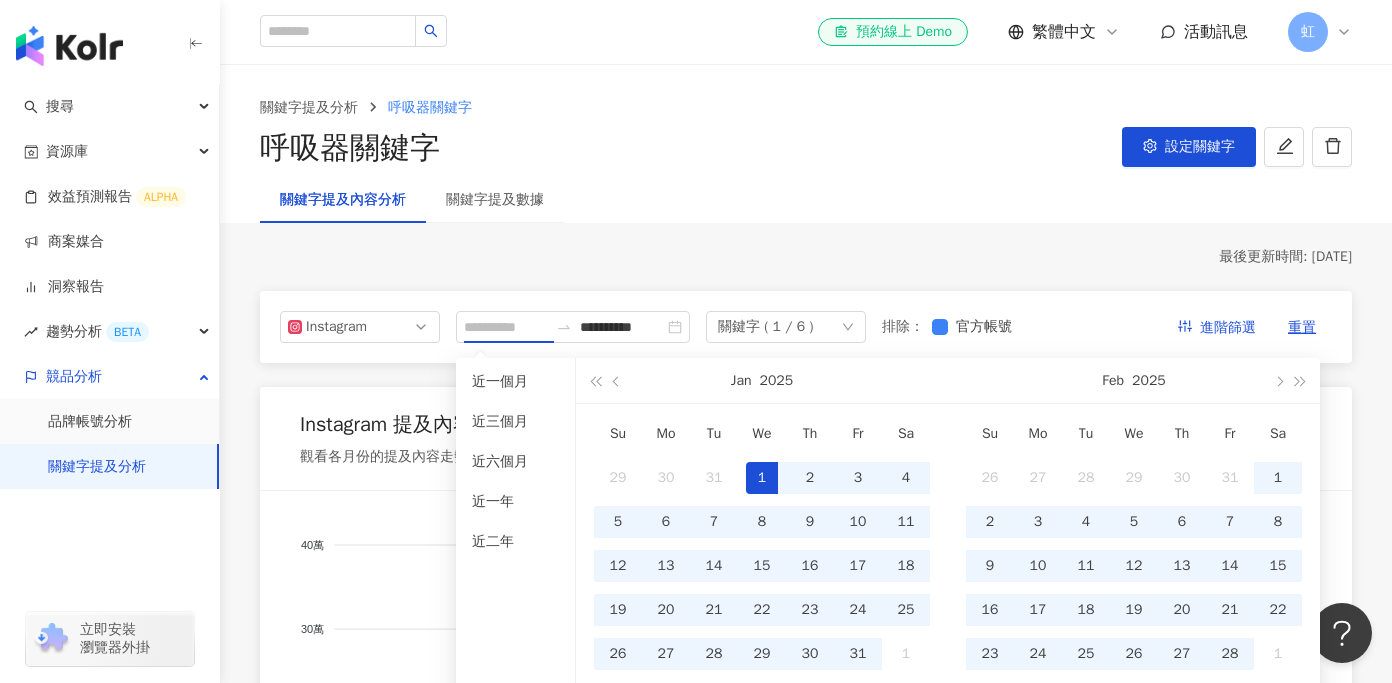 click on "1" at bounding box center (762, 478) 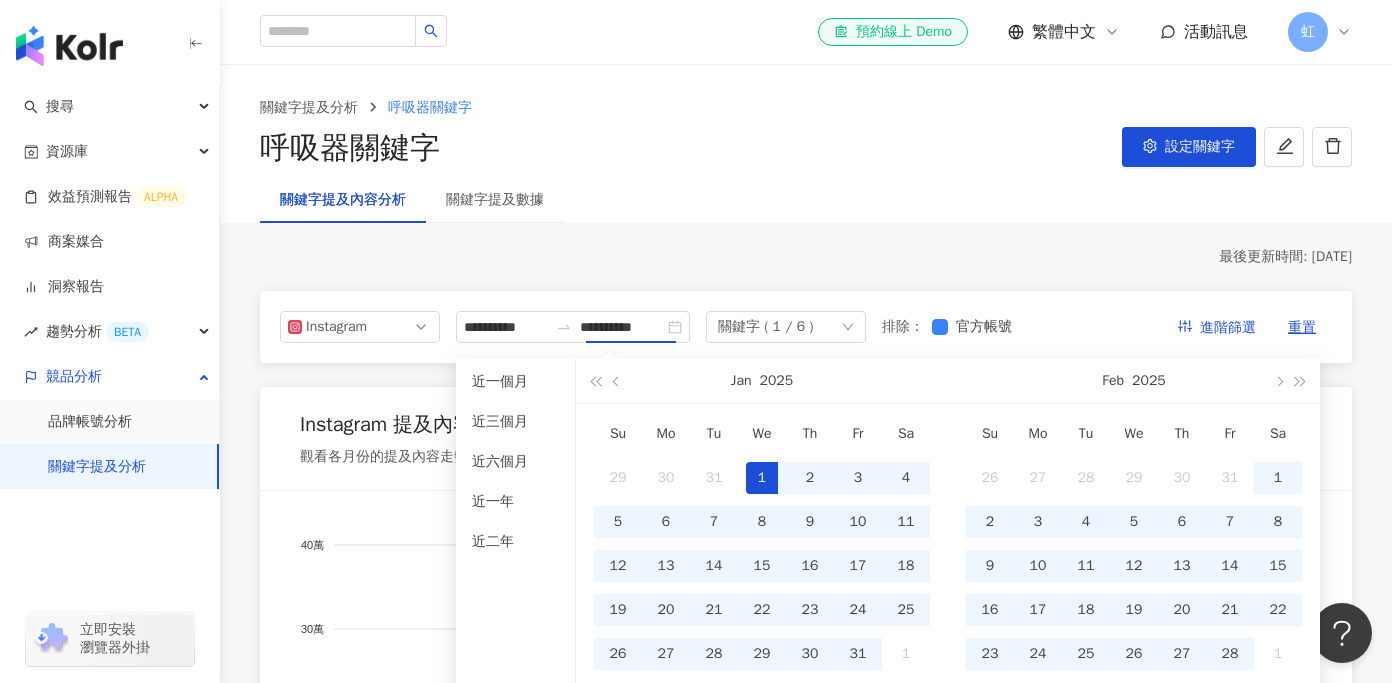 click on "**********" at bounding box center (806, 2698) 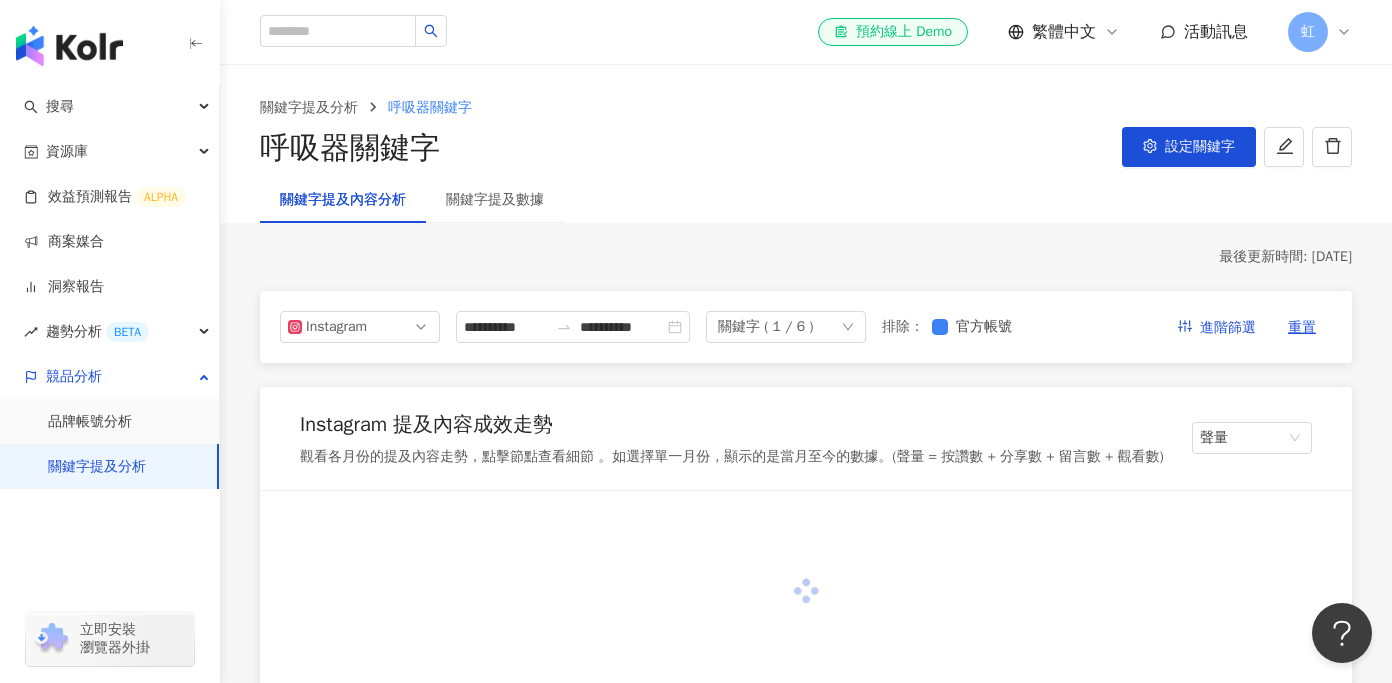 type on "**********" 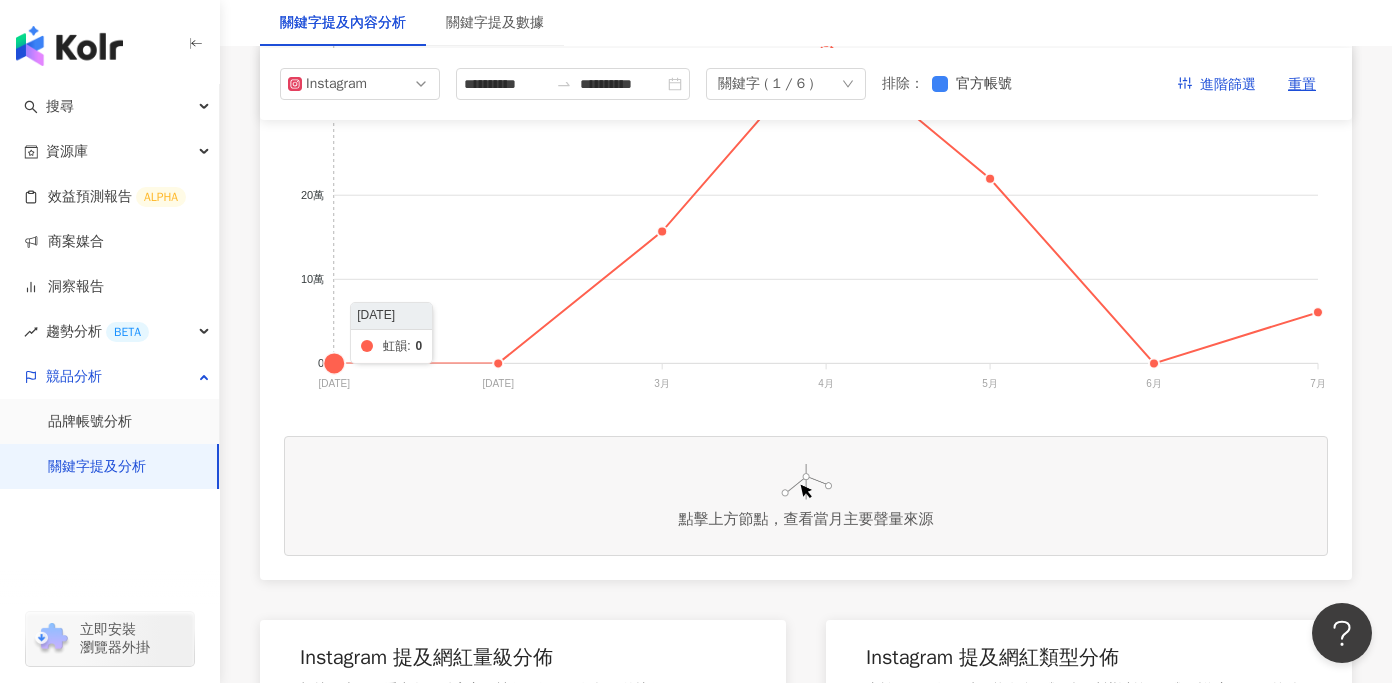 scroll, scrollTop: 0, scrollLeft: 0, axis: both 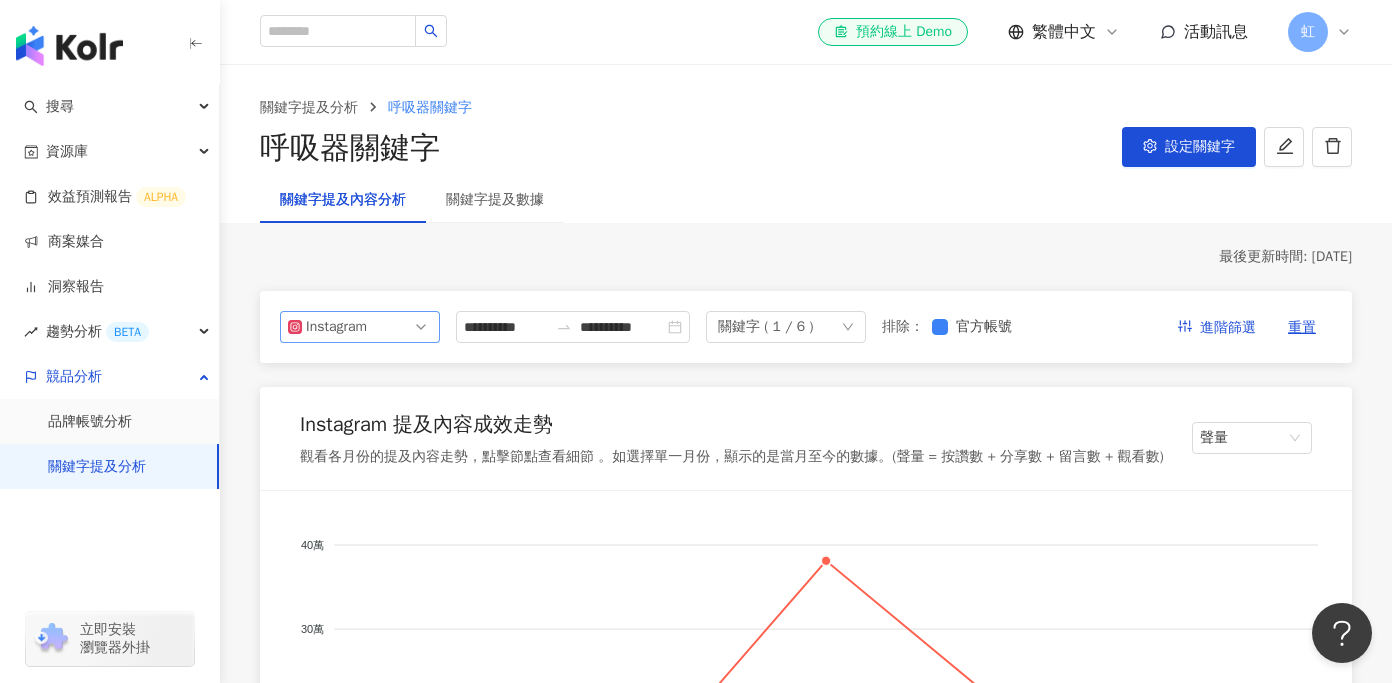 click on "Instagram" at bounding box center [360, 327] 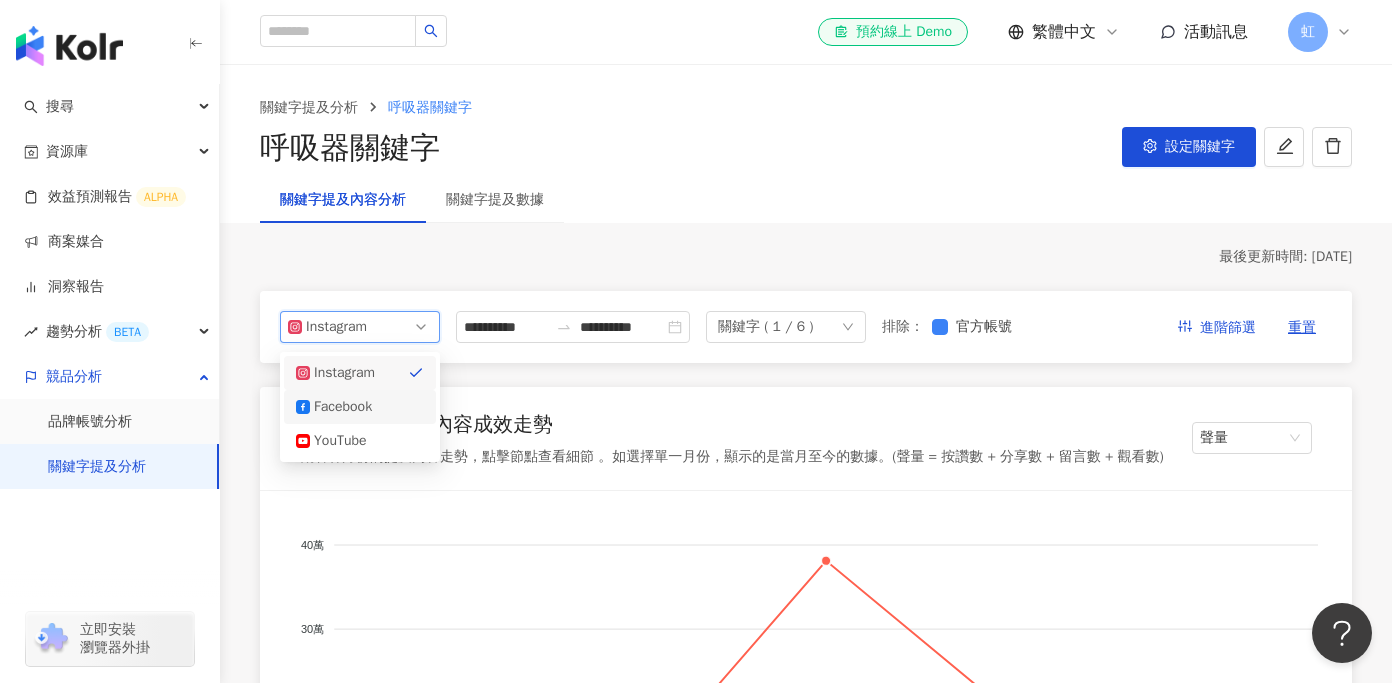 click on "Facebook" at bounding box center [360, 407] 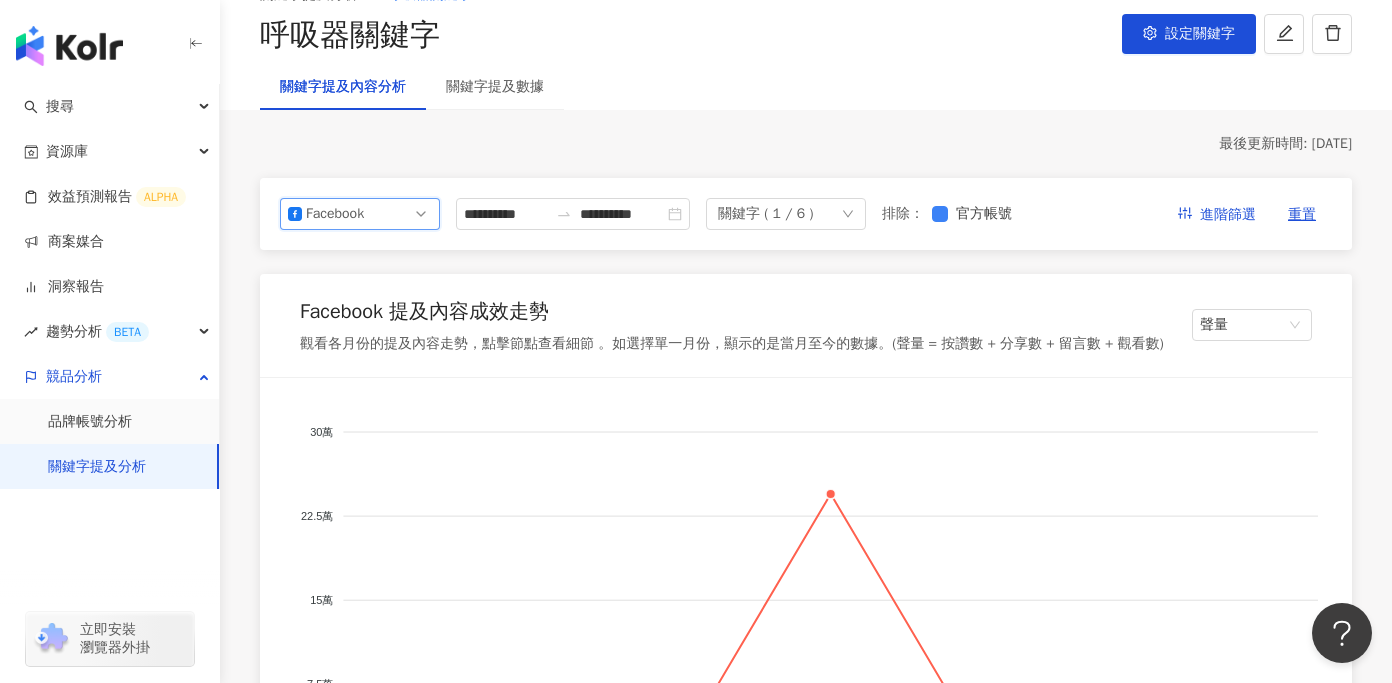 scroll, scrollTop: 75, scrollLeft: 0, axis: vertical 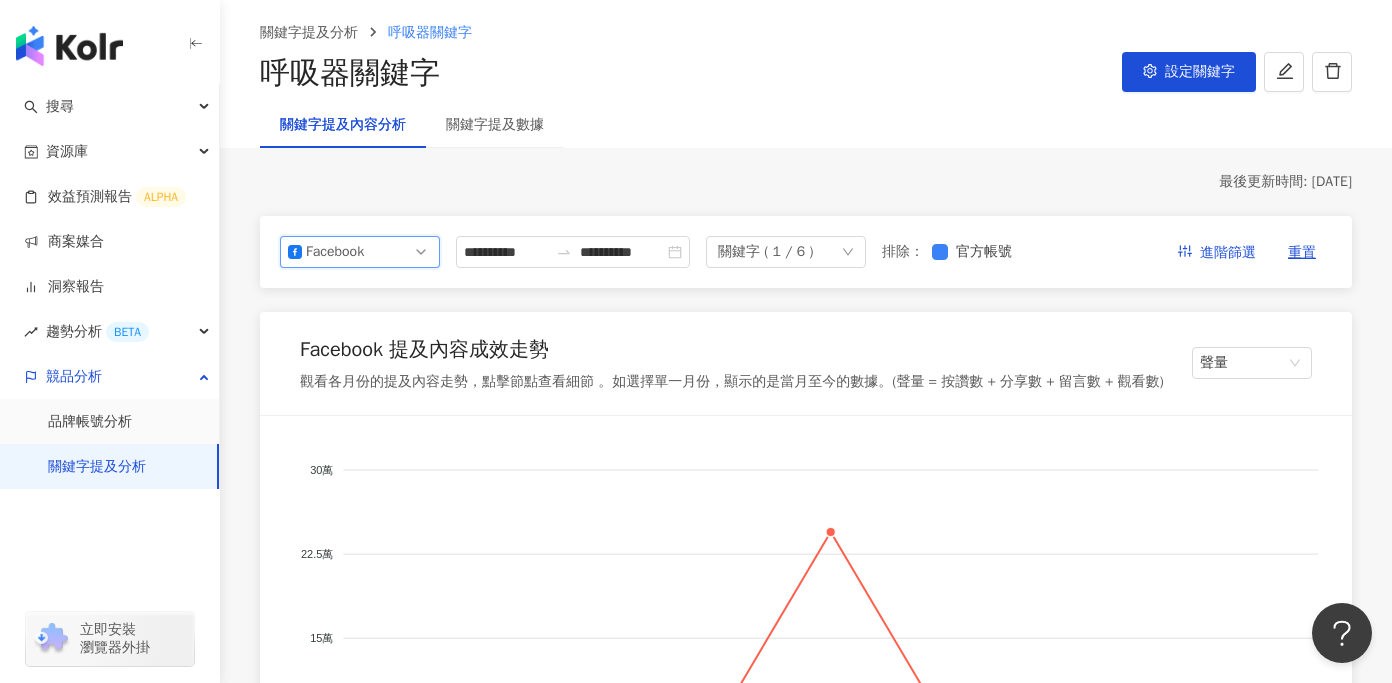 click on "Facebook" at bounding box center [360, 252] 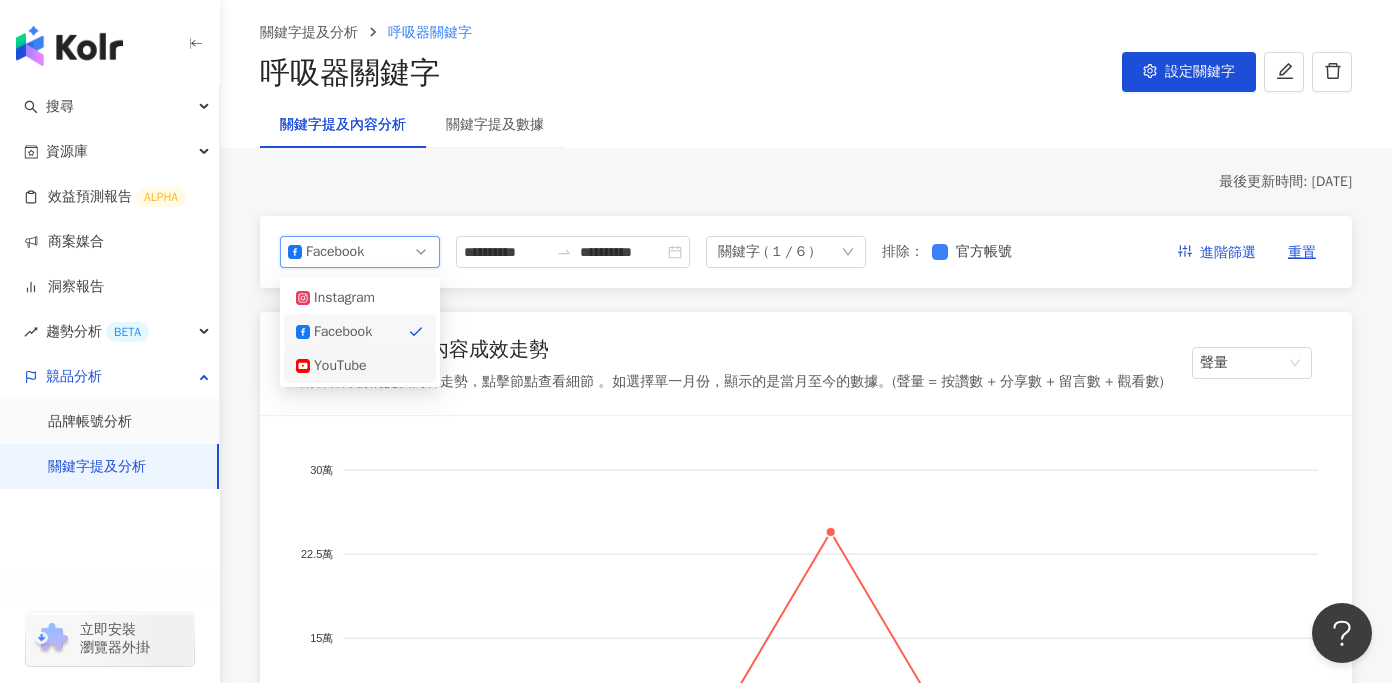 click on "YouTube" at bounding box center (346, 366) 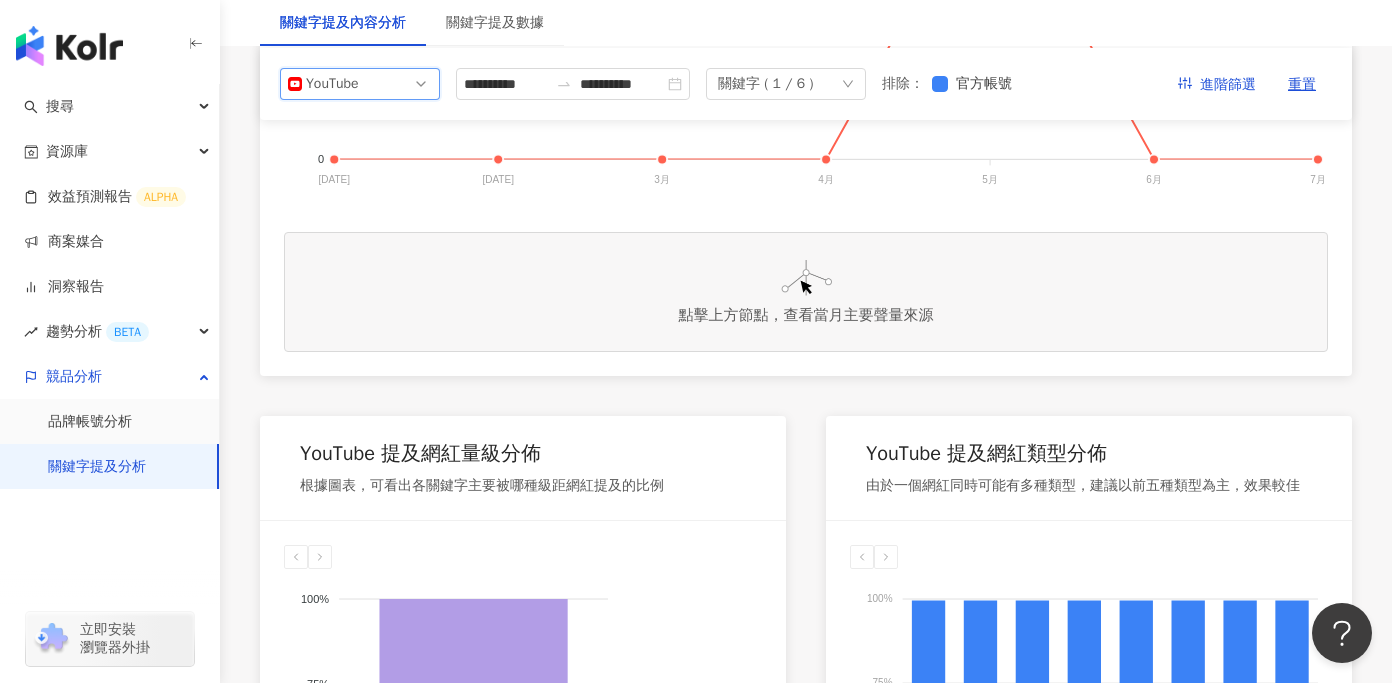 scroll, scrollTop: 0, scrollLeft: 0, axis: both 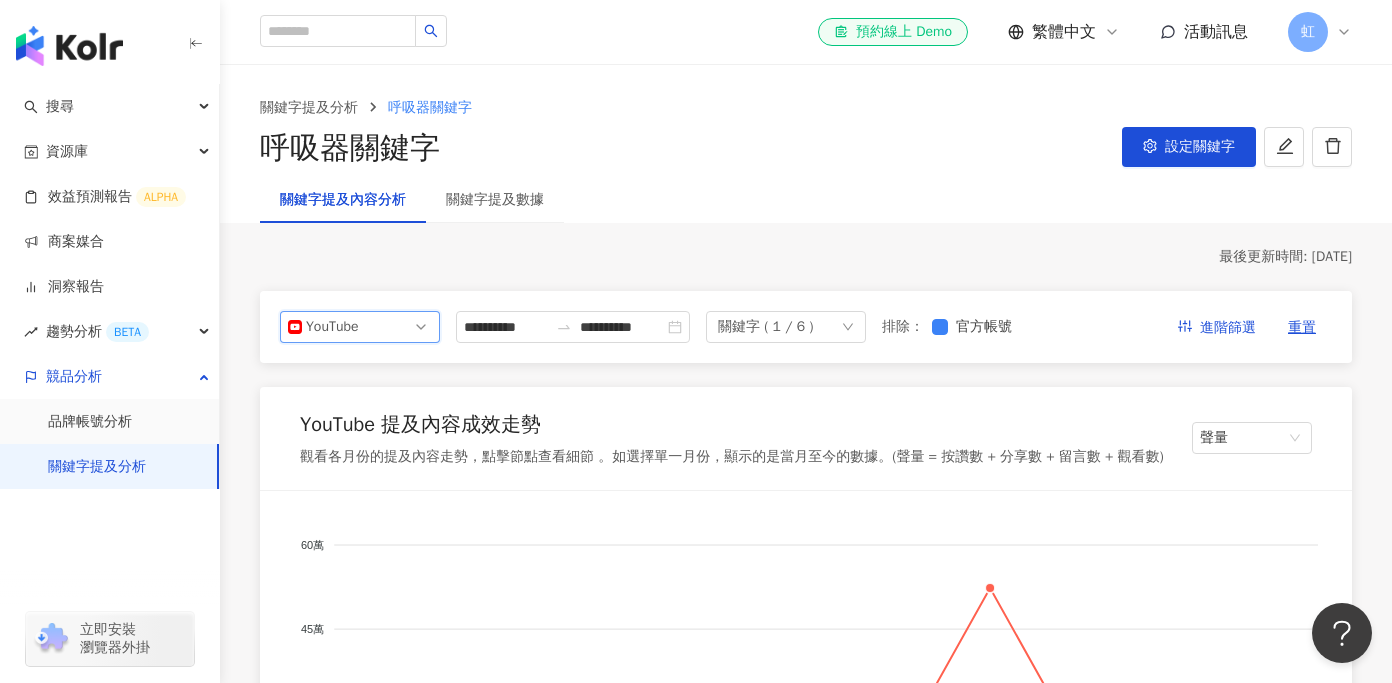 click on "YouTube" at bounding box center [360, 327] 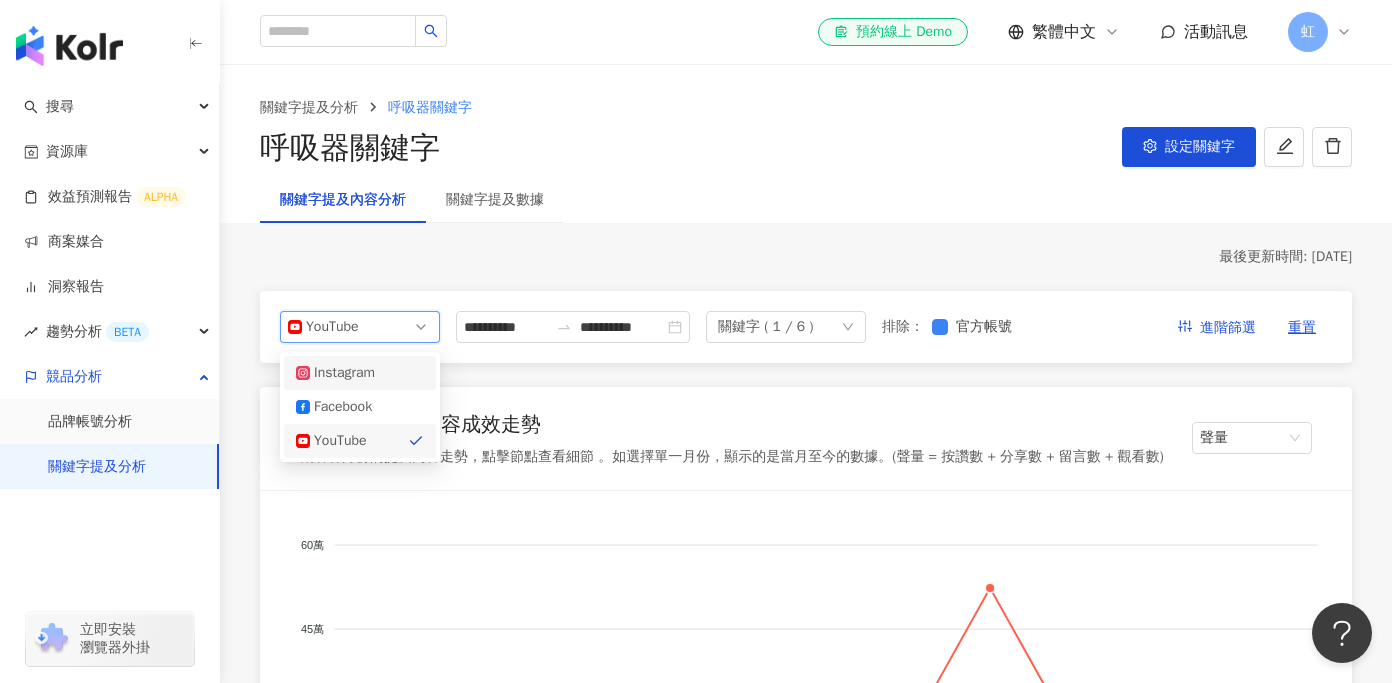 click on "Instagram" at bounding box center (346, 373) 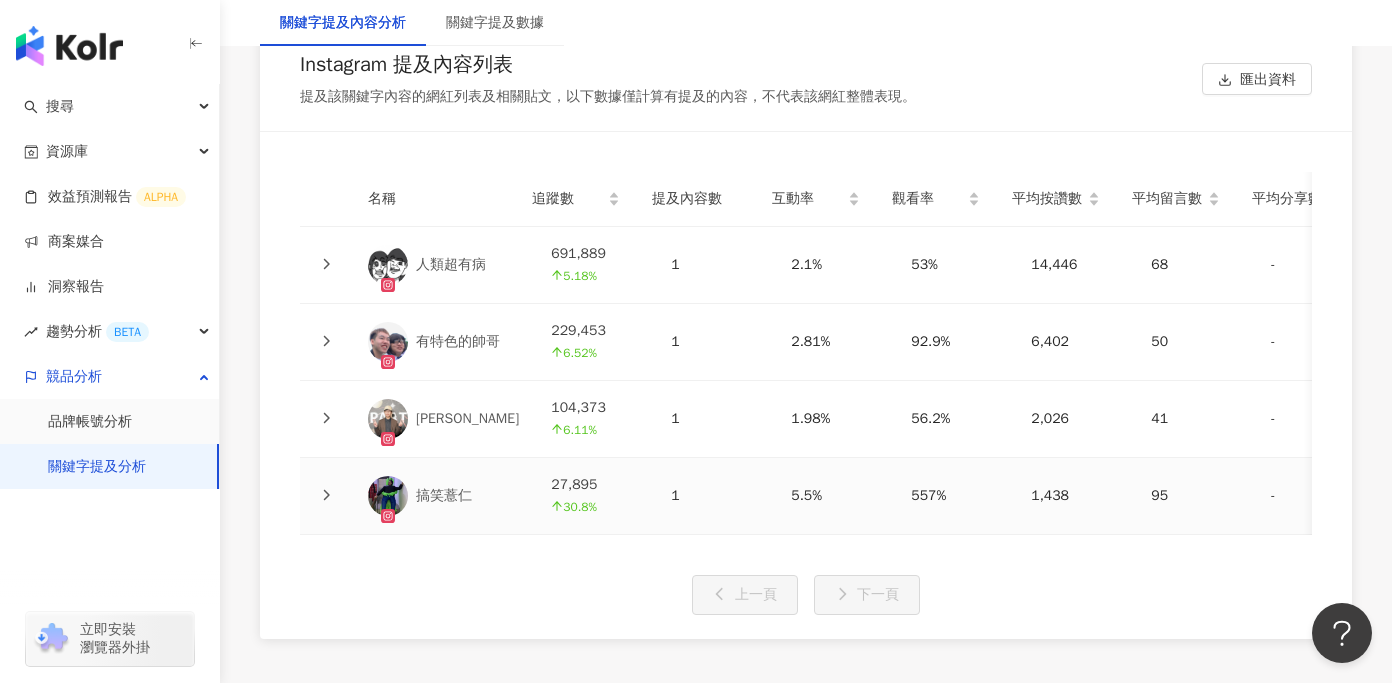 scroll, scrollTop: 4505, scrollLeft: 0, axis: vertical 